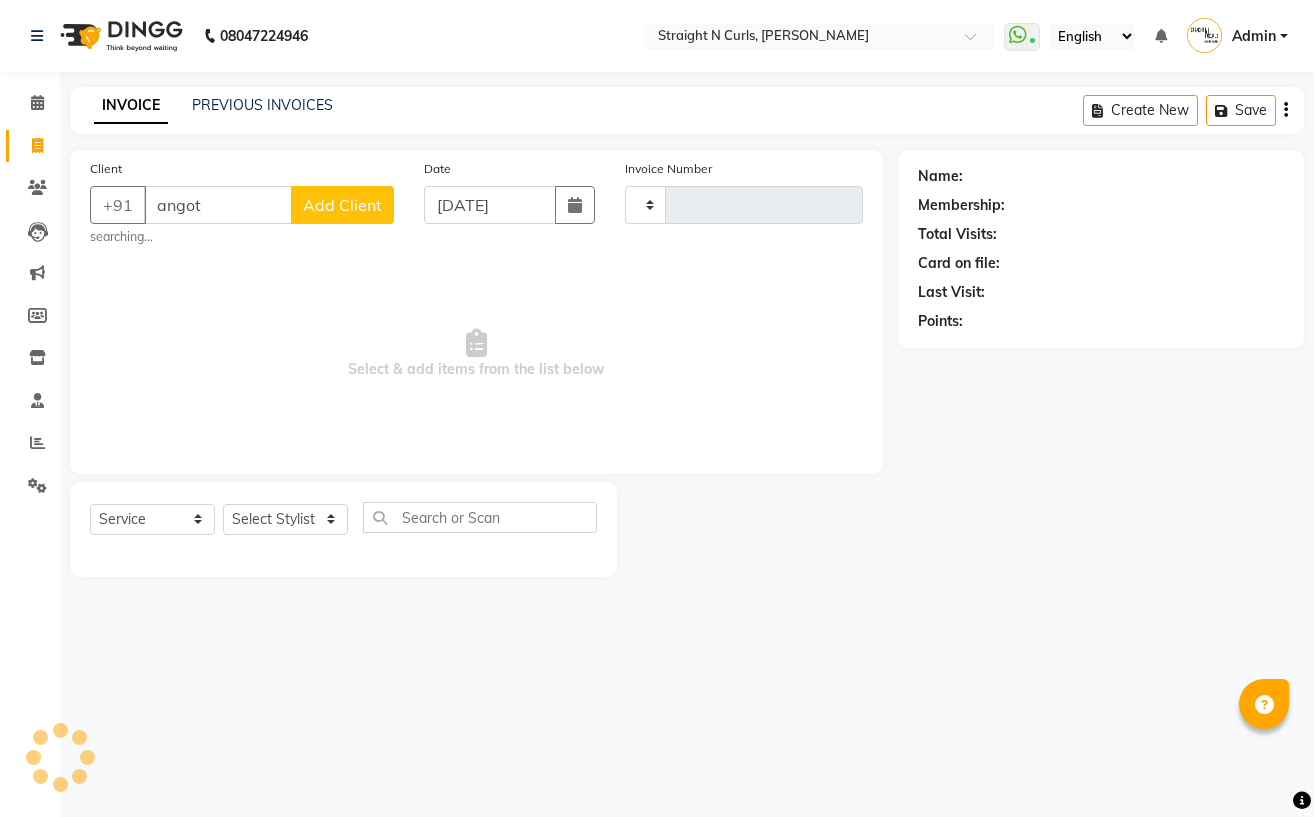 select on "service" 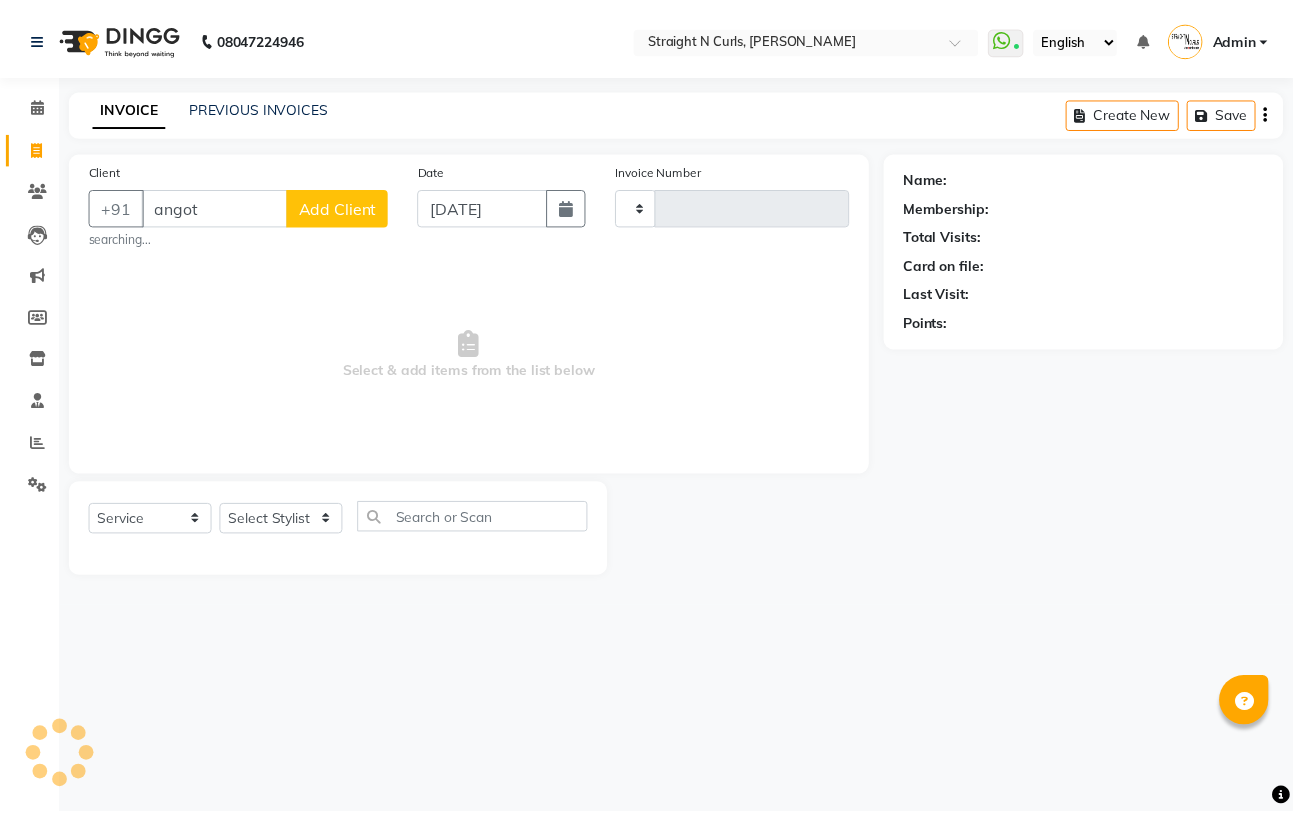 scroll, scrollTop: 0, scrollLeft: 0, axis: both 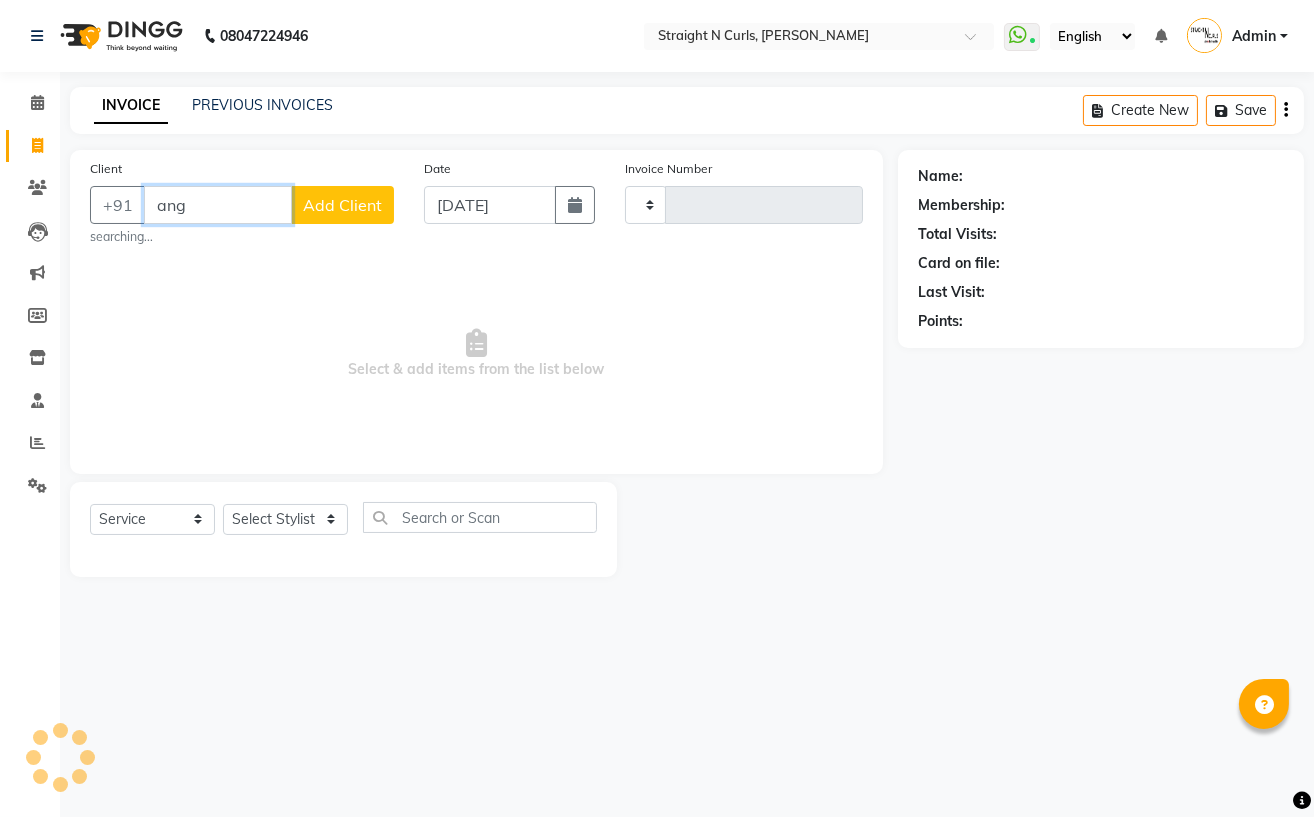 click on "ang" at bounding box center [218, 205] 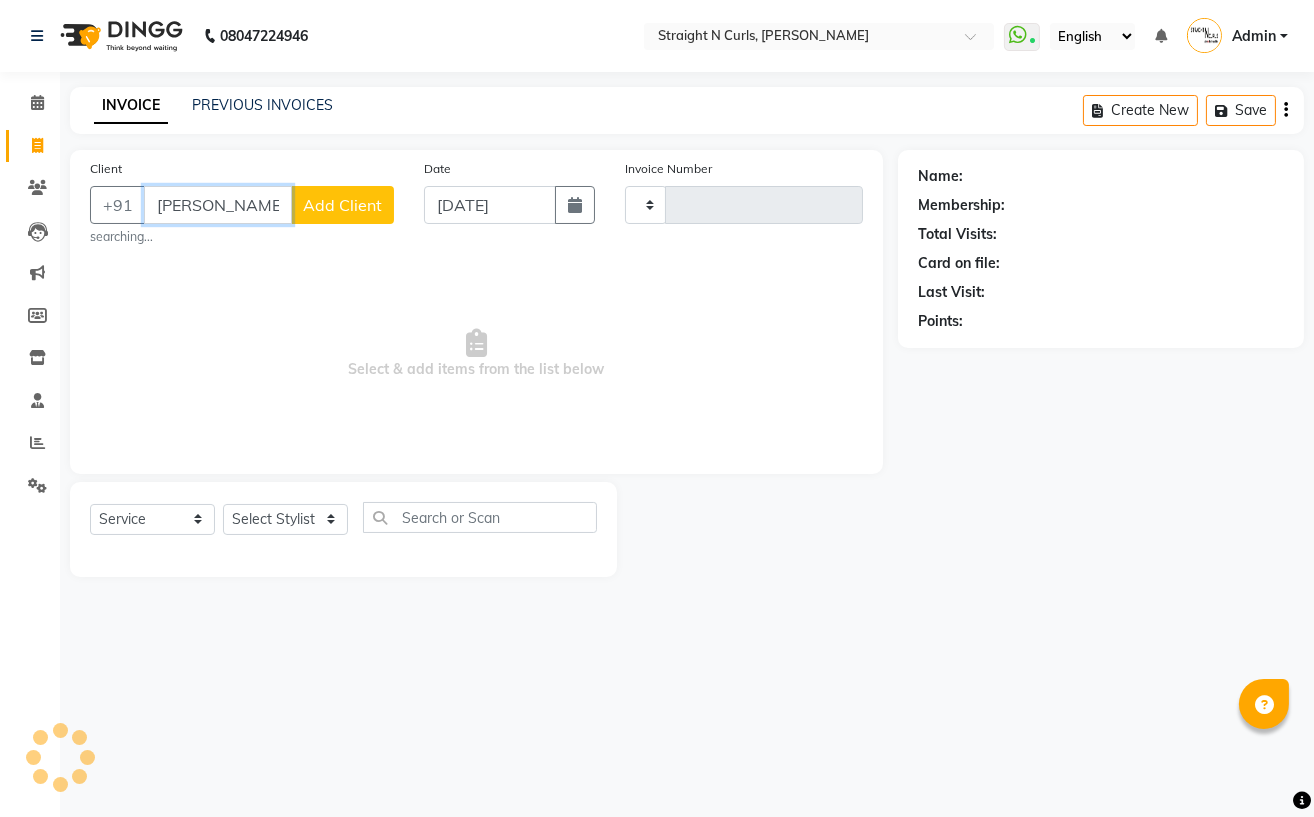 type on "[PERSON_NAME]" 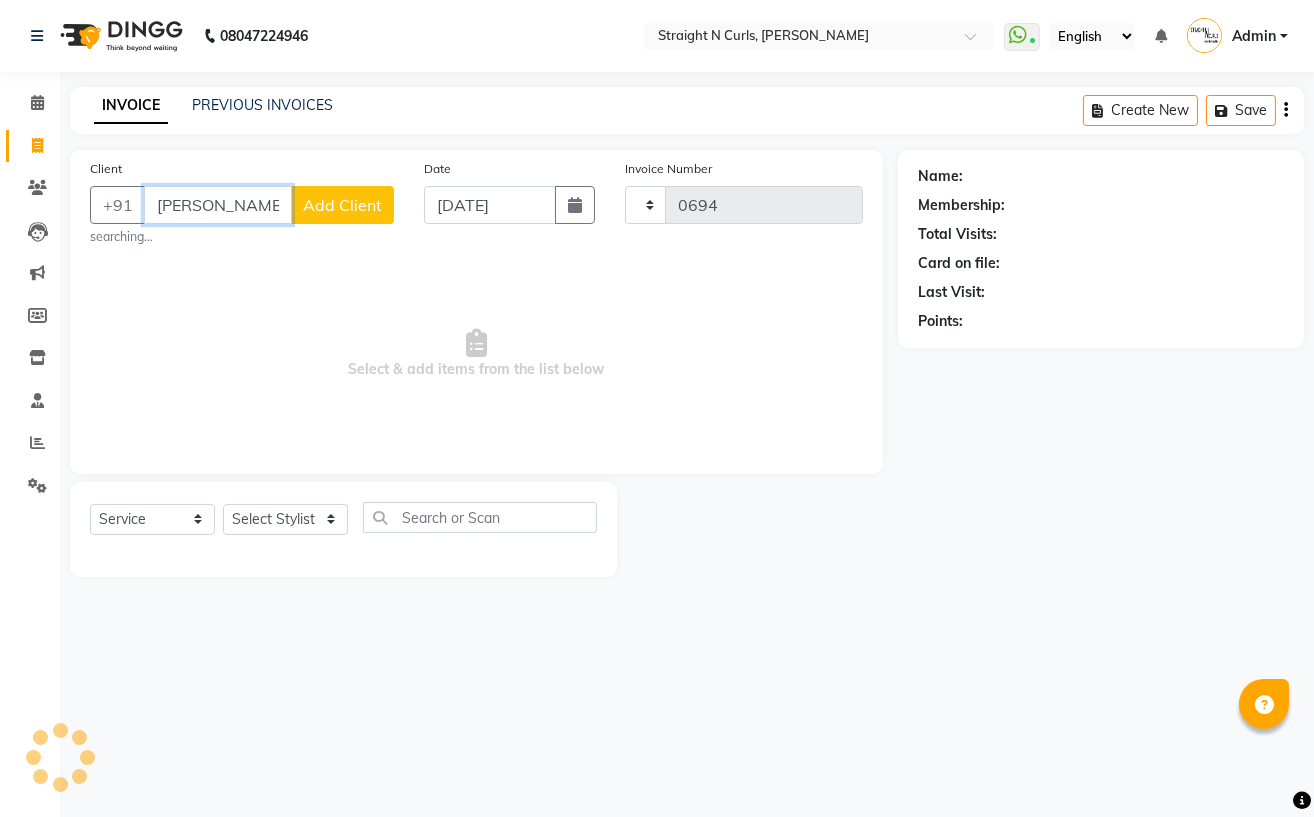 select on "7039" 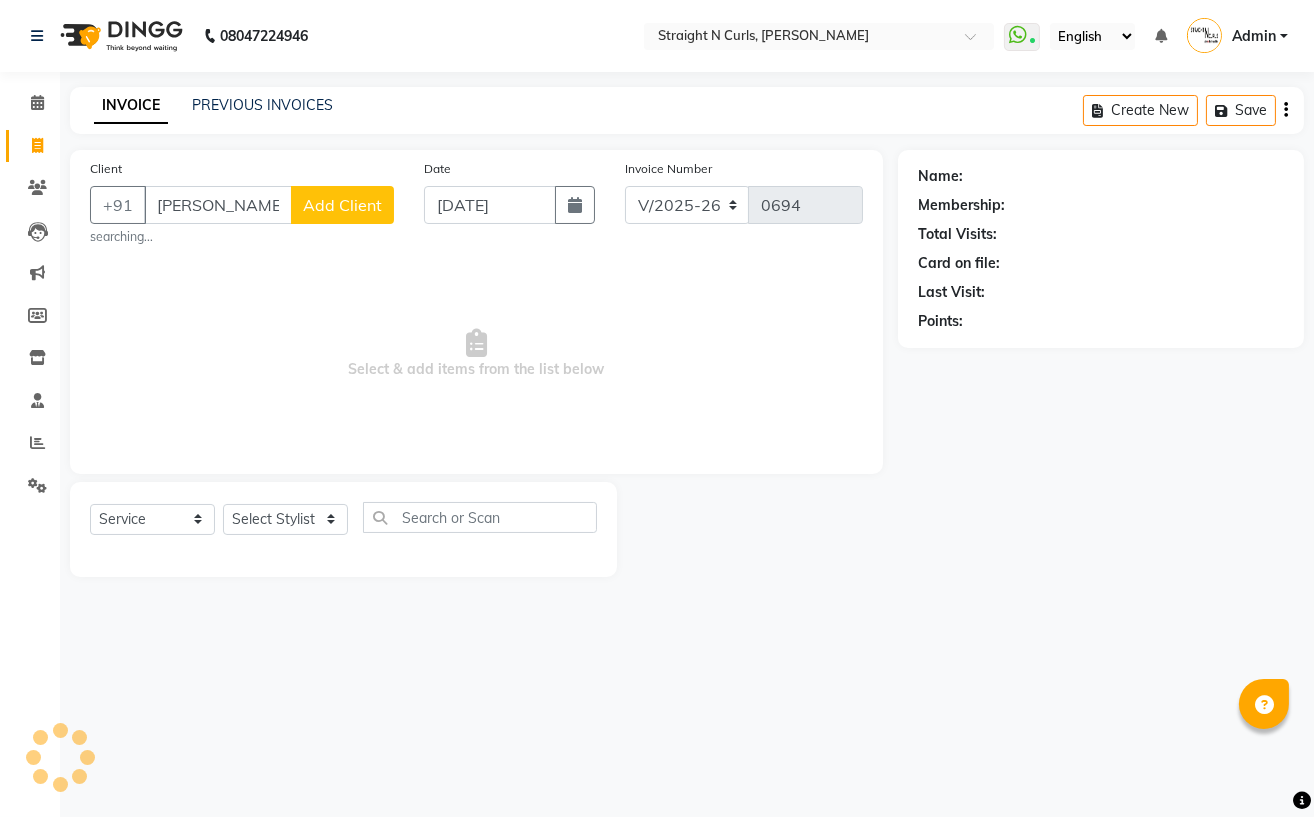 drag, startPoint x: 1206, startPoint y: 537, endPoint x: 1276, endPoint y: 499, distance: 79.64923 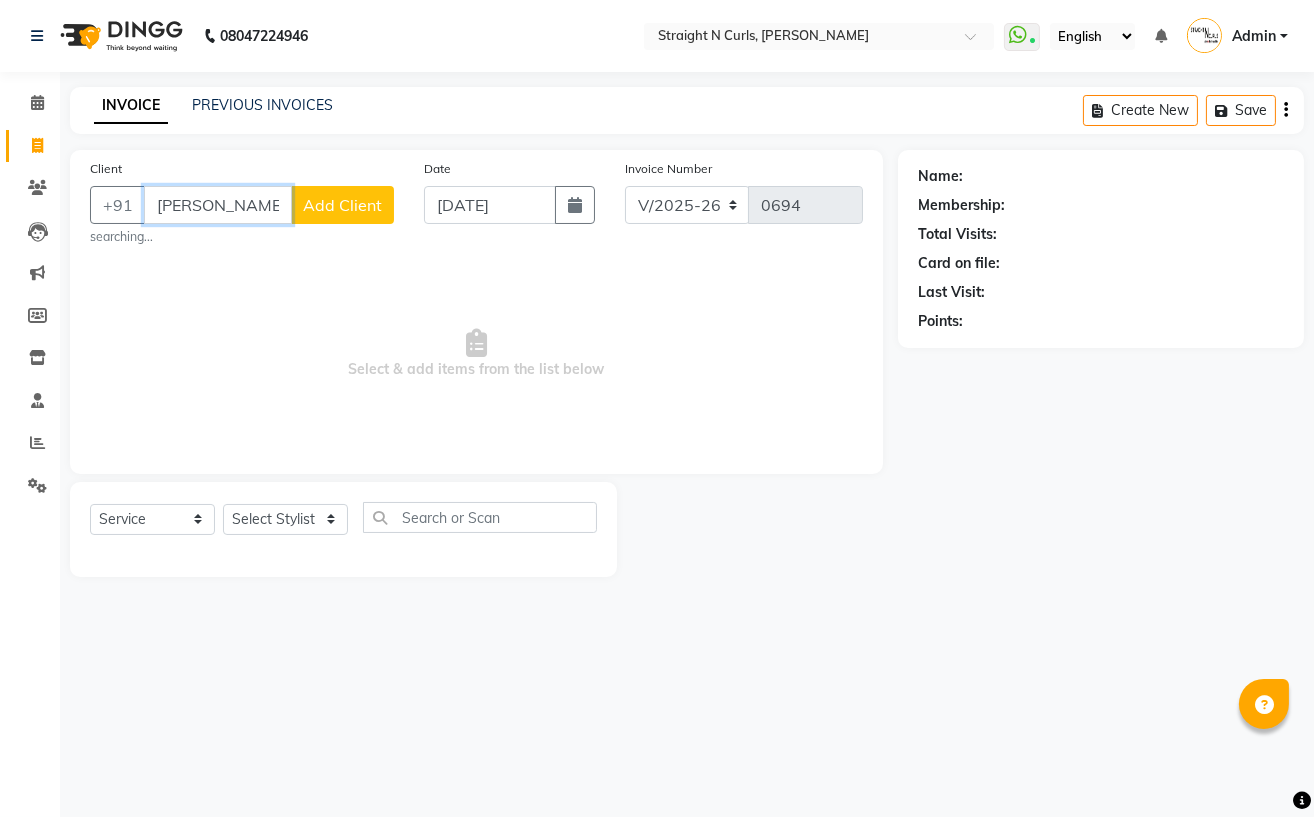 click on "[PERSON_NAME]" at bounding box center (218, 205) 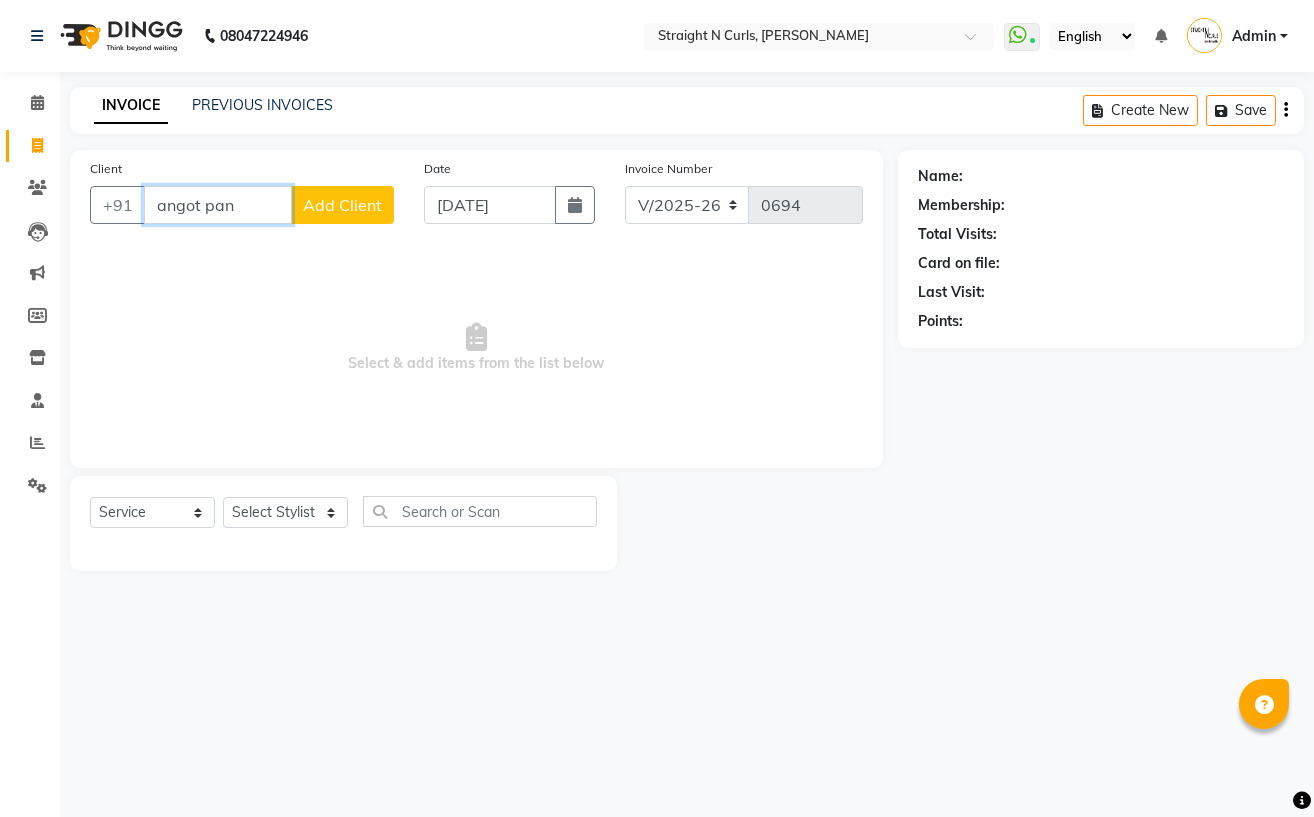 type on "angot pan" 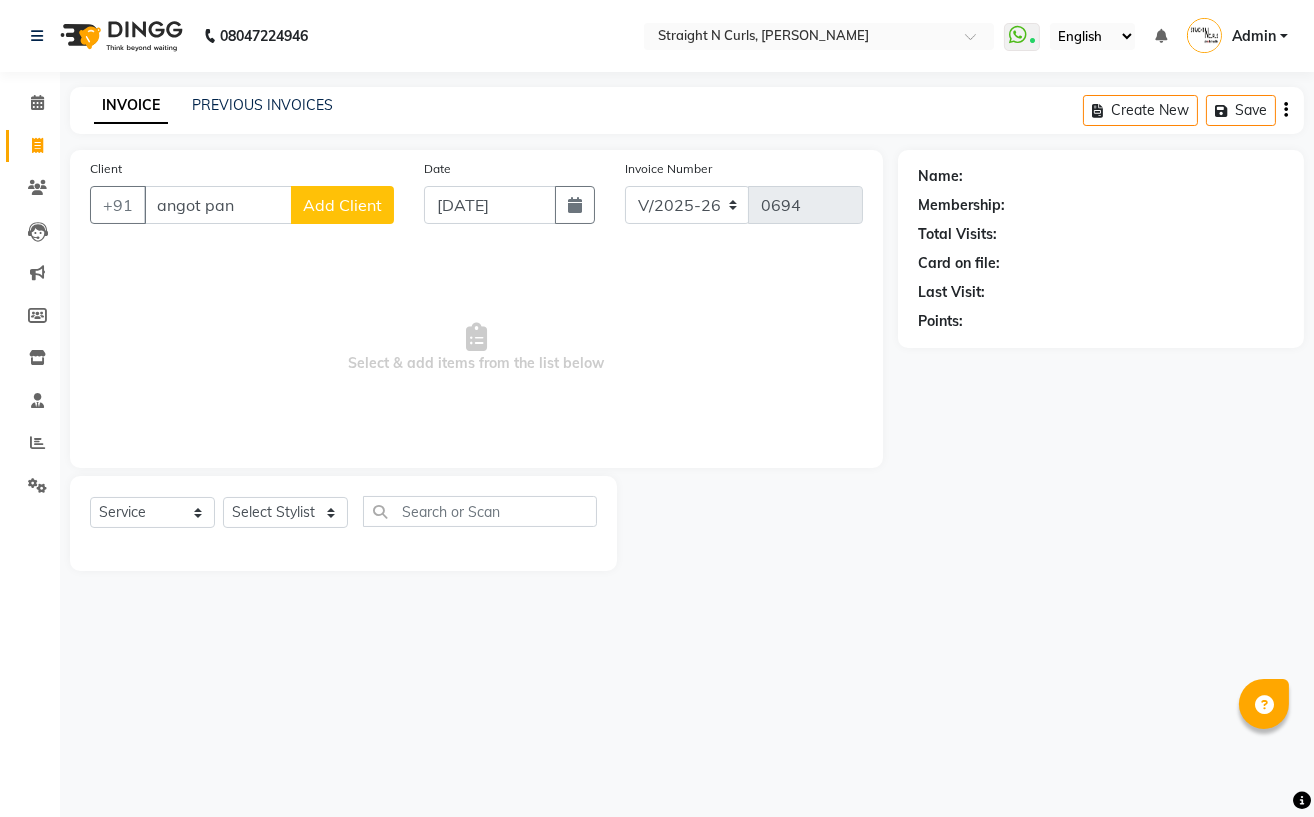 click on "Select  Service  Product  Membership  Package Voucher Prepaid Gift Card  Select Stylist [PERSON_NAME] [PERSON_NAME] [PERSON_NAME] Mohit [PERSON_NAME] [PERSON_NAME] [PERSON_NAME]" 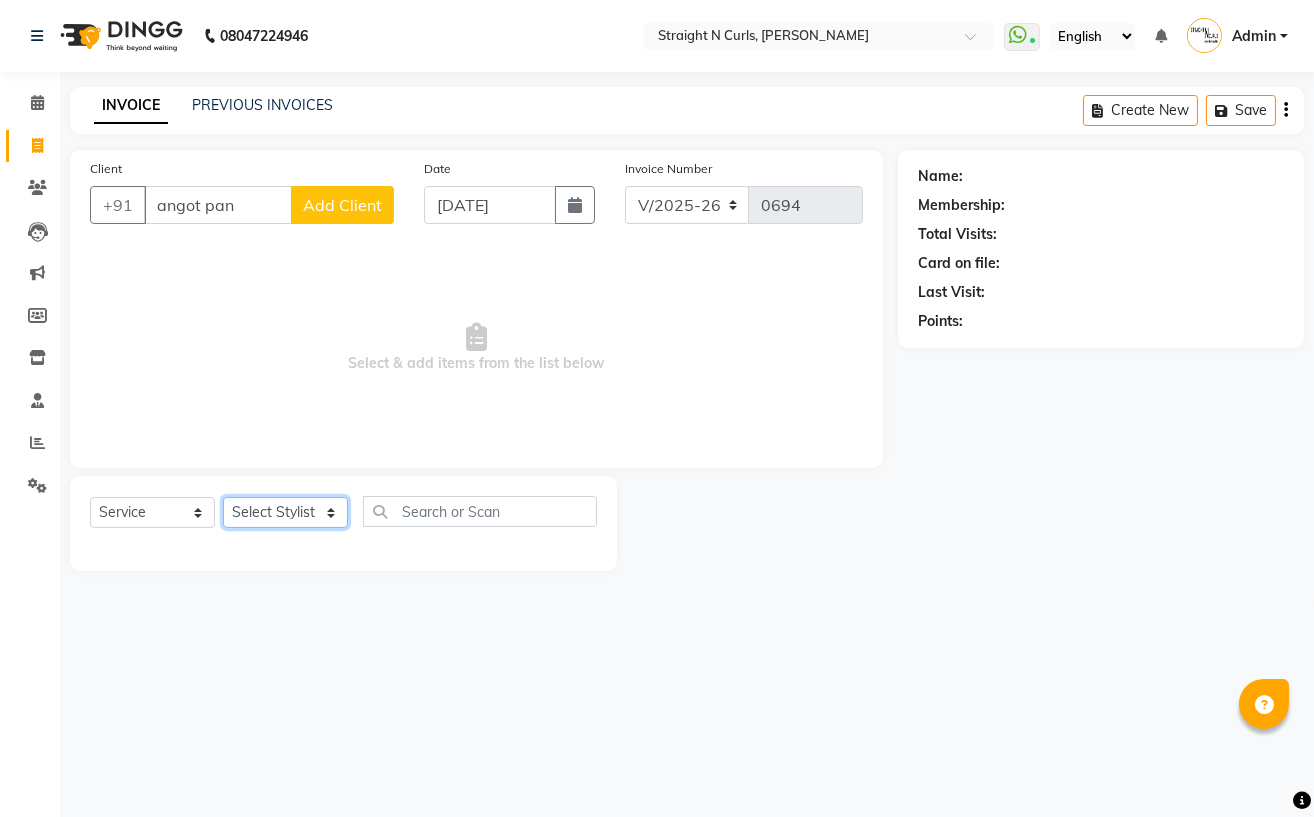 click on "Select Stylist [PERSON_NAME] [PERSON_NAME] [PERSON_NAME] Mohit [PERSON_NAME] [PERSON_NAME] [PERSON_NAME]" 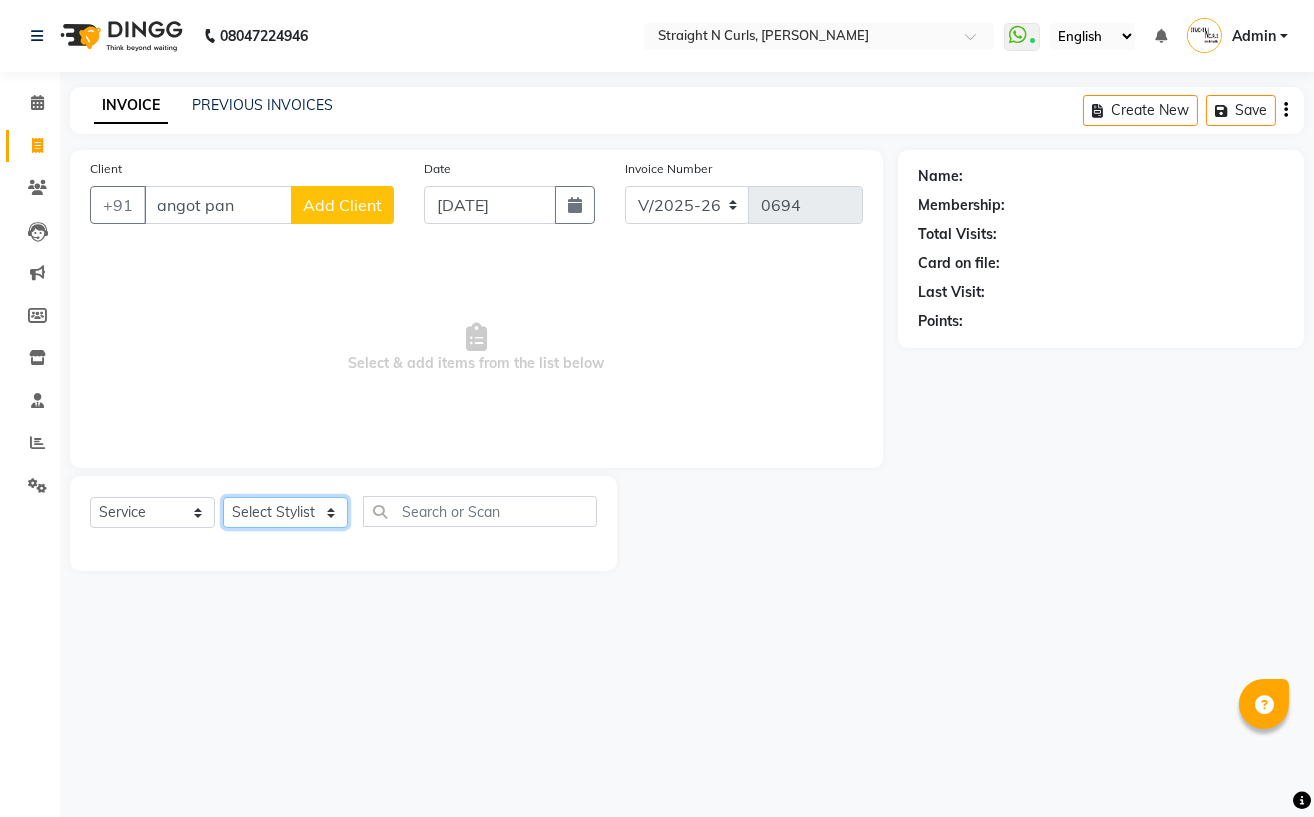 click on "Select Stylist [PERSON_NAME] [PERSON_NAME] [PERSON_NAME] Mohit [PERSON_NAME] [PERSON_NAME] [PERSON_NAME]" 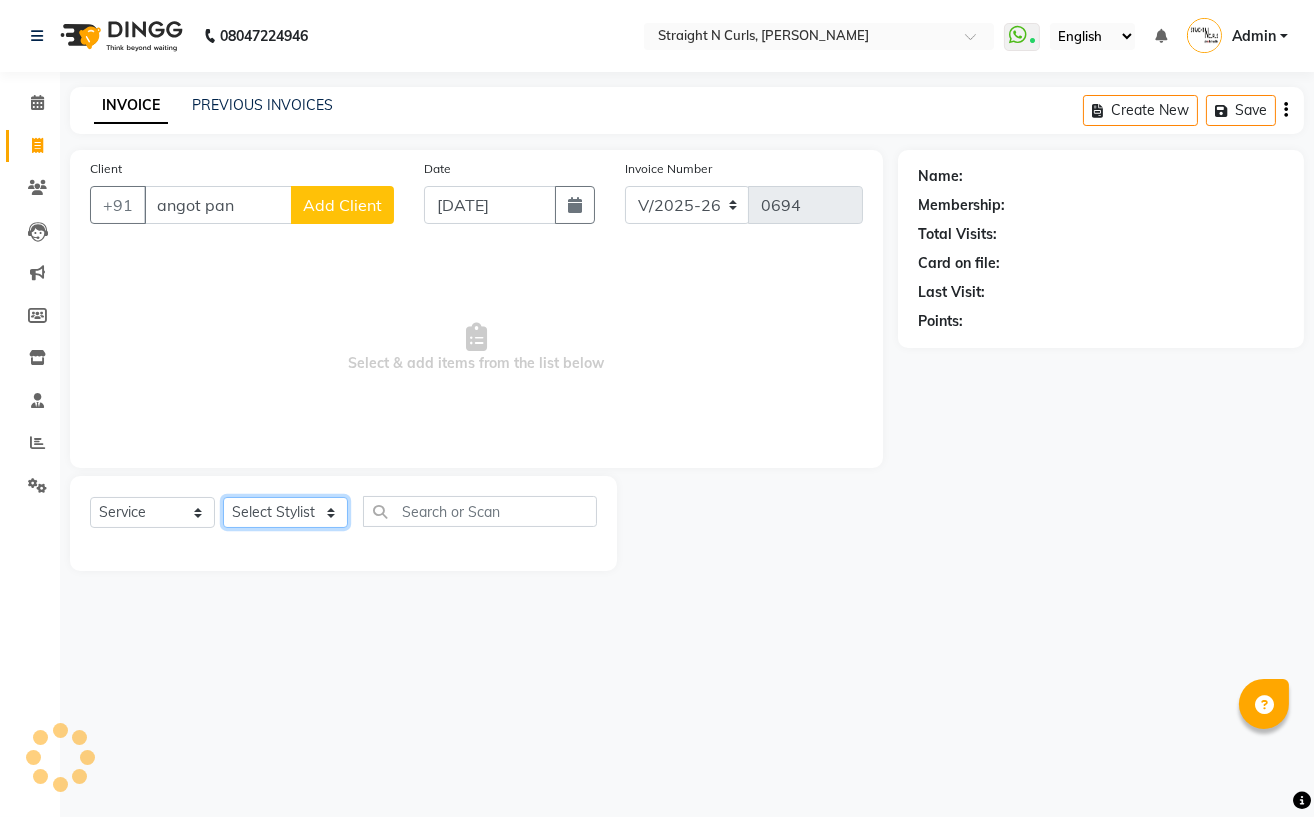 select on "74327" 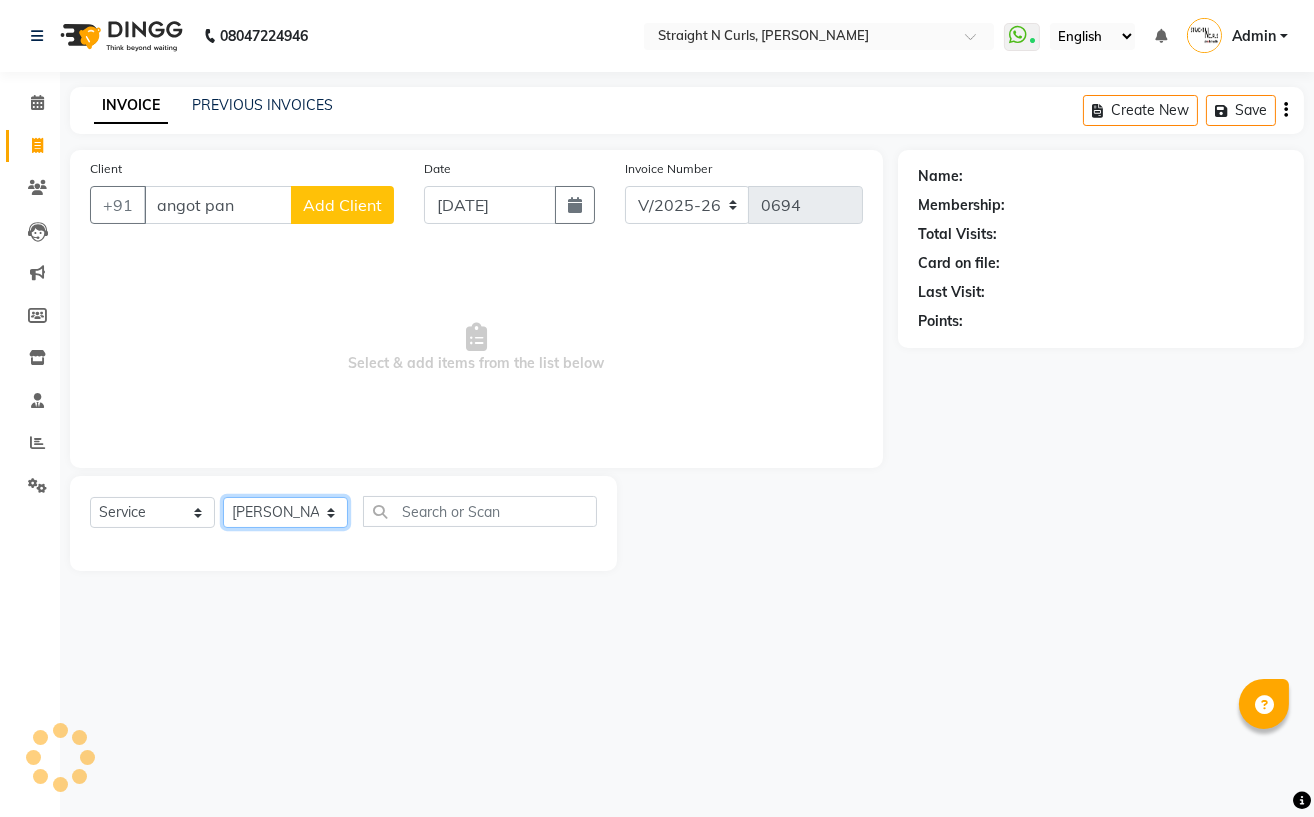 click on "Select Stylist [PERSON_NAME] [PERSON_NAME] [PERSON_NAME] Mohit [PERSON_NAME] [PERSON_NAME] [PERSON_NAME]" 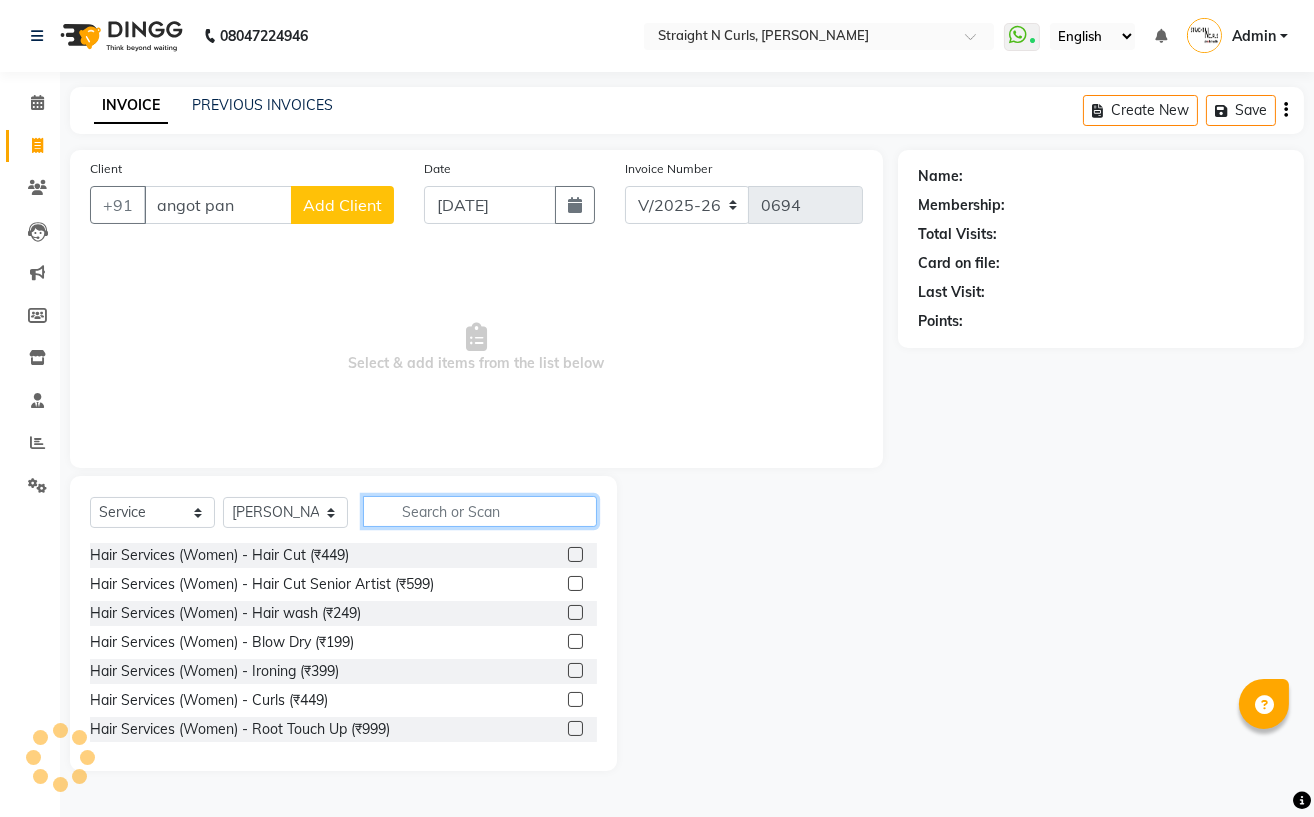 click 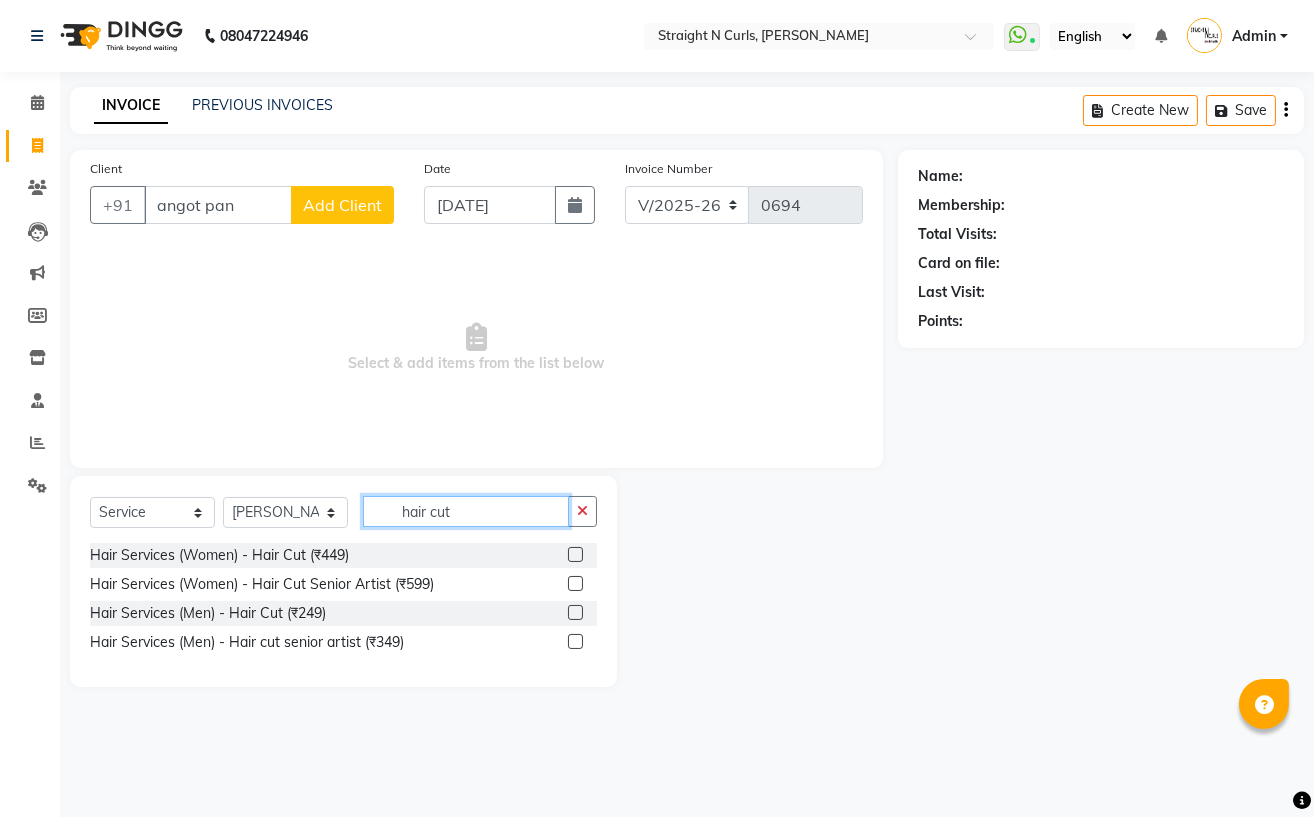 type on "hair cut" 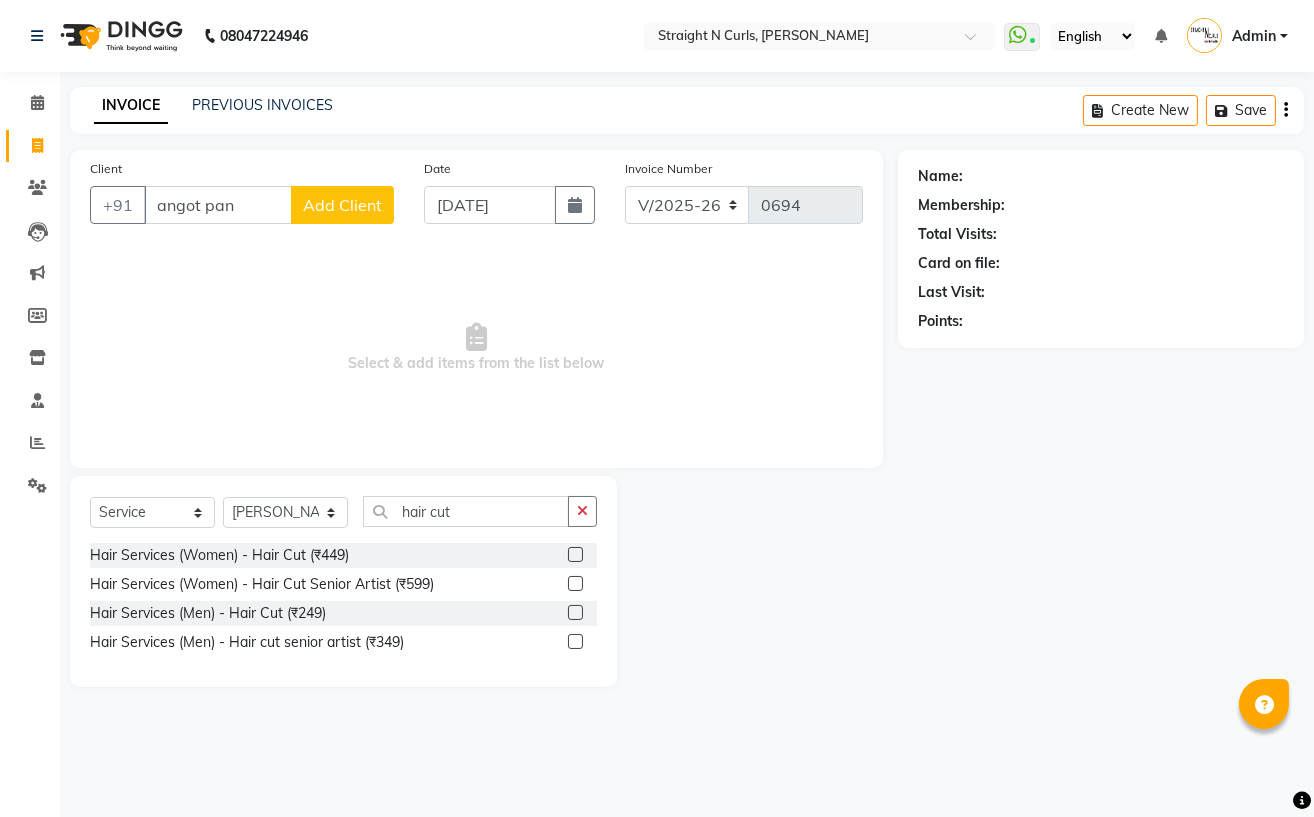 click 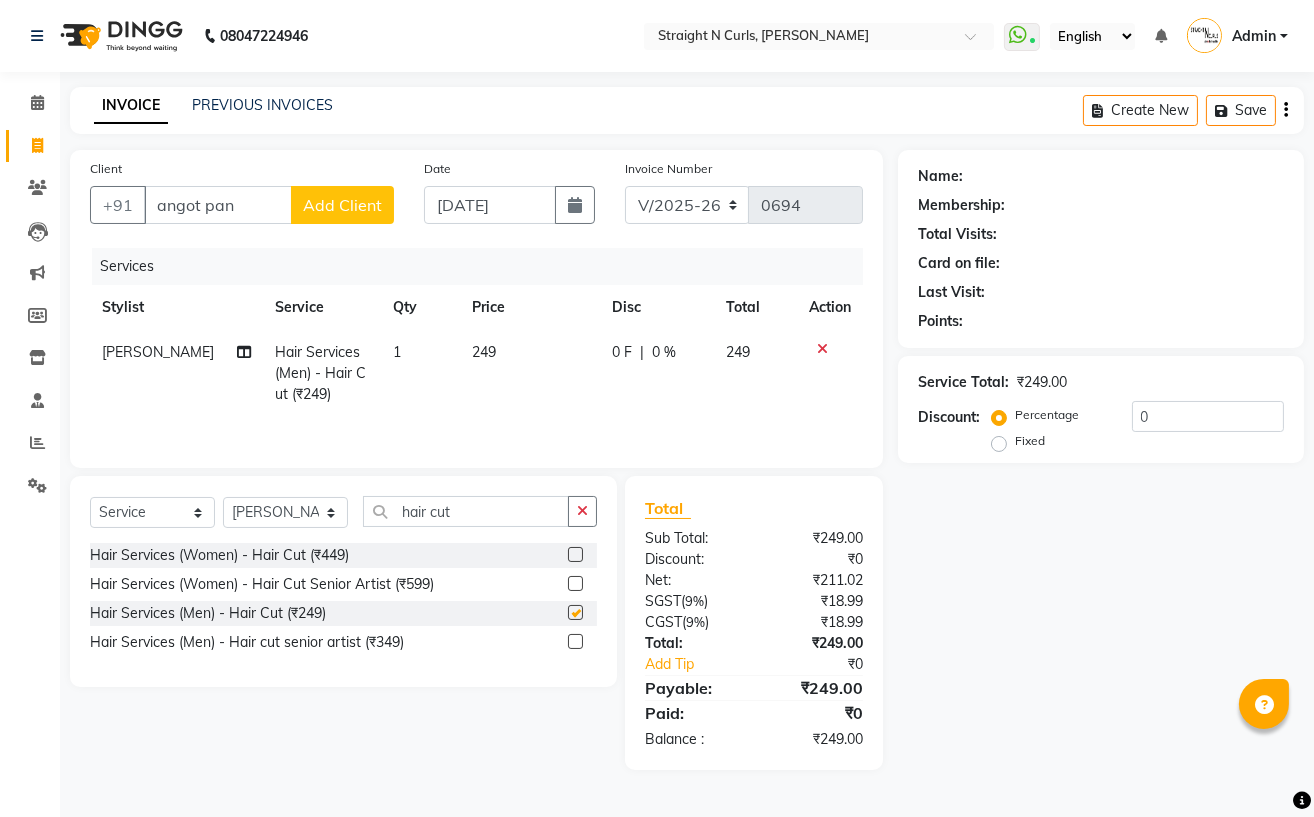 checkbox on "false" 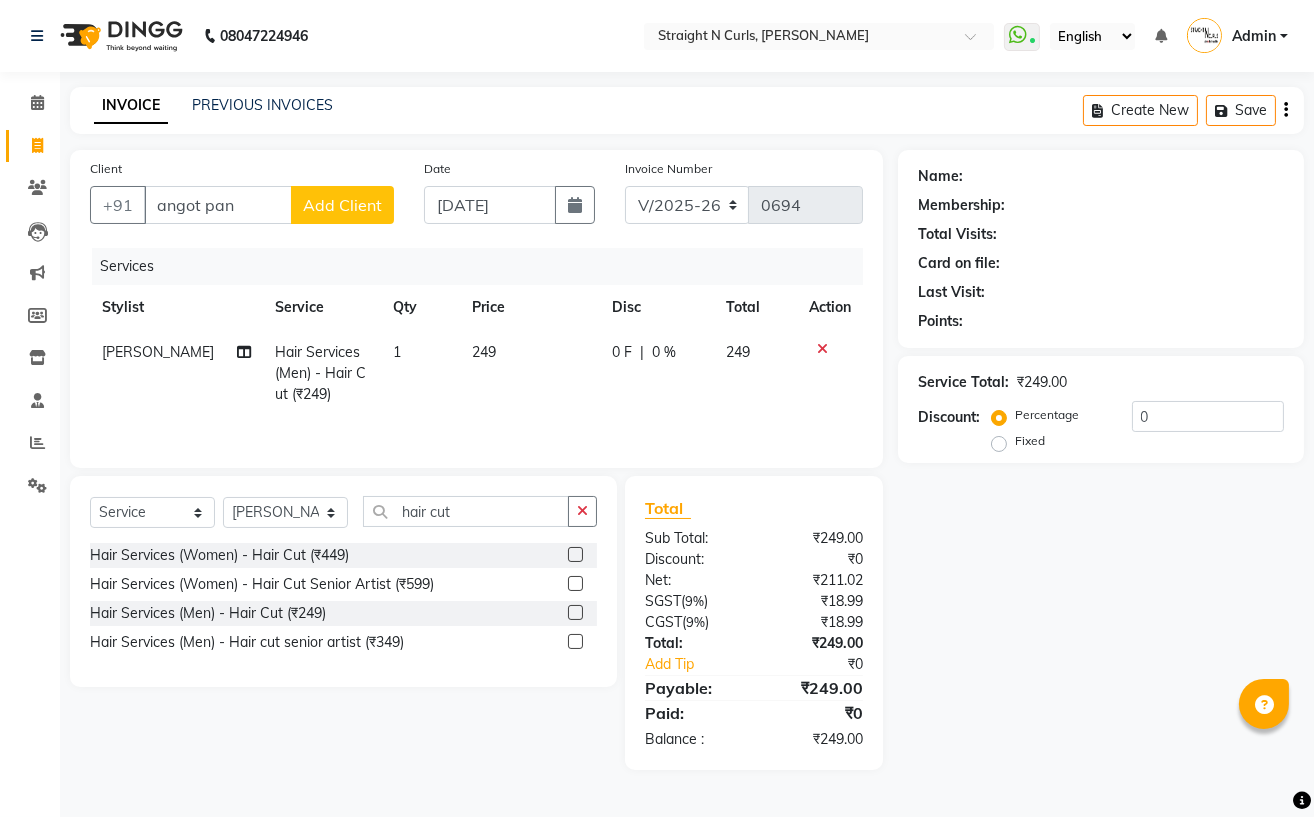 click on "Select  Service  Product  Membership  Package Voucher Prepaid Gift Card  Select Stylist [PERSON_NAME] [PERSON_NAME] [PERSON_NAME] Mohit [PERSON_NAME] [PERSON_NAME] [PERSON_NAME]  hair cut Hair Services (Women) - Hair Cut (₹449)  Hair Services (Women) - Hair Cut Senior Artist (₹599)  Hair Services (Men) - Hair Cut (₹249)  Hair Services (Men) - Hair cut senior artist (₹349)" 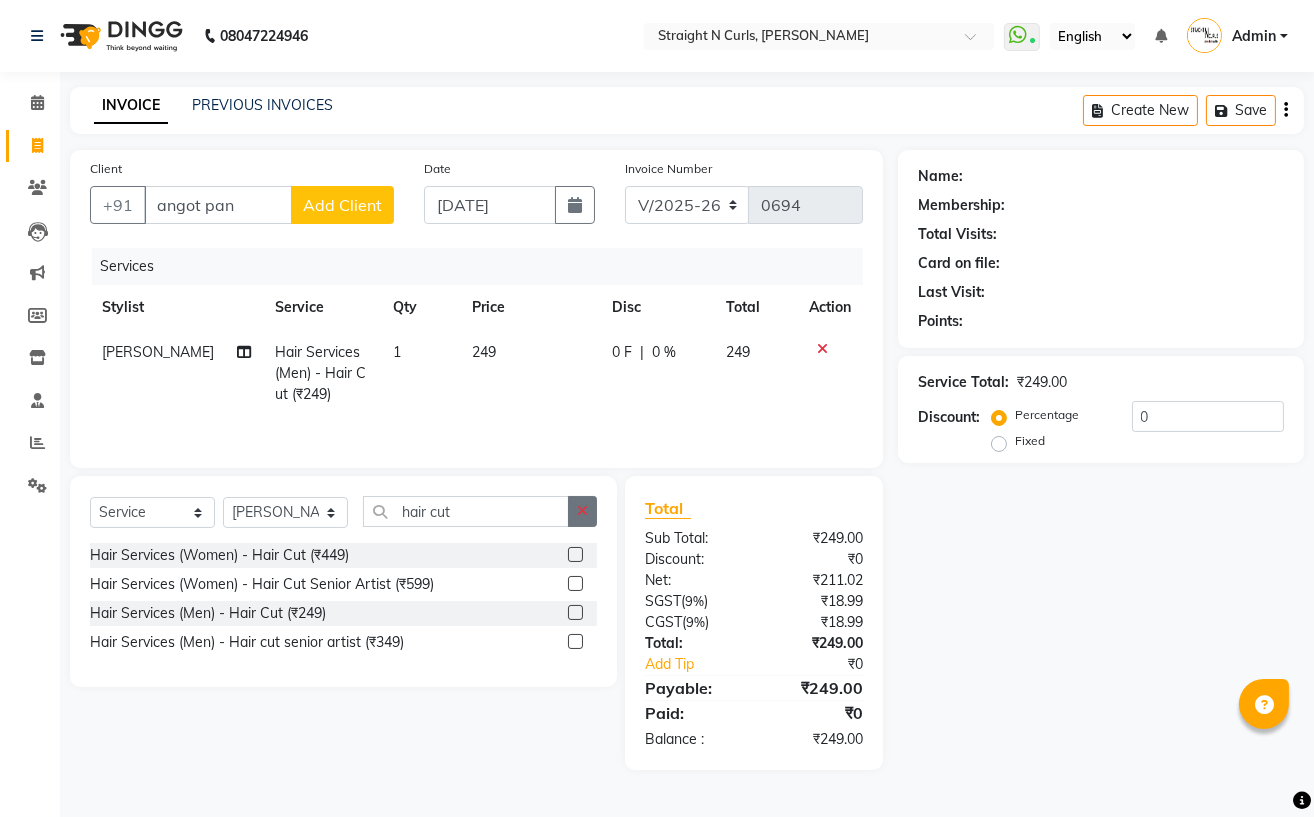 click 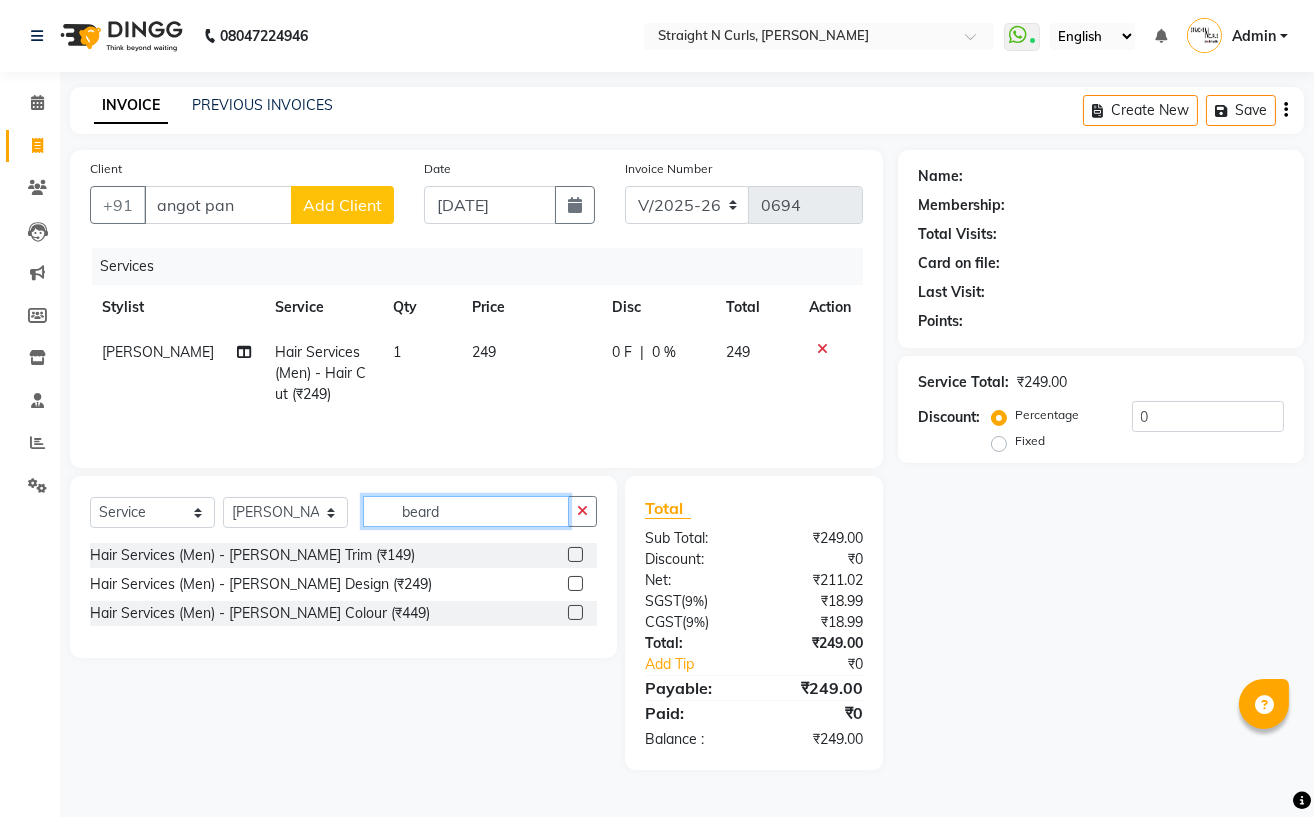 type on "beard" 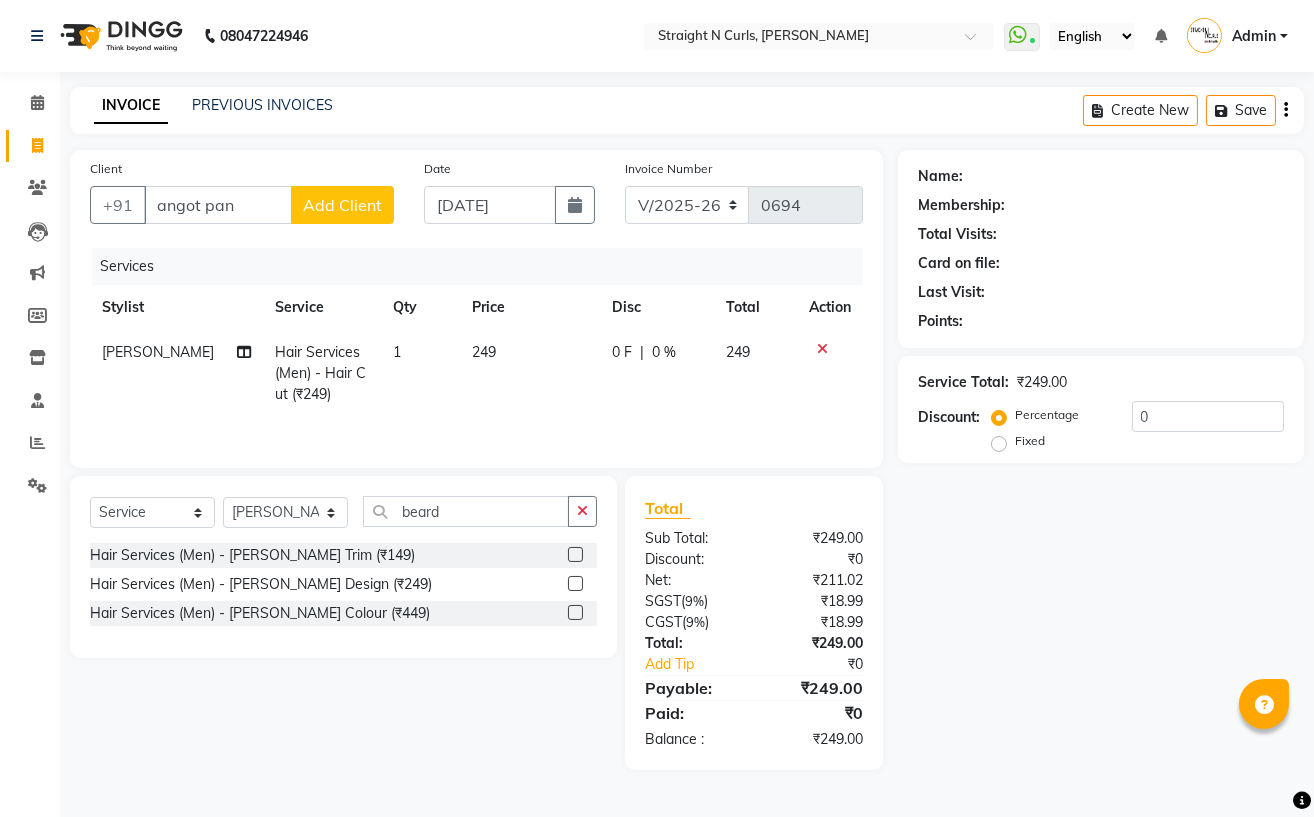 click 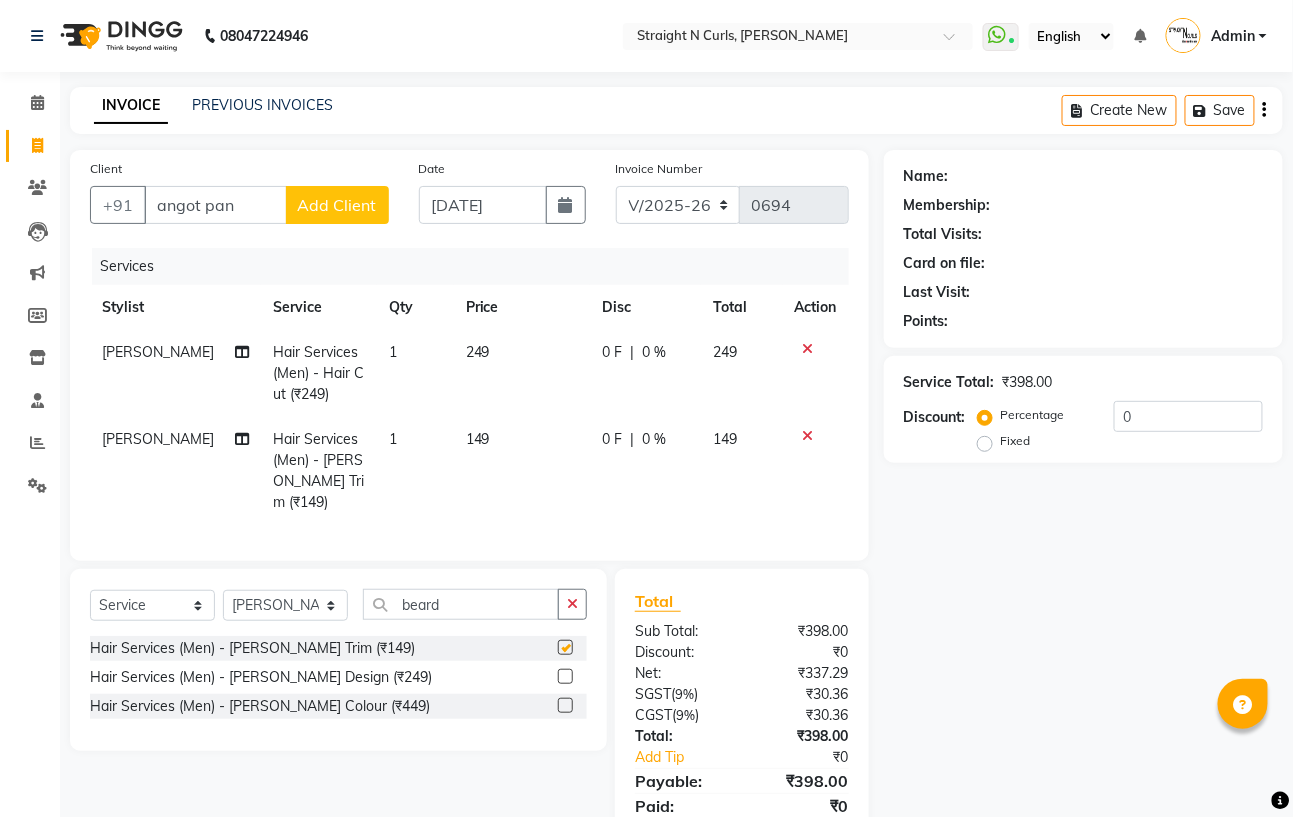 checkbox on "false" 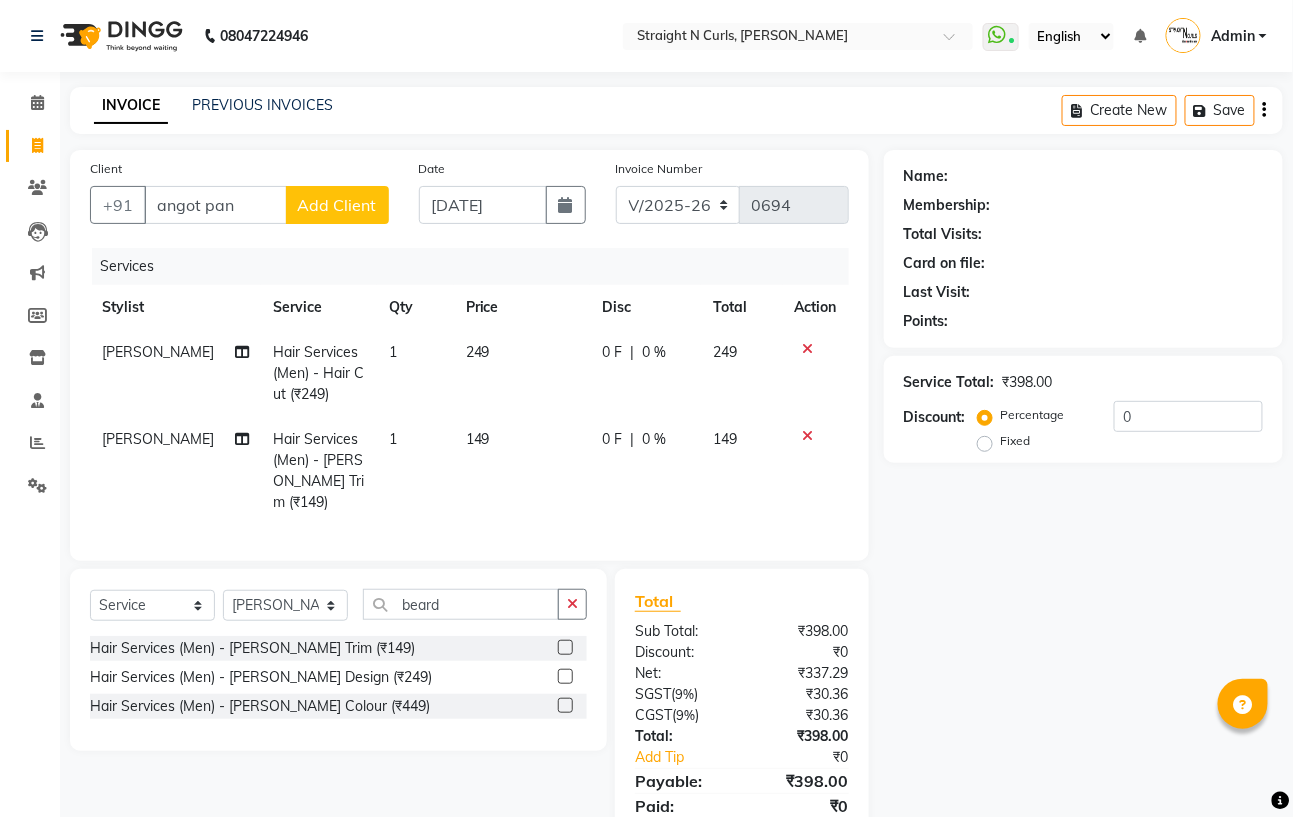 drag, startPoint x: 570, startPoint y: 598, endPoint x: 619, endPoint y: 584, distance: 50.96077 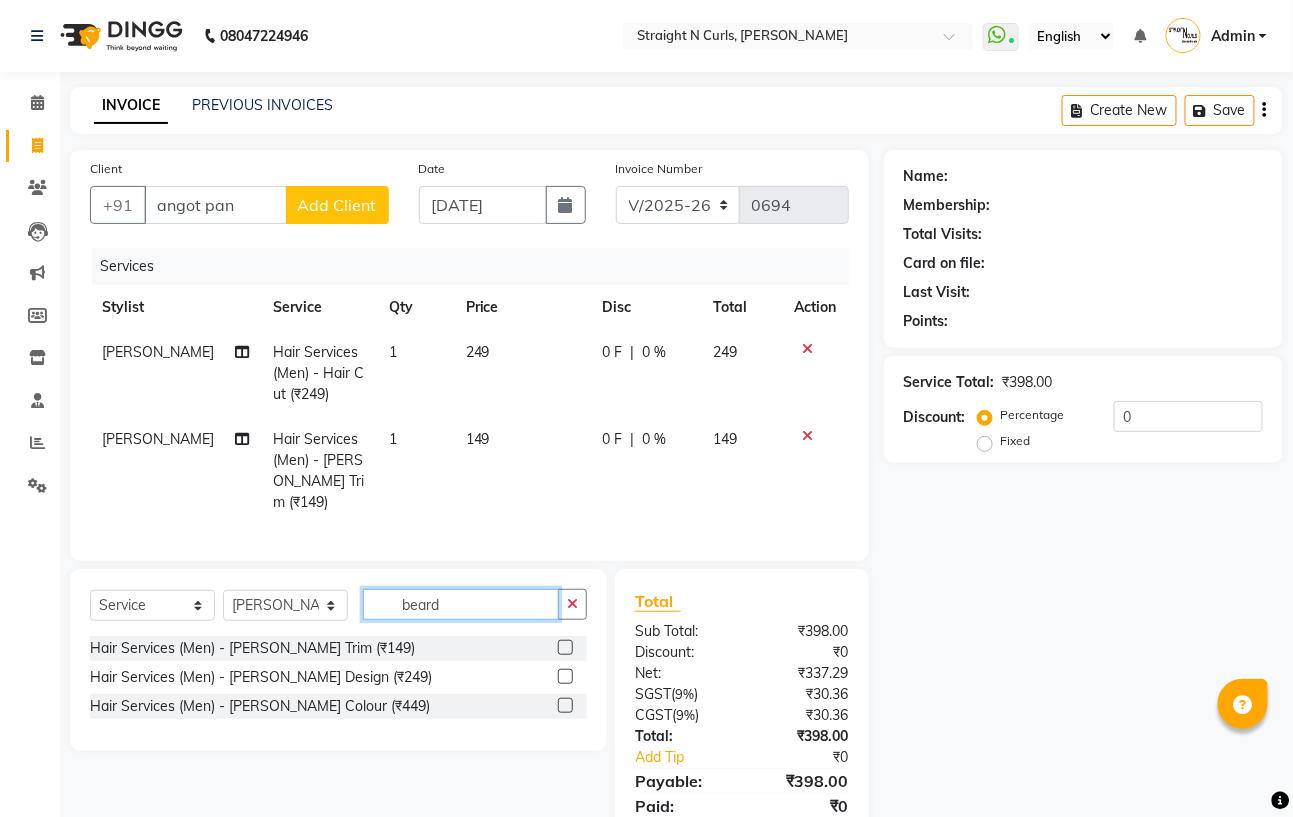 type 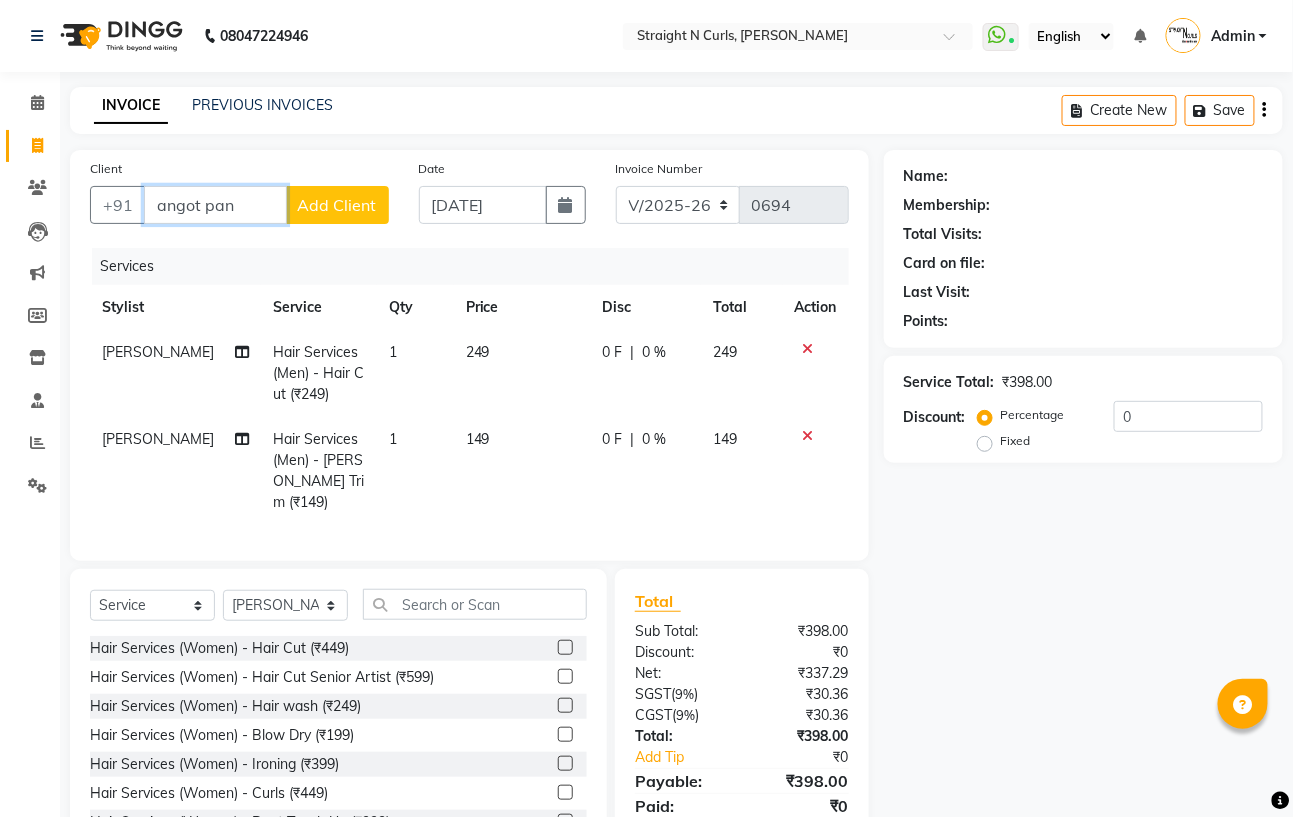 click on "angot pan" at bounding box center (215, 205) 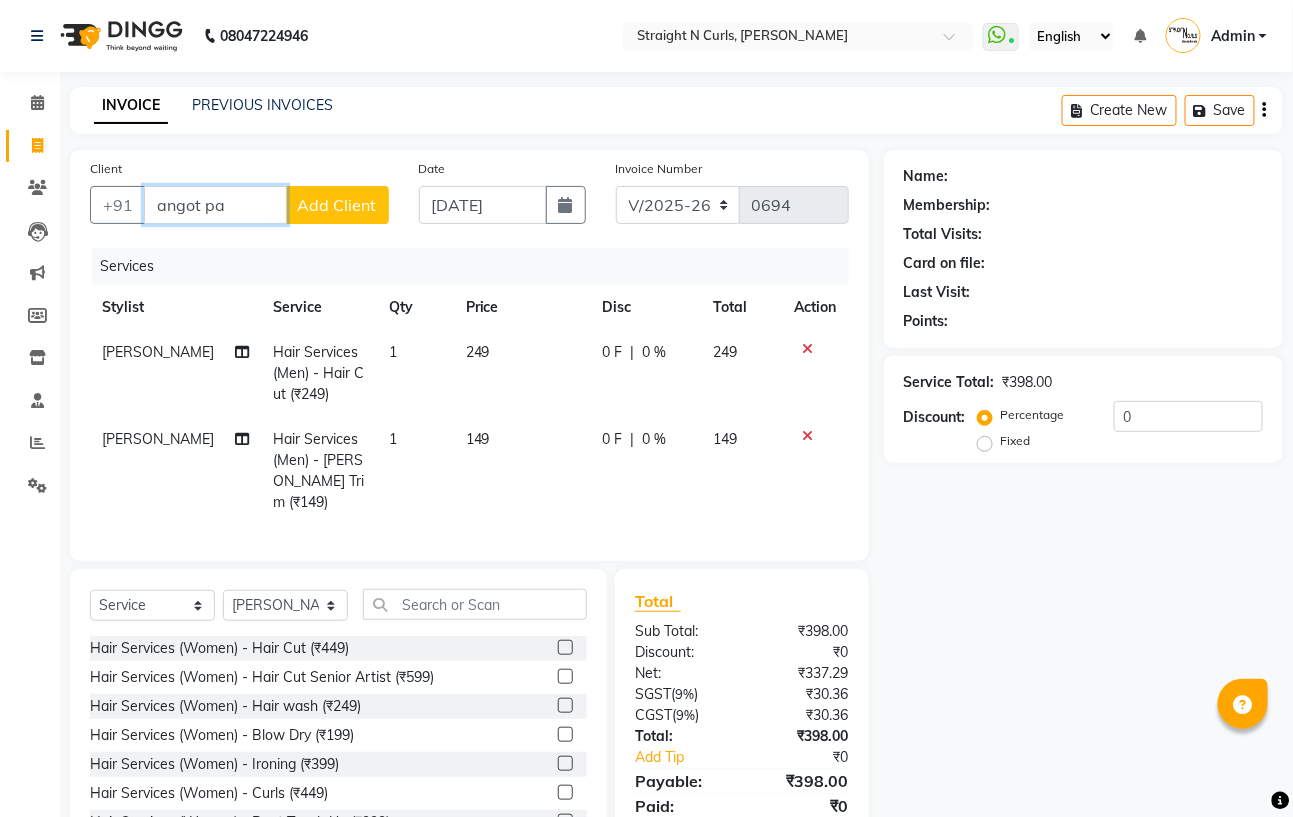 click on "angot pa" at bounding box center [215, 205] 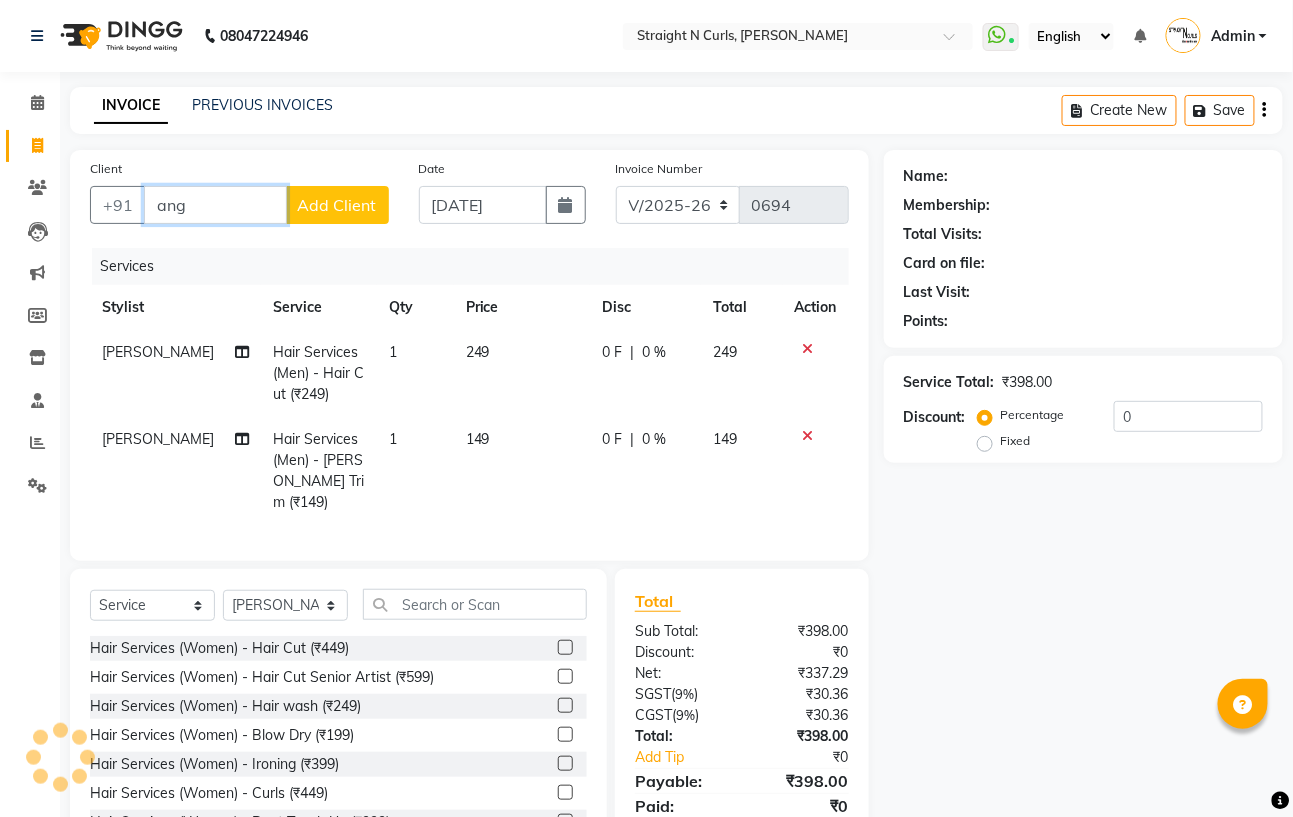 scroll, scrollTop: 76, scrollLeft: 0, axis: vertical 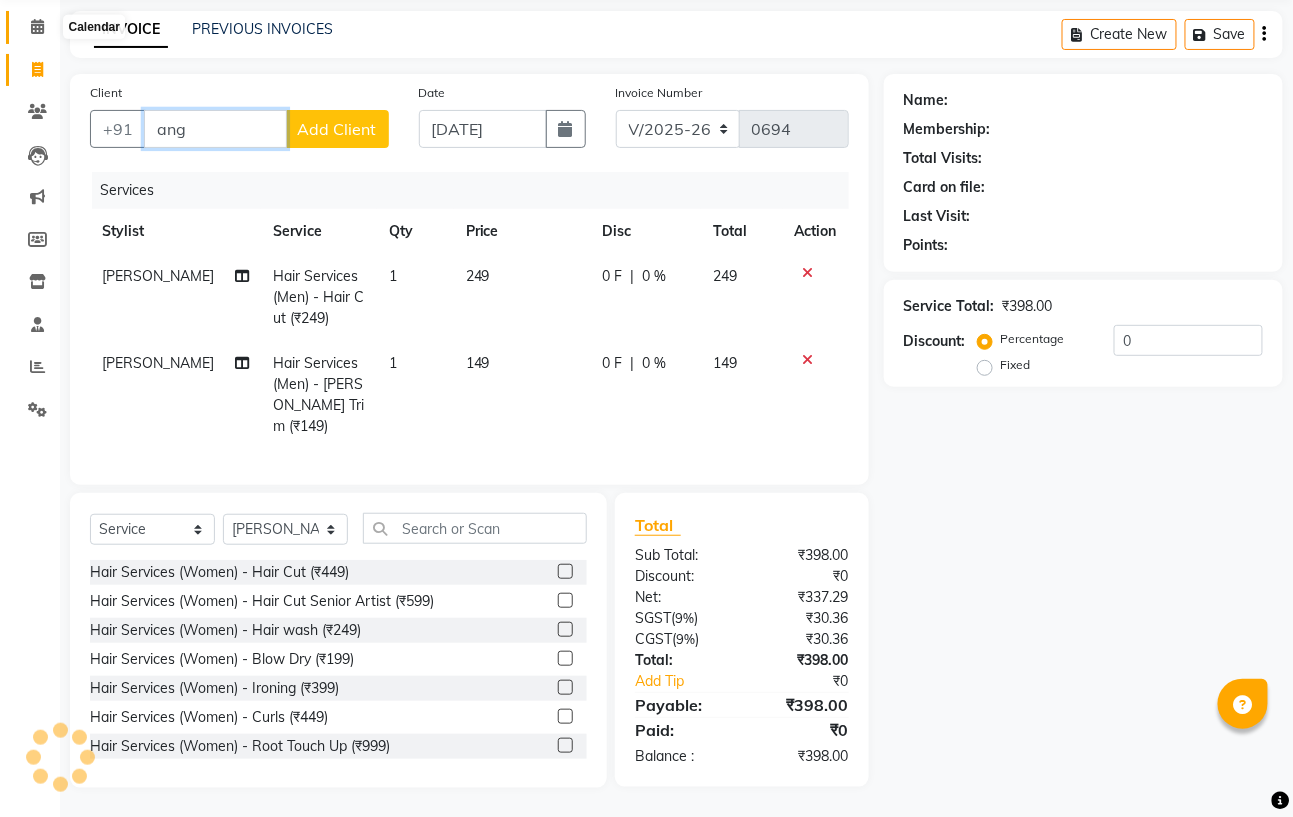type on "ang" 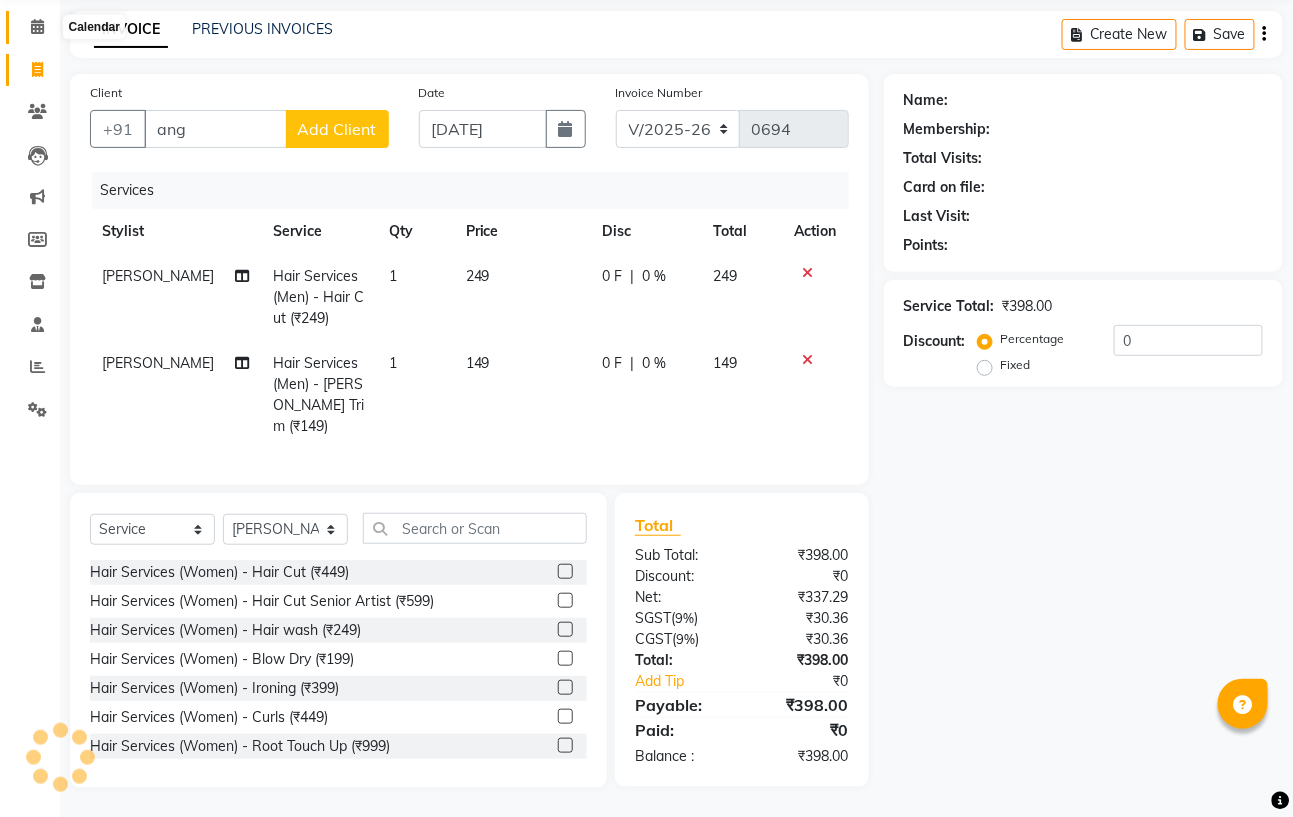 click 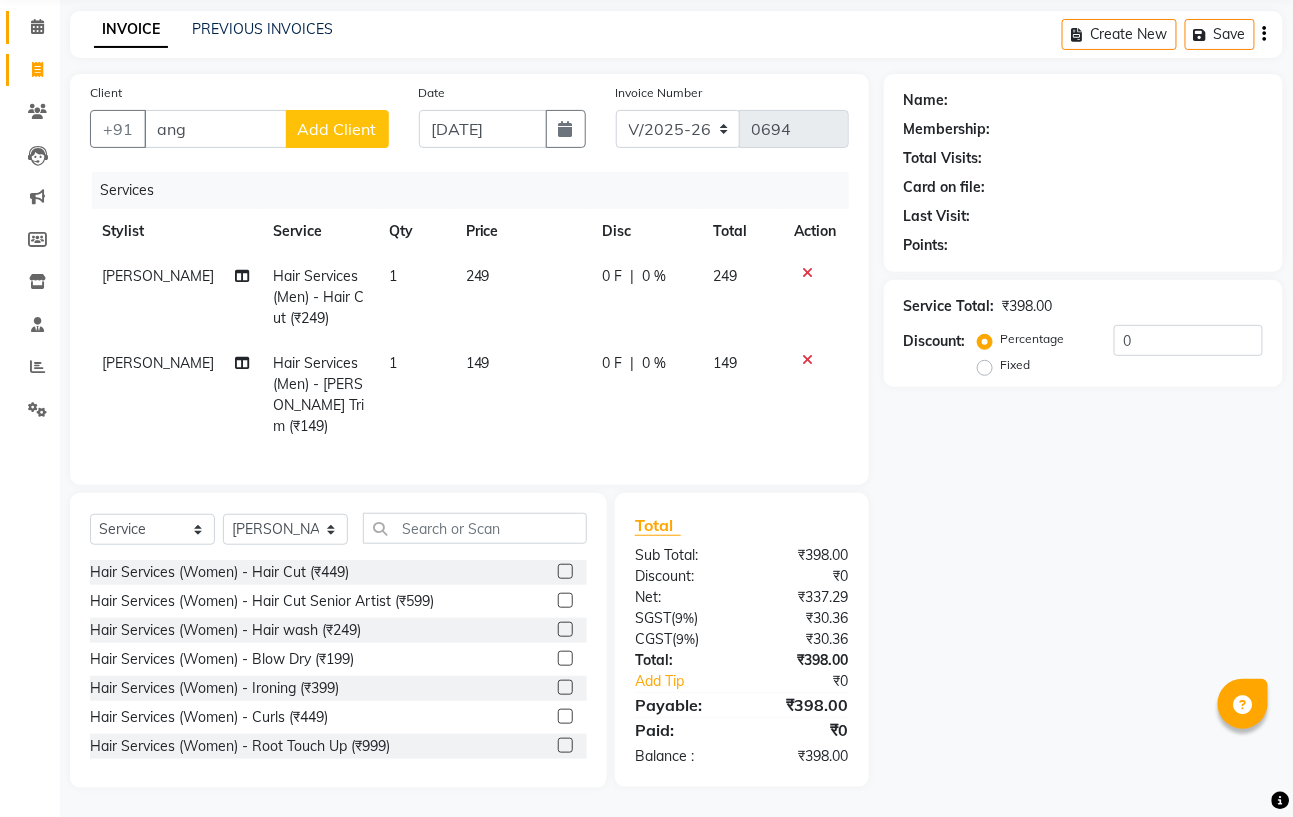 scroll, scrollTop: 0, scrollLeft: 0, axis: both 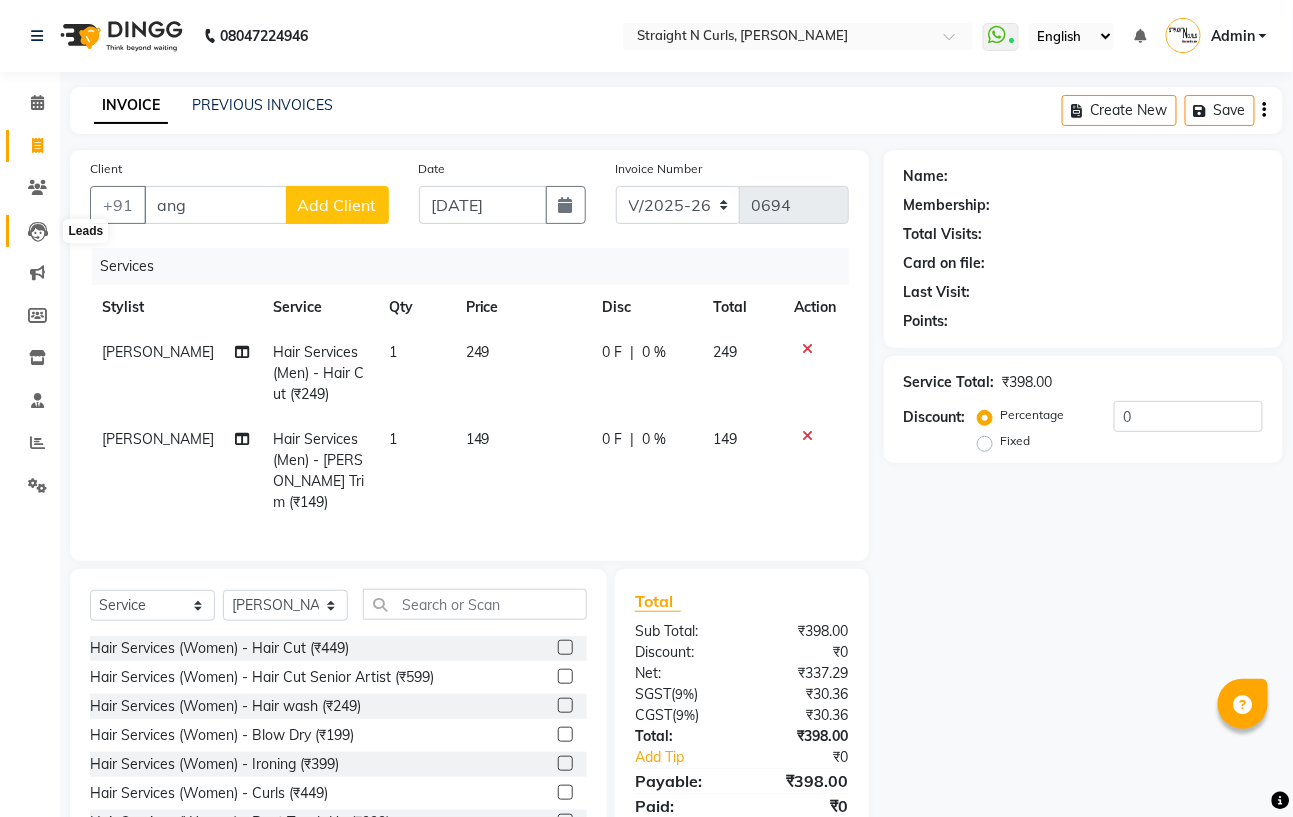 click 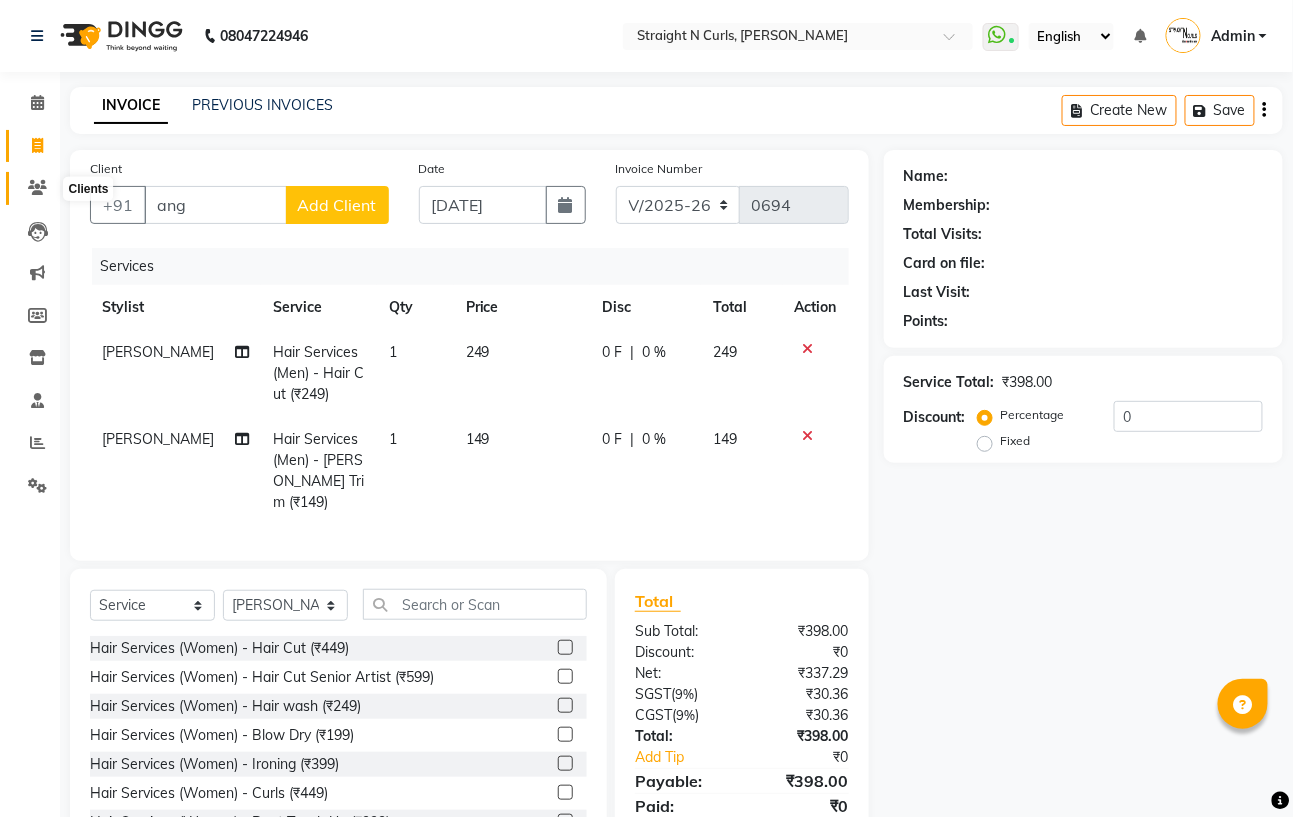 click 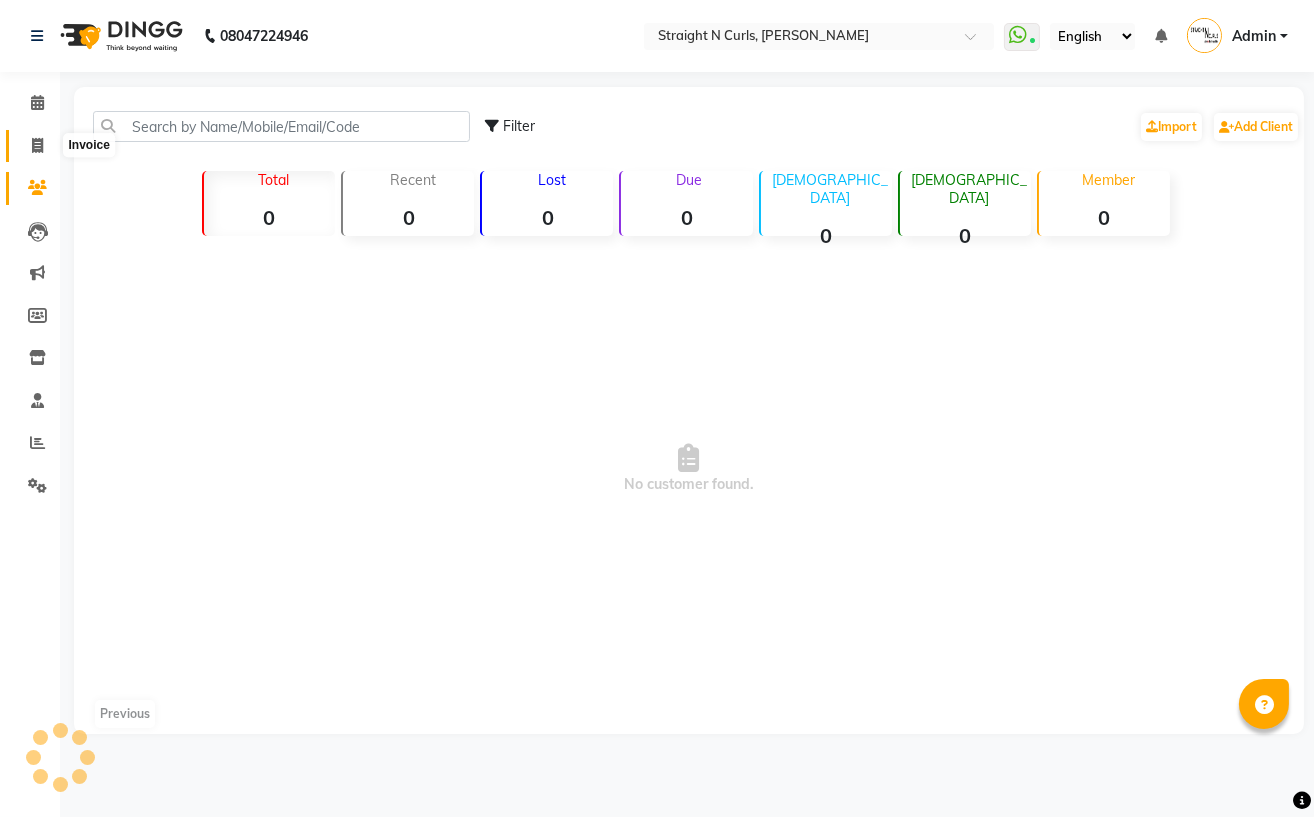 click 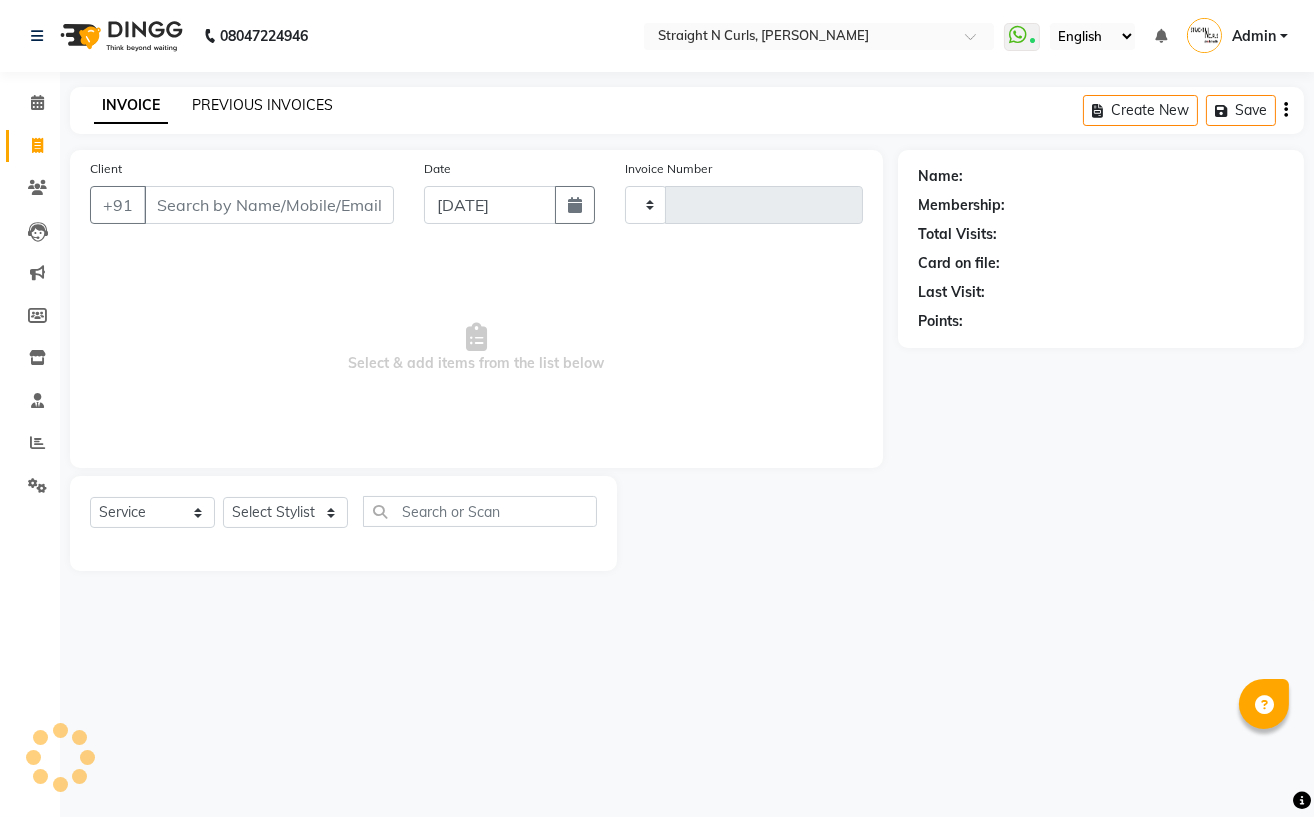 click on "PREVIOUS INVOICES" 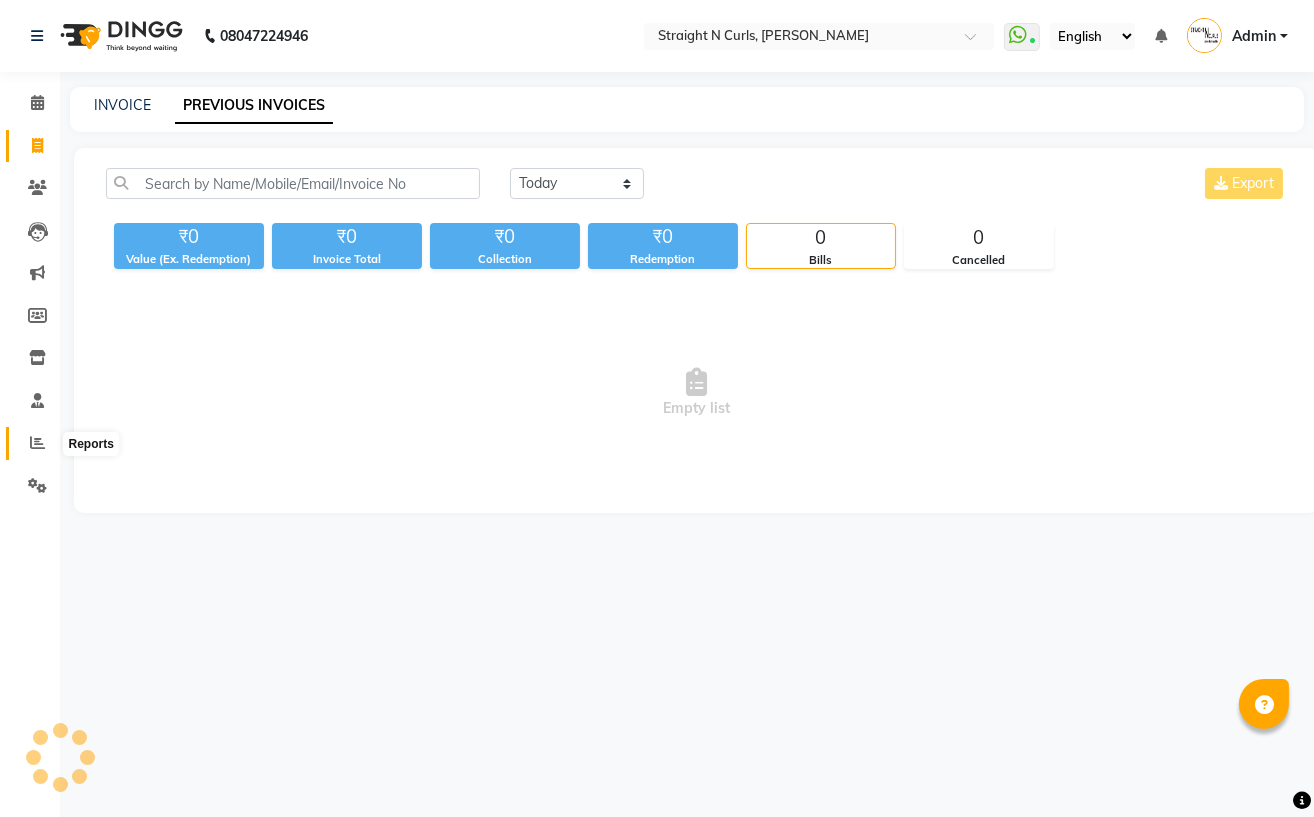click 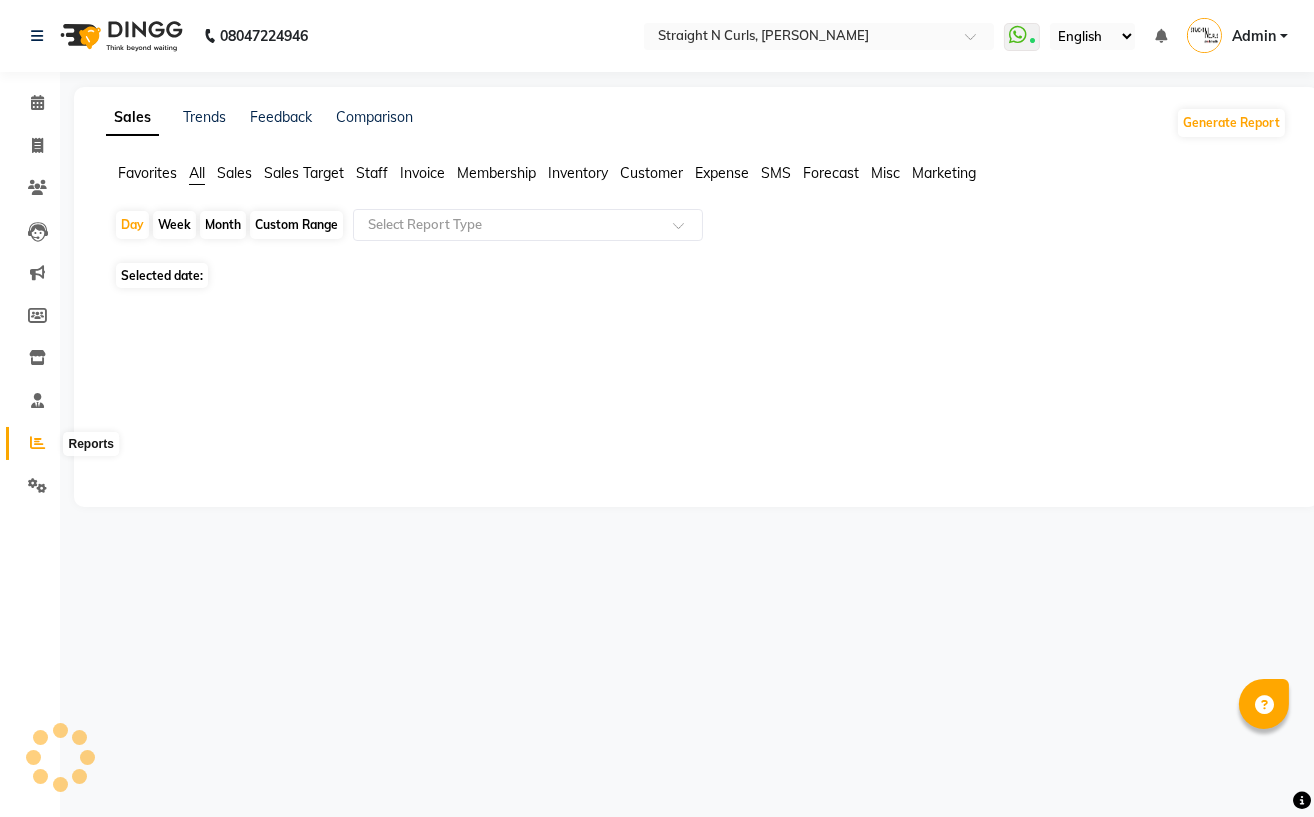 click 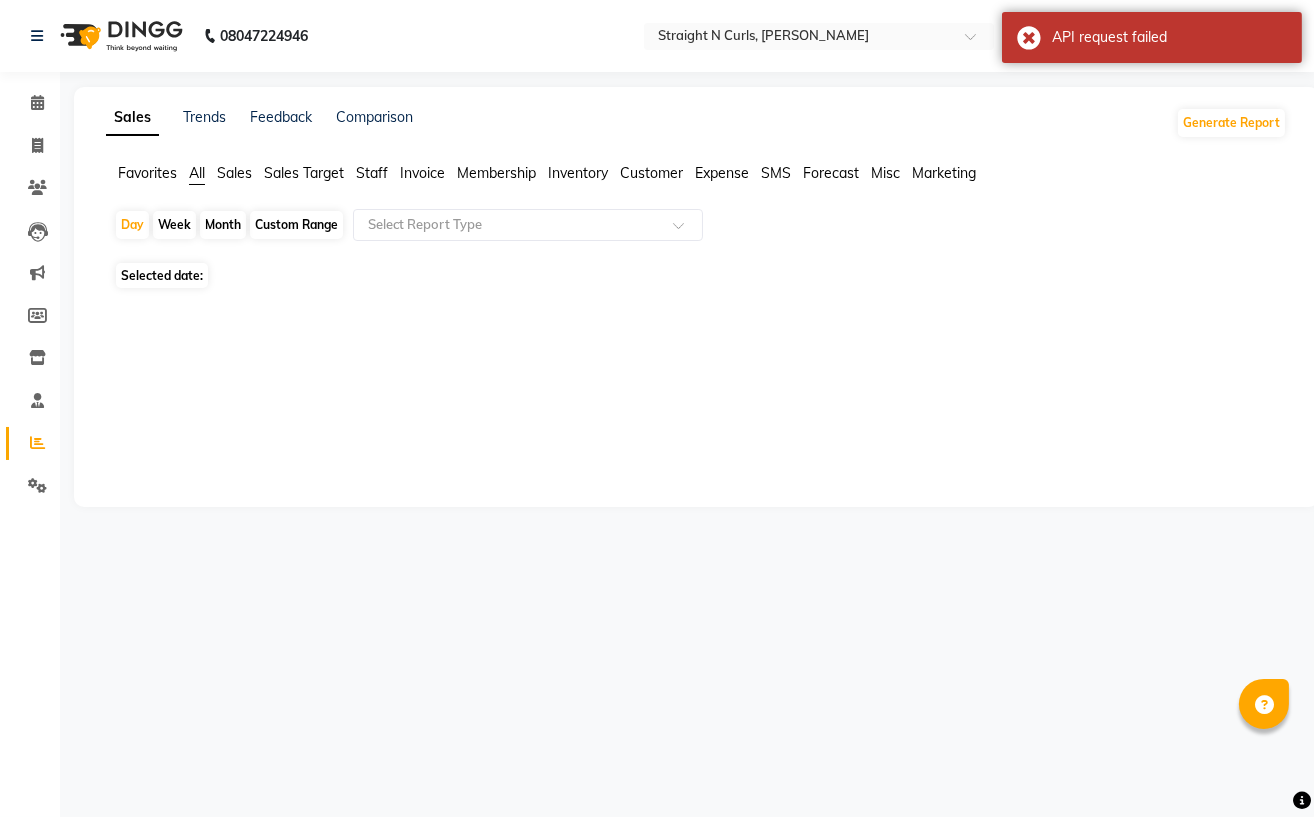 drag, startPoint x: 725, startPoint y: 382, endPoint x: 689, endPoint y: 390, distance: 36.878178 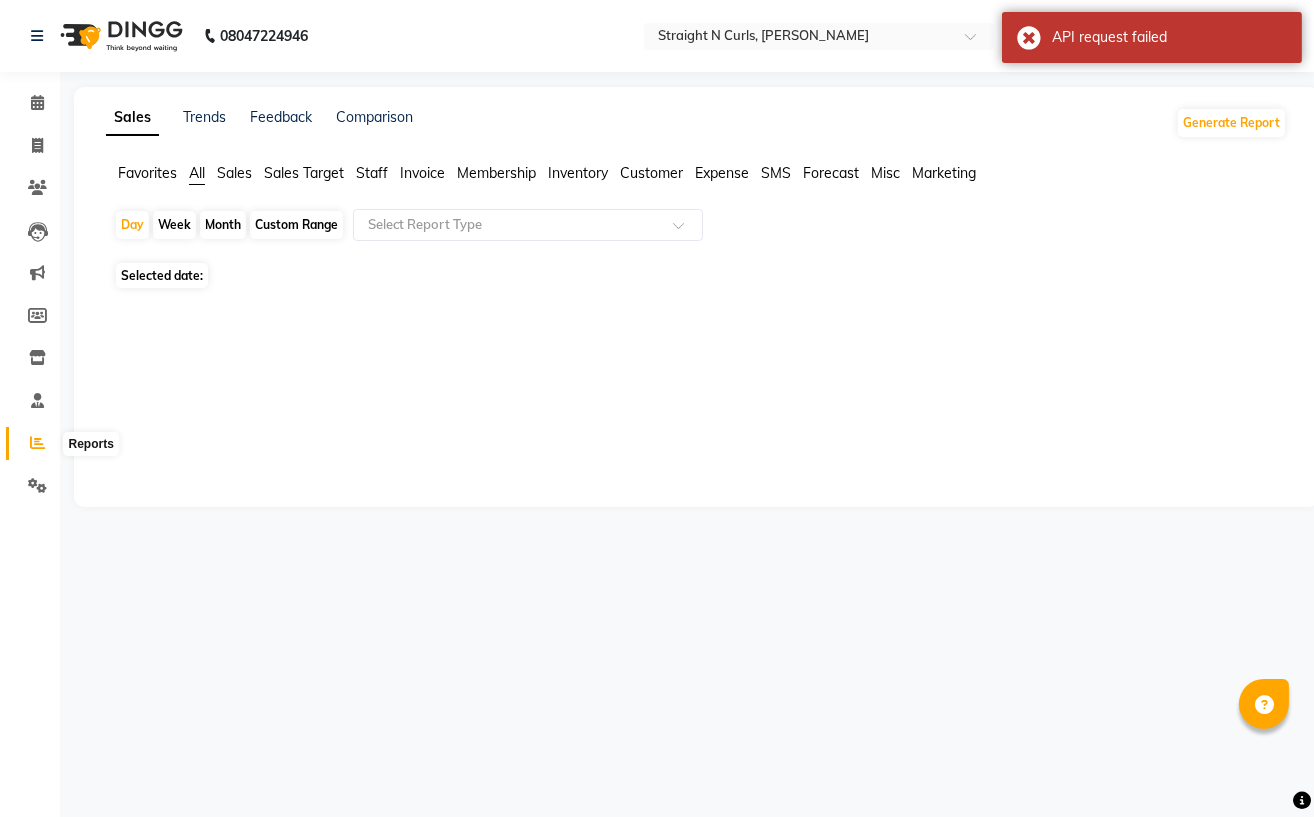 click 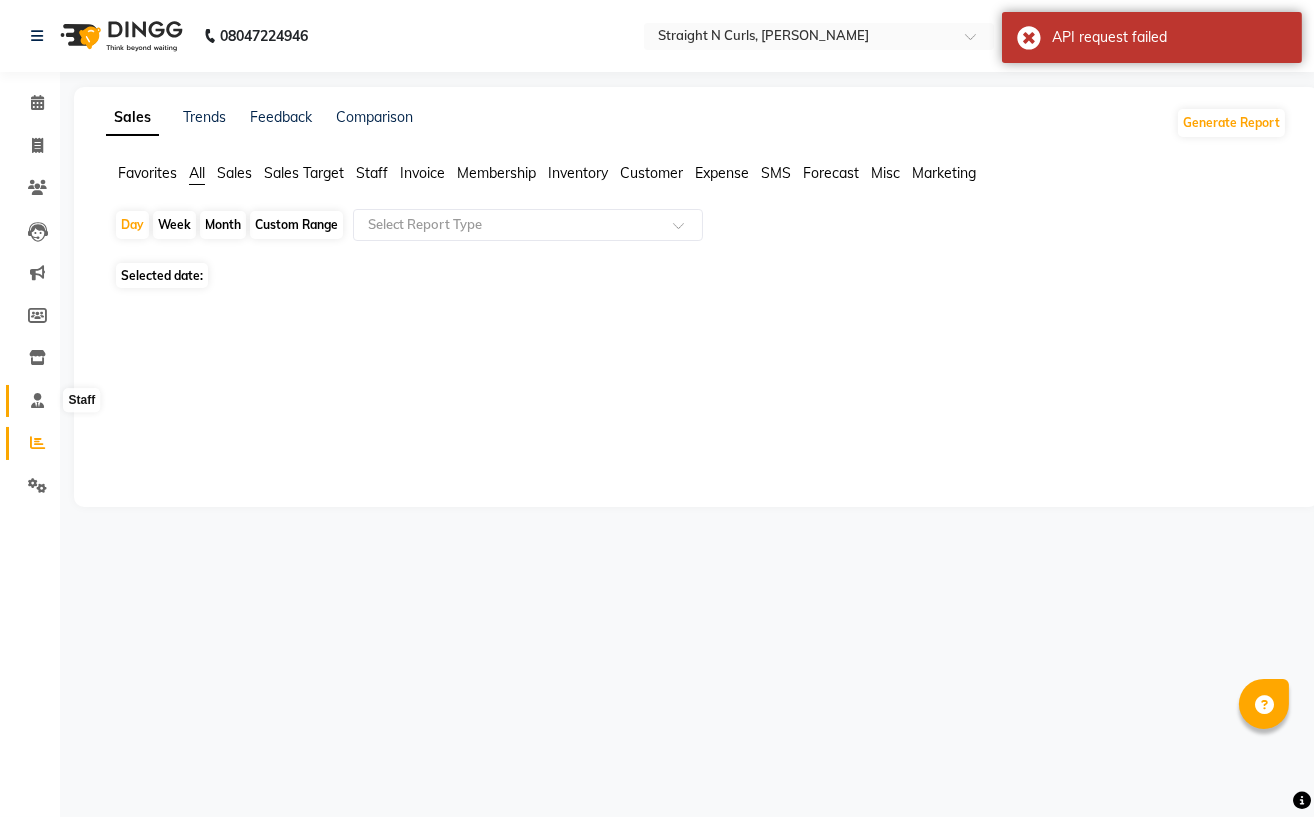 click 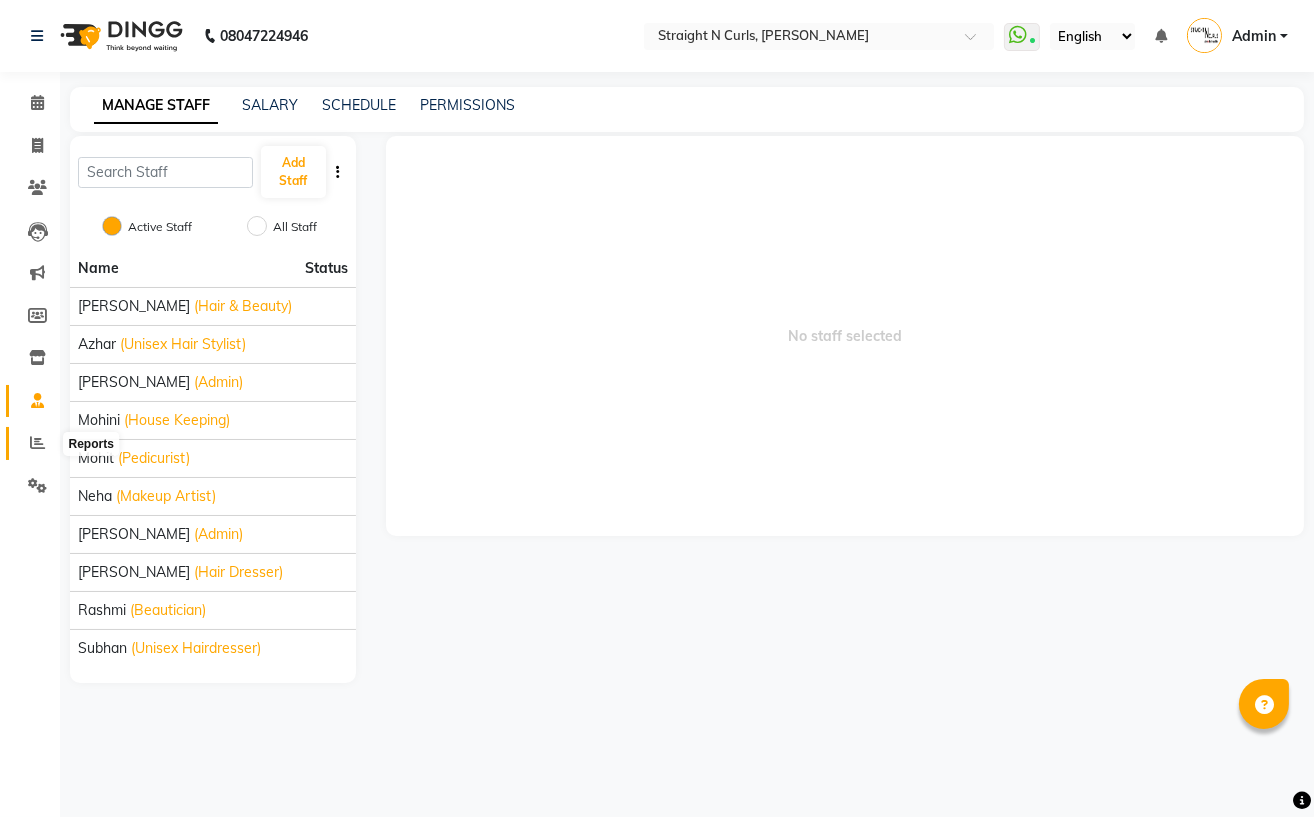 click 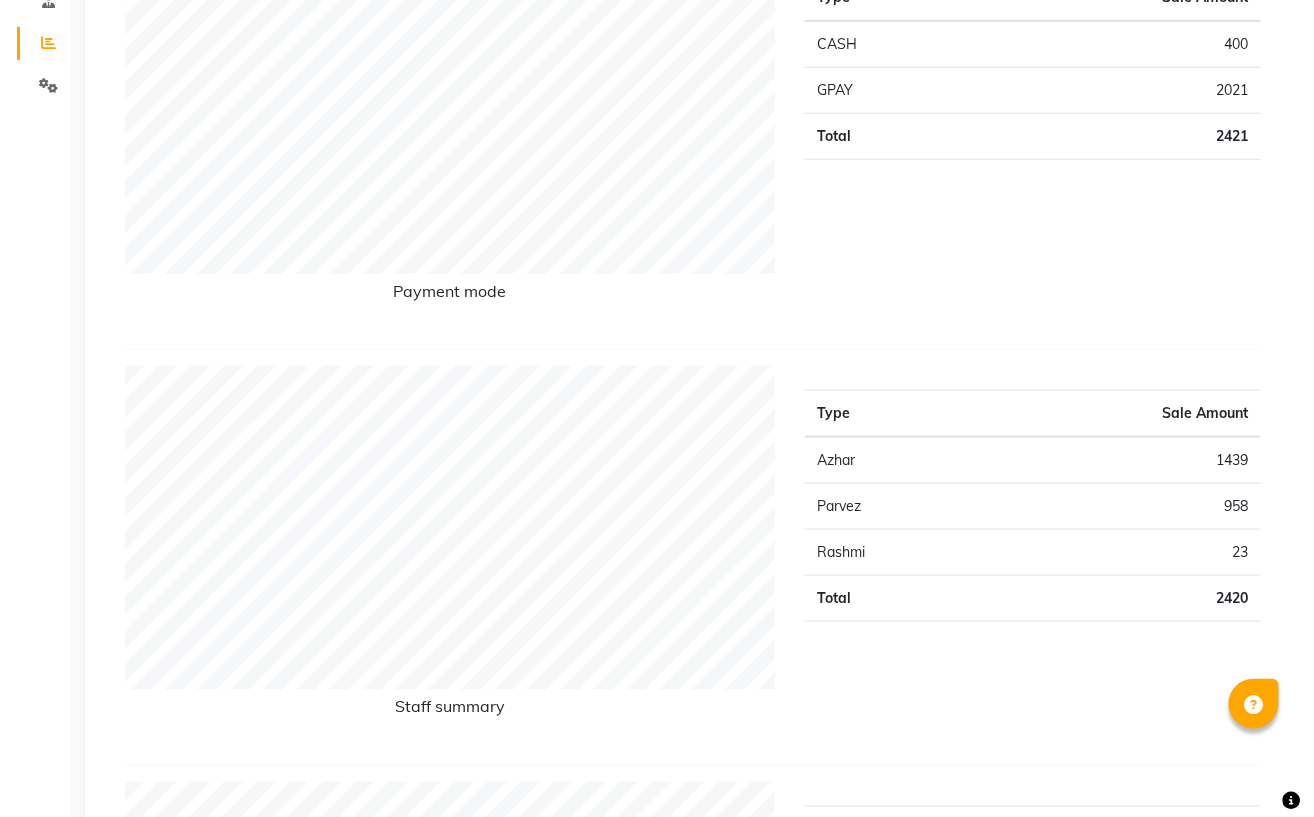 scroll, scrollTop: 0, scrollLeft: 0, axis: both 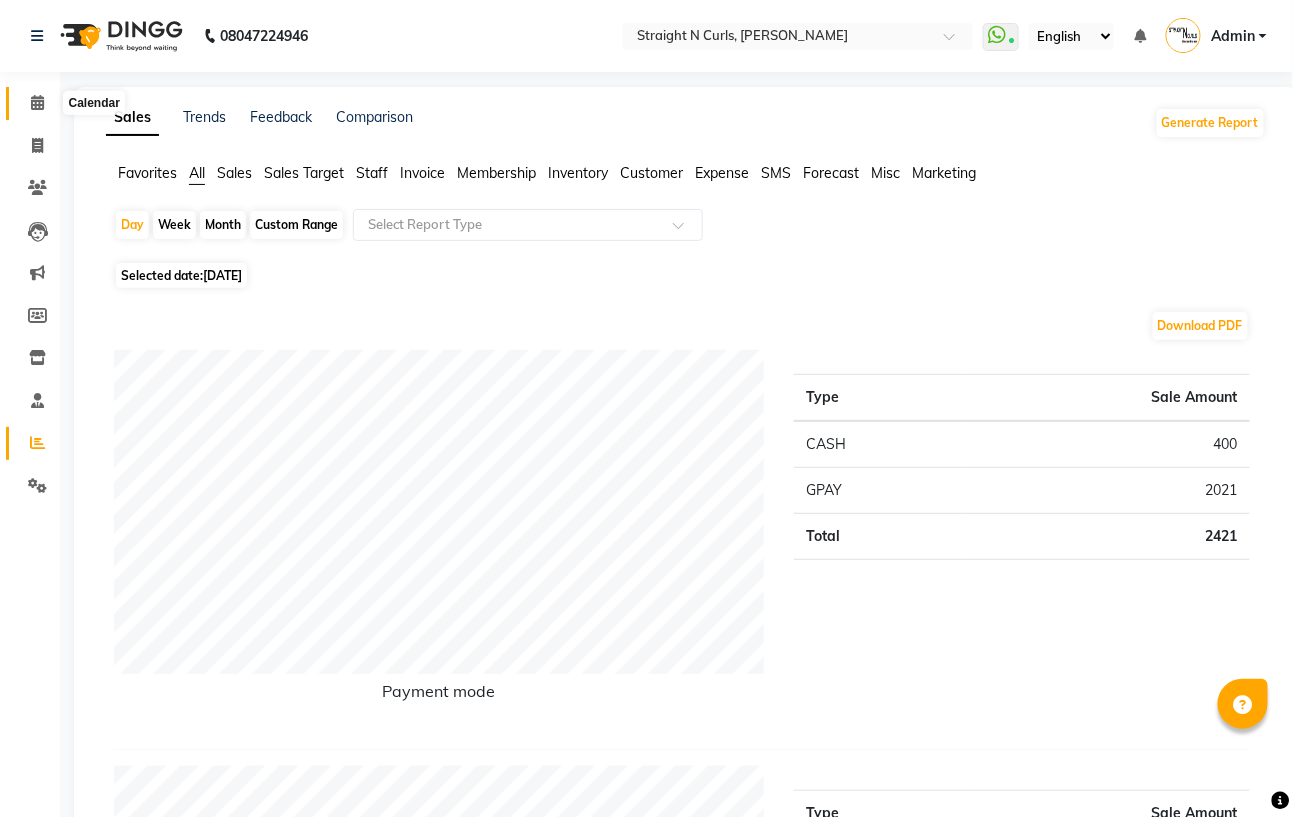 click 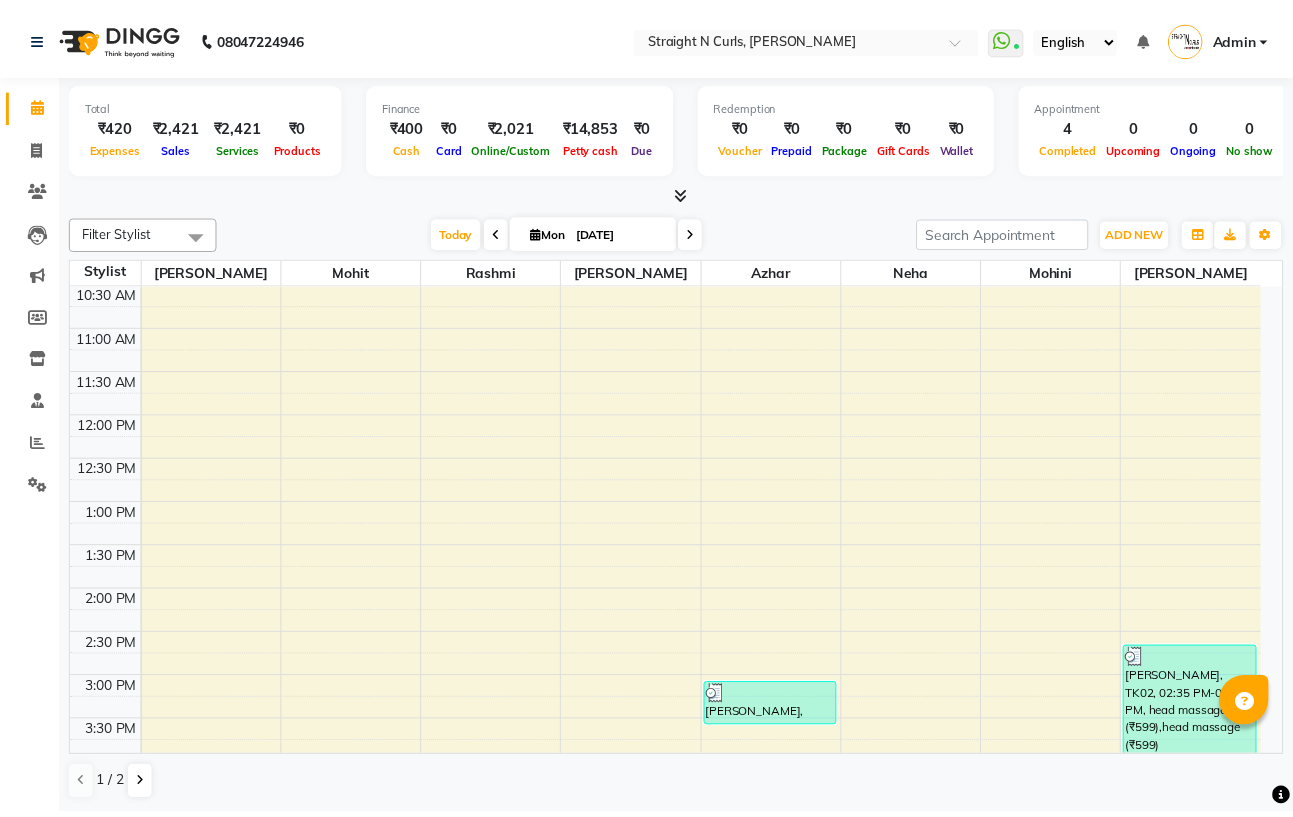 scroll, scrollTop: 0, scrollLeft: 0, axis: both 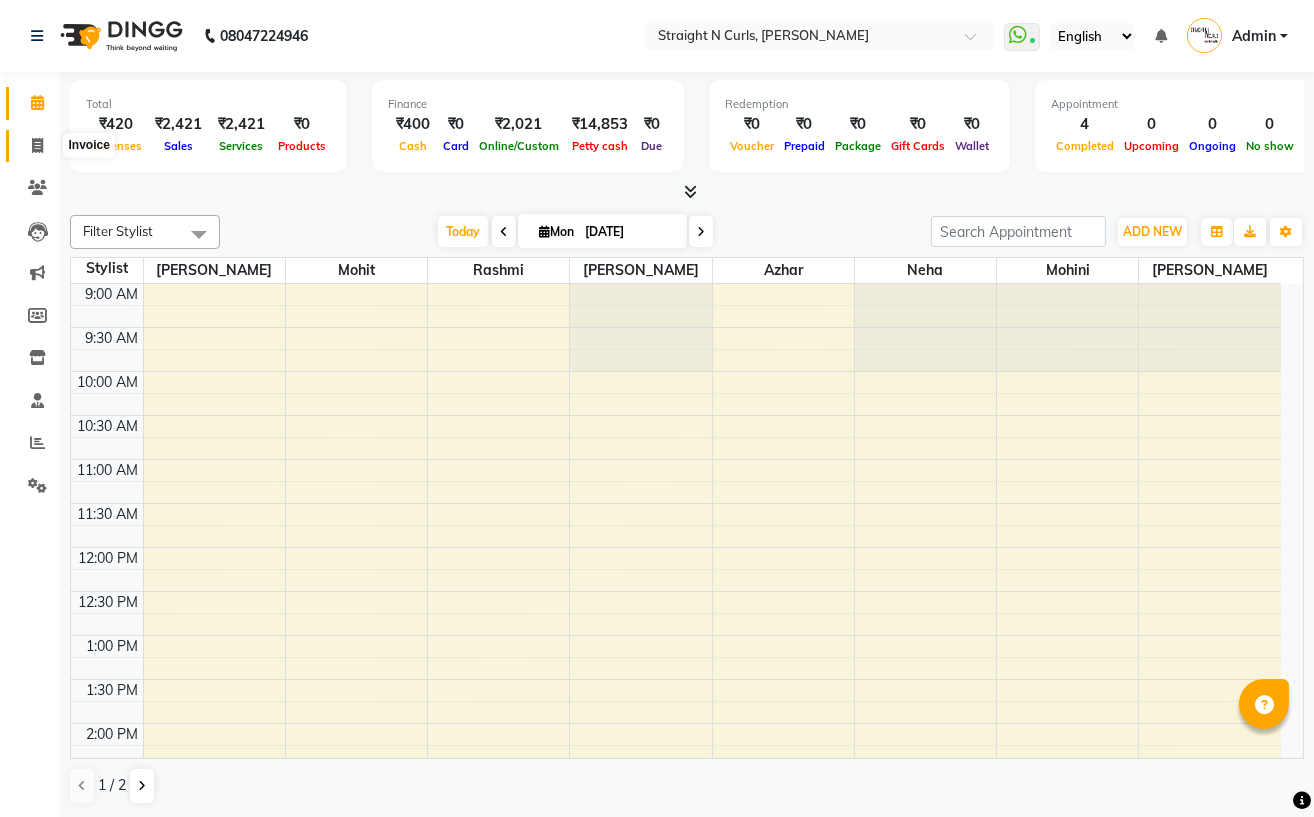 click 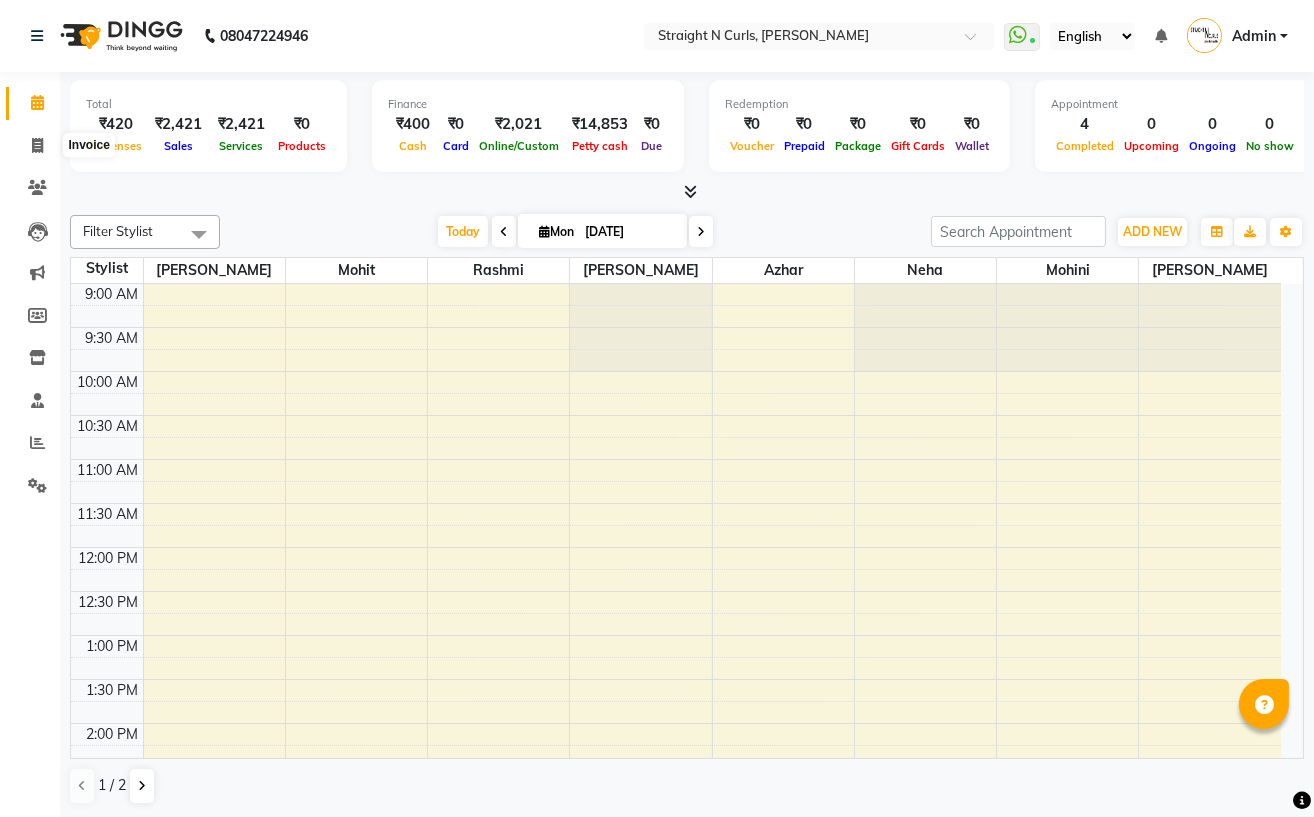 select on "7039" 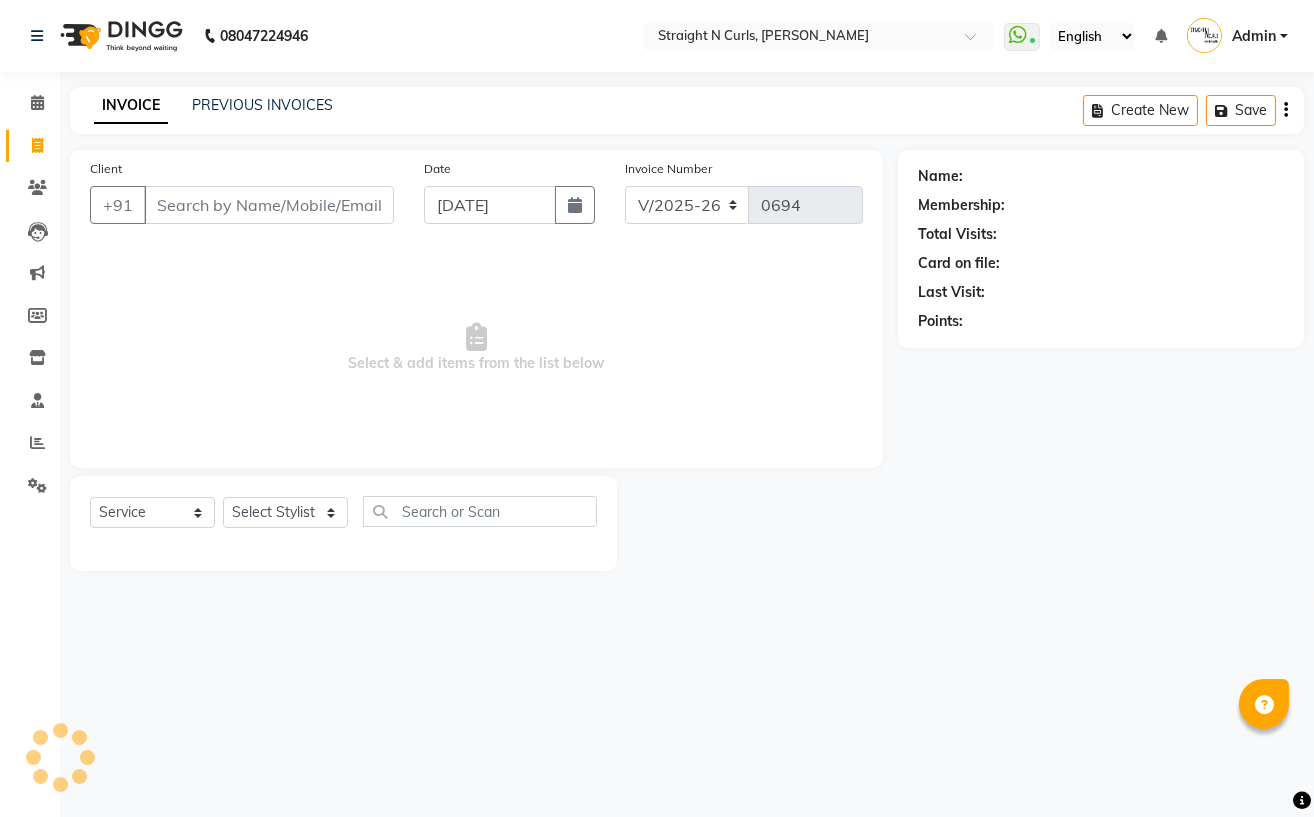 click on "Client" at bounding box center [269, 205] 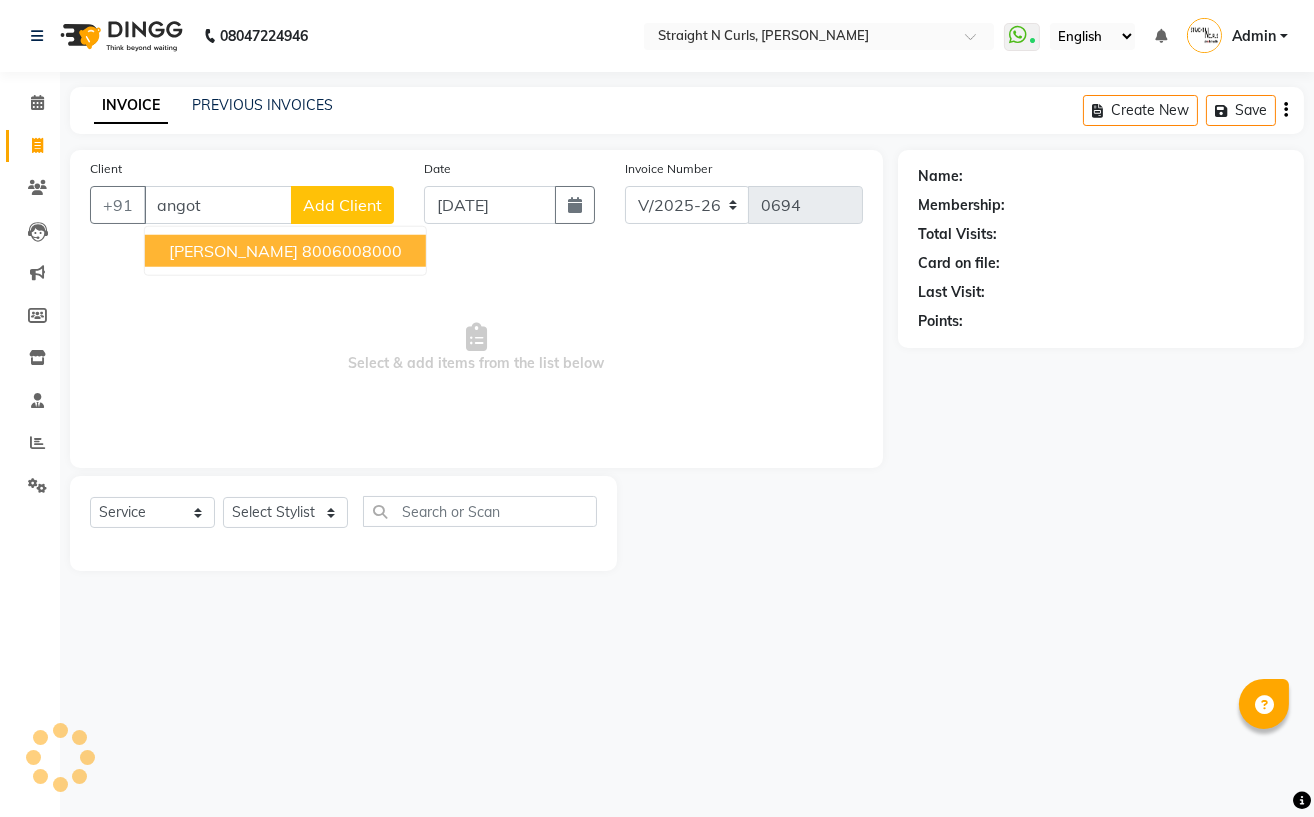 click on "[PERSON_NAME]  8006008000" at bounding box center [285, 251] 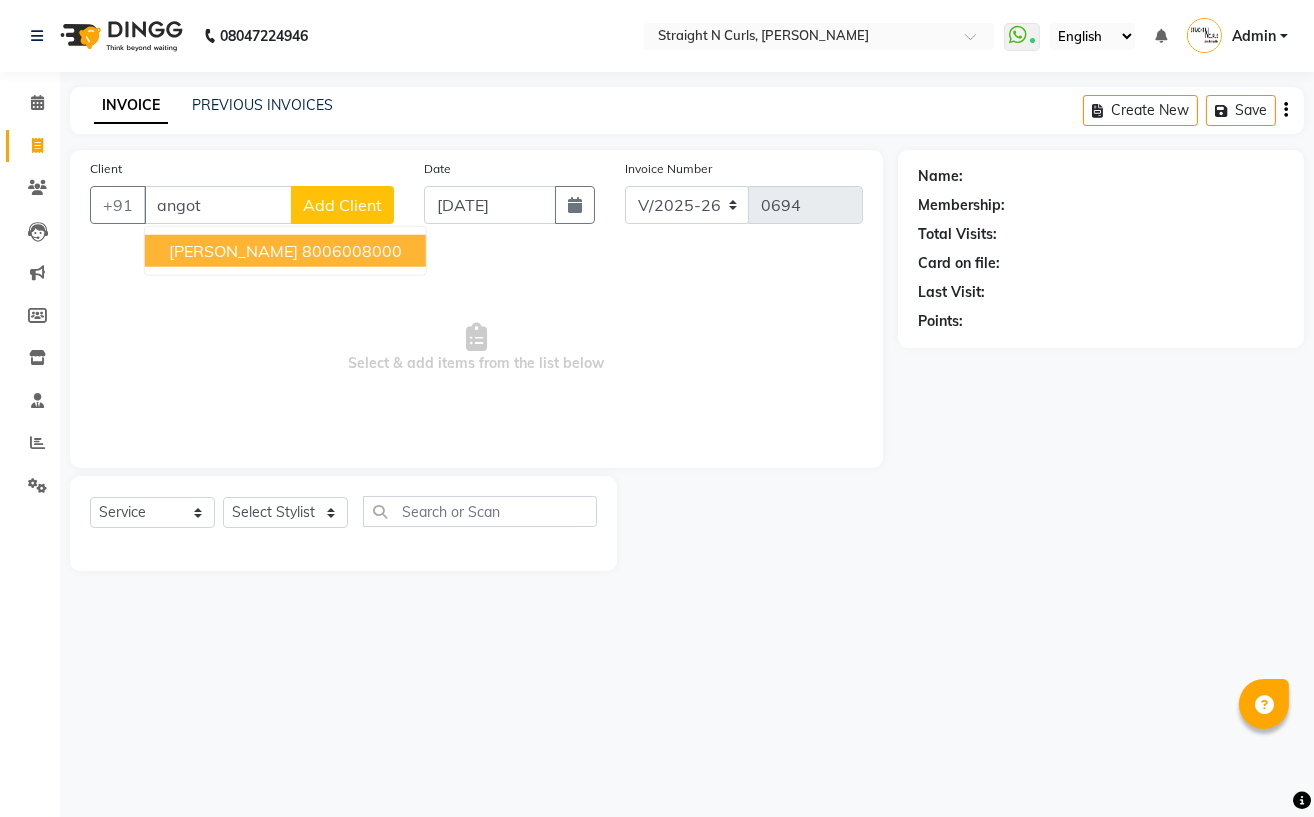 click on "8006008000" at bounding box center (352, 251) 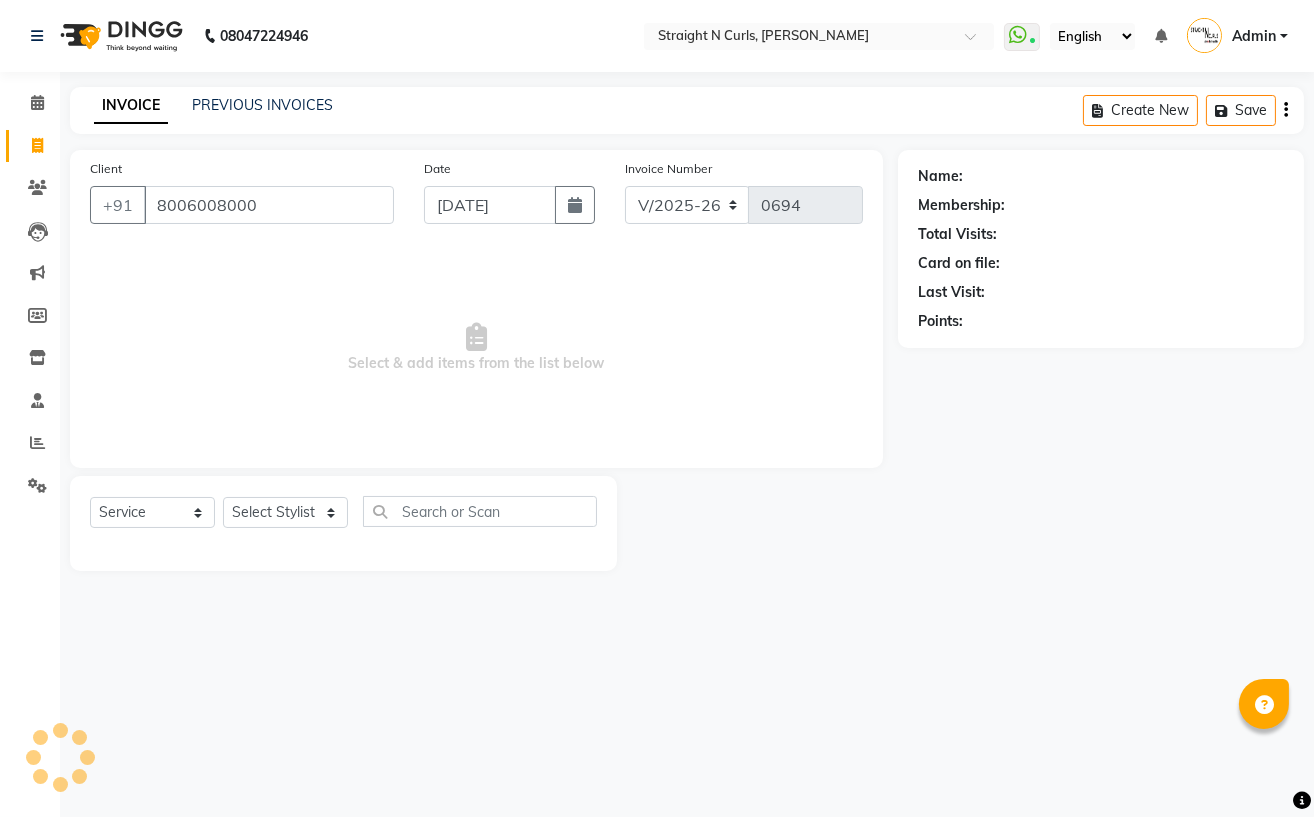 type on "8006008000" 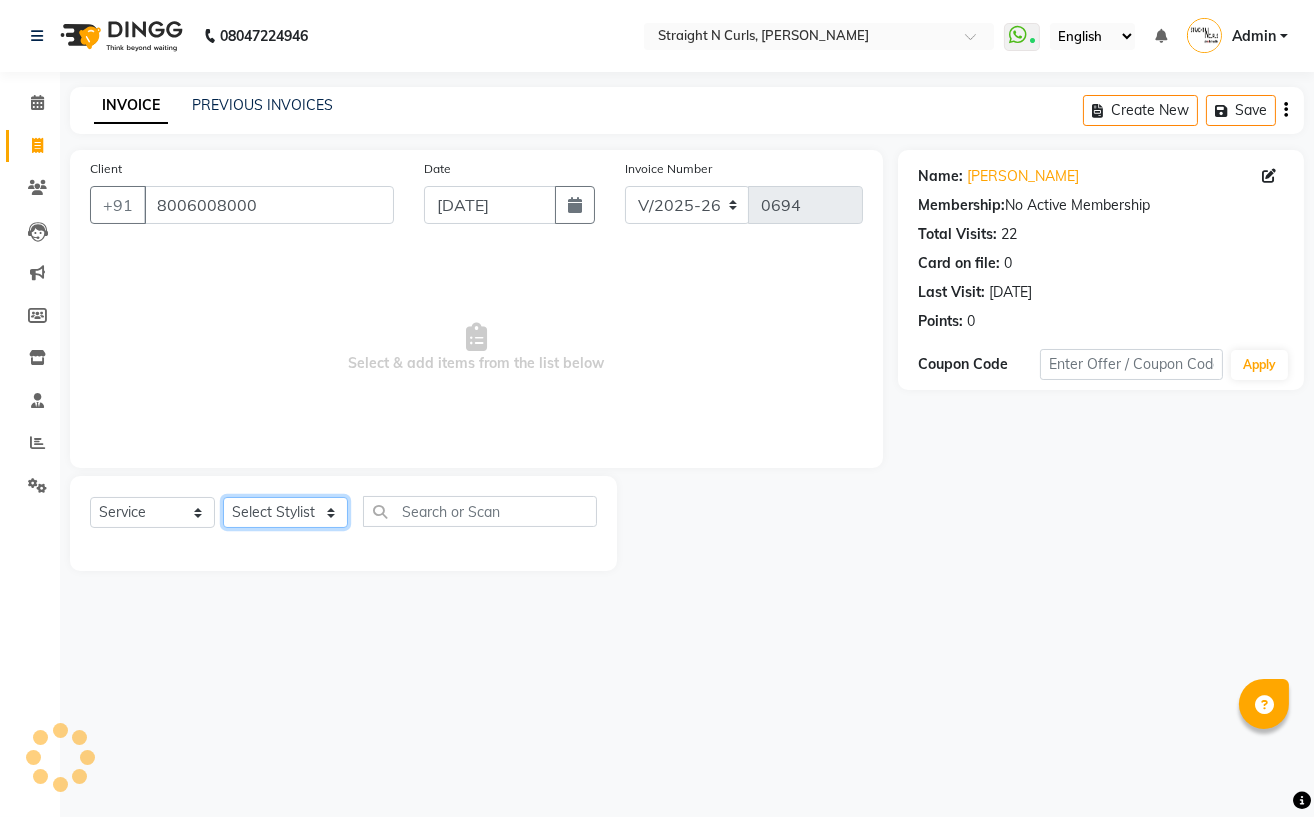 click on "Select Stylist [PERSON_NAME] [PERSON_NAME] [PERSON_NAME] Mohit [PERSON_NAME] [PERSON_NAME] [PERSON_NAME]" 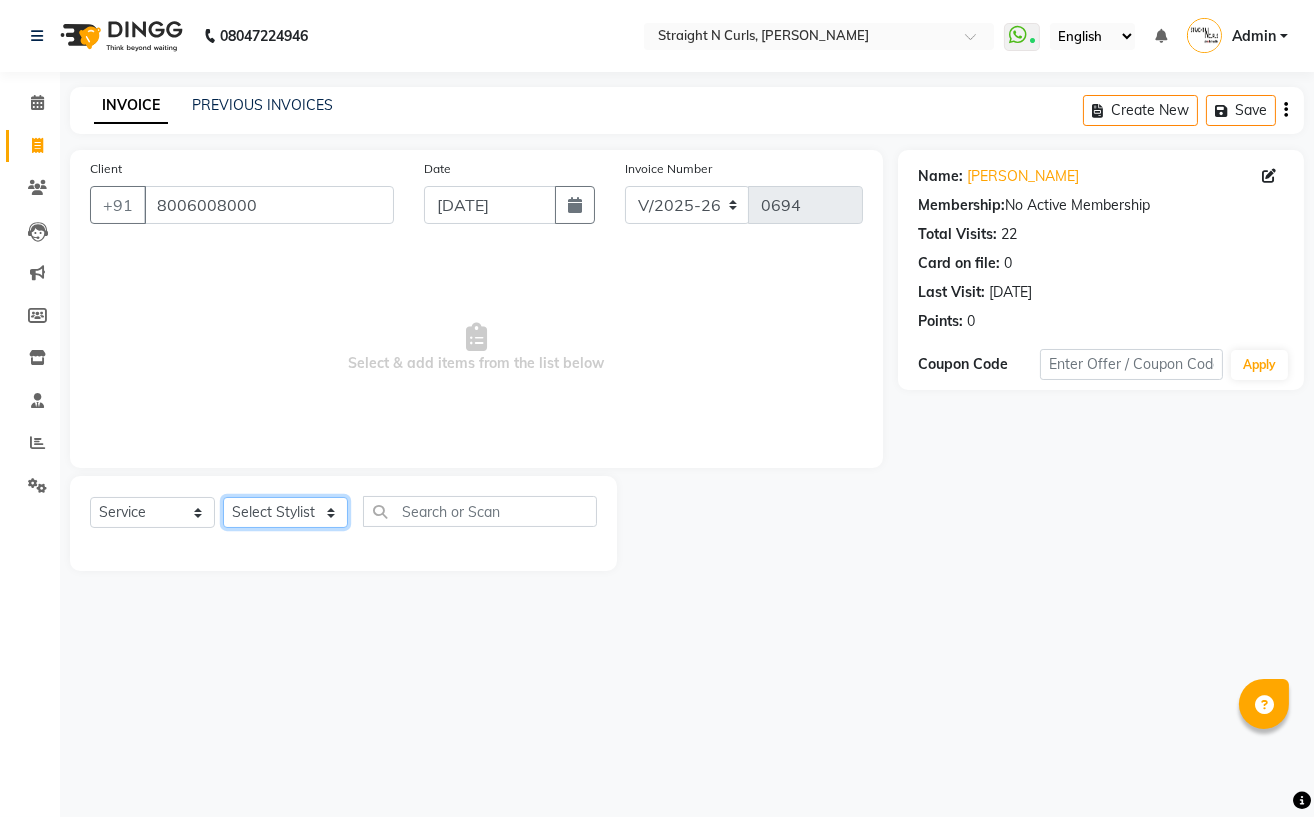 select on "74327" 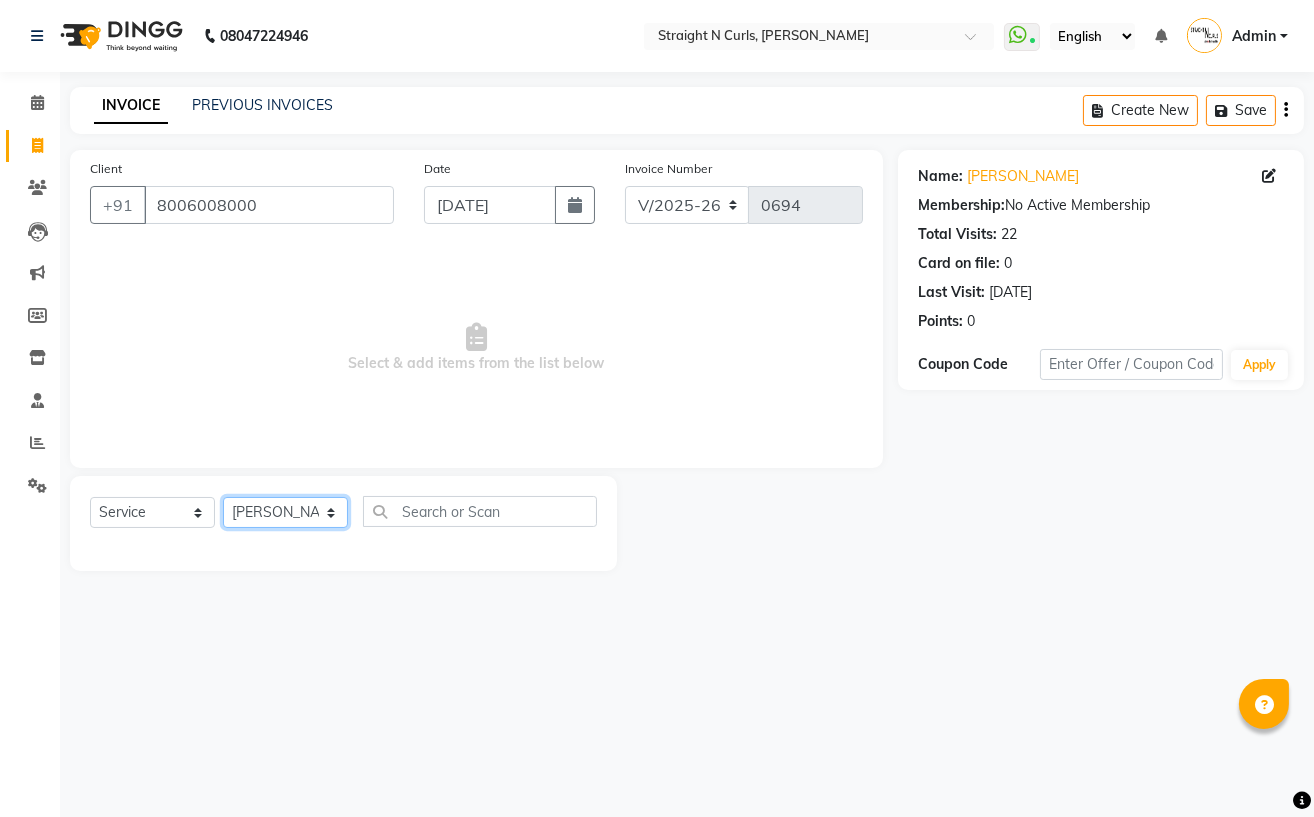 click on "Select Stylist [PERSON_NAME] [PERSON_NAME] [PERSON_NAME] Mohit [PERSON_NAME] [PERSON_NAME] [PERSON_NAME]" 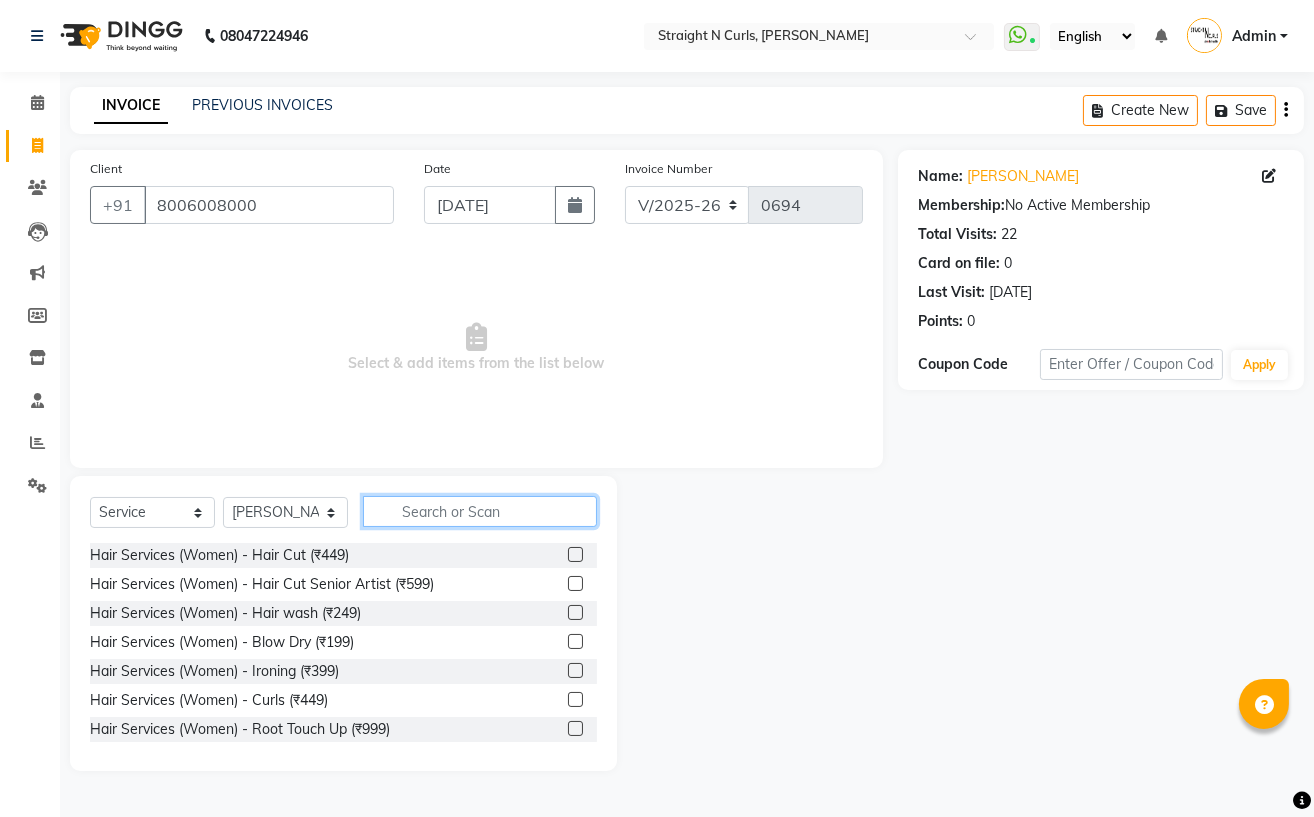 click 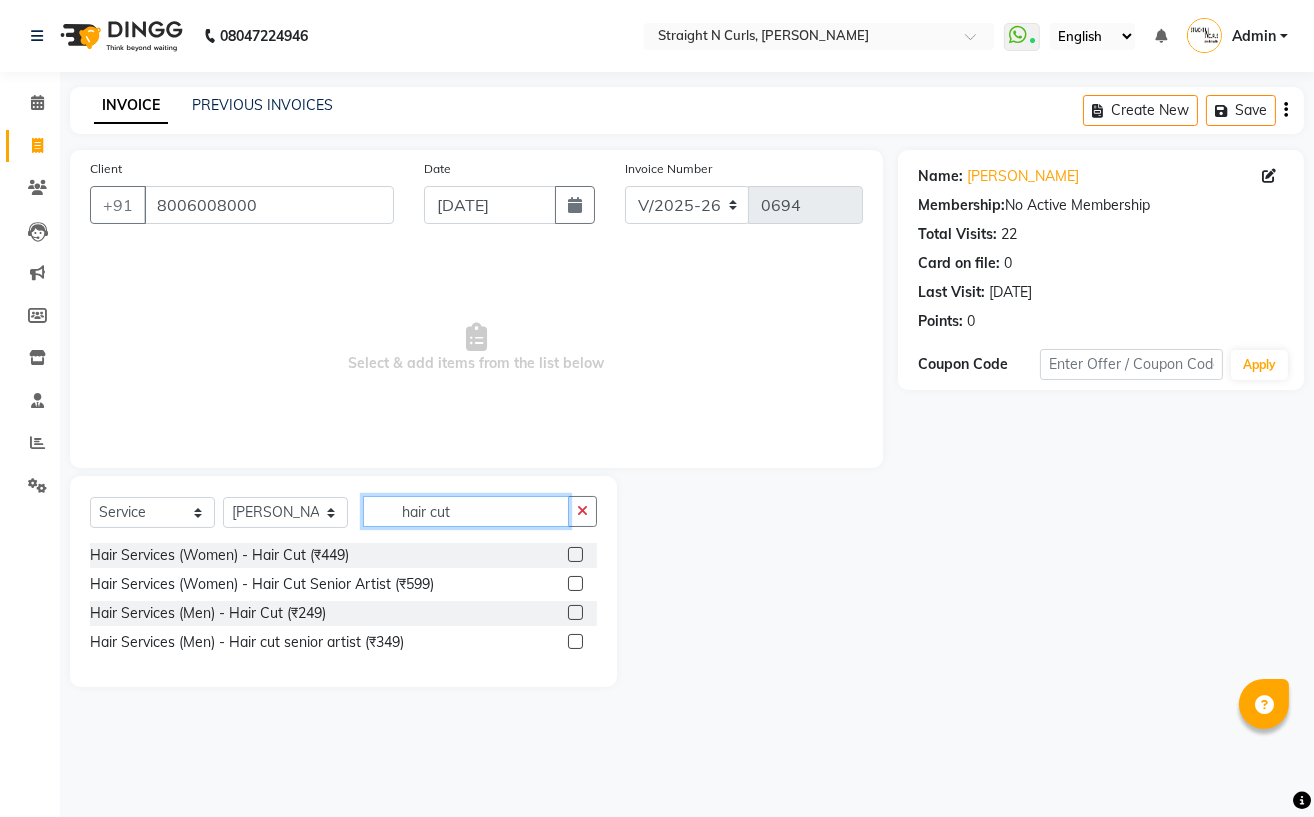 type on "hair cut" 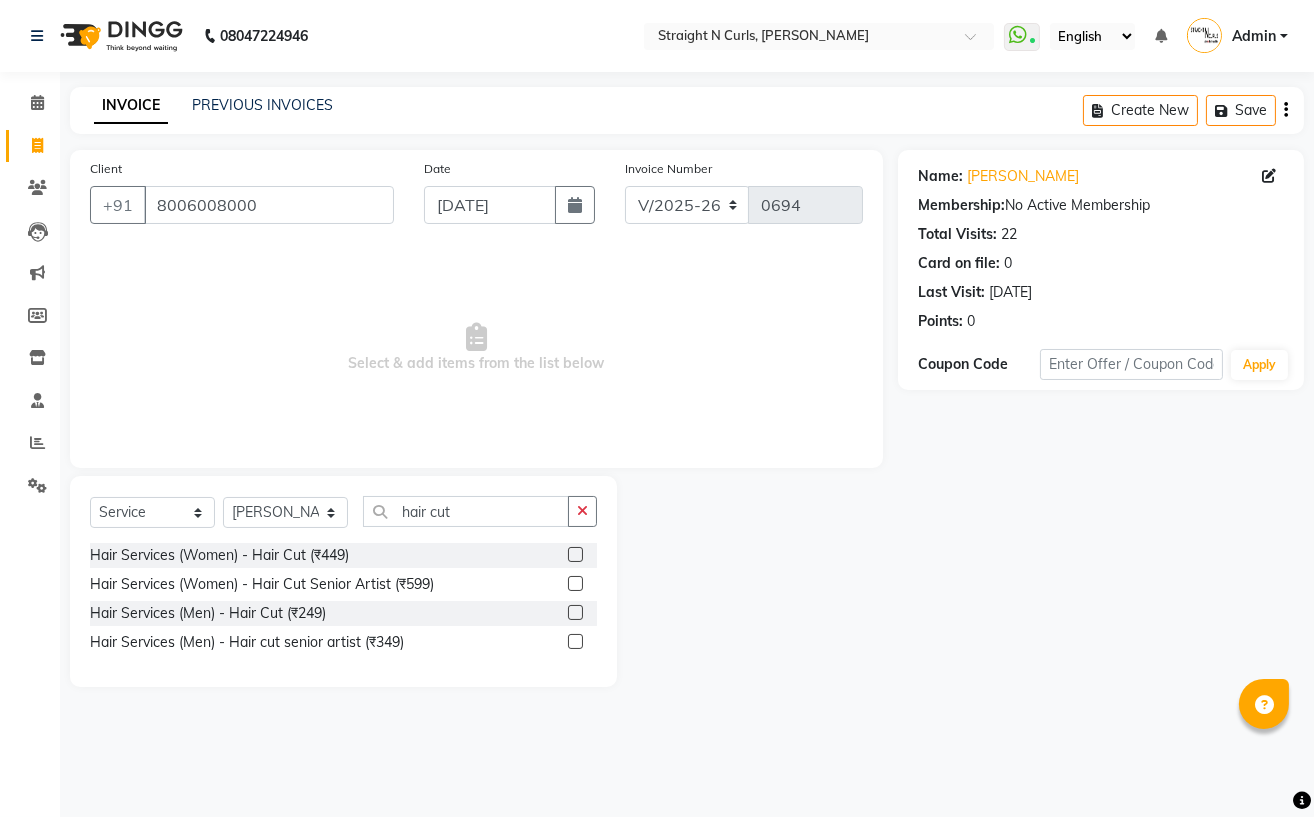 click on "Hair Services (Men) - Hair Cut (₹249)" 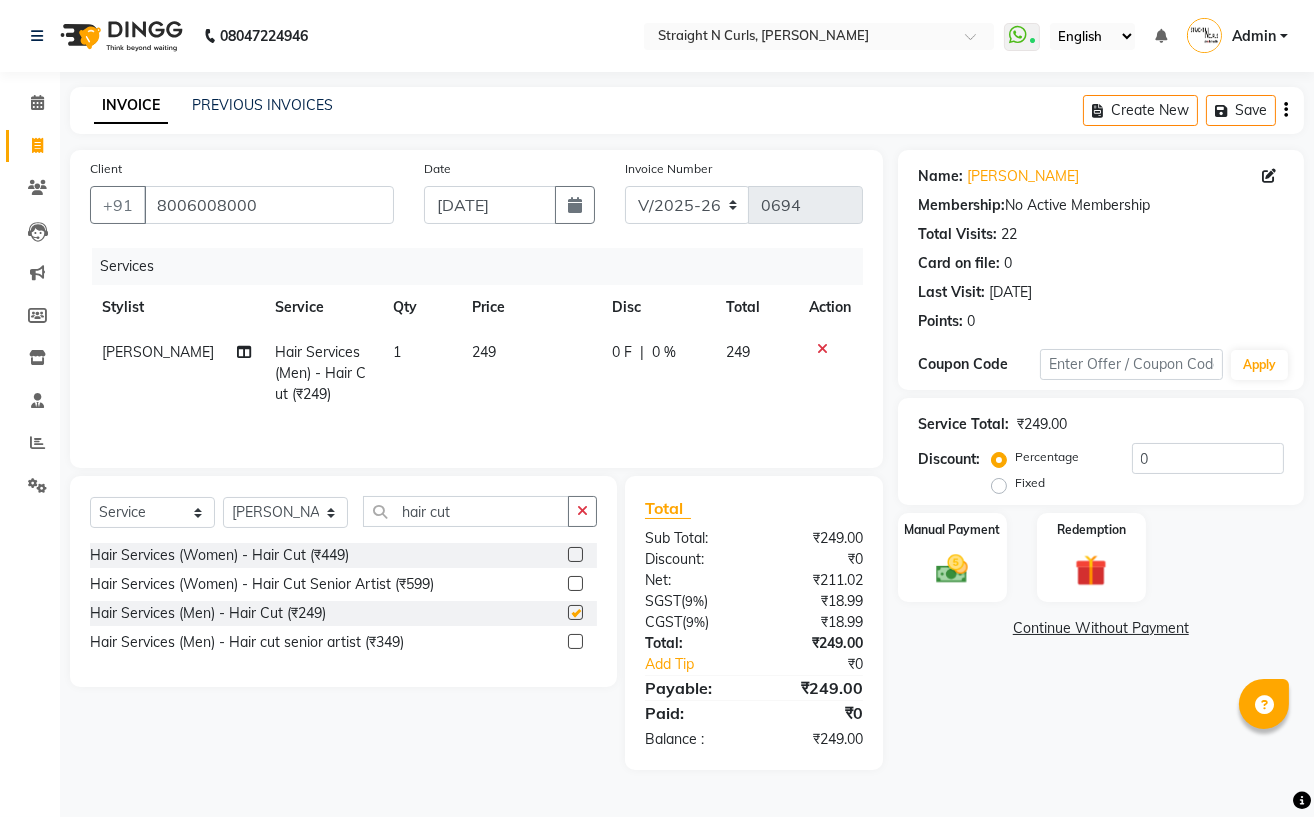 checkbox on "false" 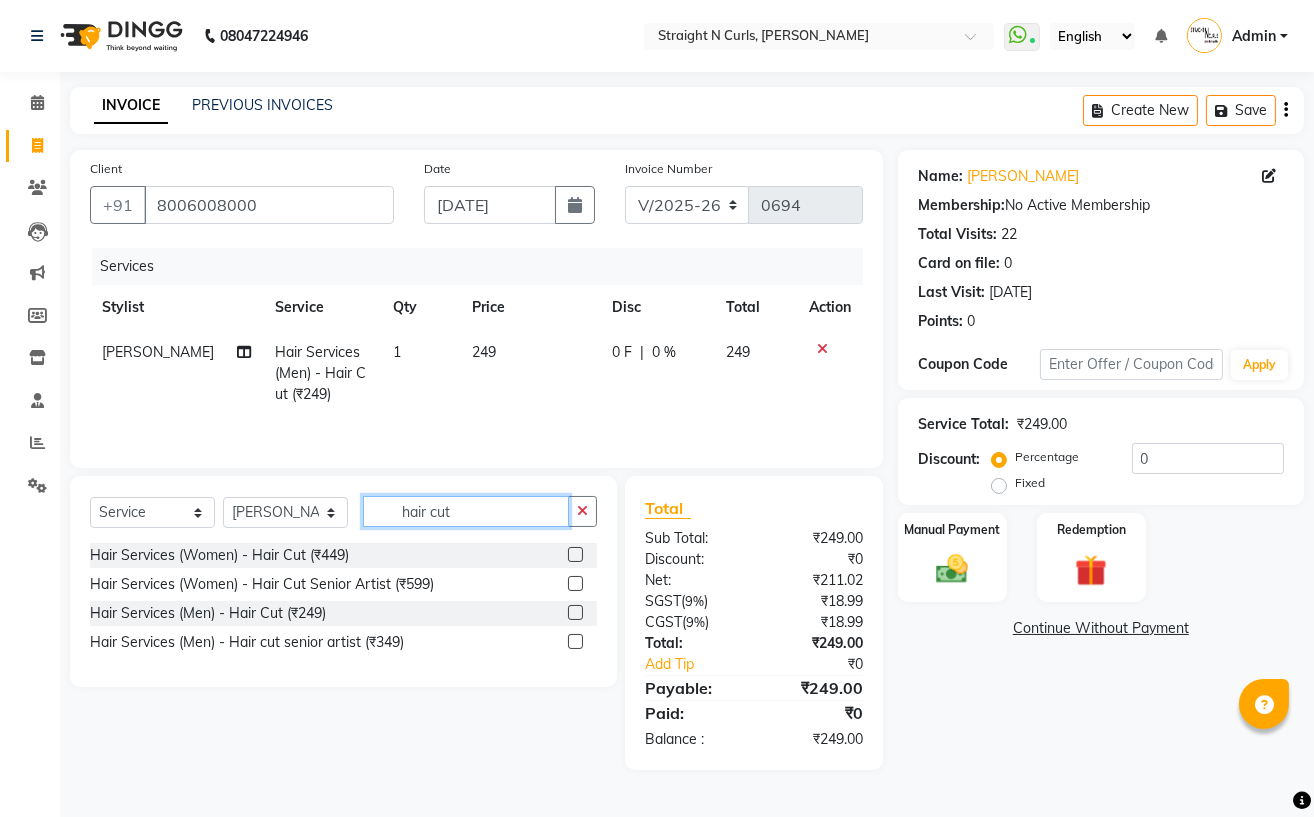 click on "hair cut" 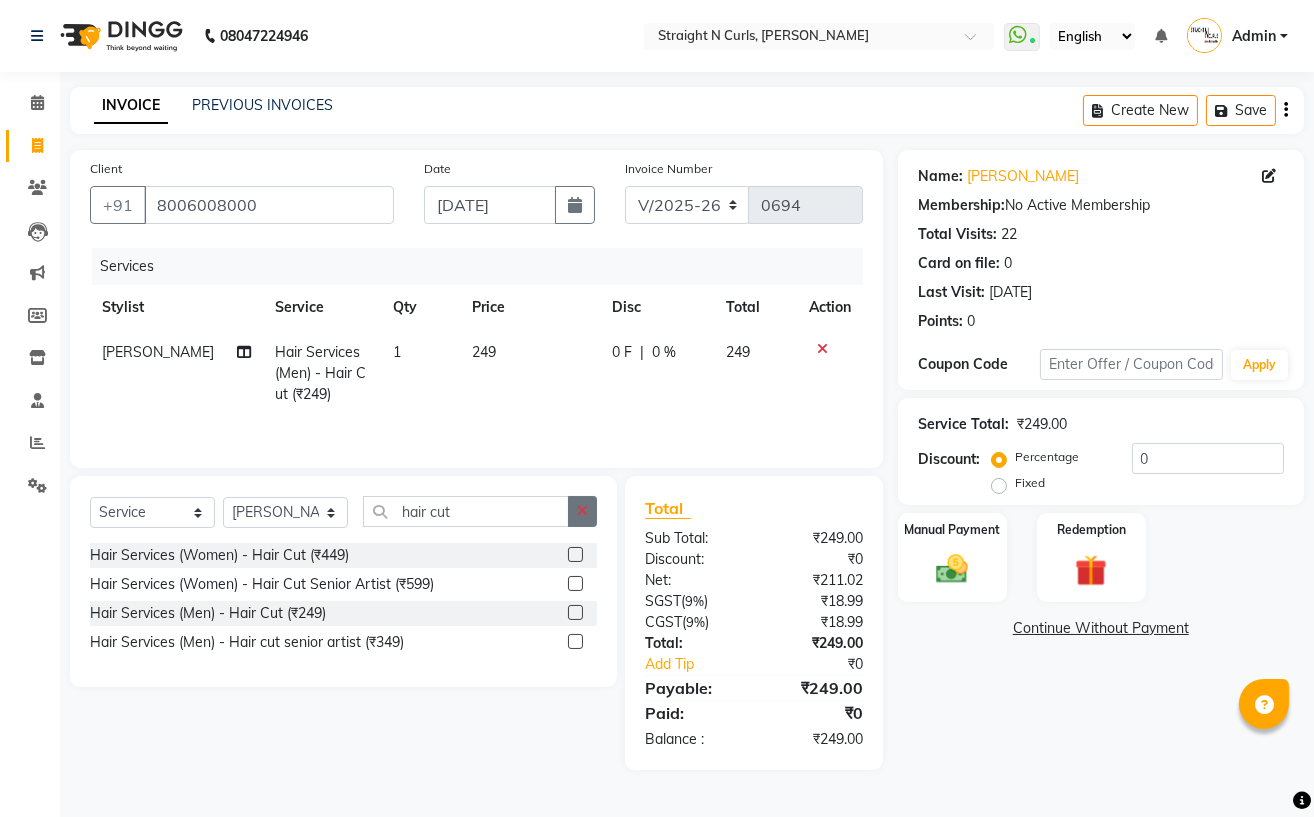 click 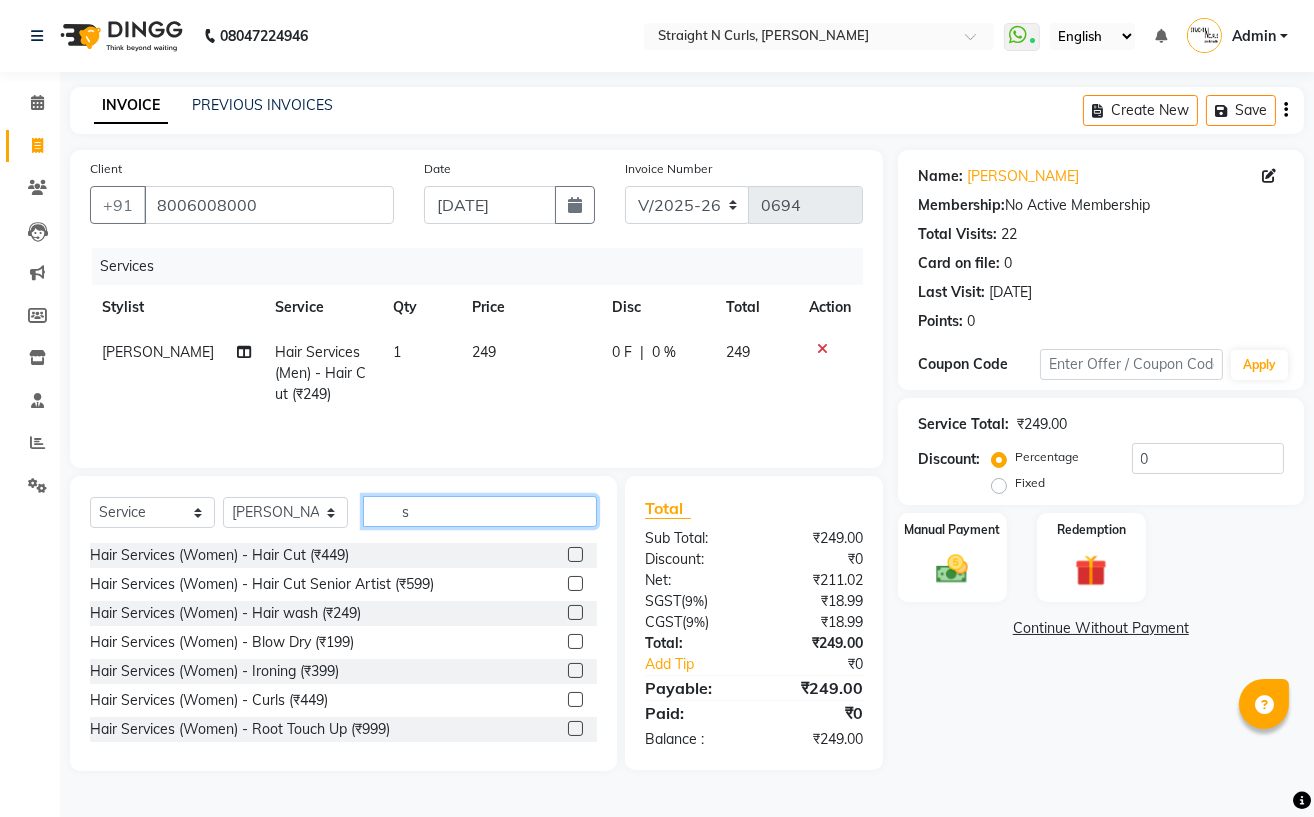click on "s" 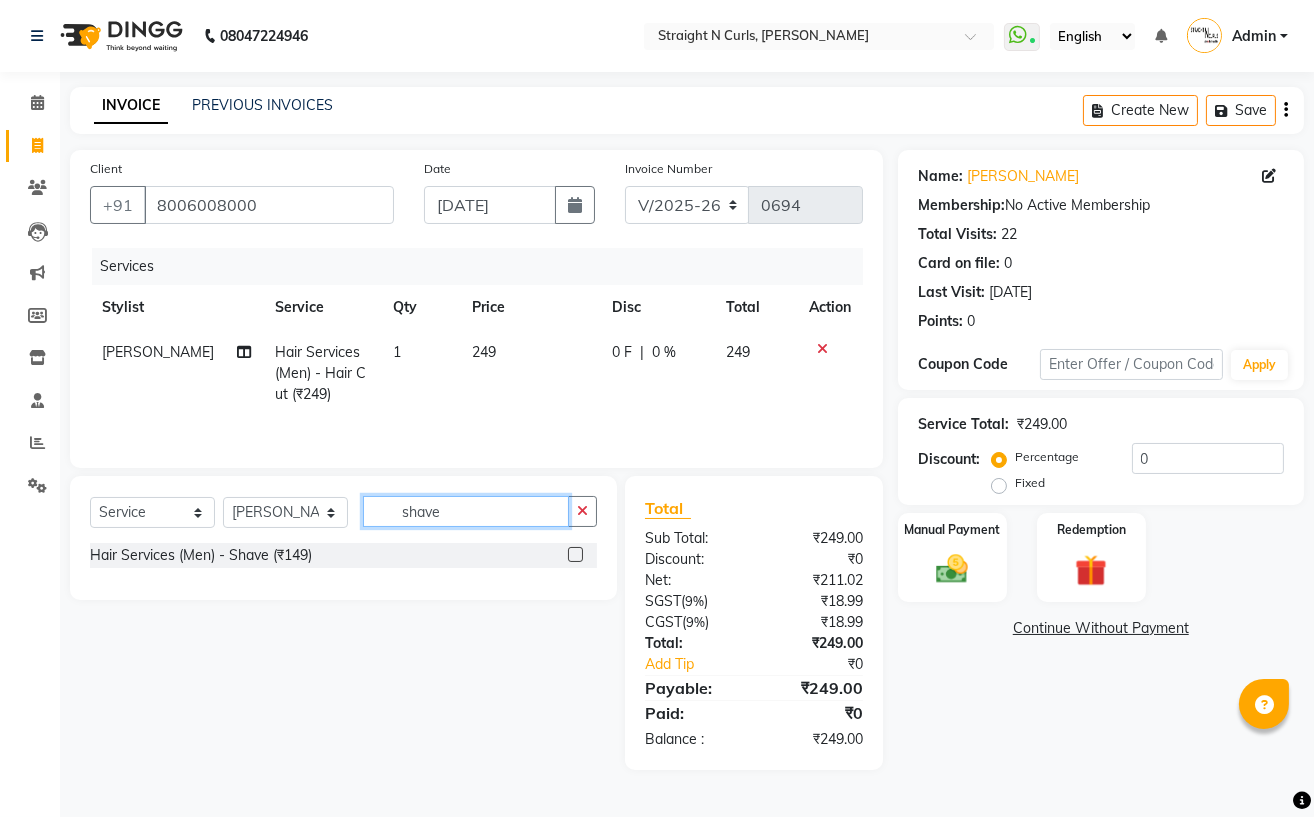 type on "shave" 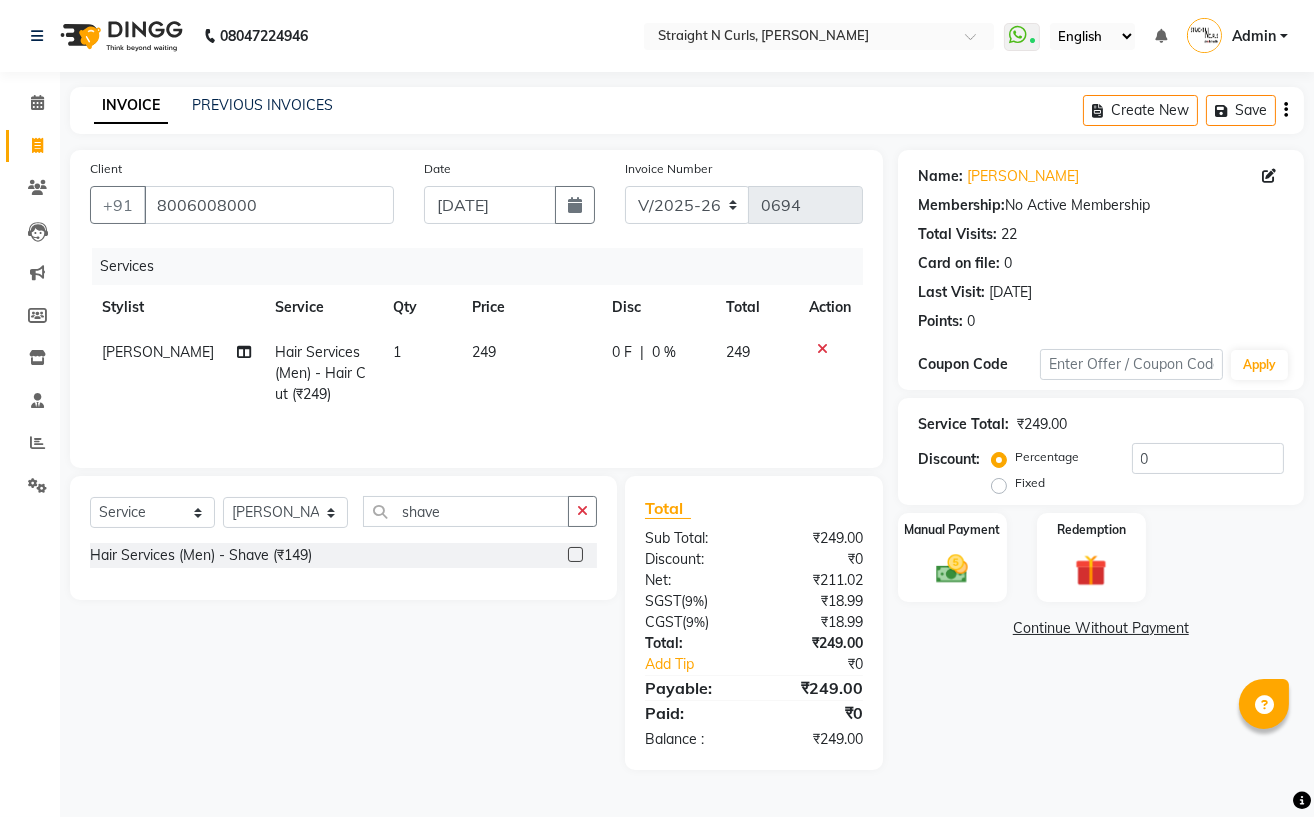 click 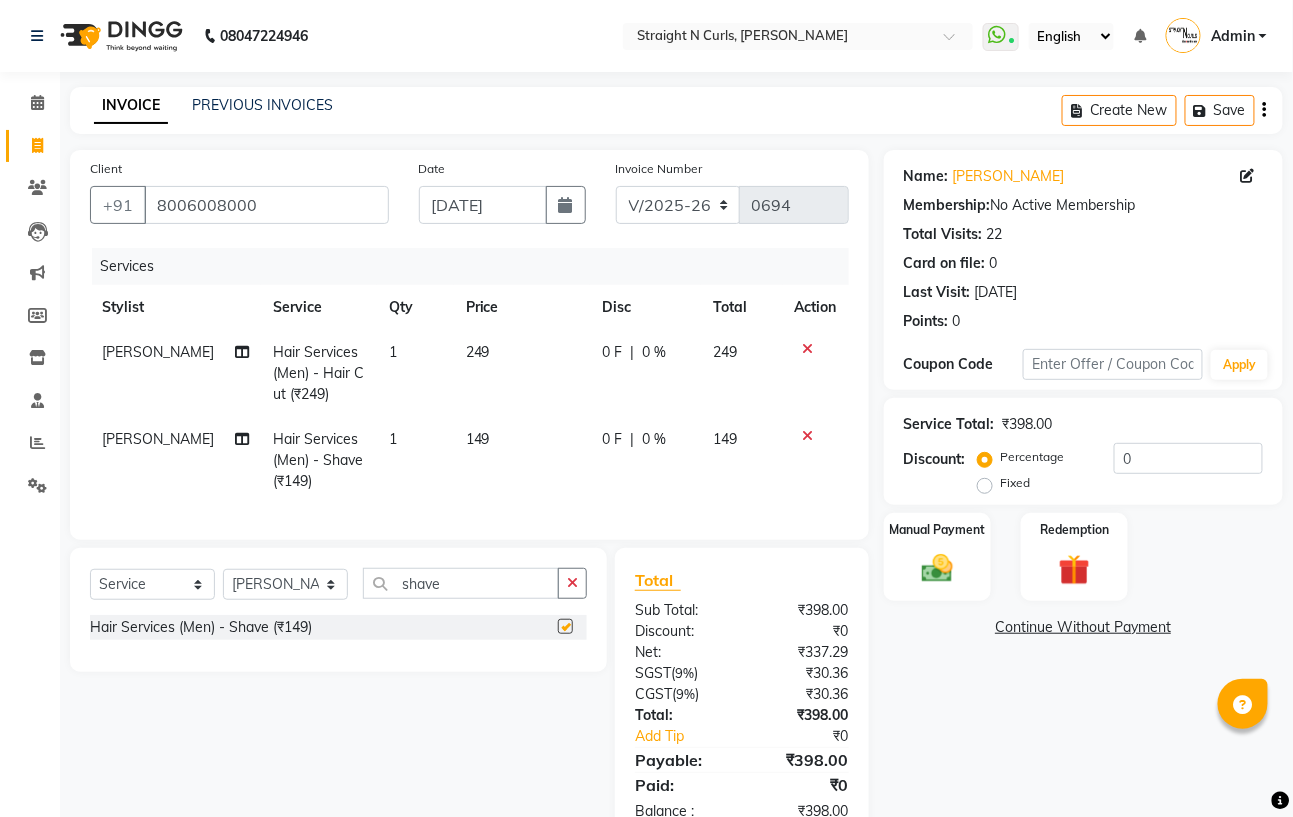 checkbox on "false" 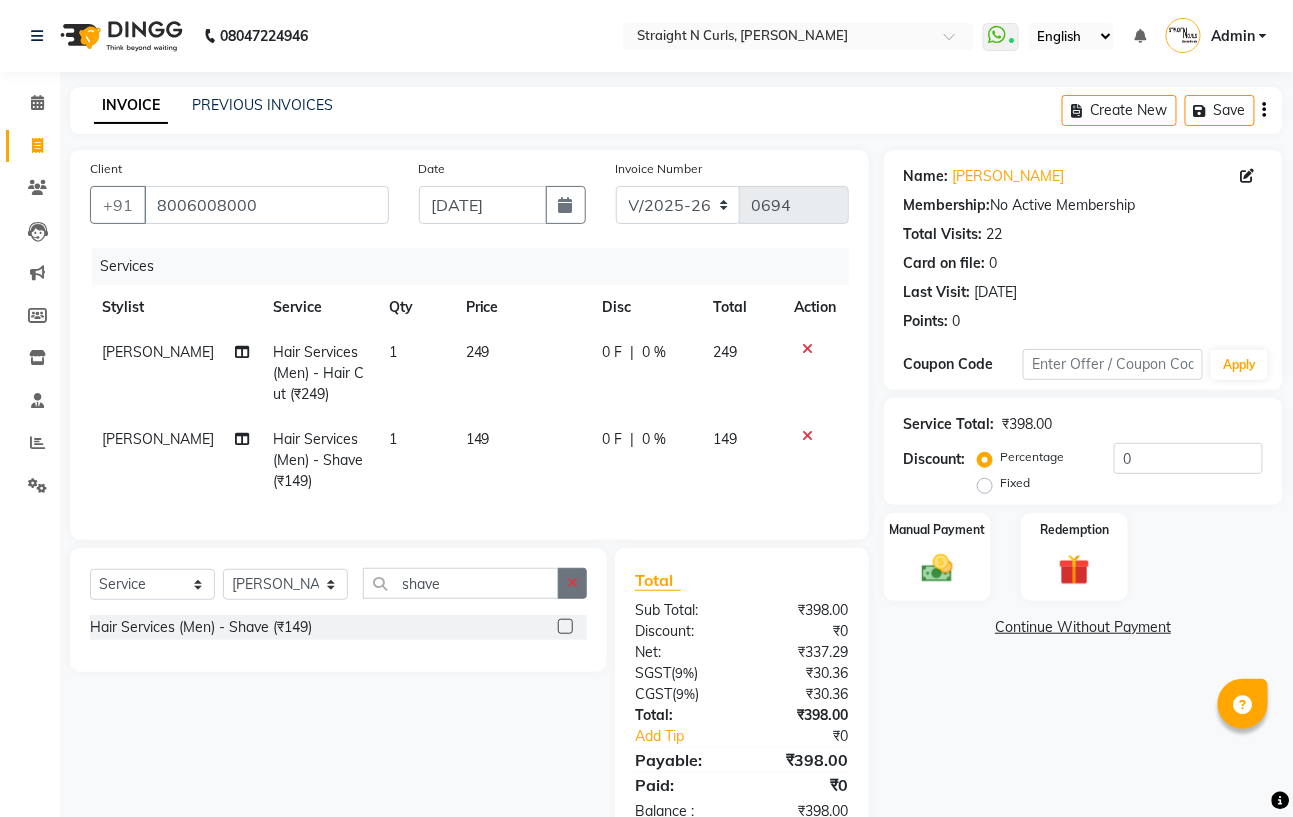 click 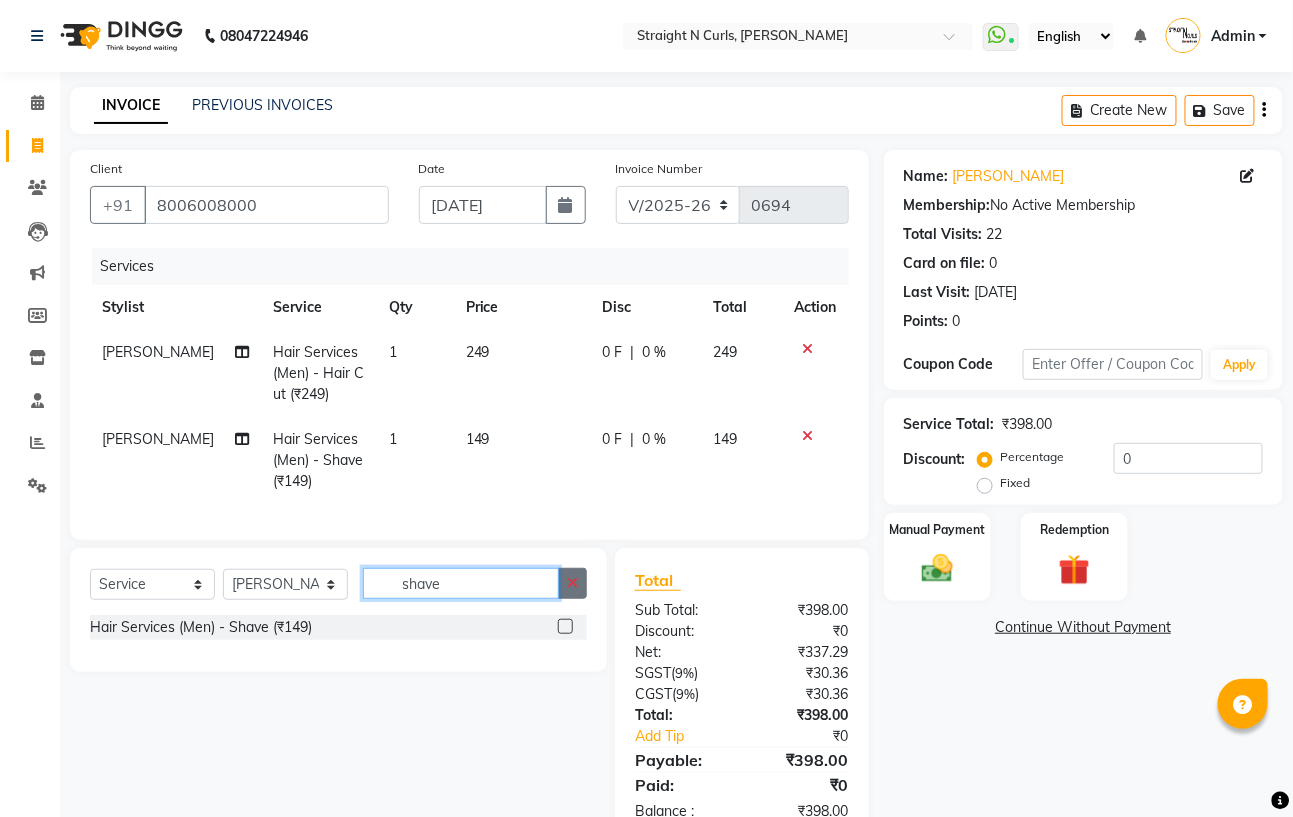 type 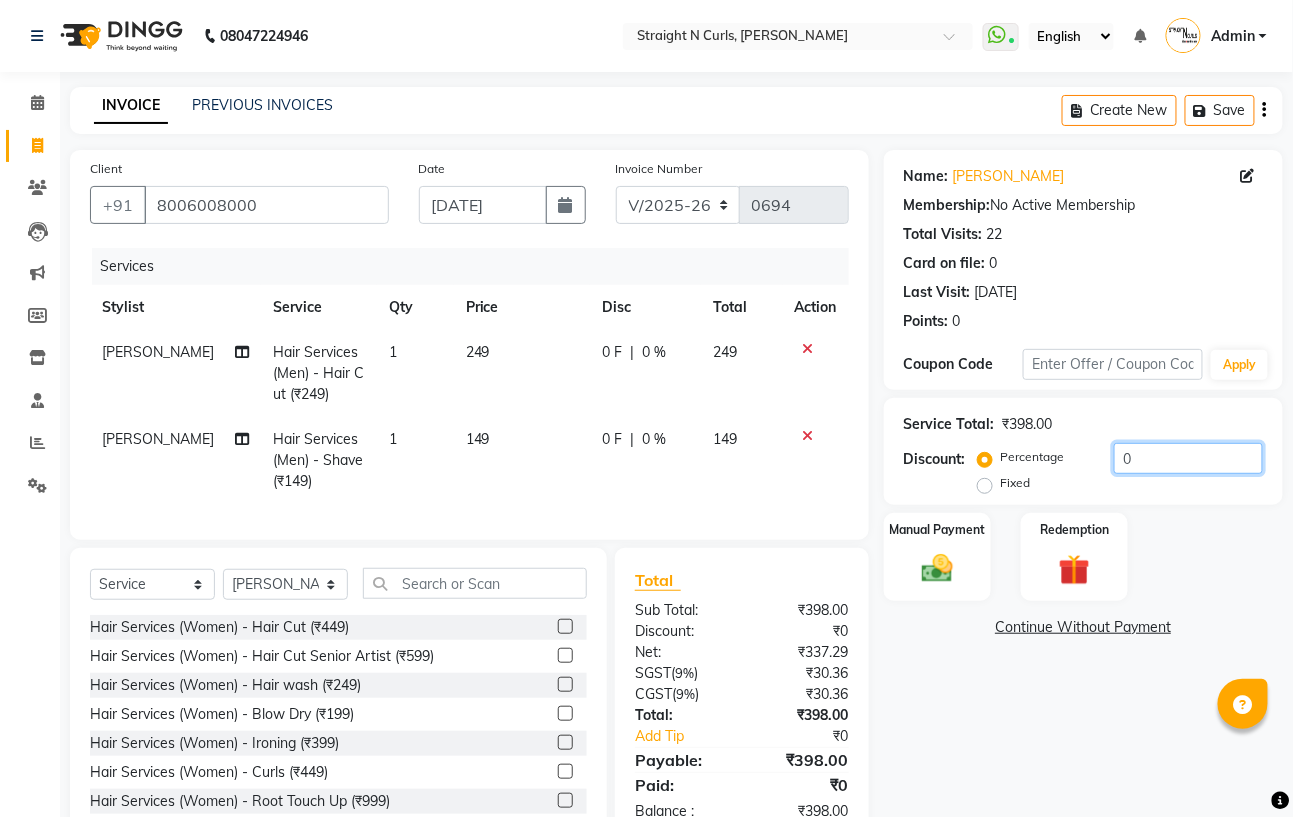 click on "0" 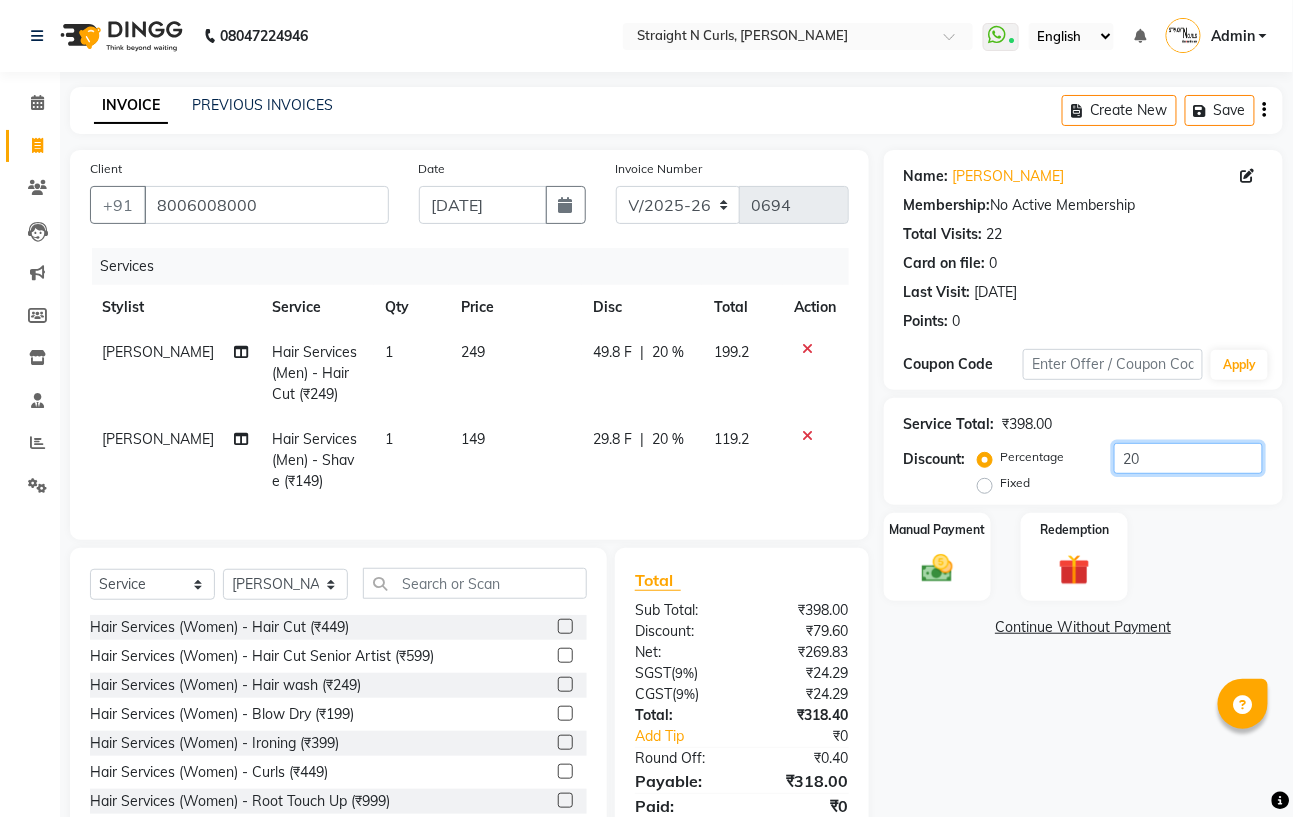 type on "20" 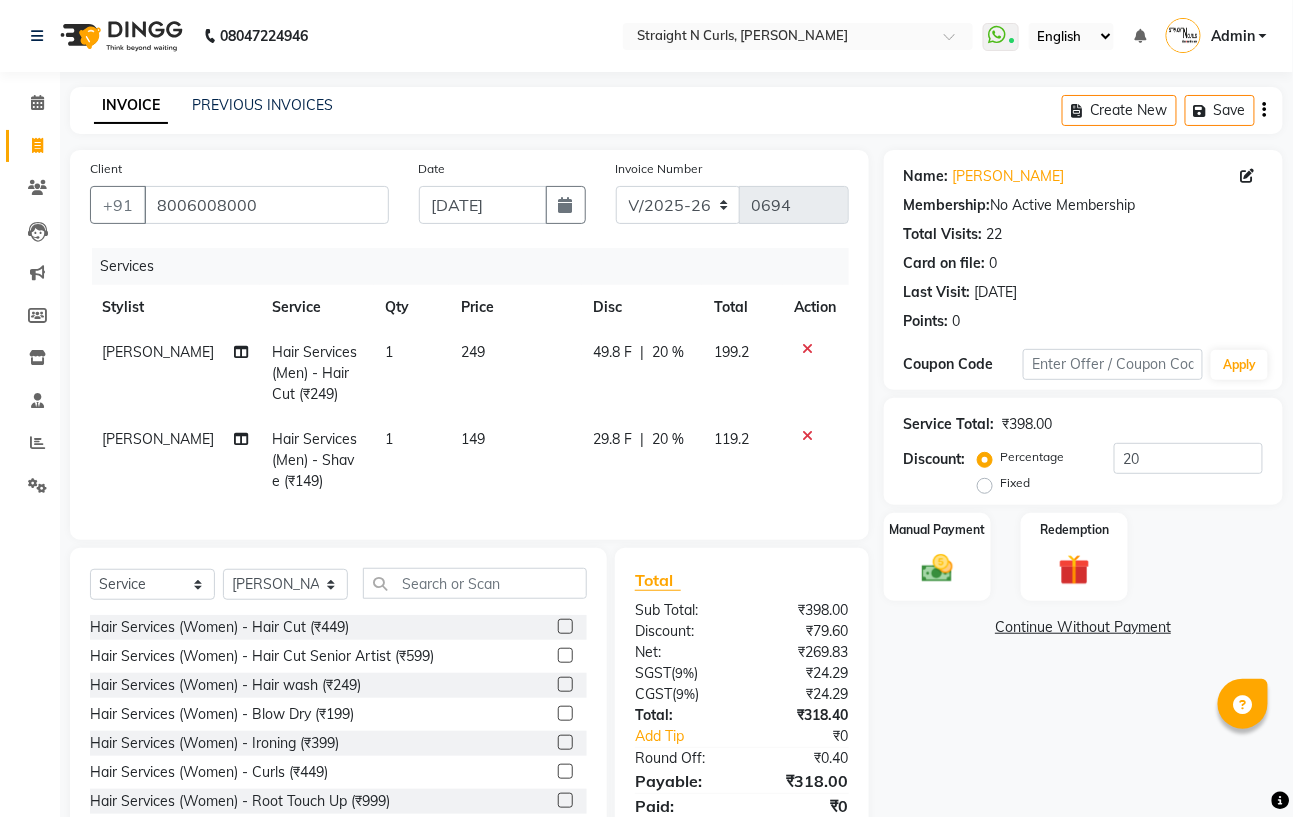 click on "249" 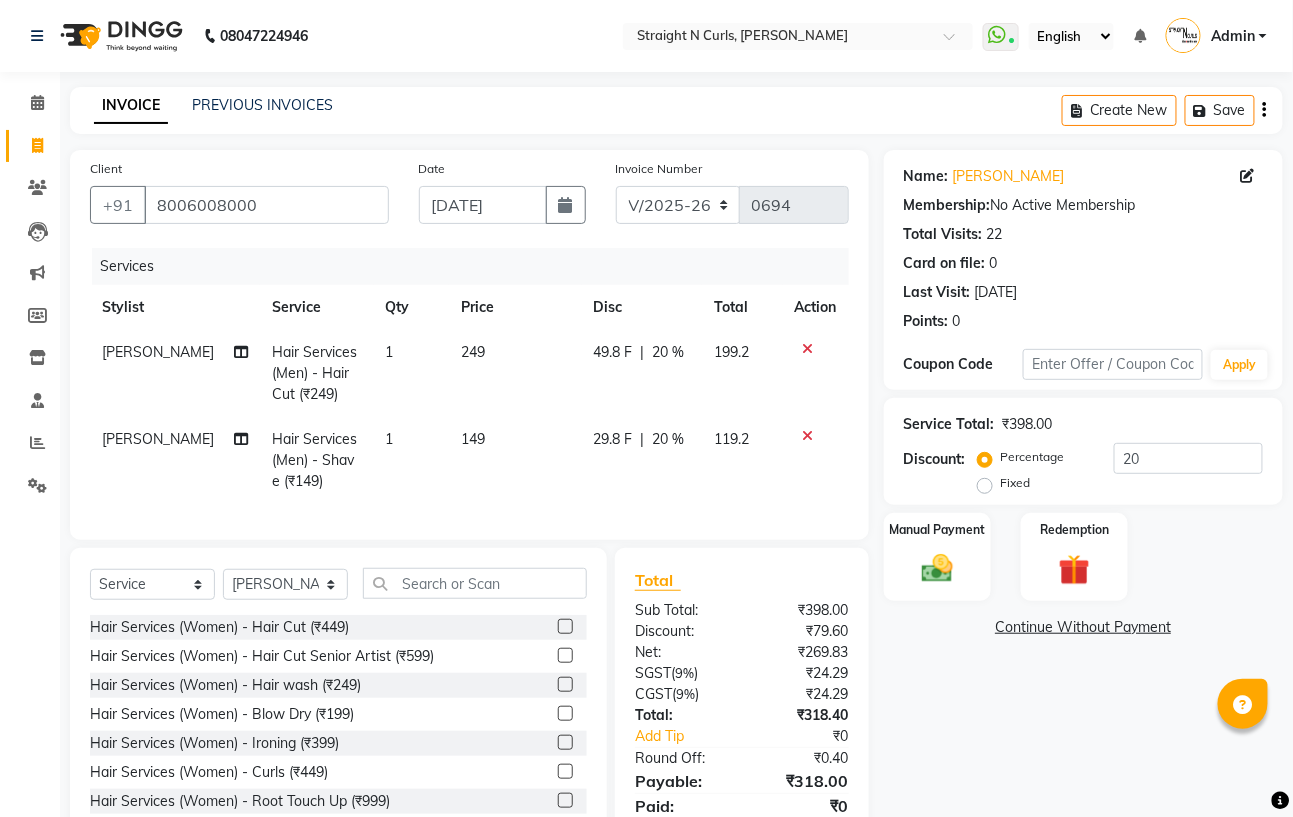 select on "74327" 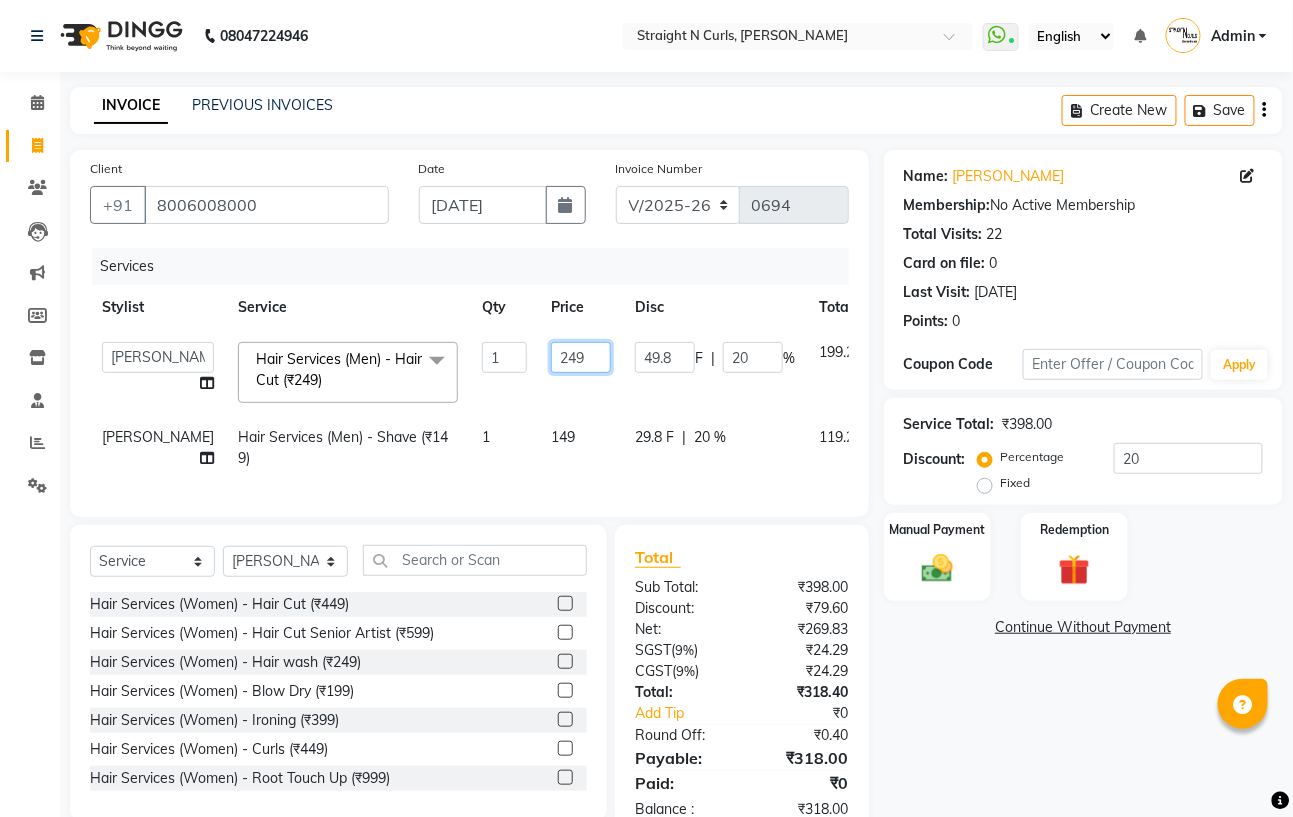 click on "249" 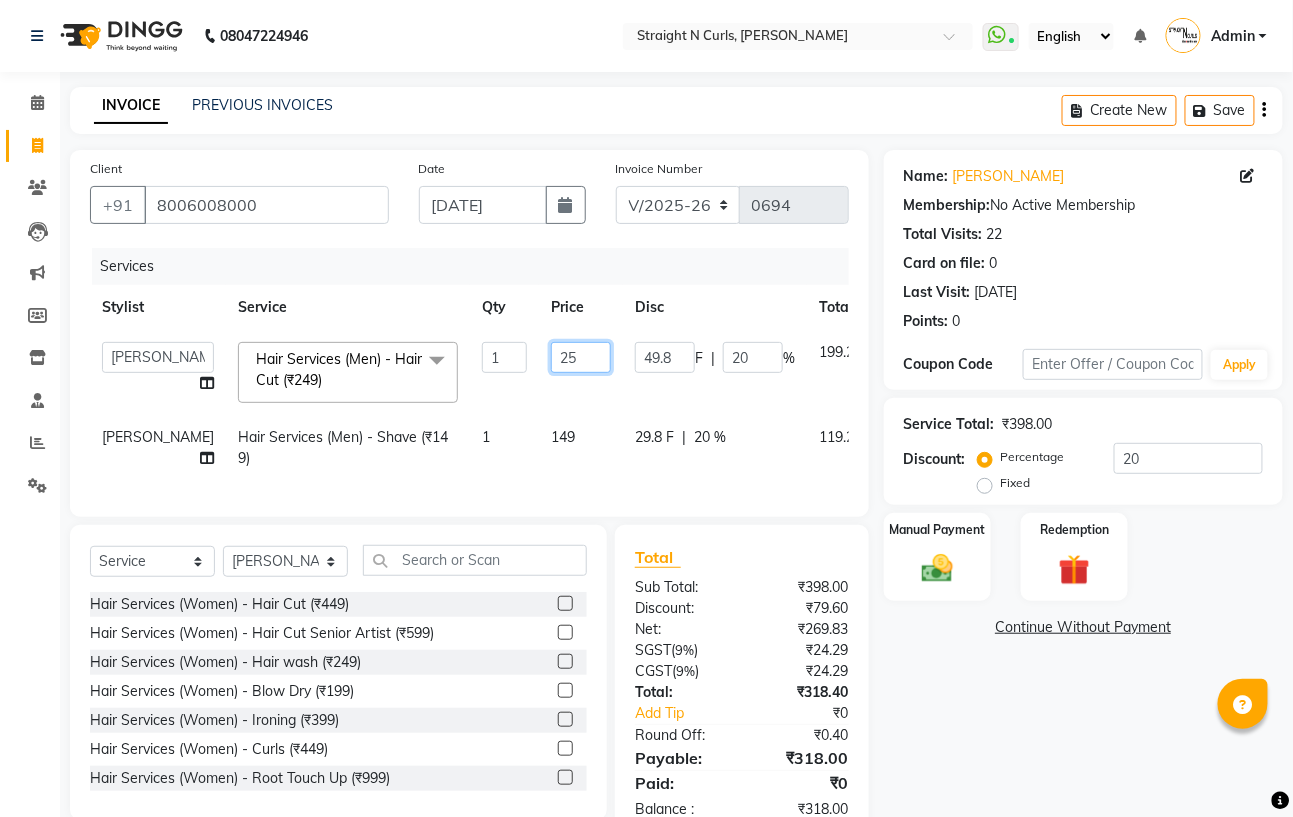 type on "250" 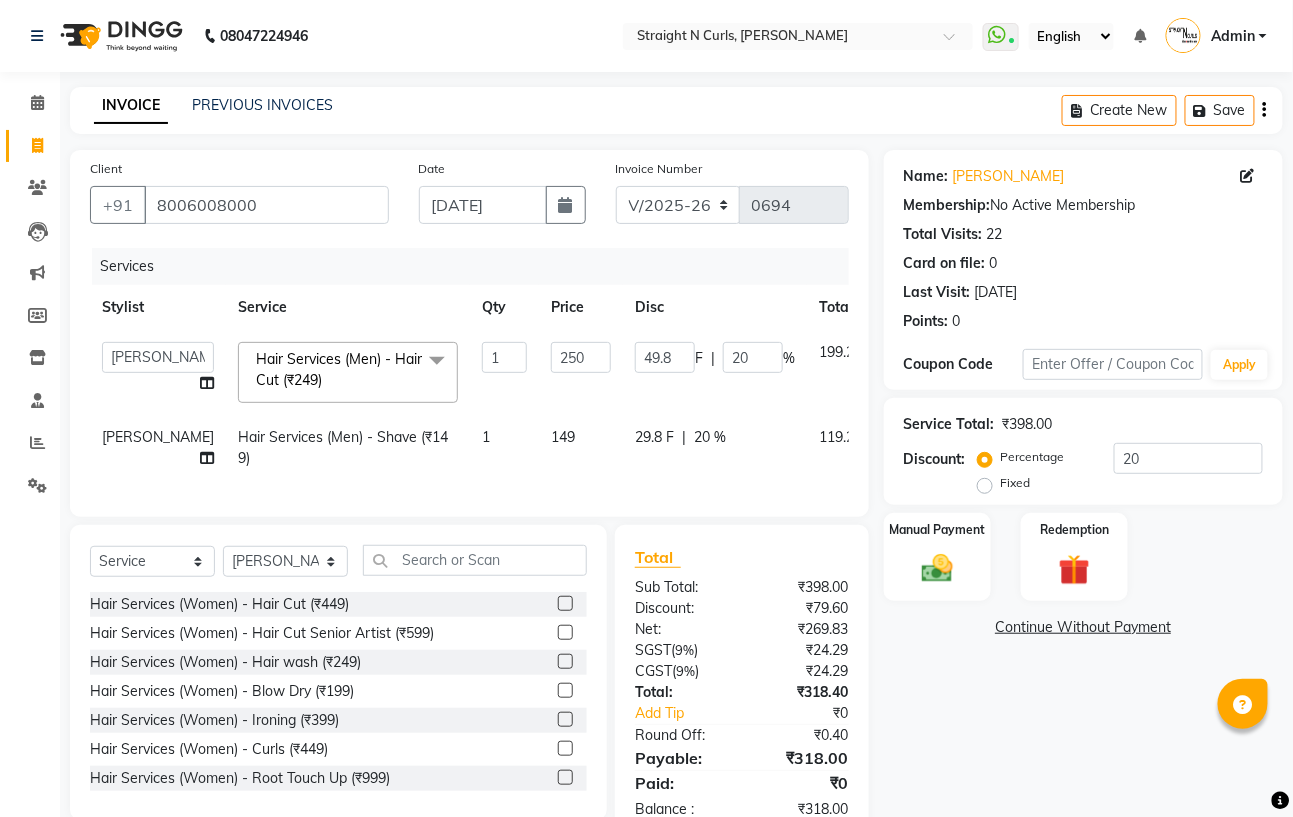 click on "149" 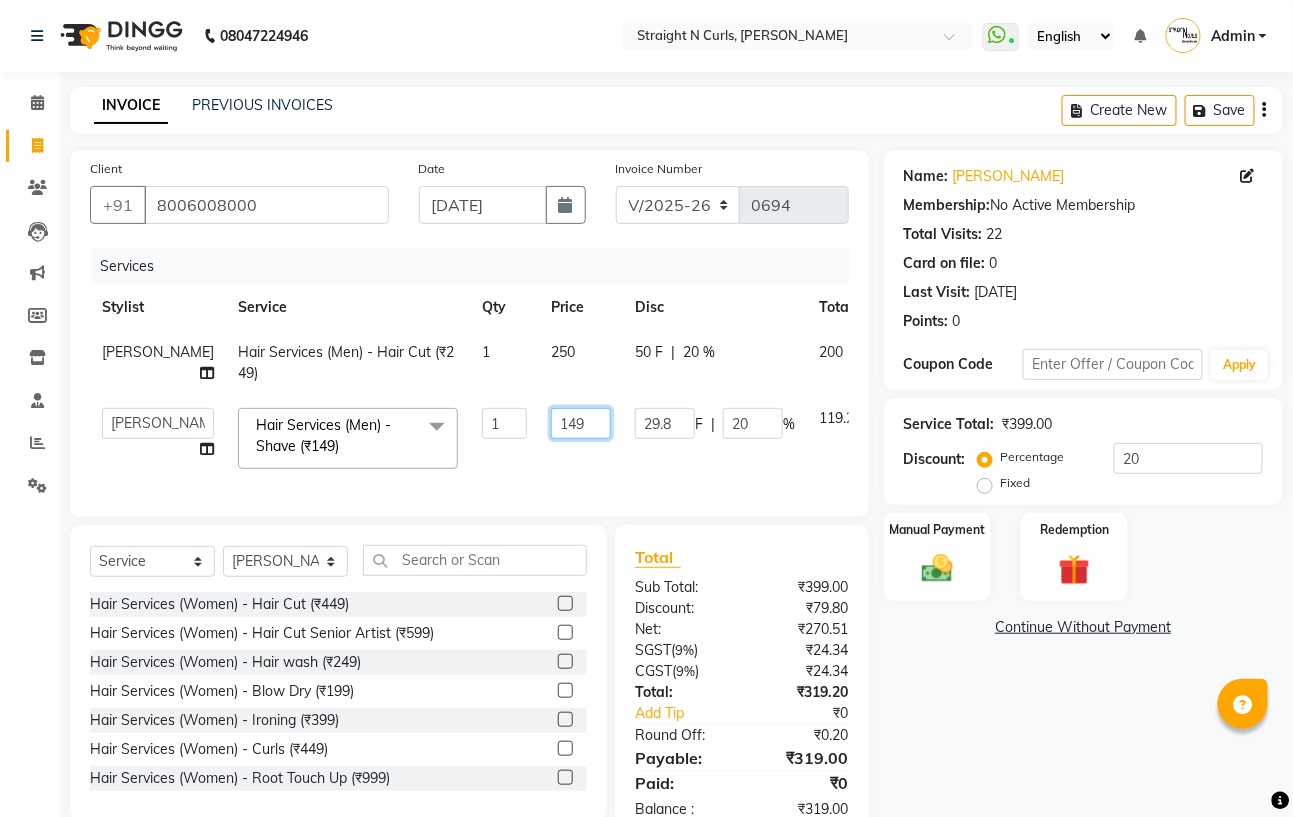 click on "149" 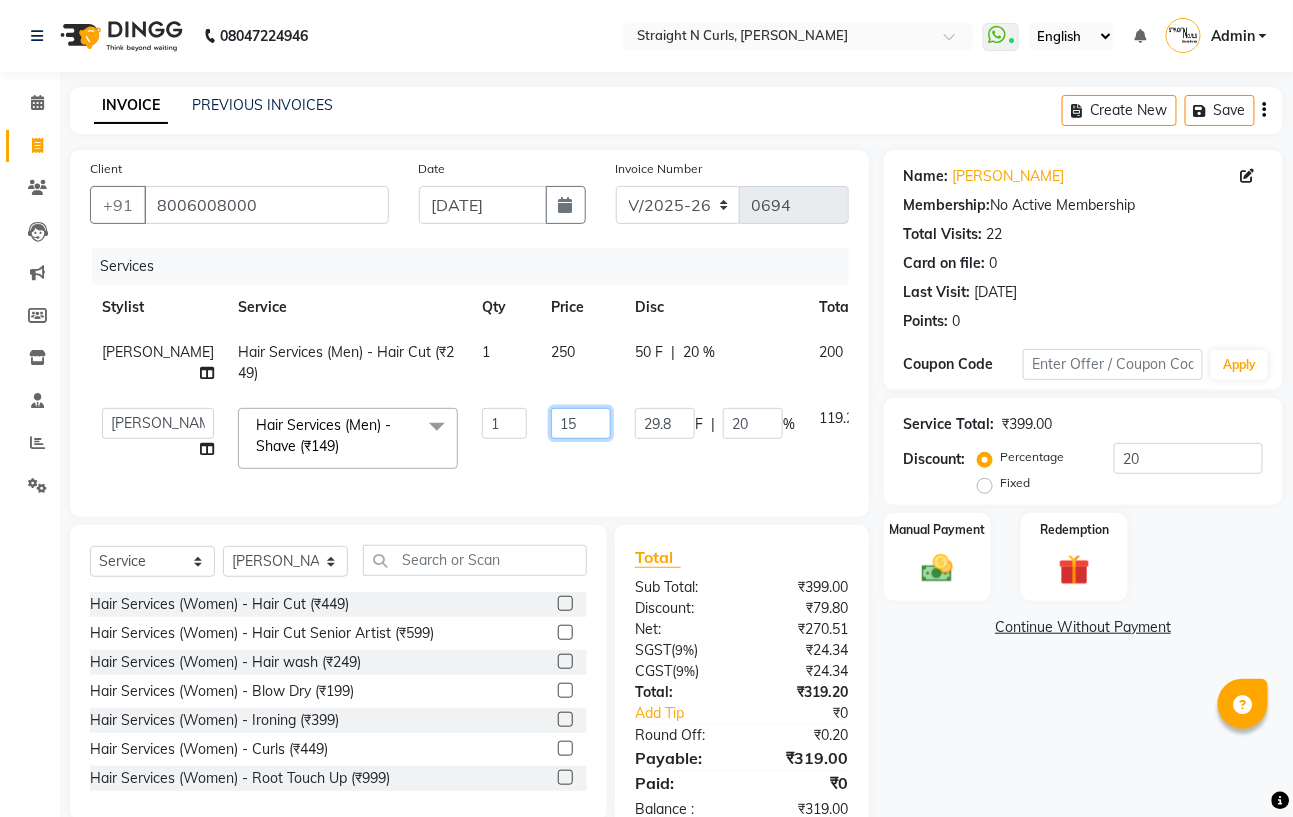 type on "150" 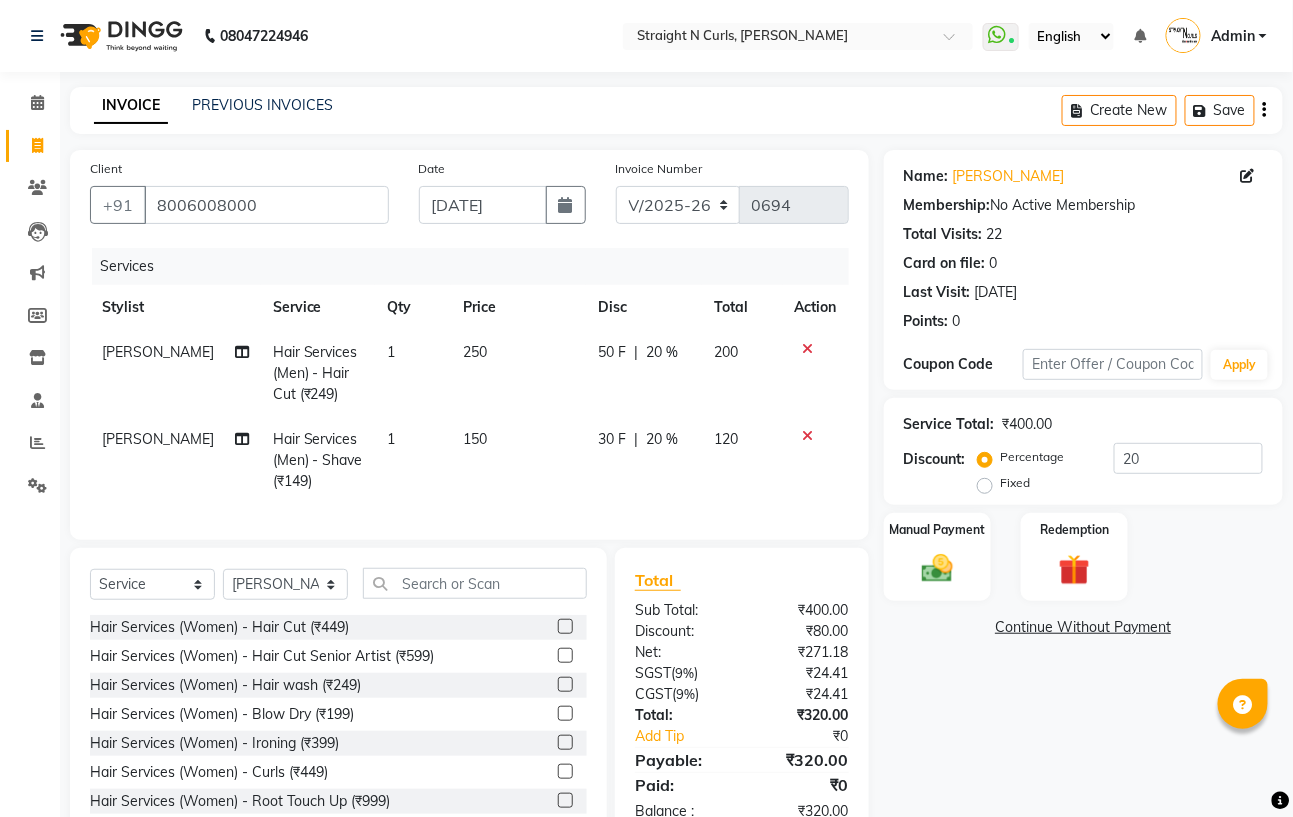 click on "Name: [PERSON_NAME] Membership:  No Active Membership  Total Visits:  22 Card on file:  0 Last Visit:   [DATE] Points:   0  Coupon Code Apply Service Total:  ₹400.00  Discount:  Percentage   Fixed  20 Manual Payment Redemption  Continue Without Payment" 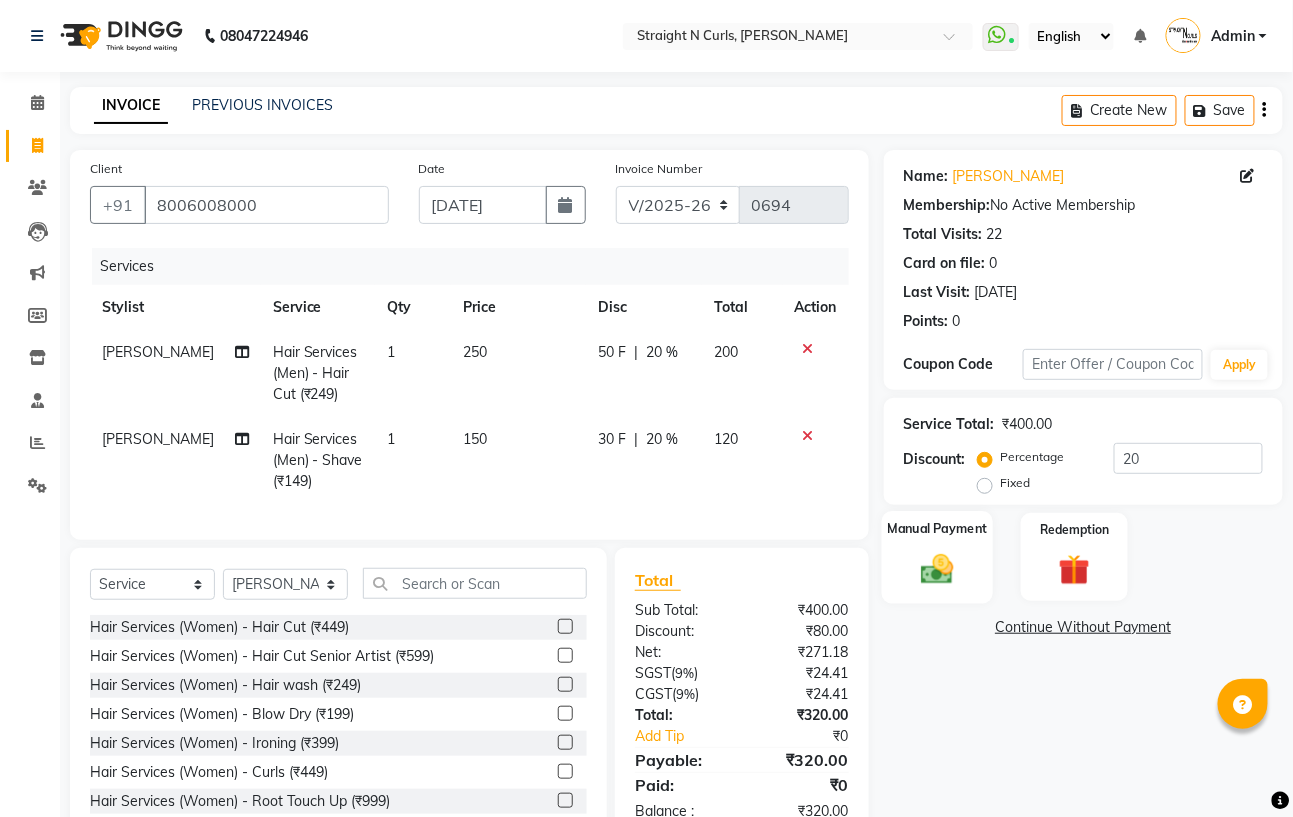 click 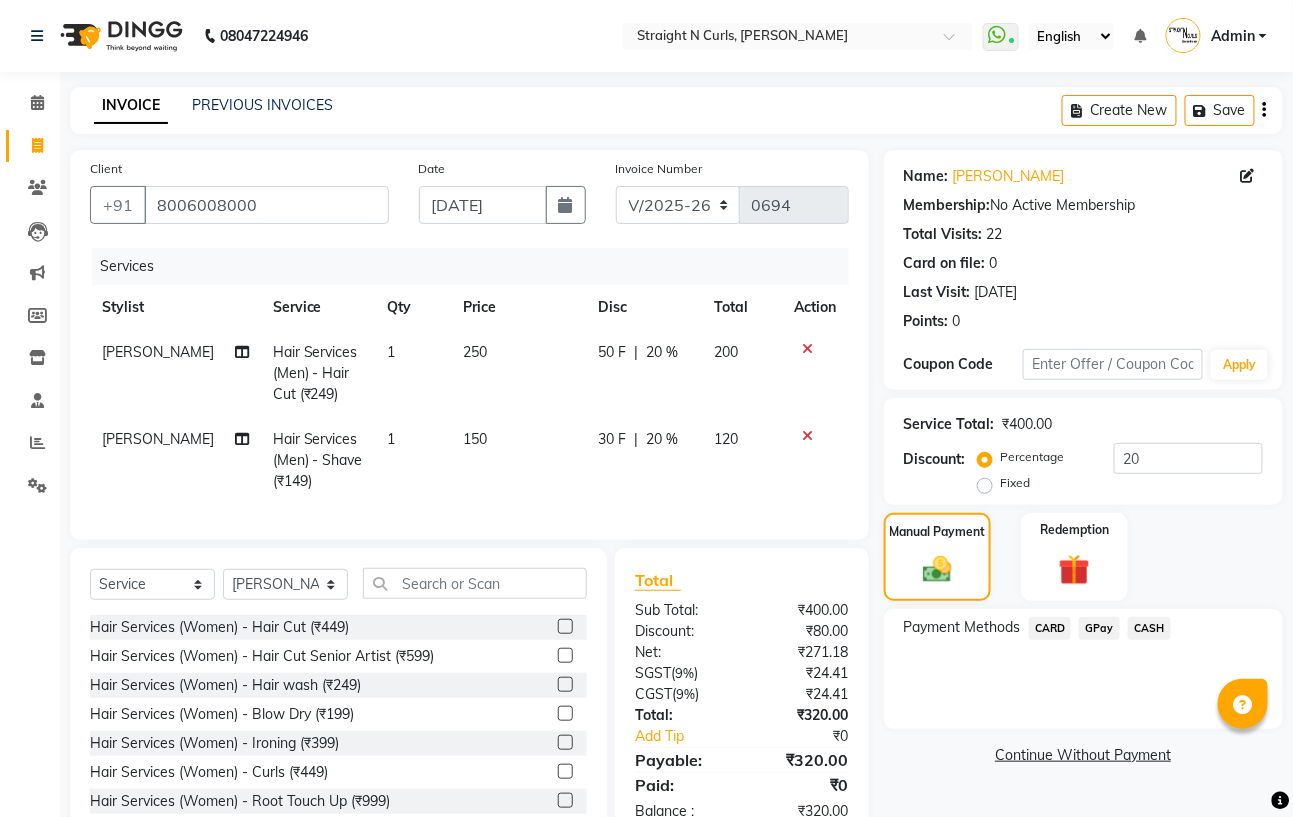 click on "GPay" 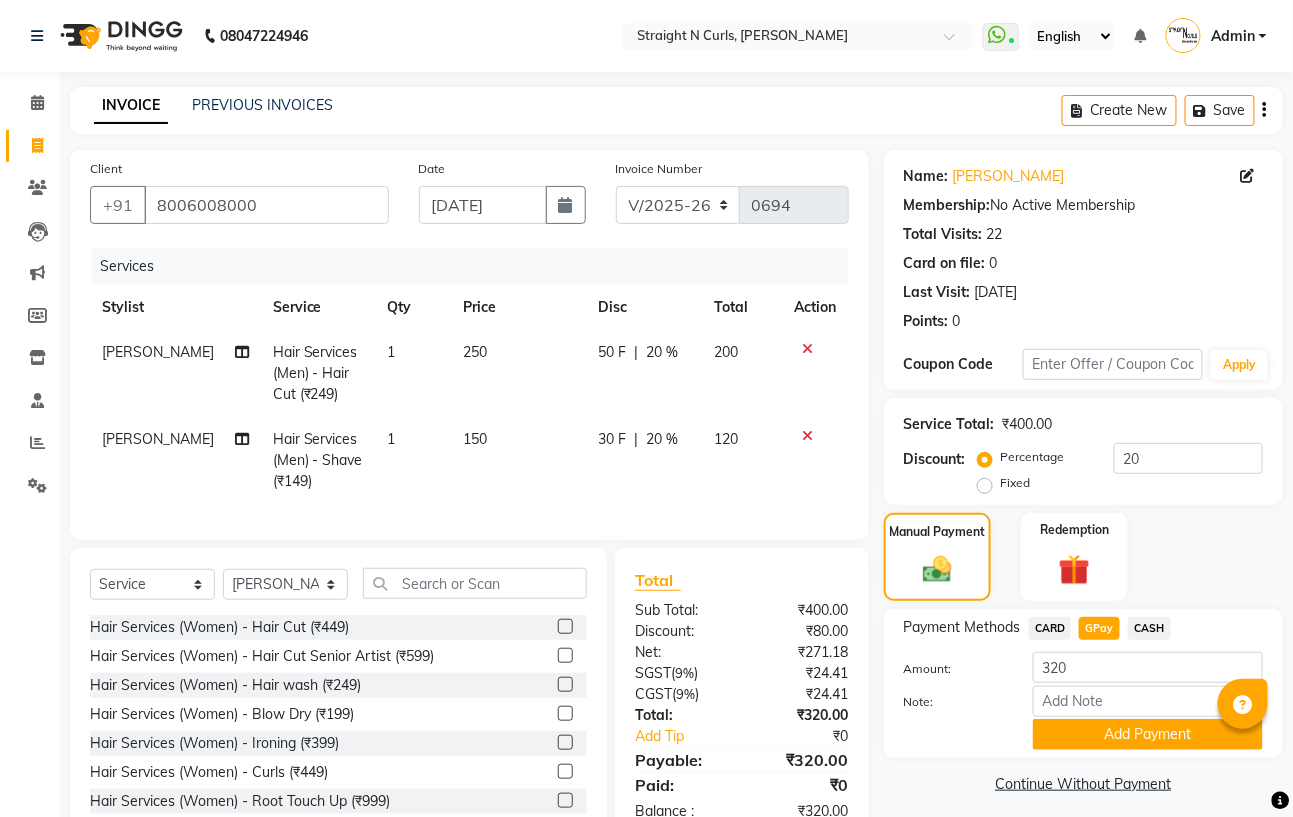 click on "CASH" 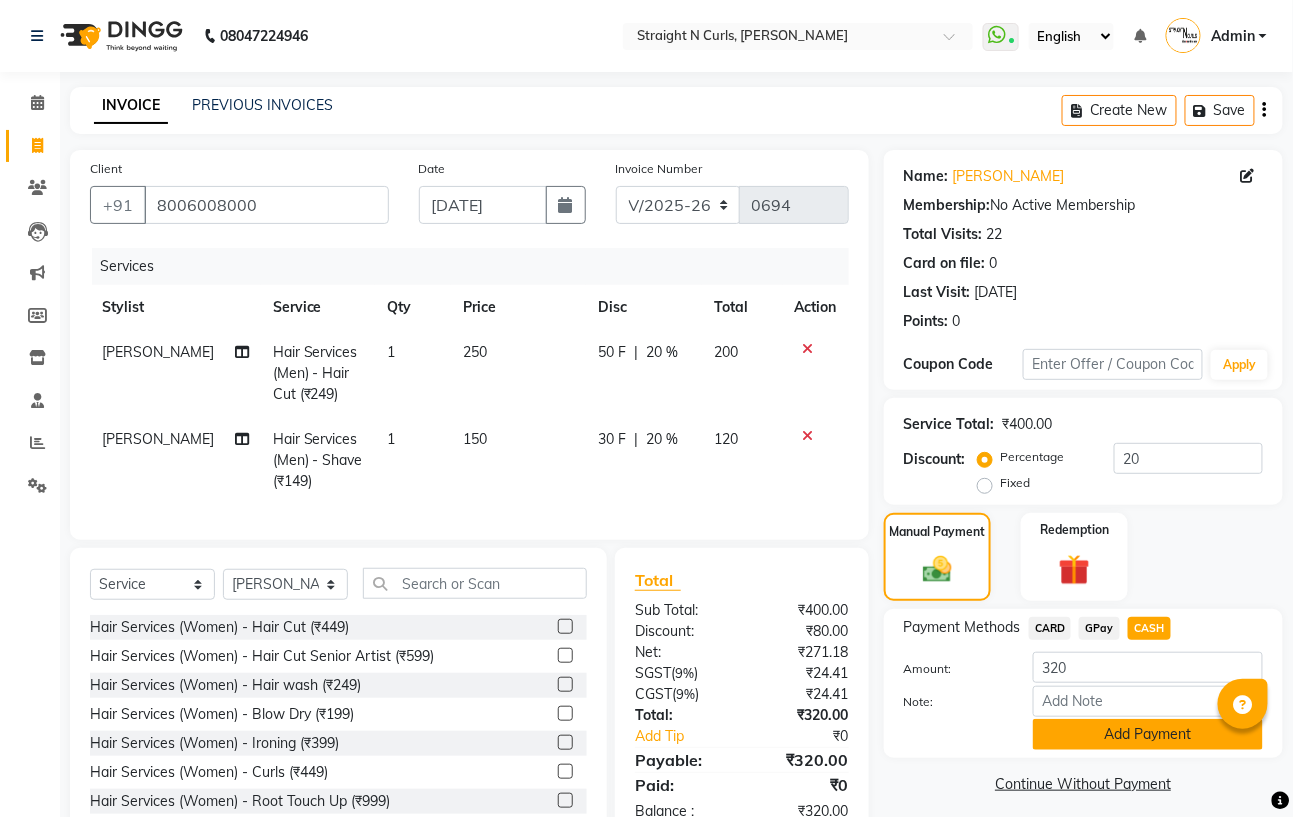 scroll, scrollTop: 76, scrollLeft: 0, axis: vertical 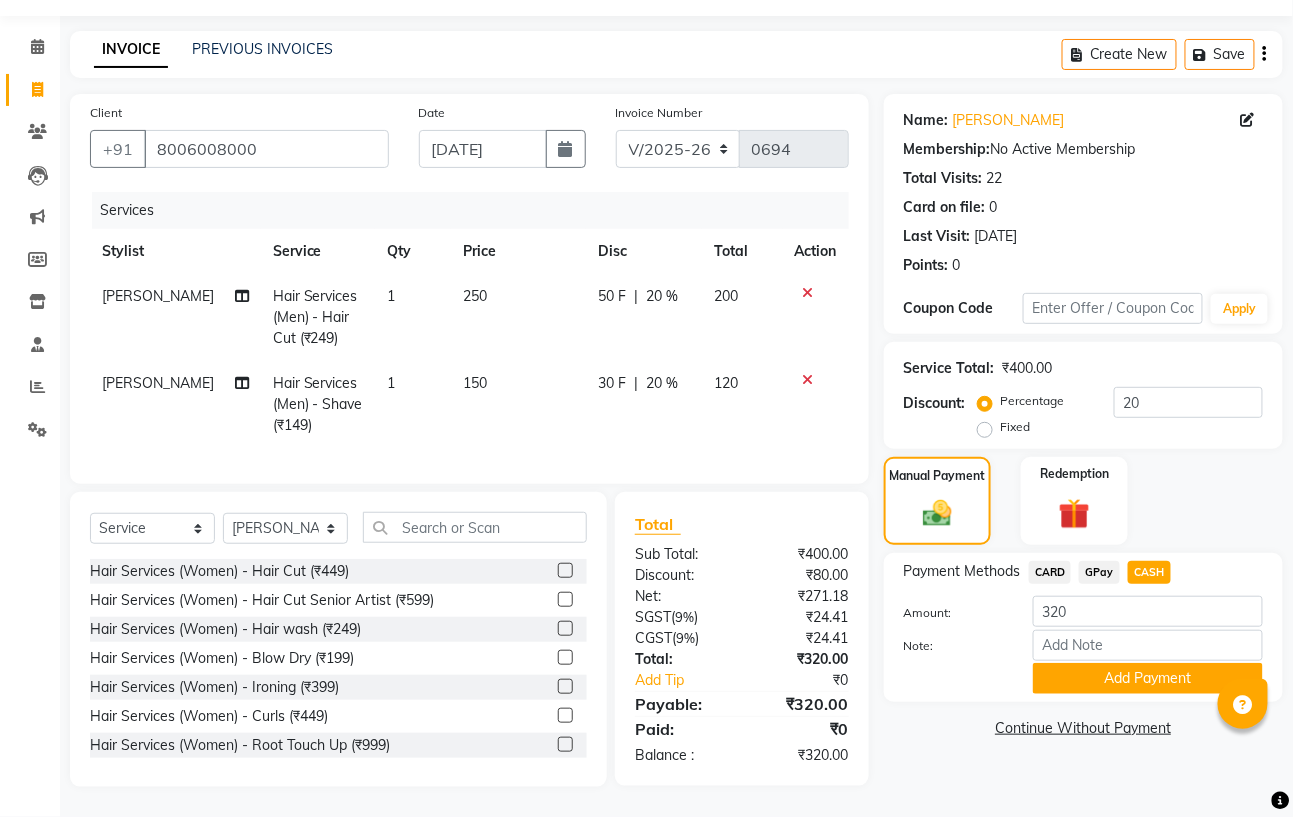 click on "GPay" 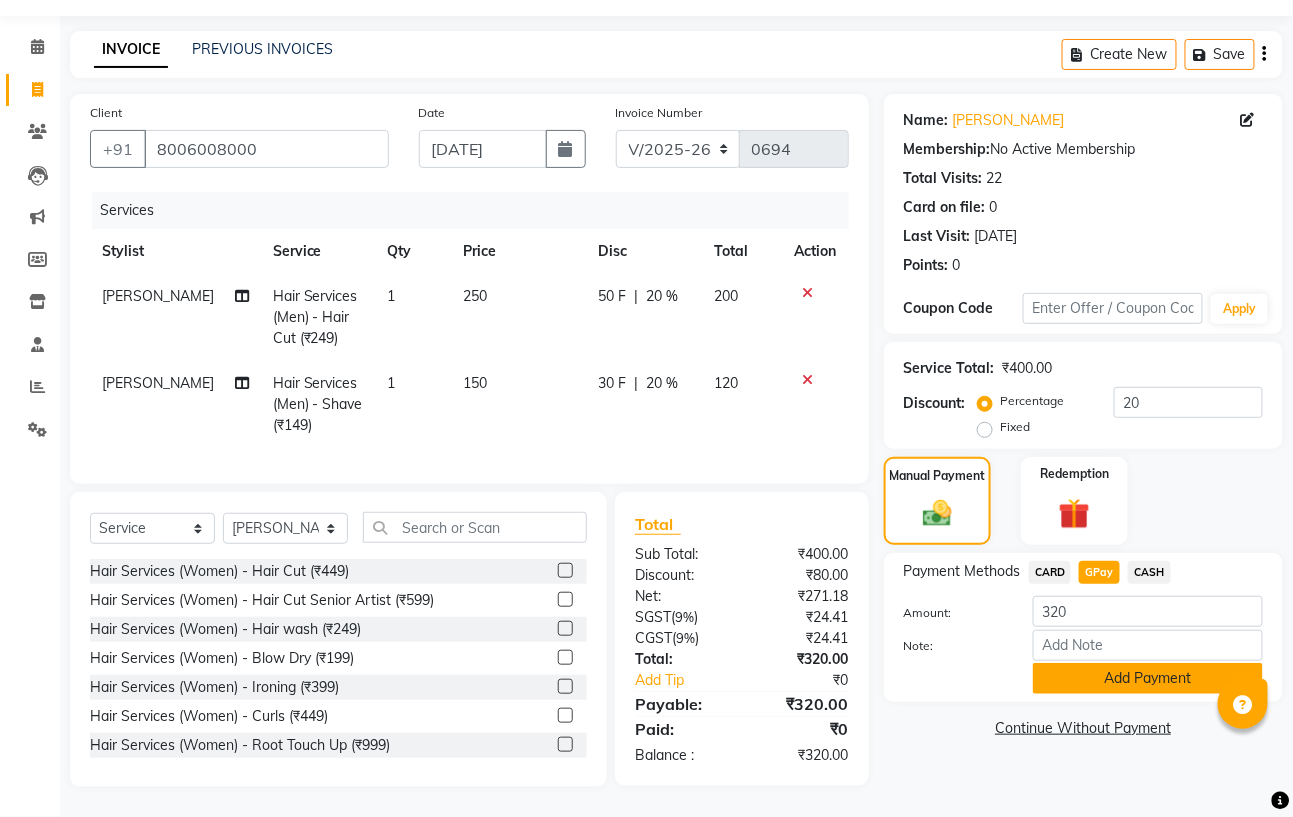 click on "Add Payment" 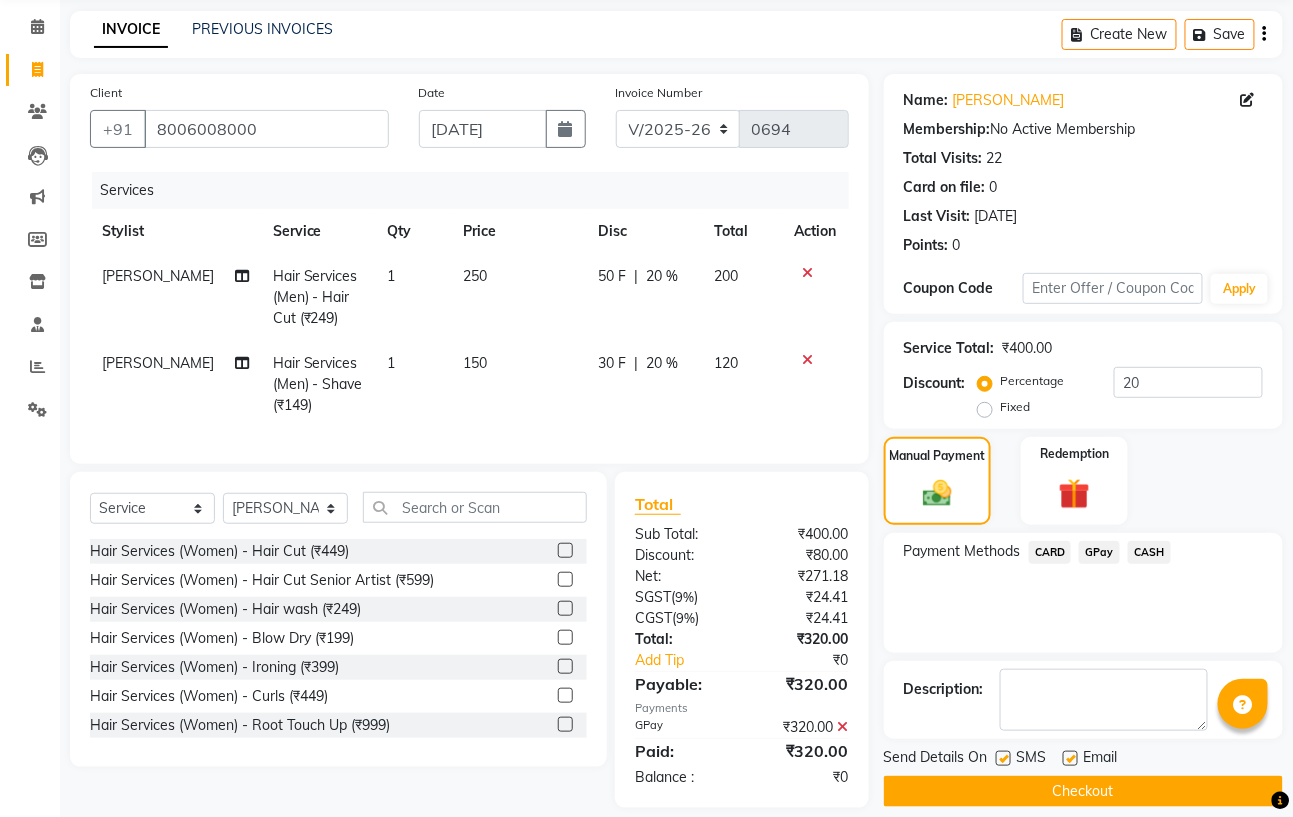 scroll, scrollTop: 117, scrollLeft: 0, axis: vertical 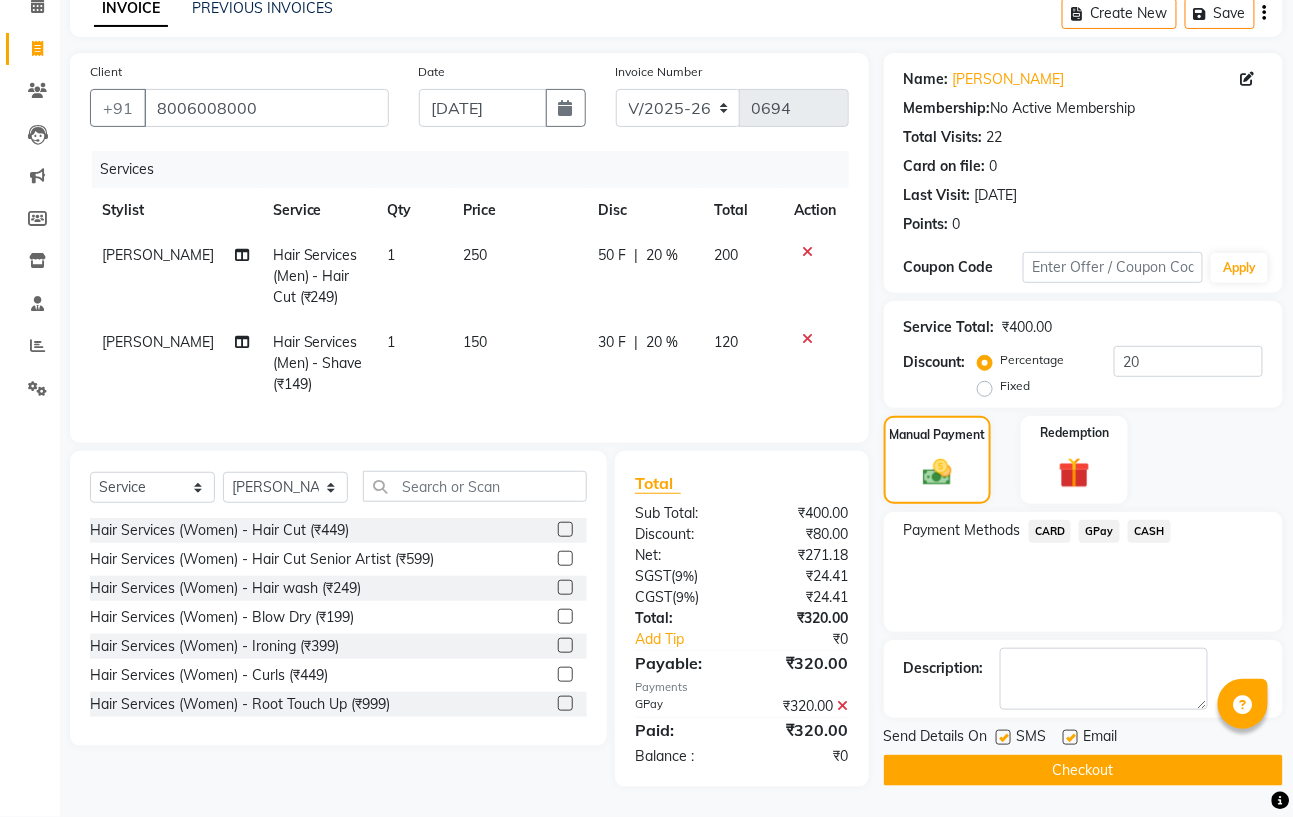 click on "Checkout" 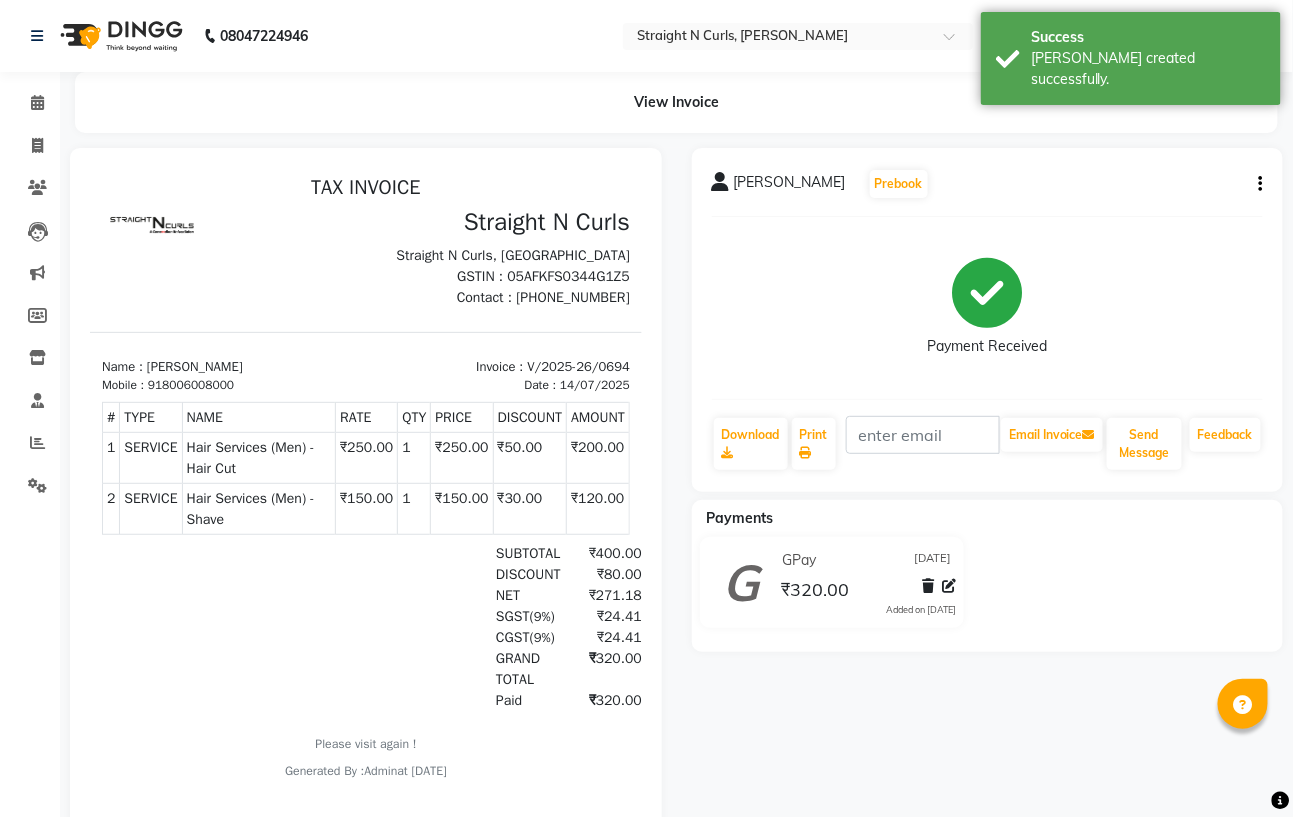 scroll, scrollTop: 0, scrollLeft: 0, axis: both 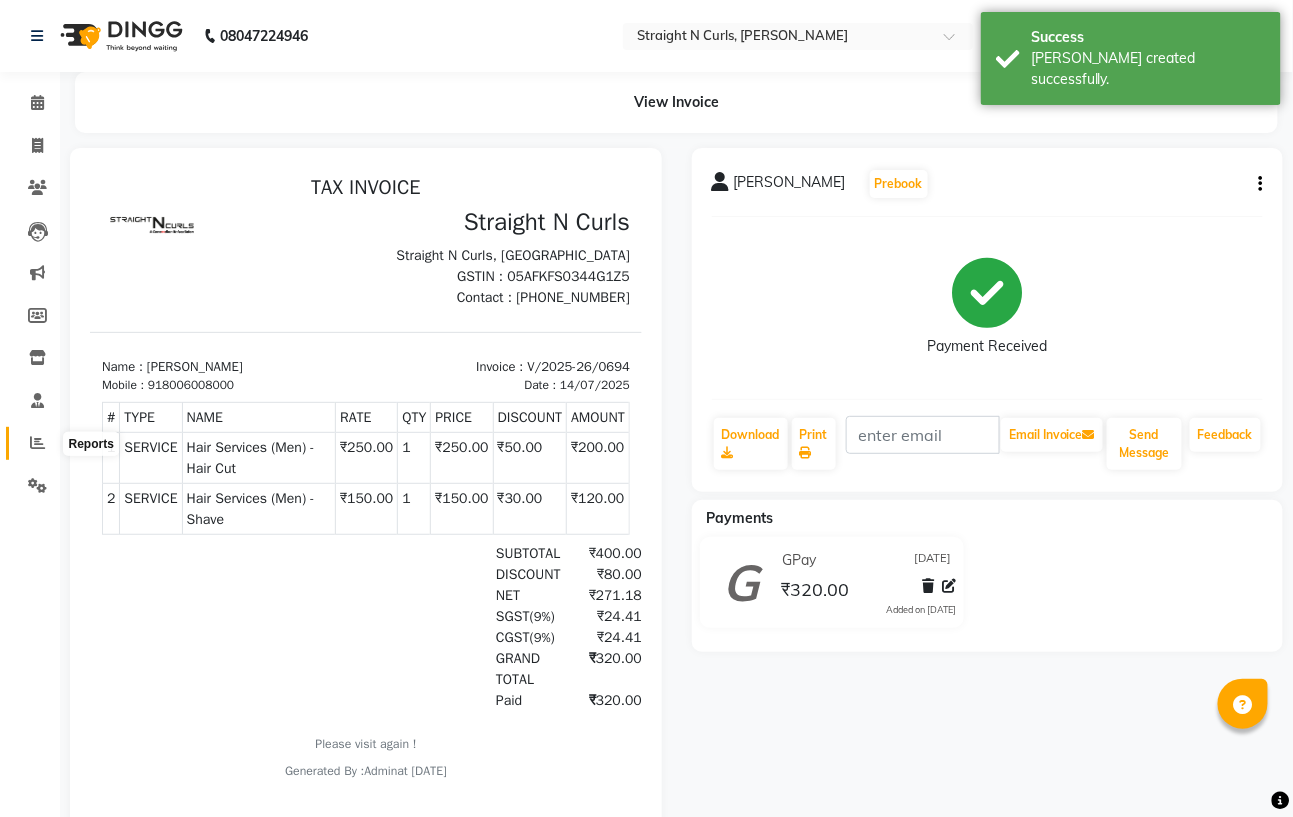 click 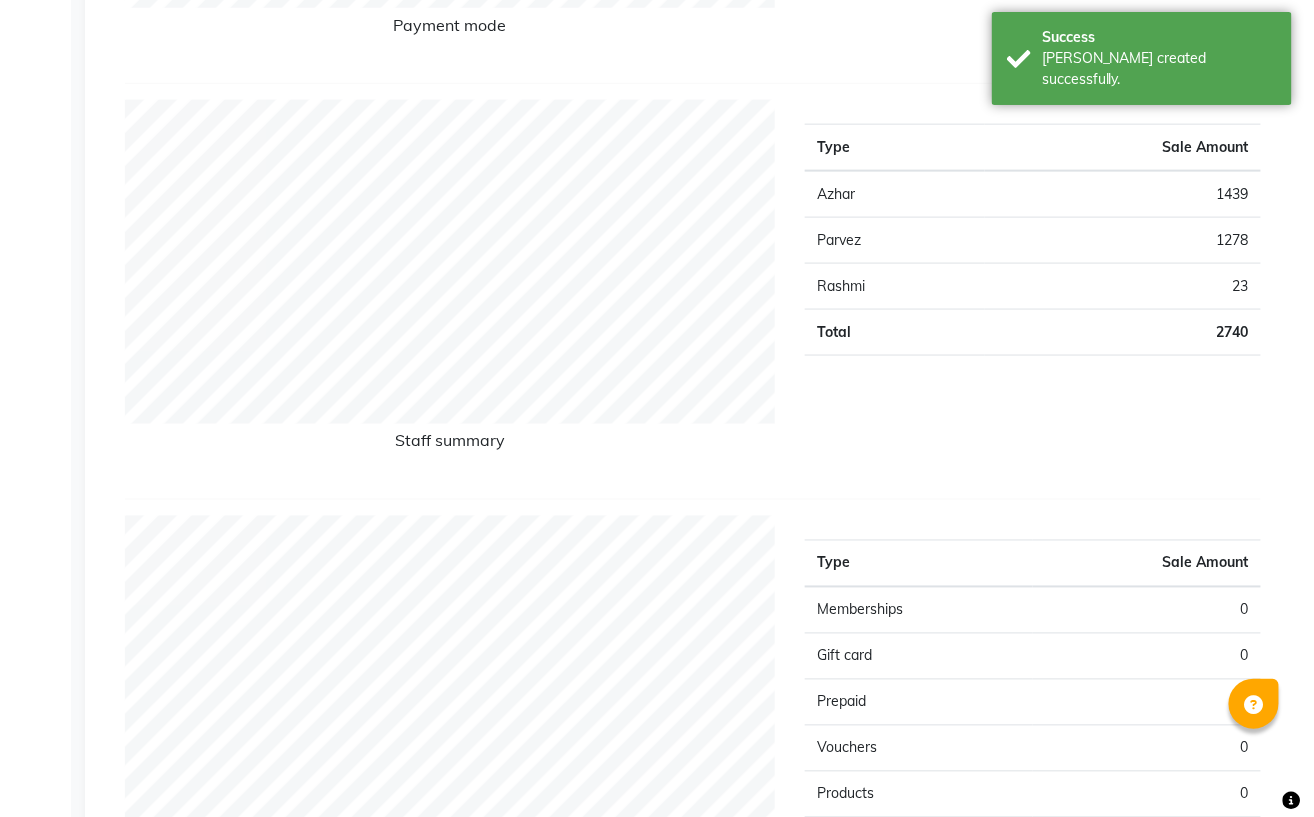 scroll, scrollTop: 0, scrollLeft: 0, axis: both 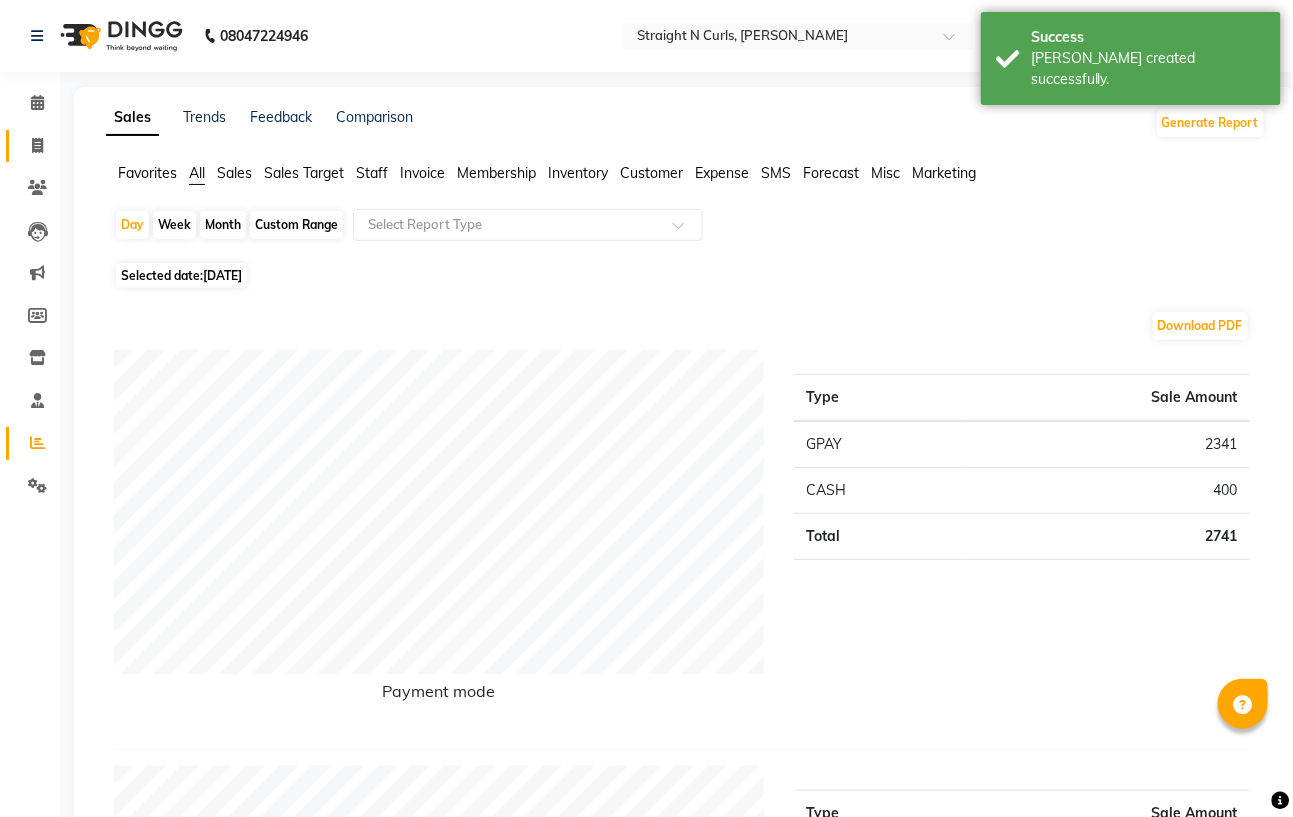 click on "Invoice" 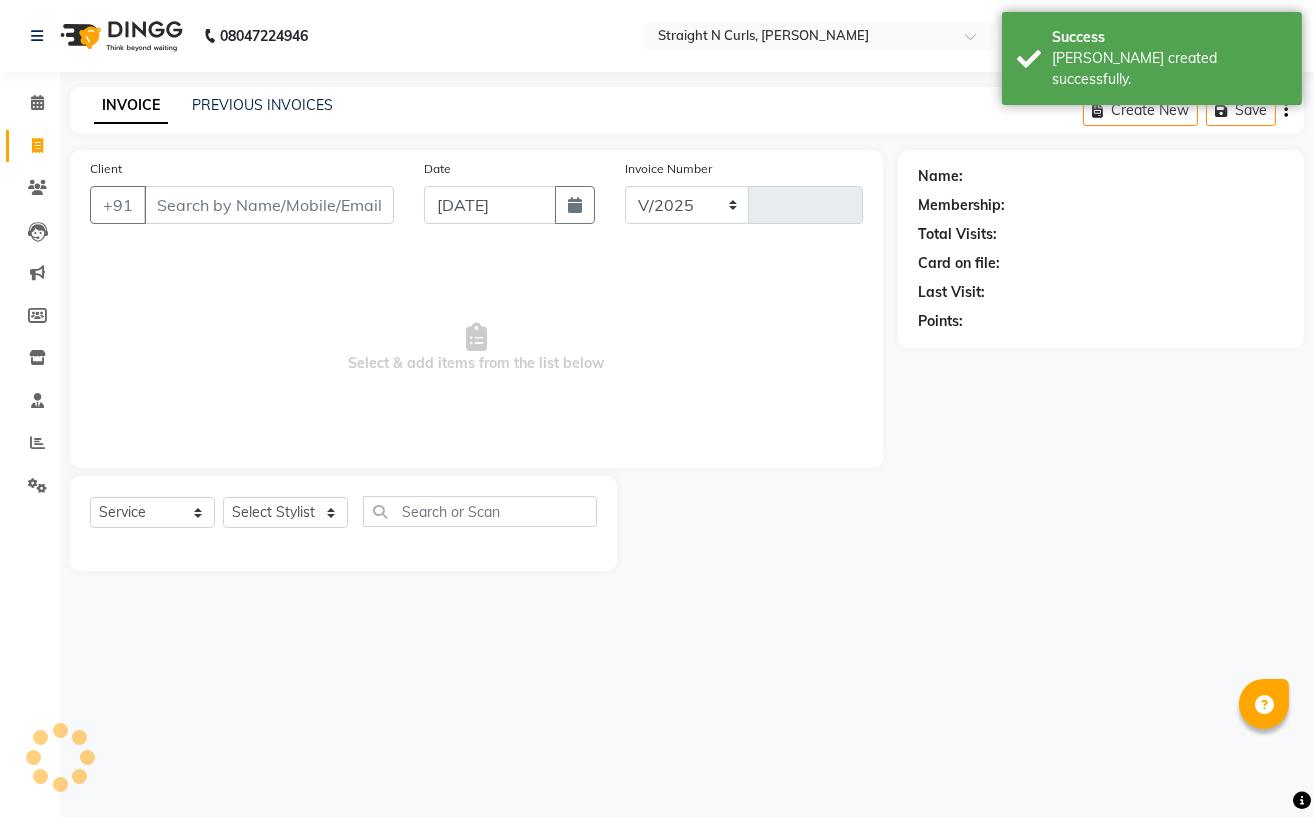 select on "7039" 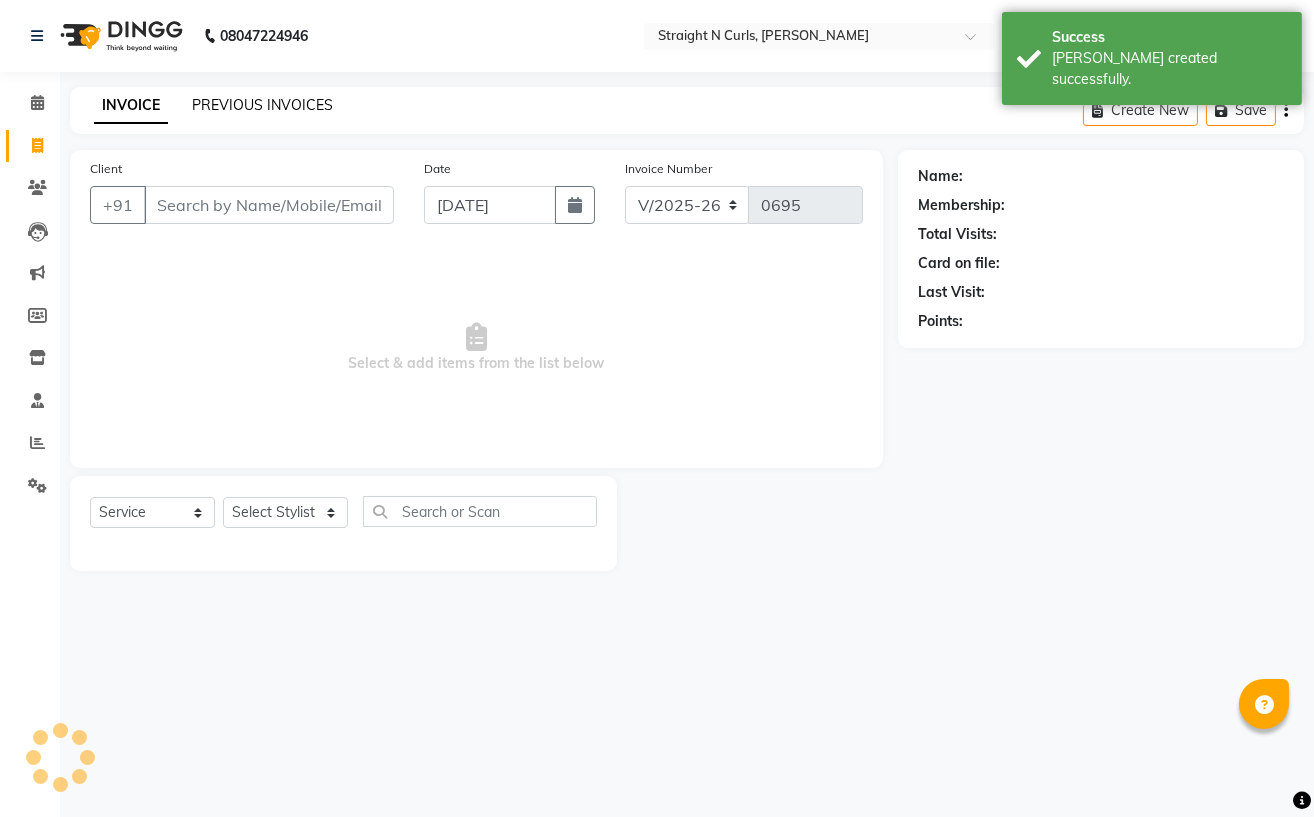 click on "PREVIOUS INVOICES" 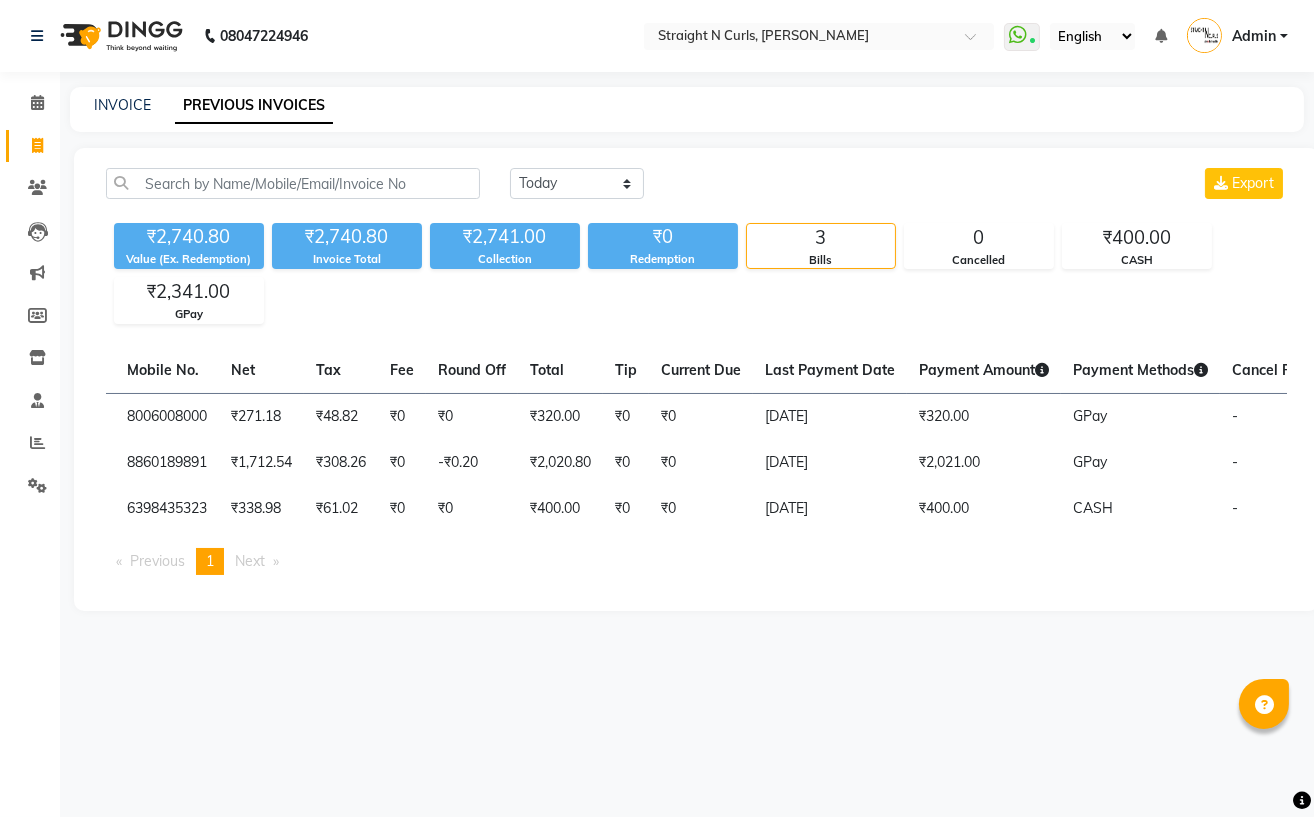 scroll, scrollTop: 0, scrollLeft: 421, axis: horizontal 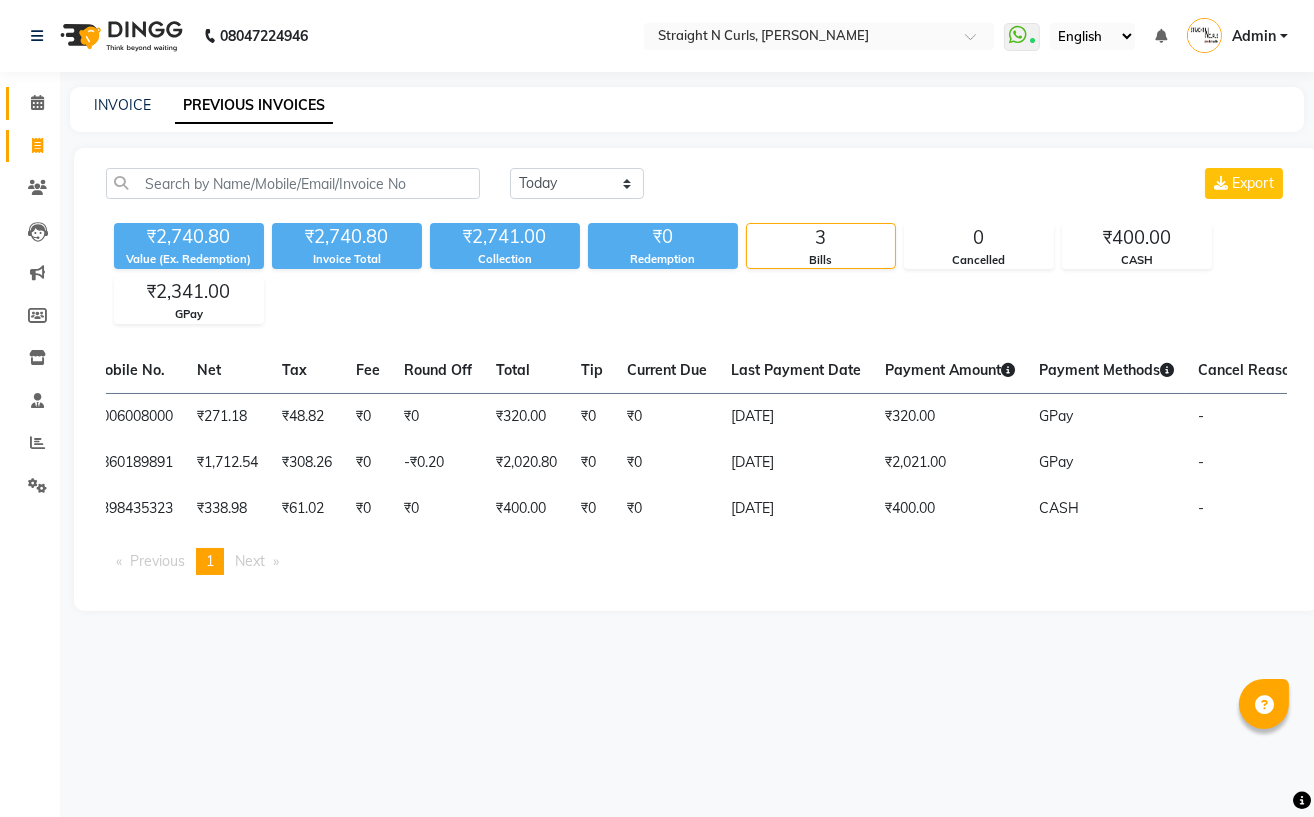 click on "Calendar" 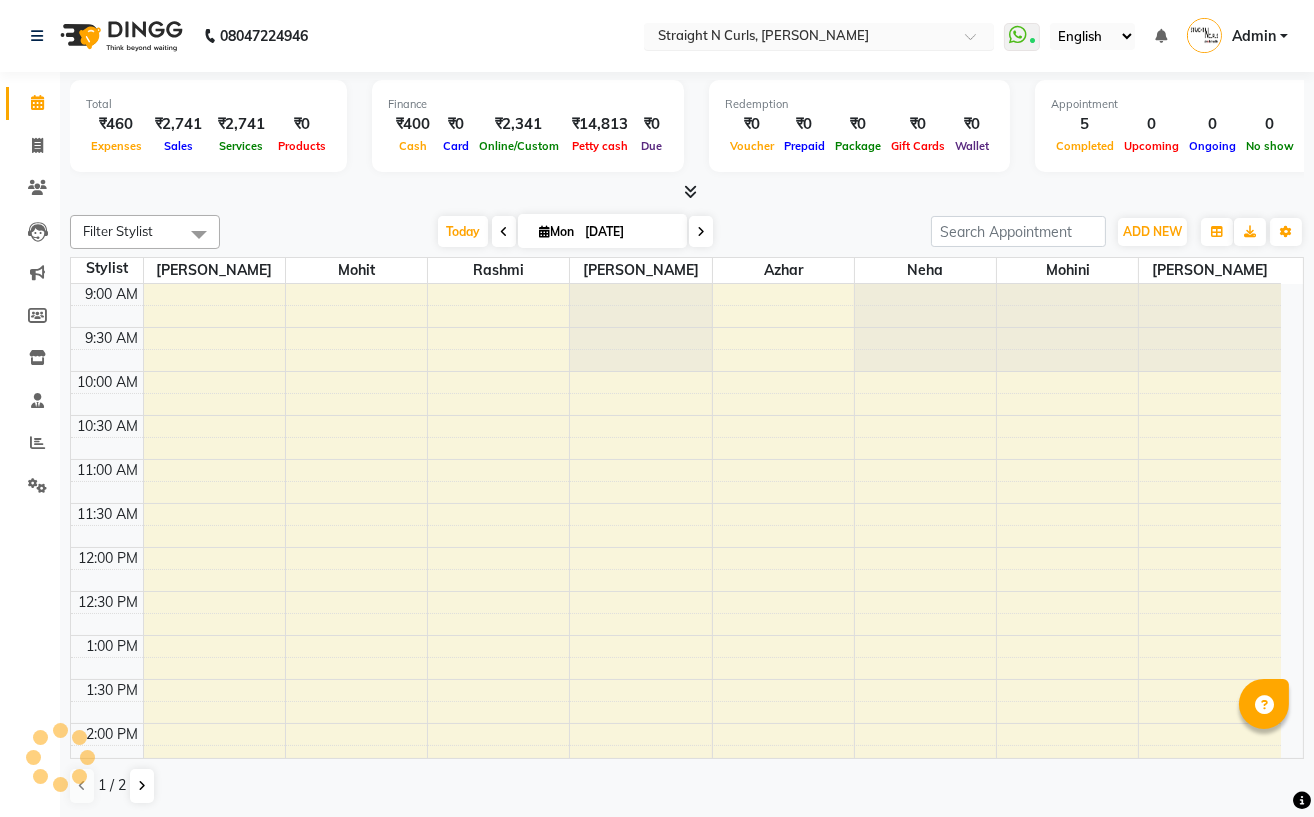 scroll, scrollTop: 0, scrollLeft: 0, axis: both 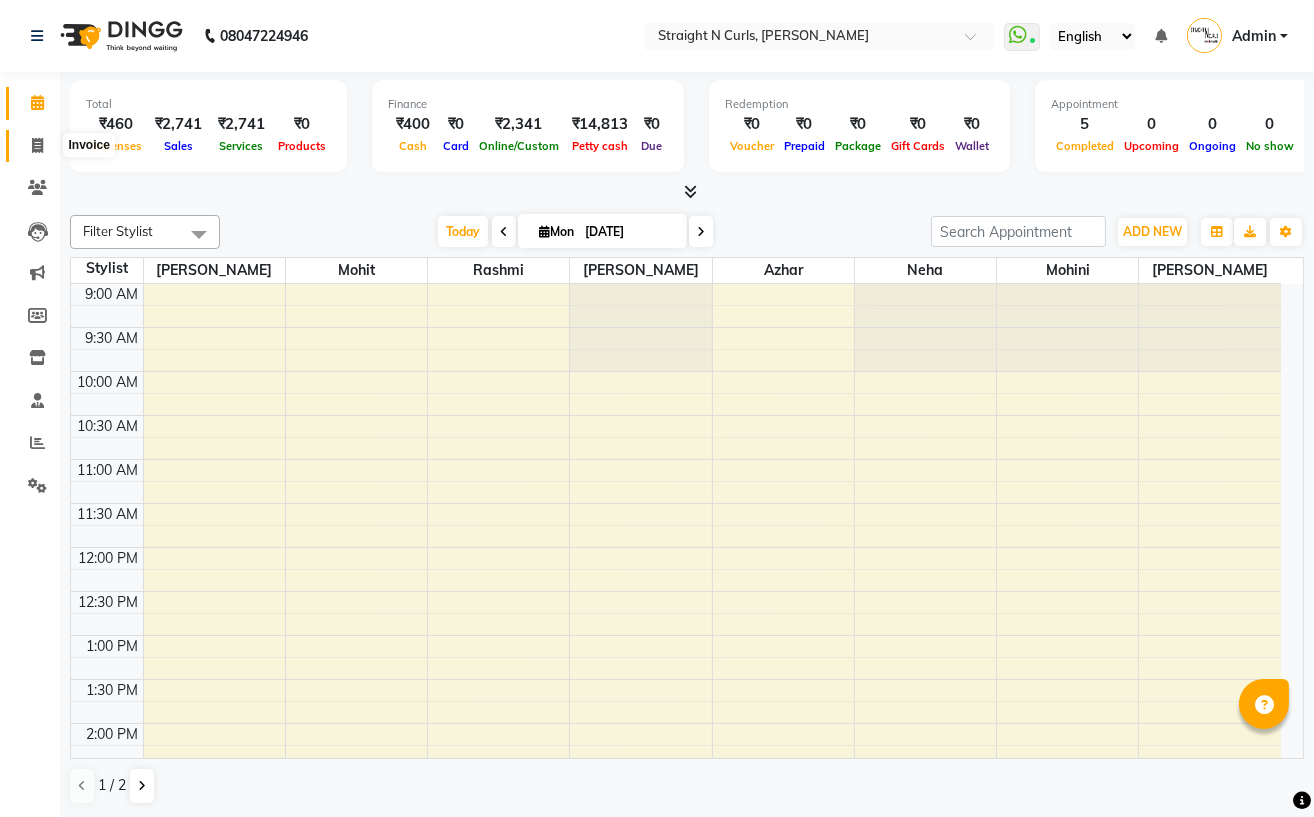 click 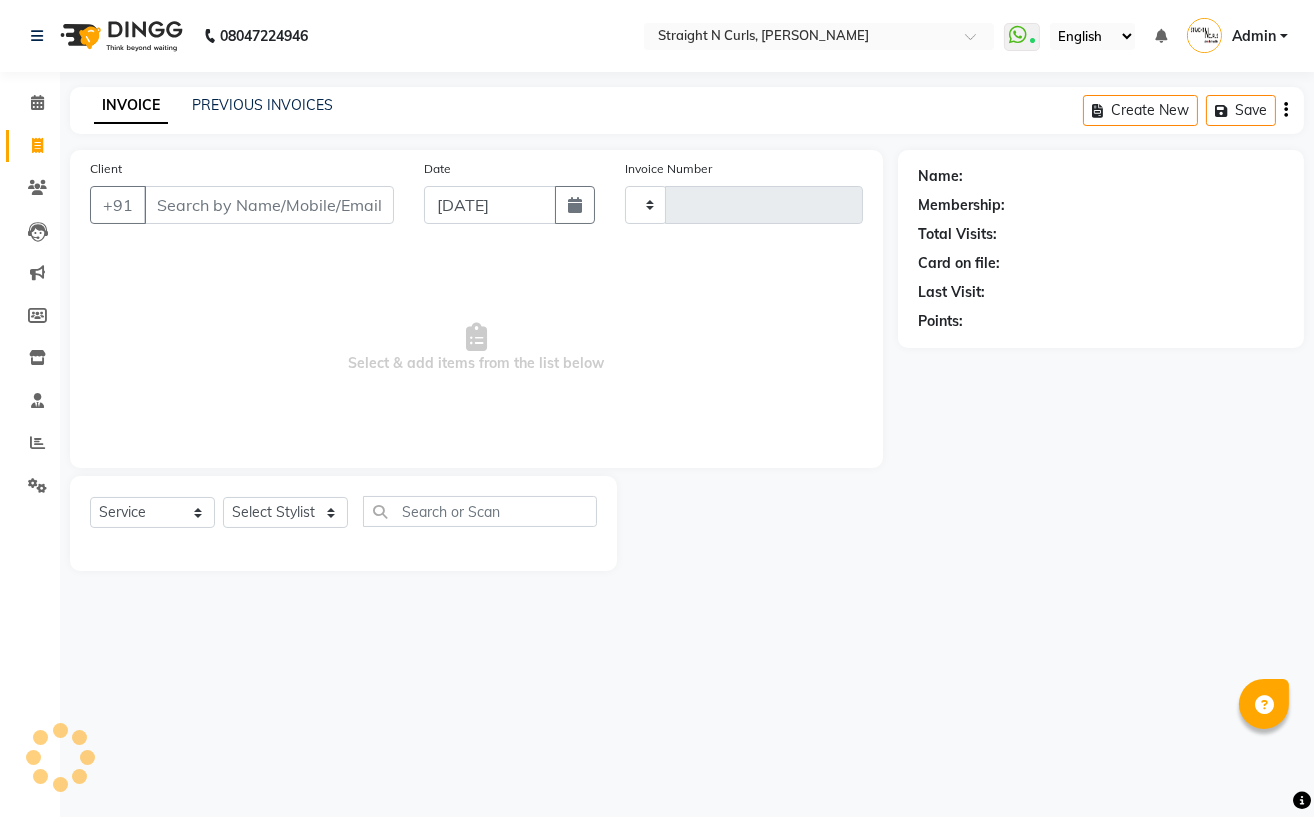 type on "0695" 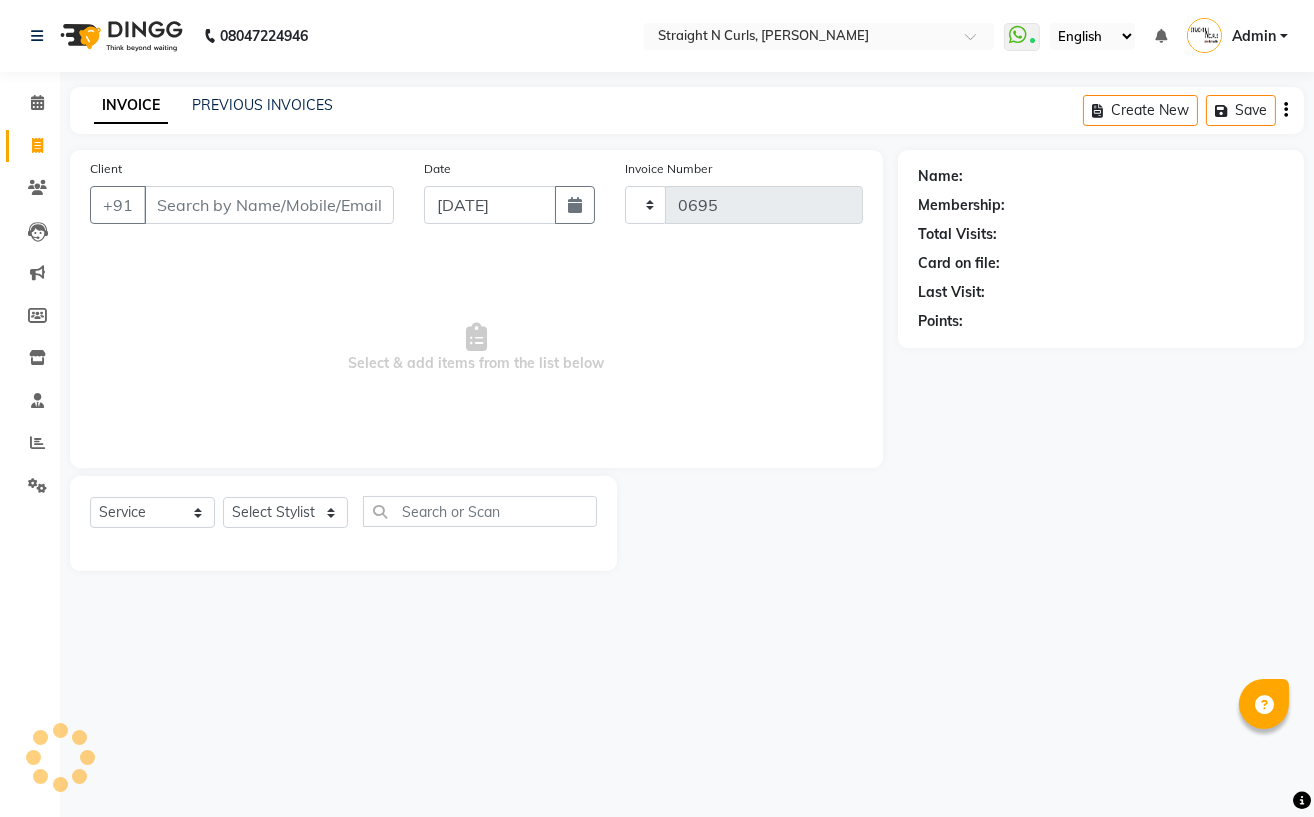 select on "7039" 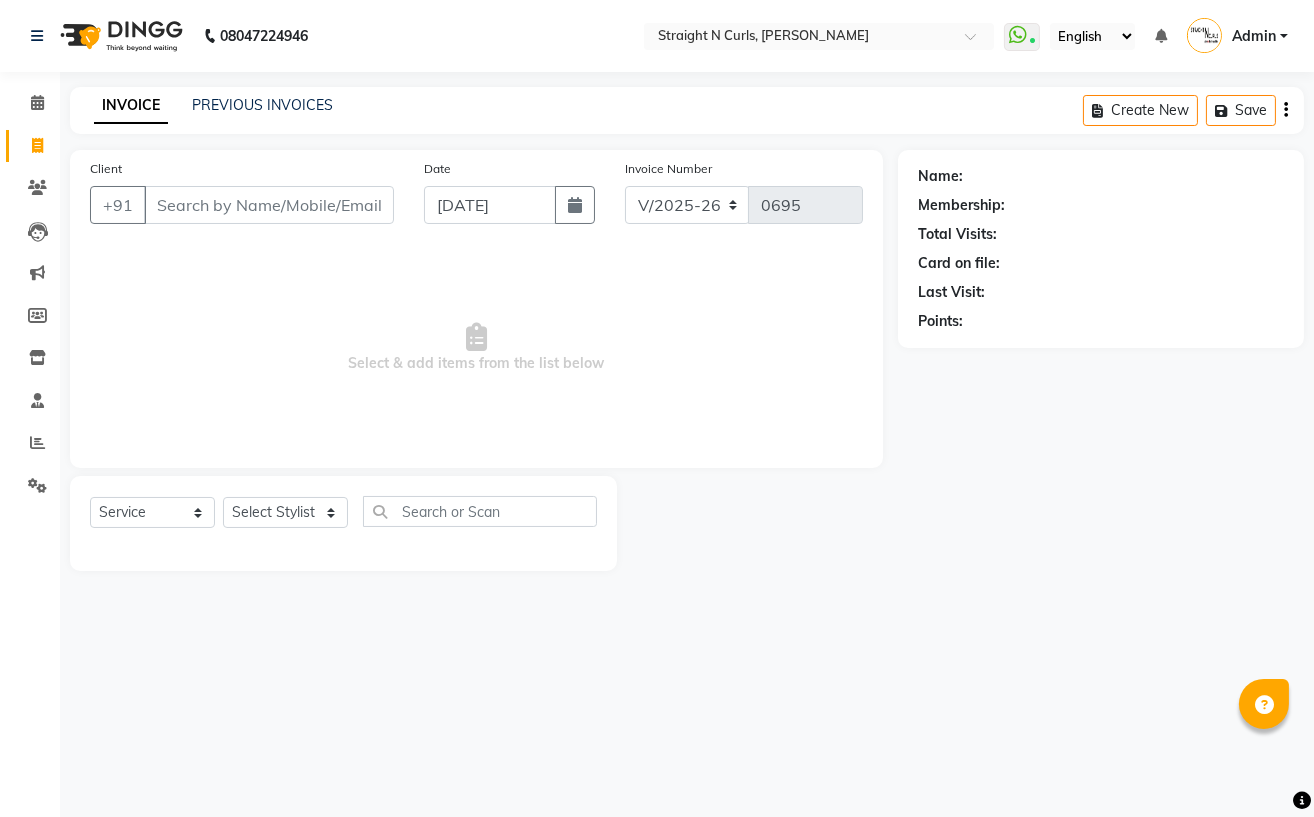 click on "Select  Service  Product  Membership  Package Voucher Prepaid Gift Card  Select Stylist" 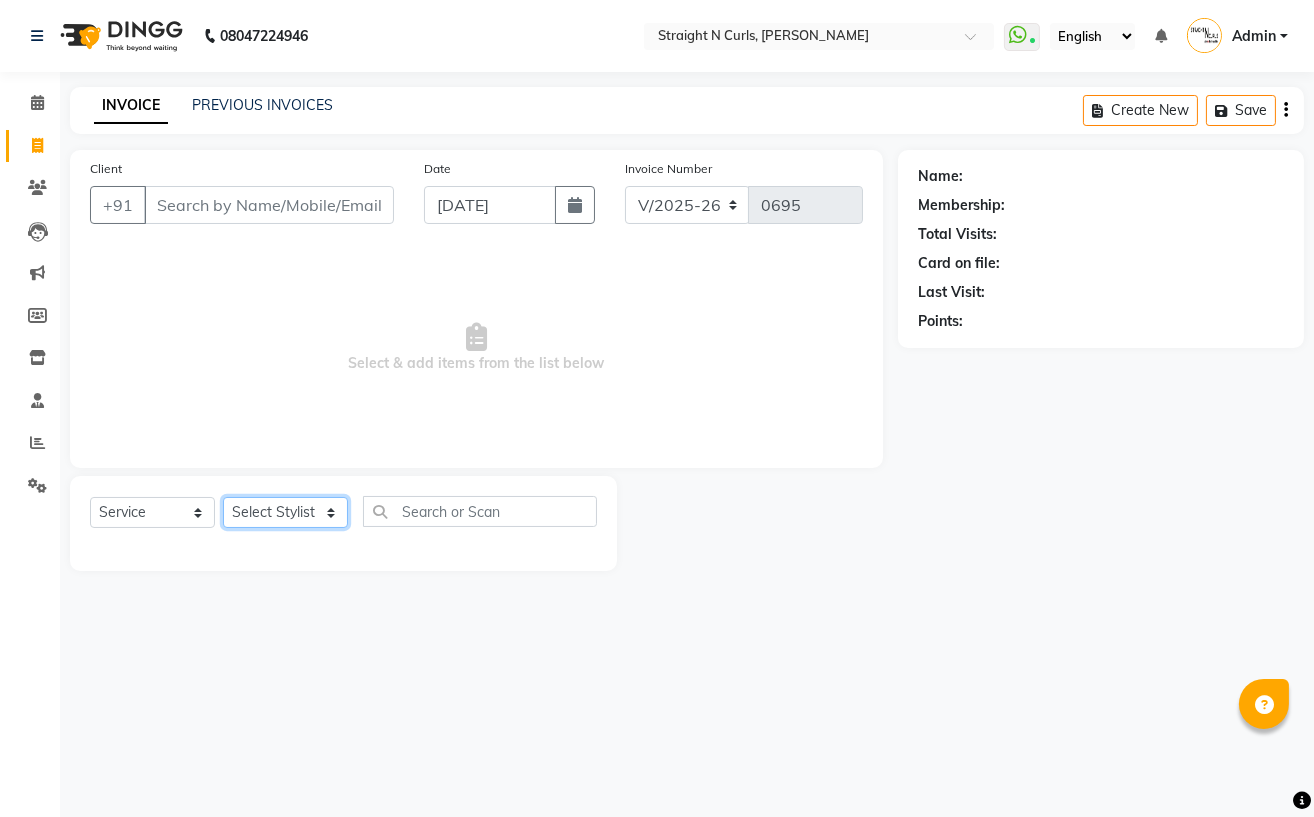 click on "Select Stylist" 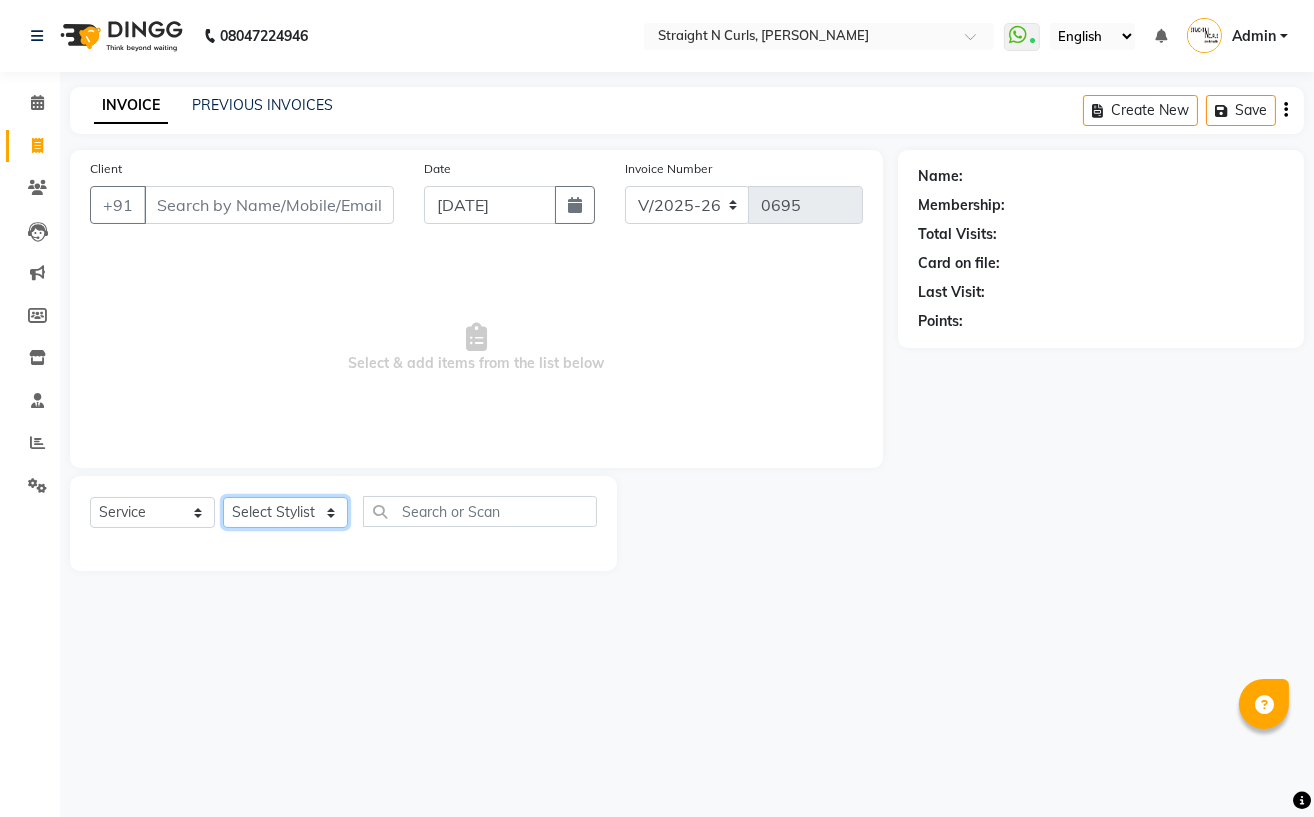 select on "59165" 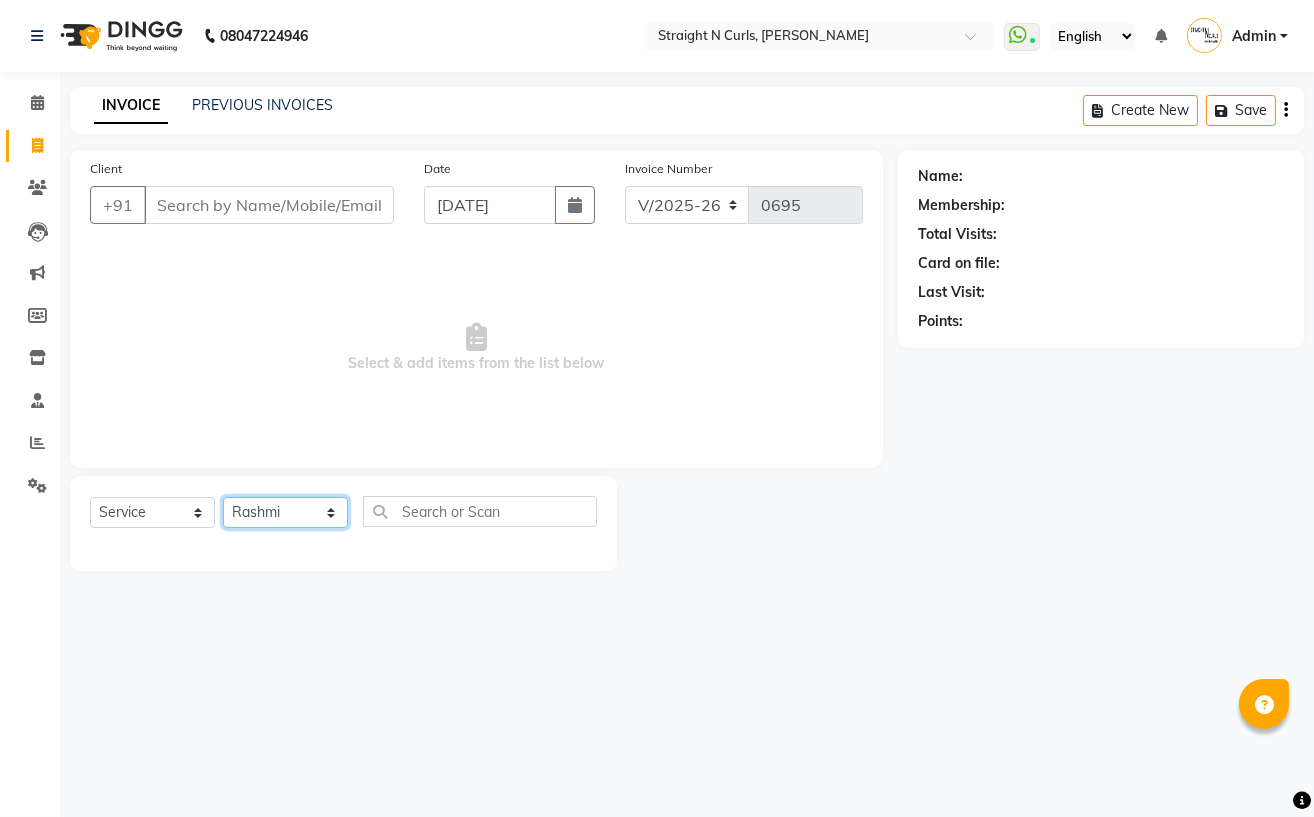 click on "Select Stylist [PERSON_NAME] [PERSON_NAME] [PERSON_NAME] Mohit [PERSON_NAME] [PERSON_NAME] [PERSON_NAME]" 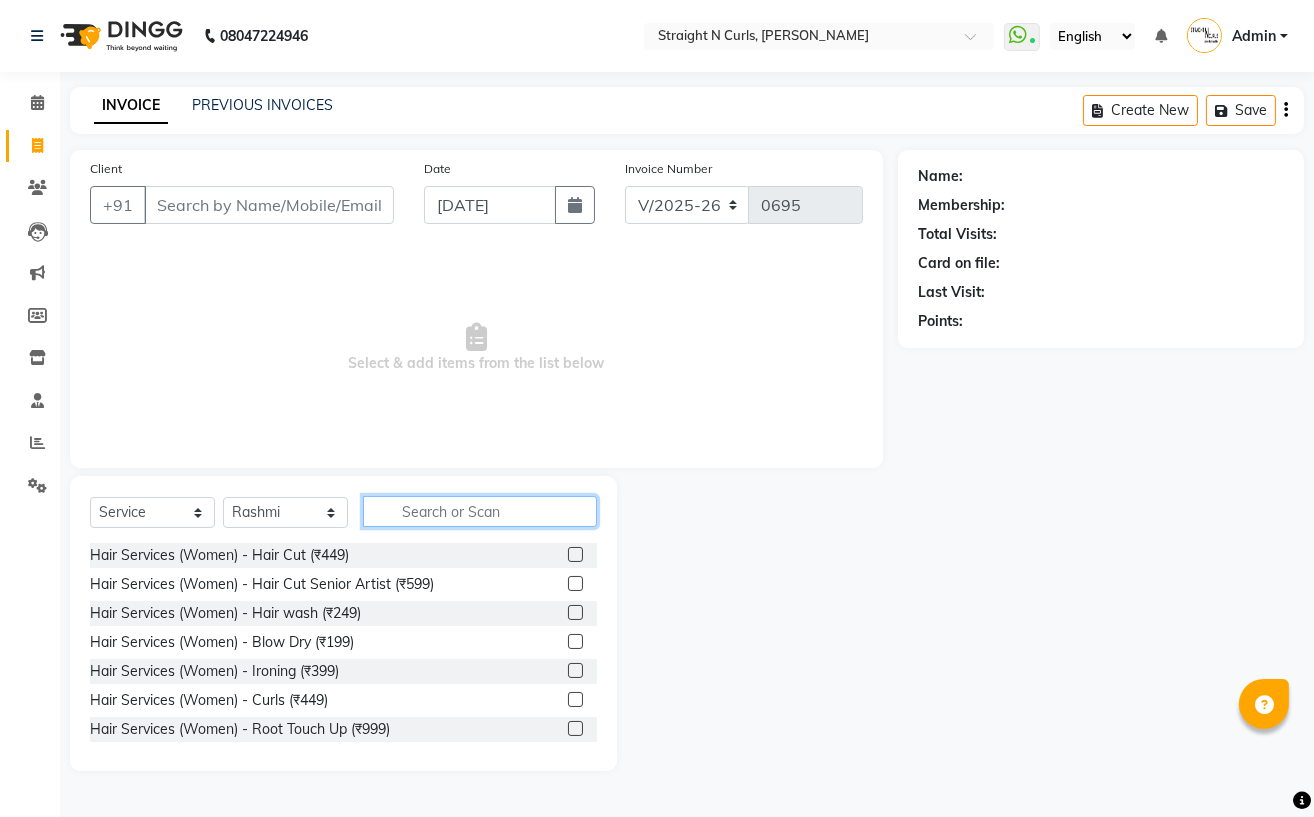 click 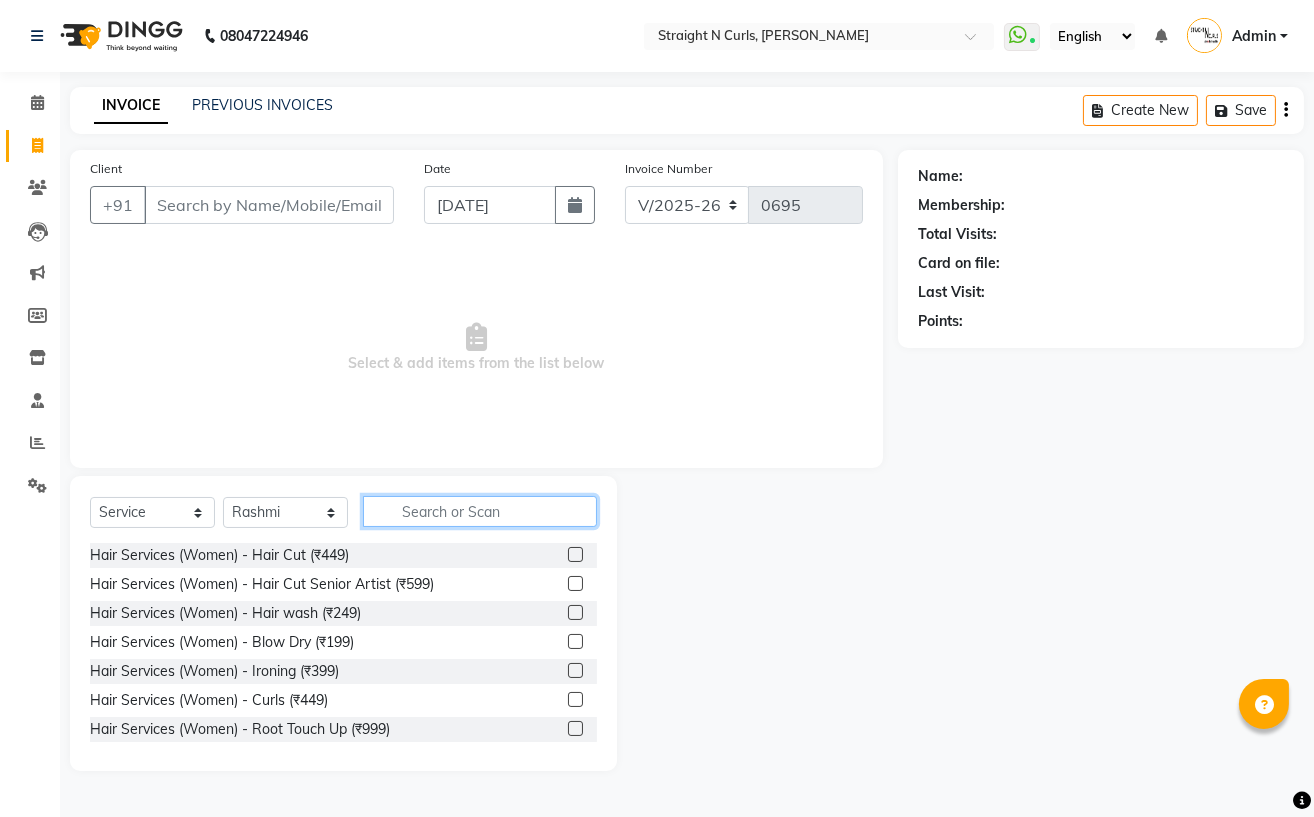 click 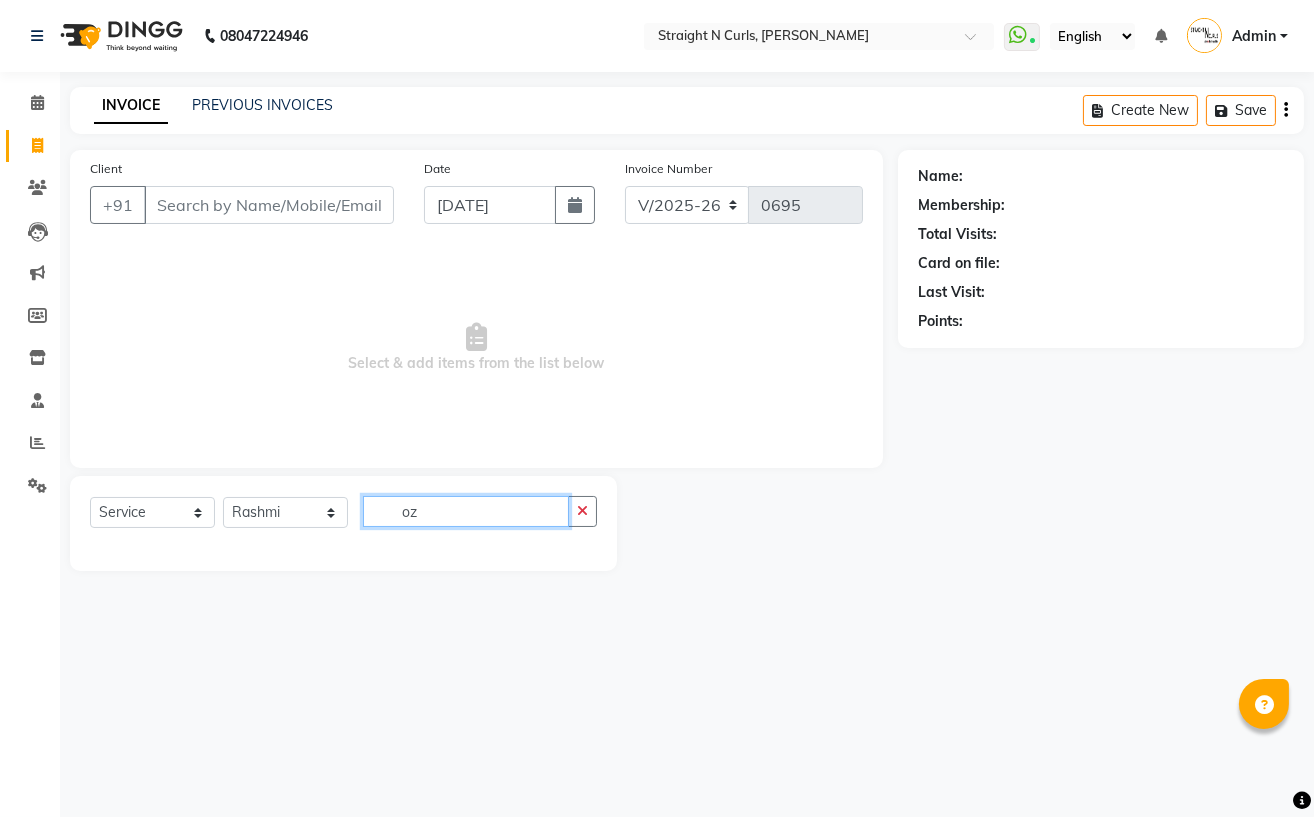 type on "o" 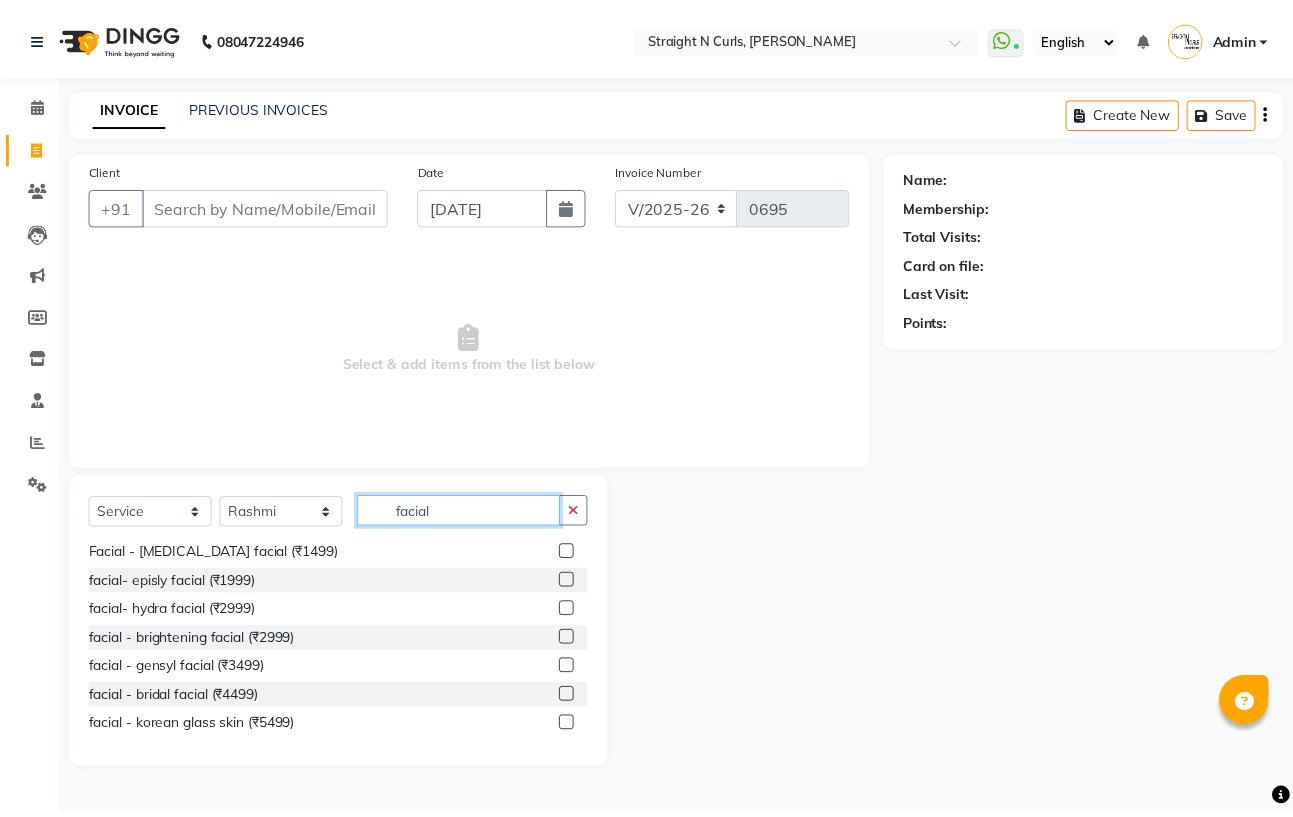 scroll, scrollTop: 0, scrollLeft: 0, axis: both 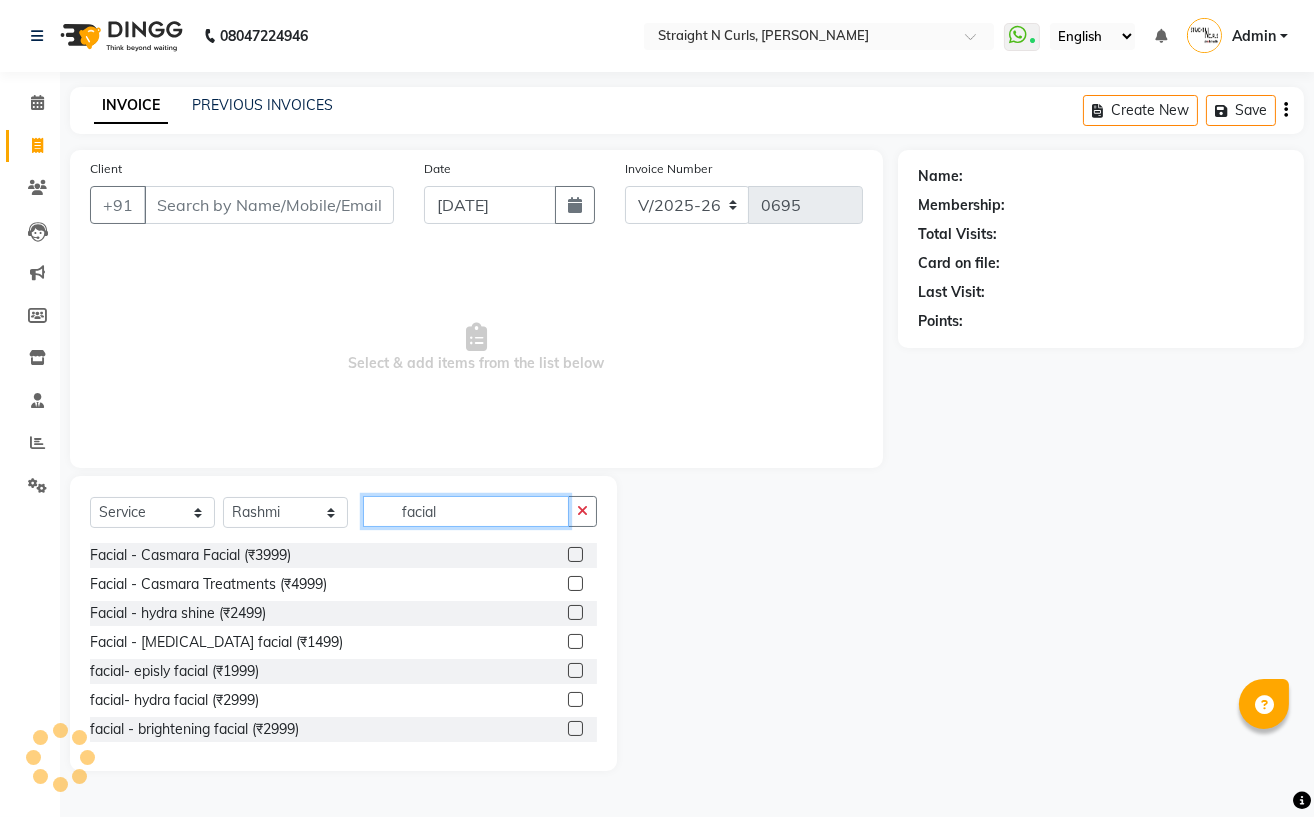 type on "facial" 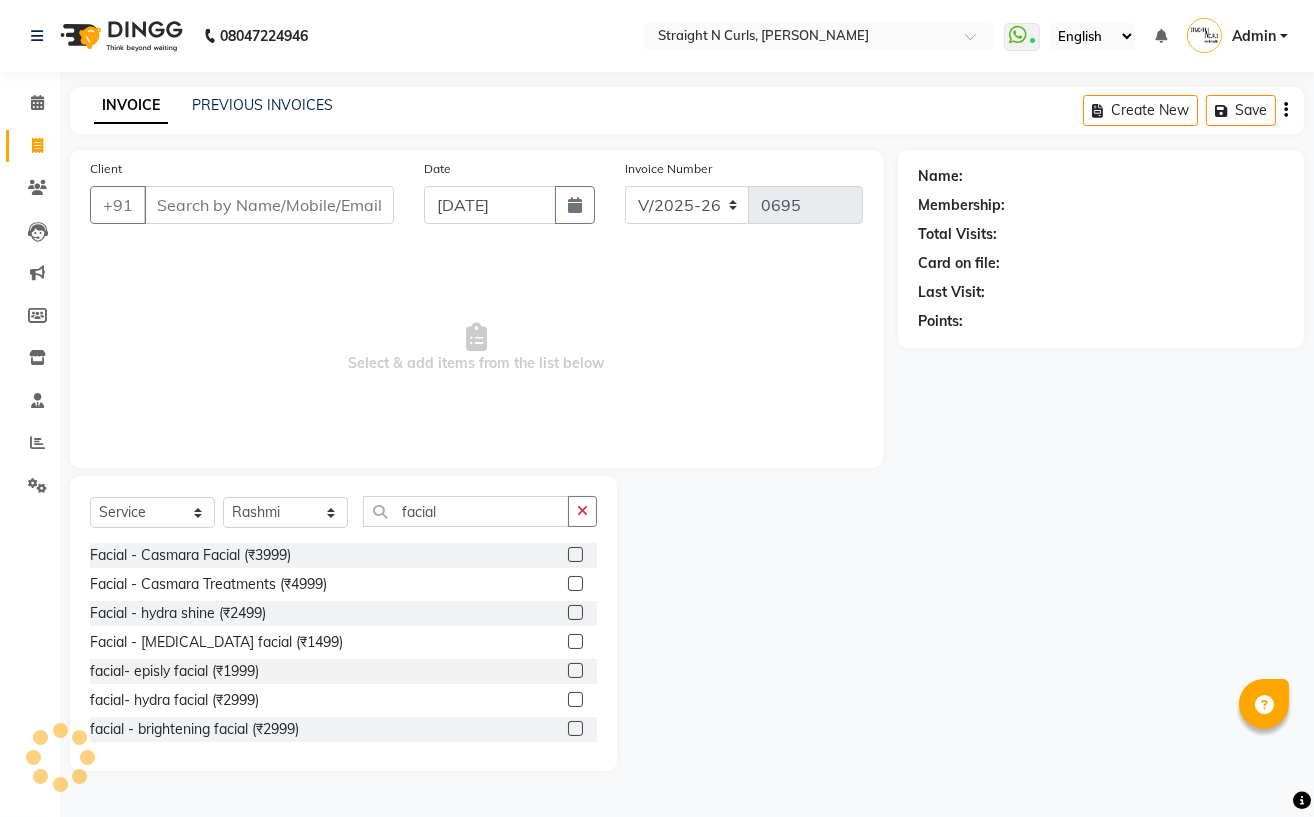 click 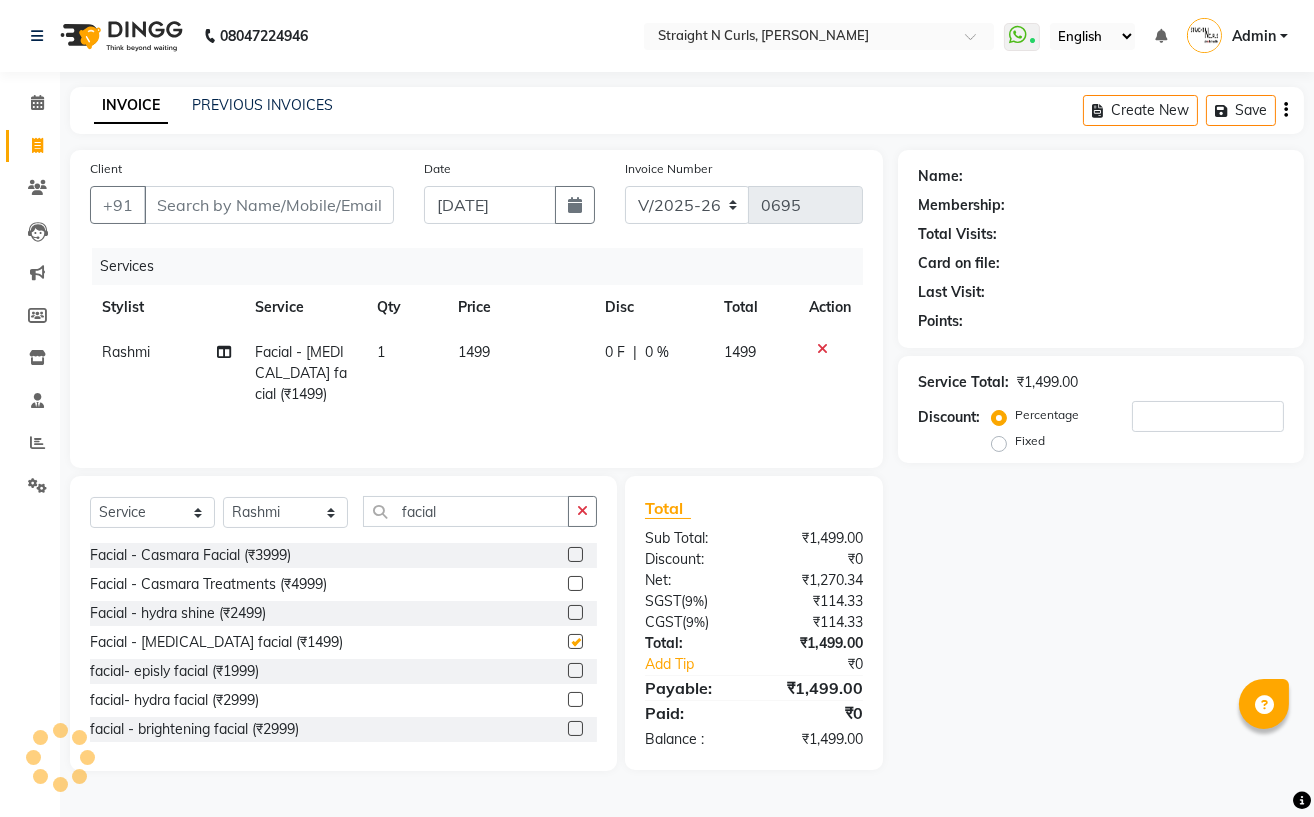 checkbox on "false" 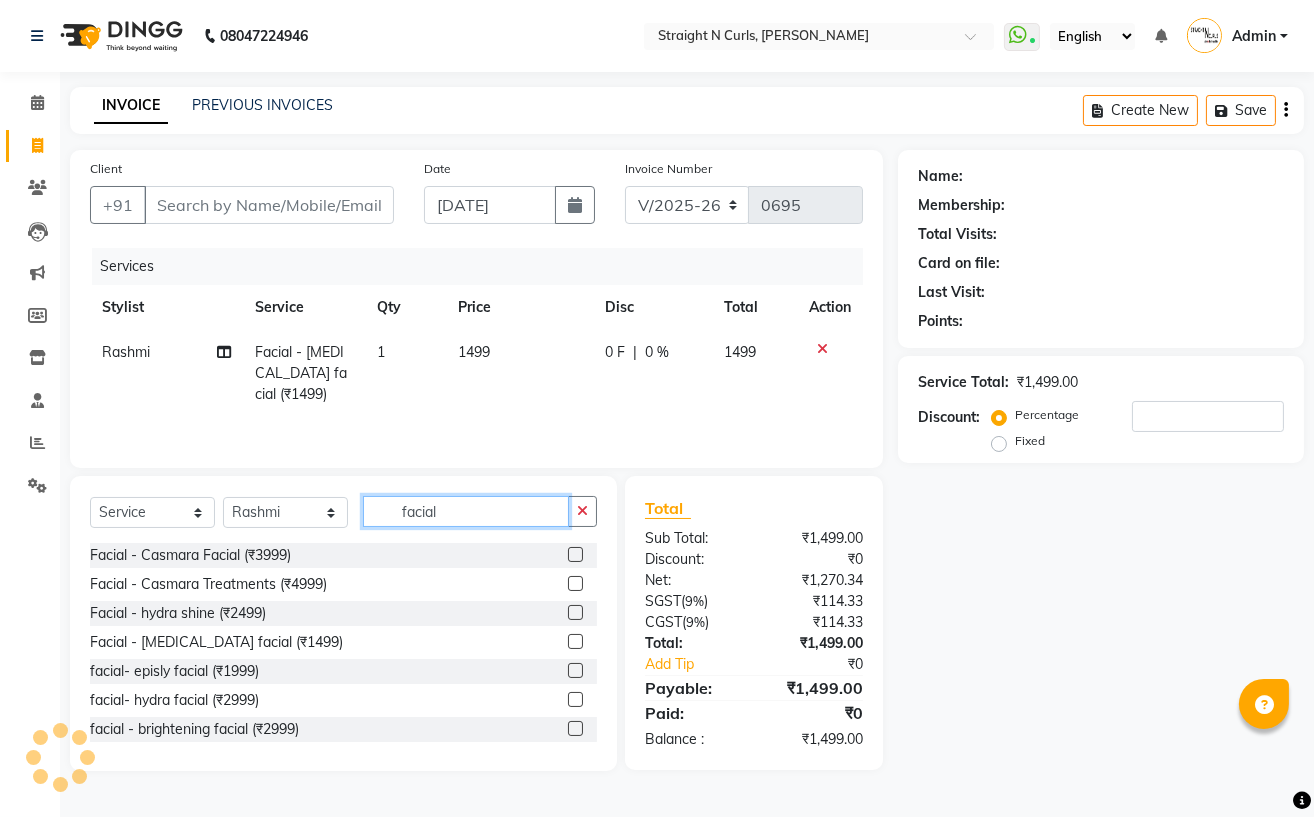 click on "facial" 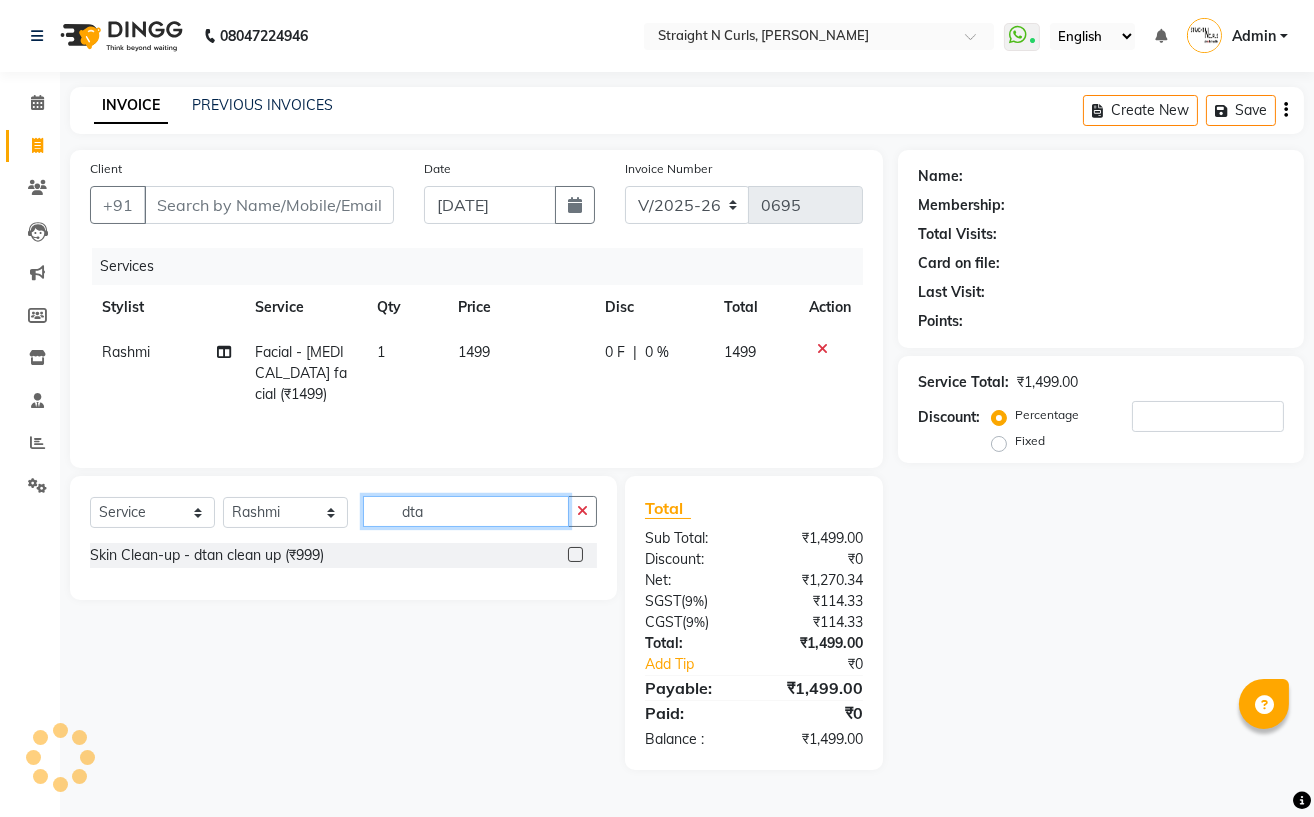 type on "dtan" 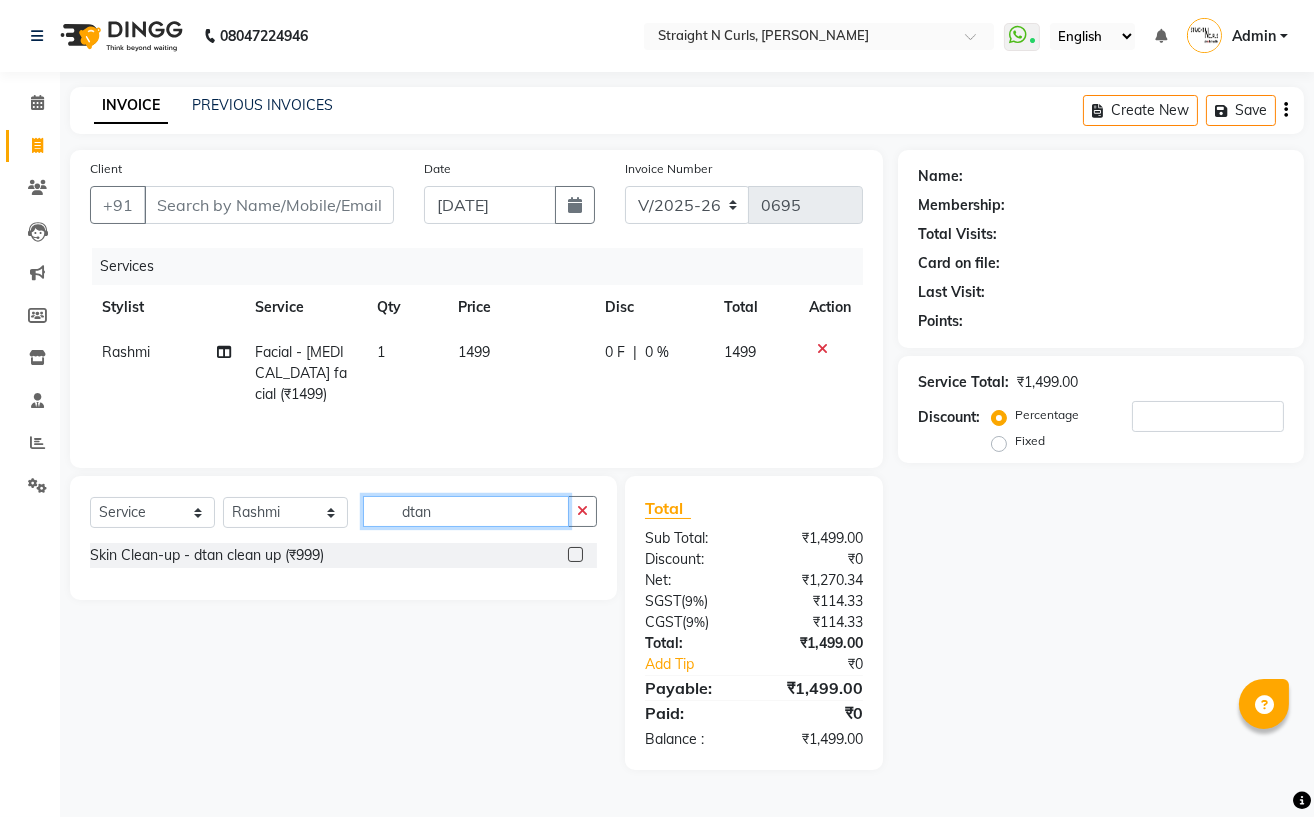 click on "dtan" 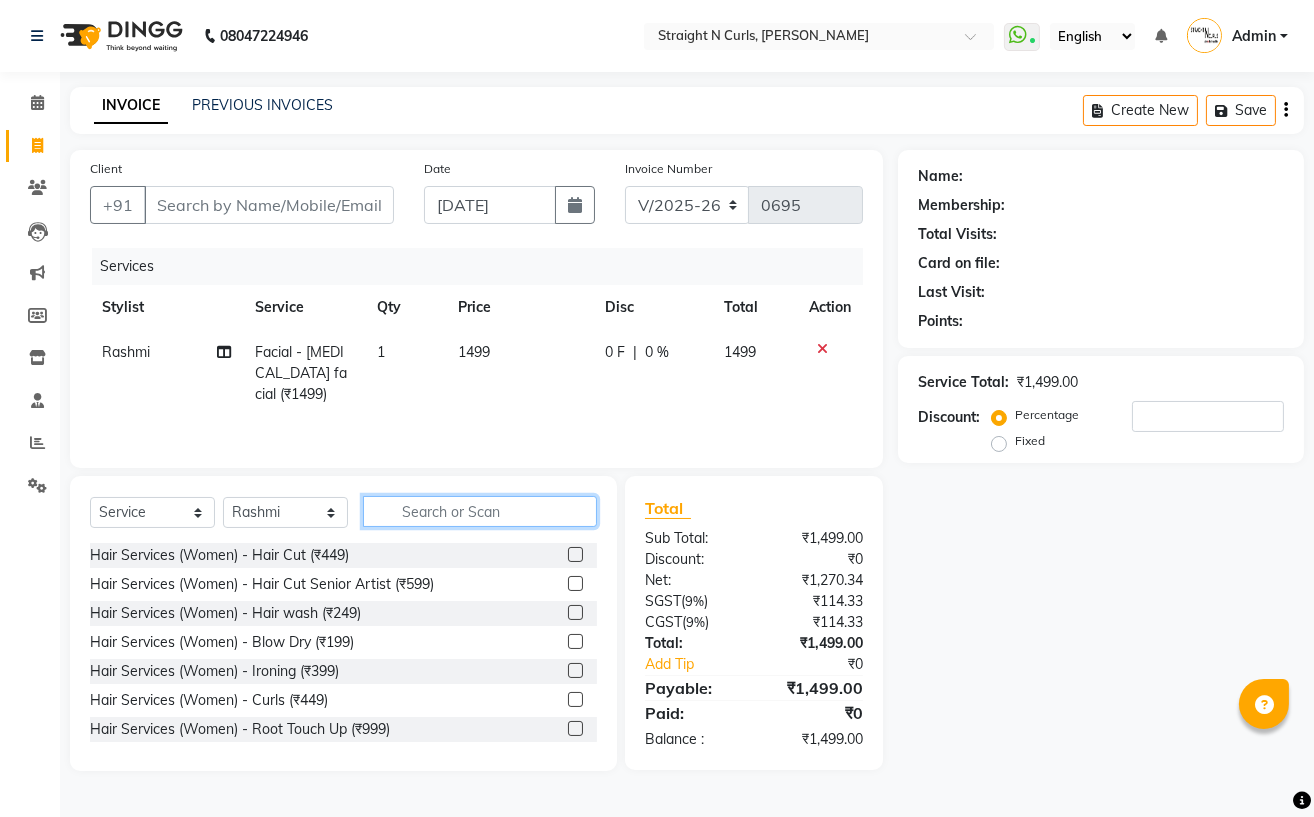 click 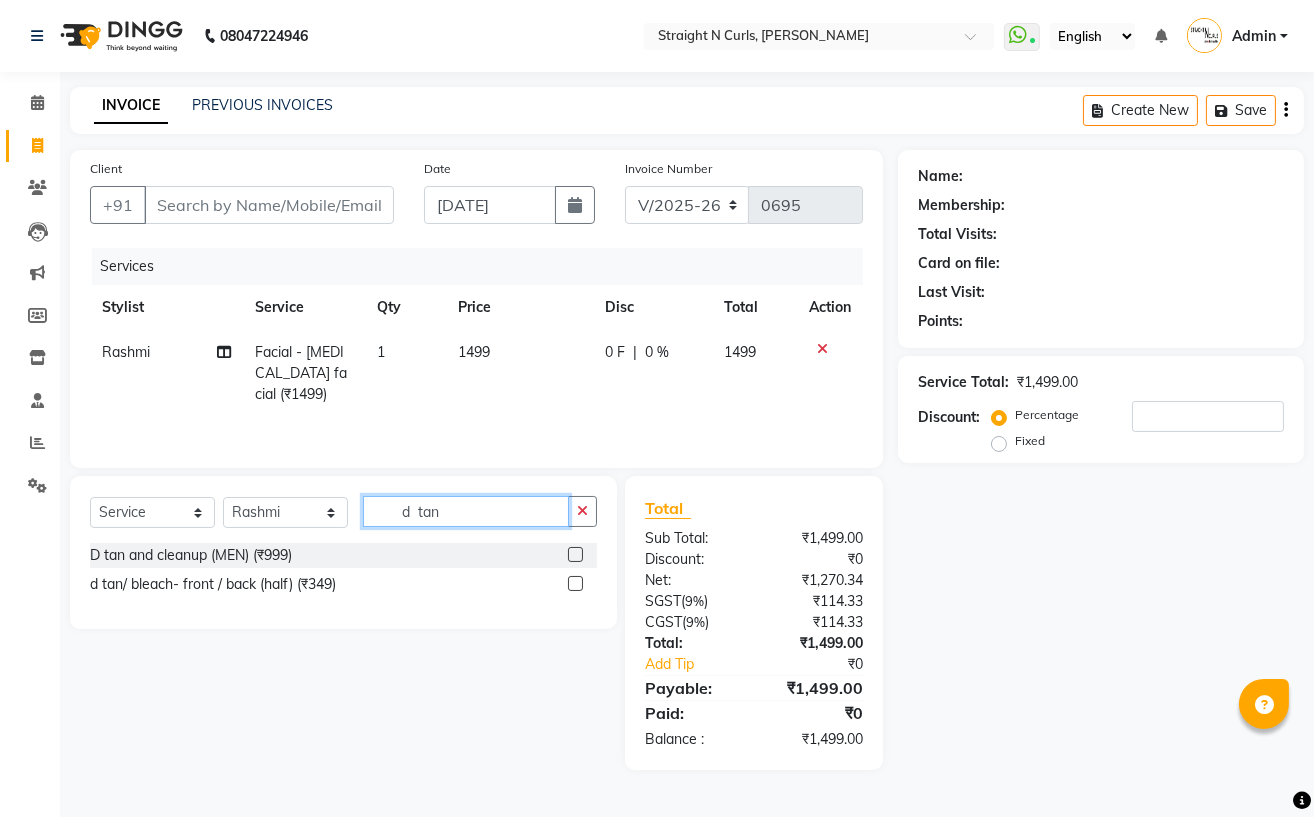 type on "d  tan" 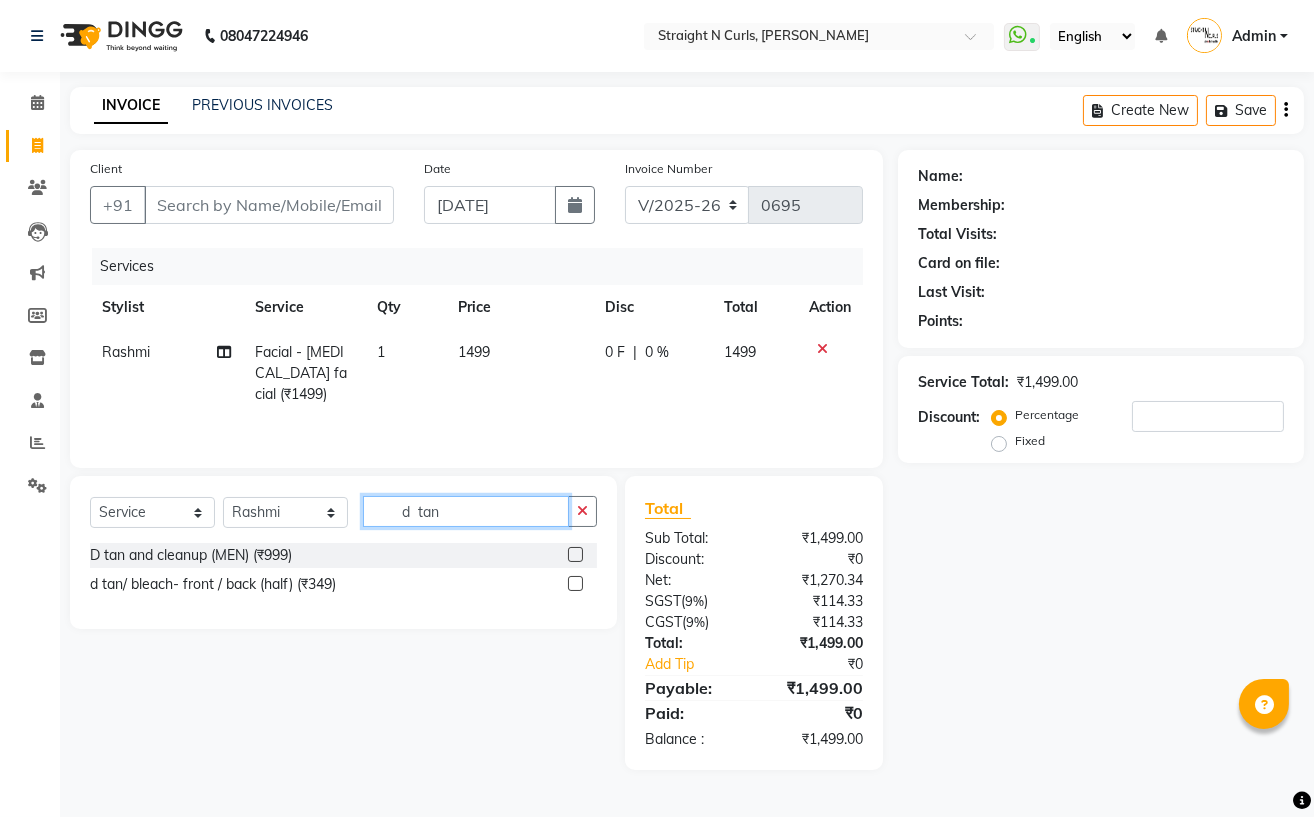 click on "d  tan" 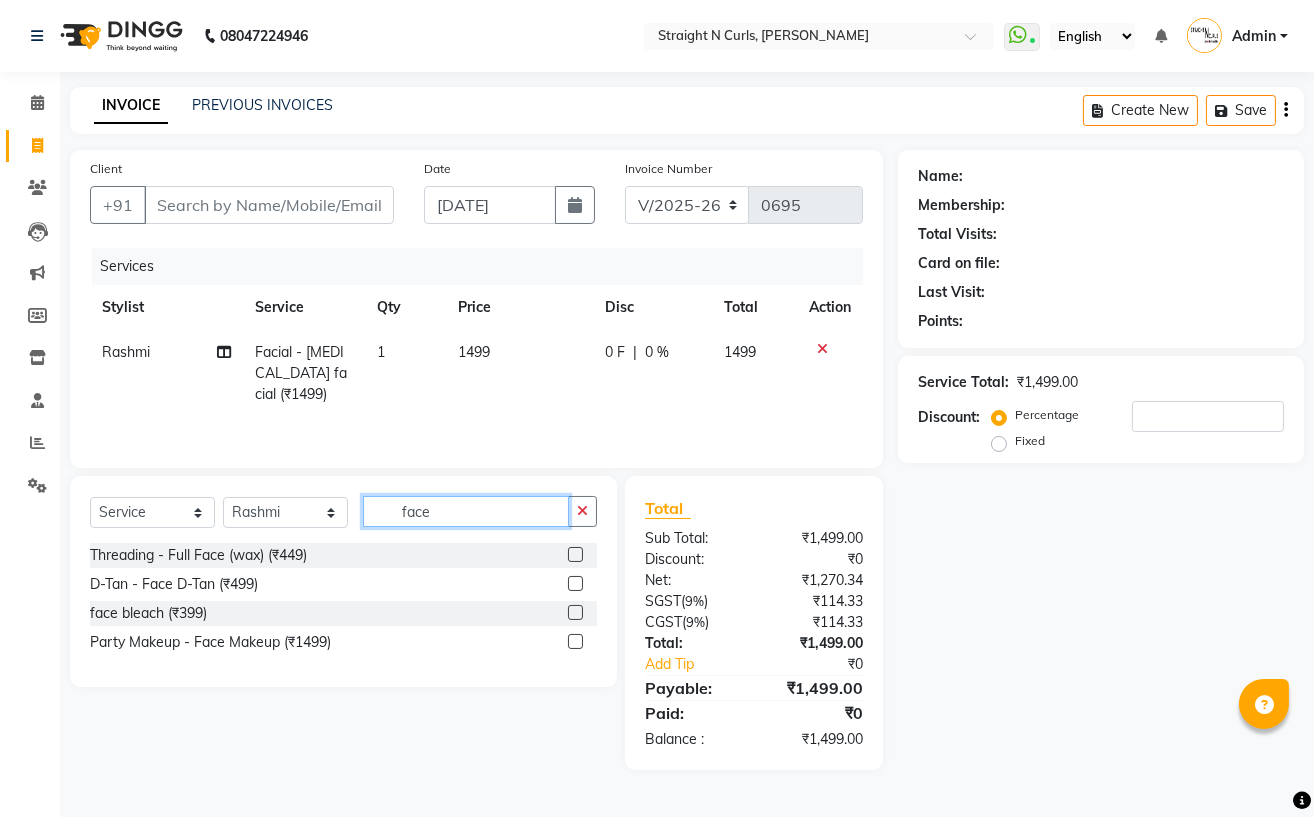 type on "face" 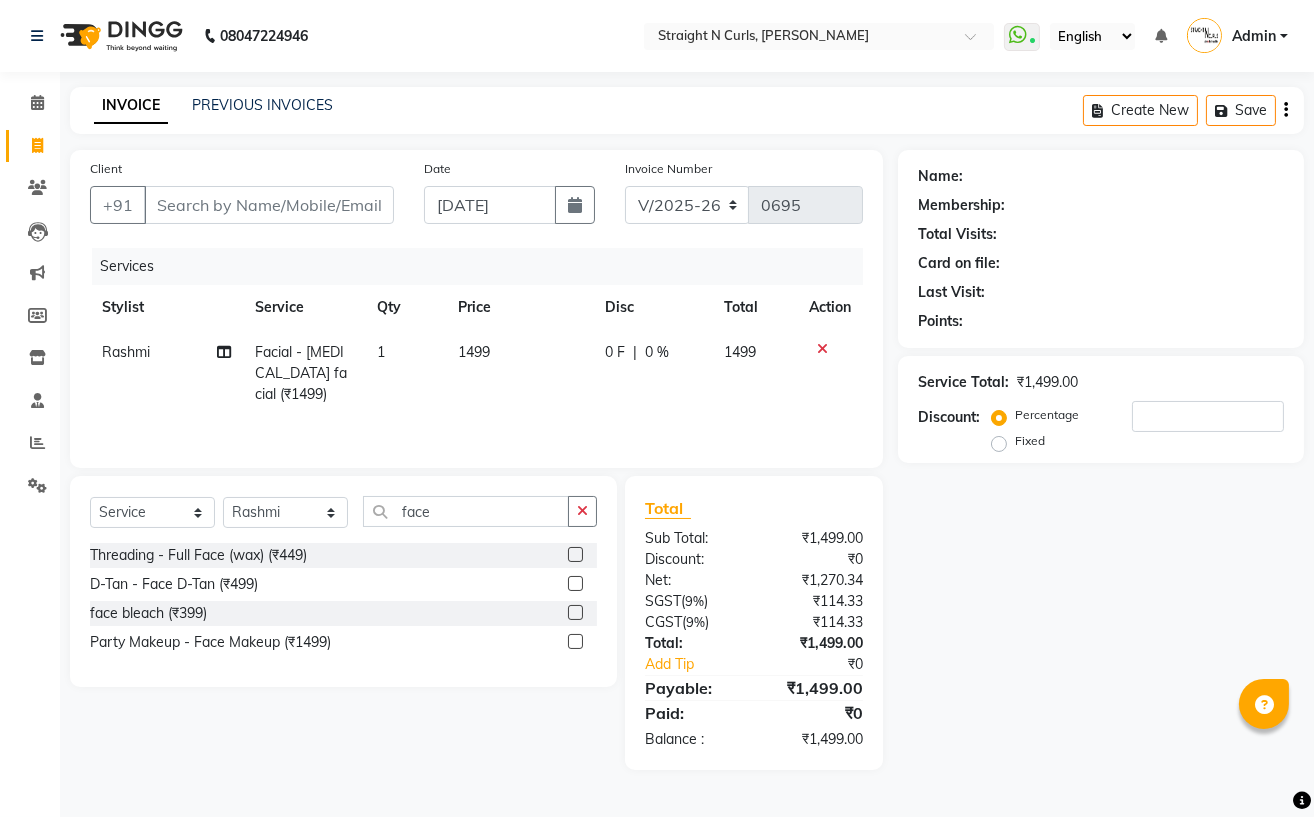 click 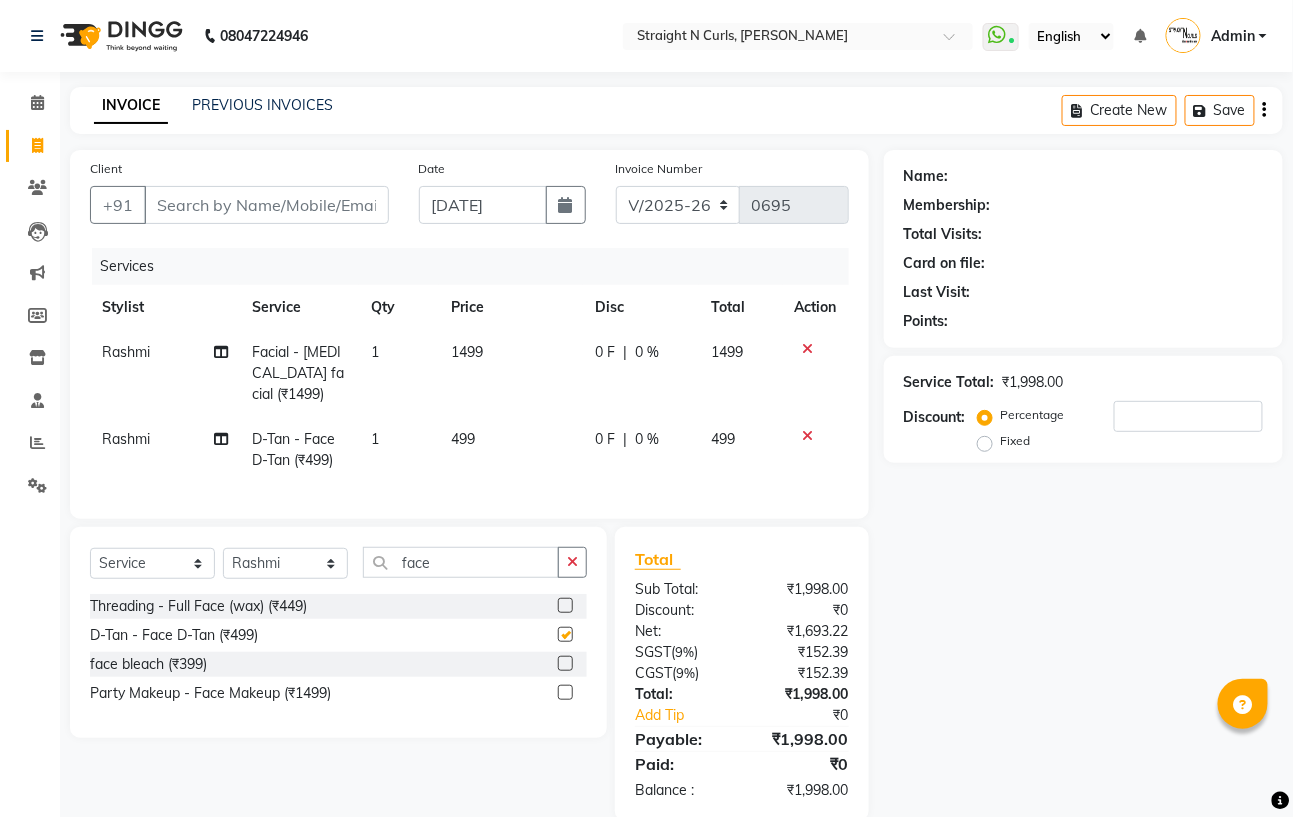 checkbox on "false" 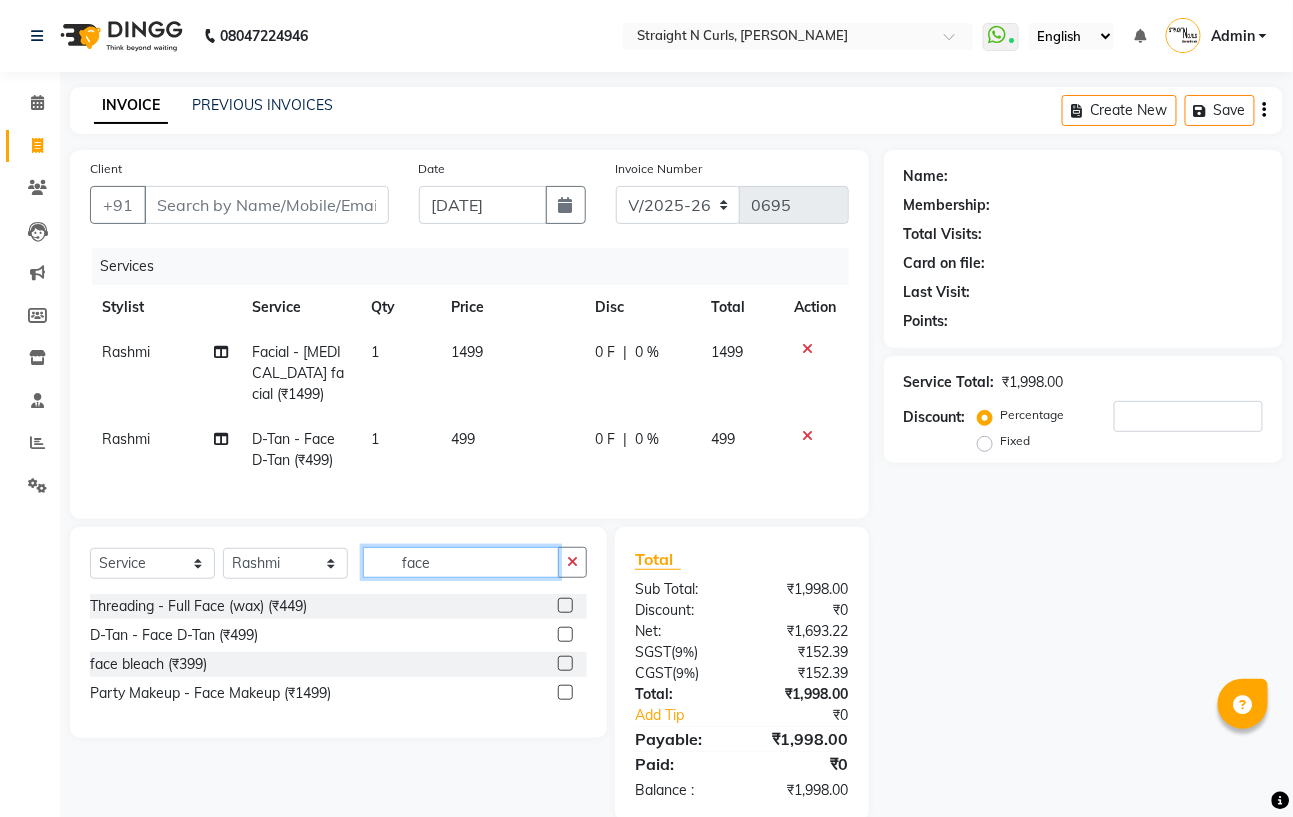 click on "face" 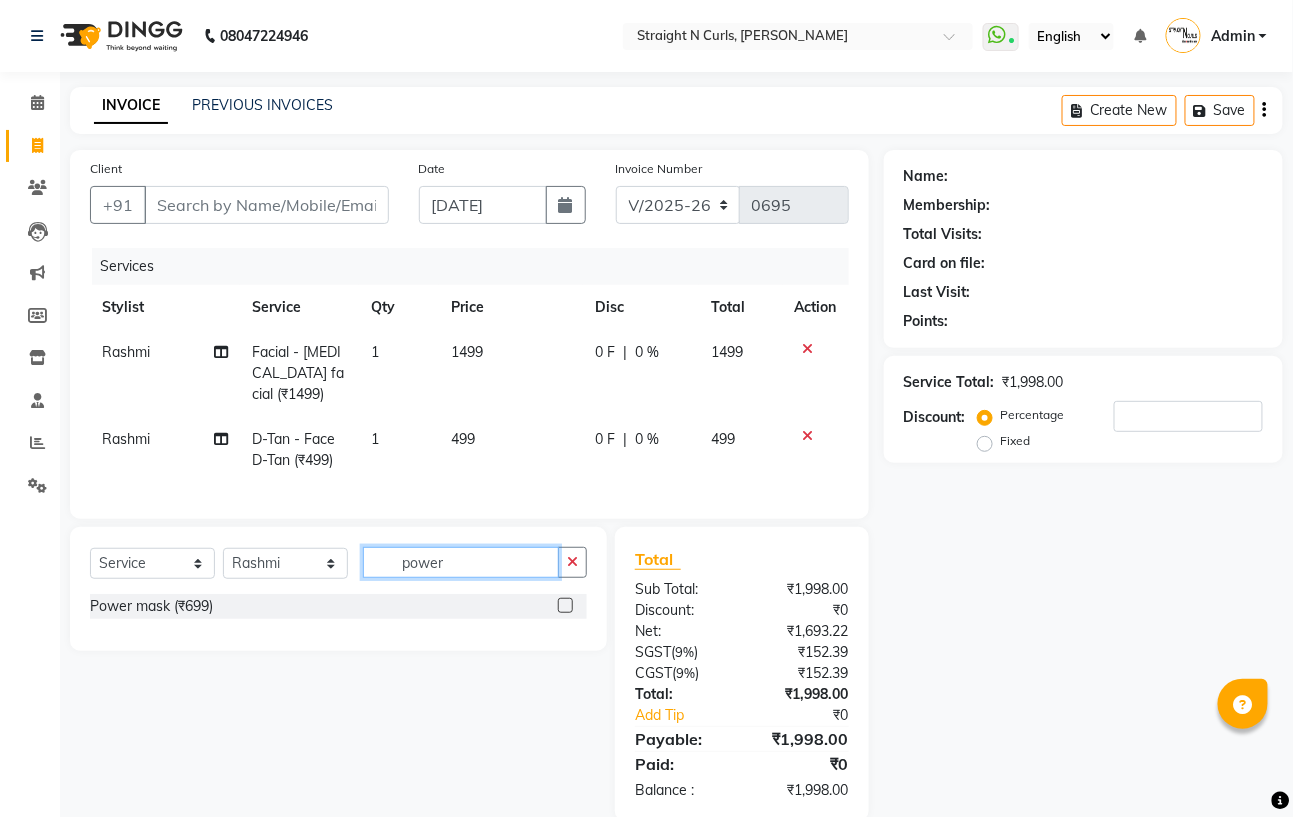 type on "power" 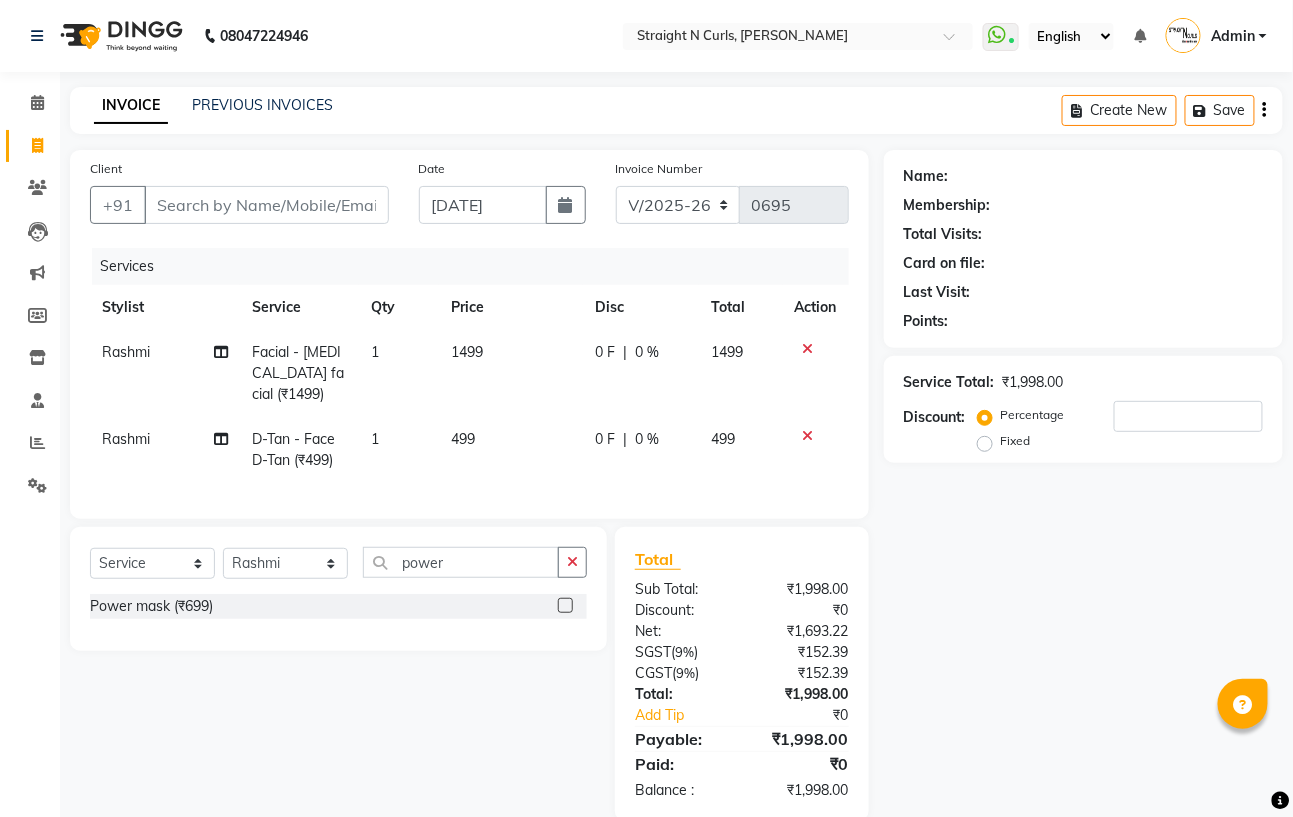 click 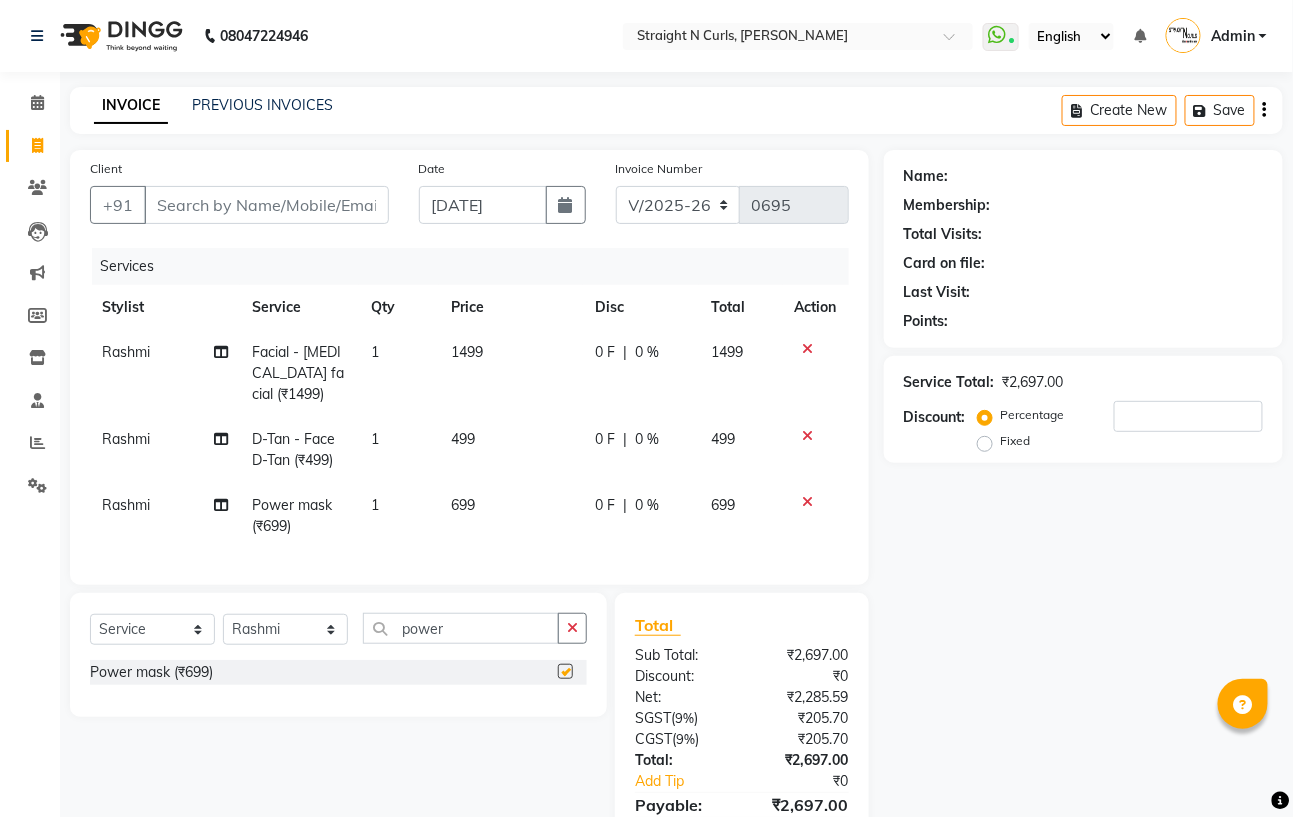 checkbox on "false" 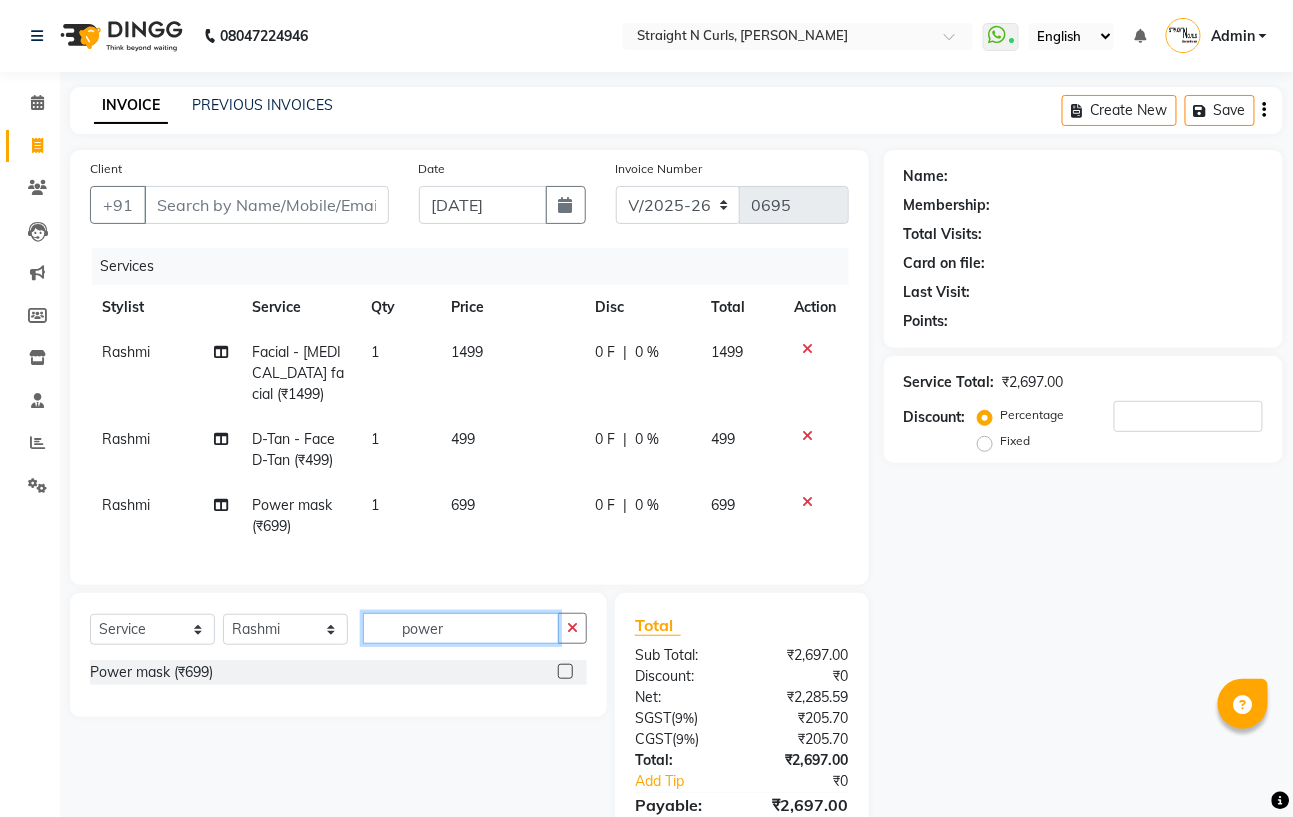 click on "power" 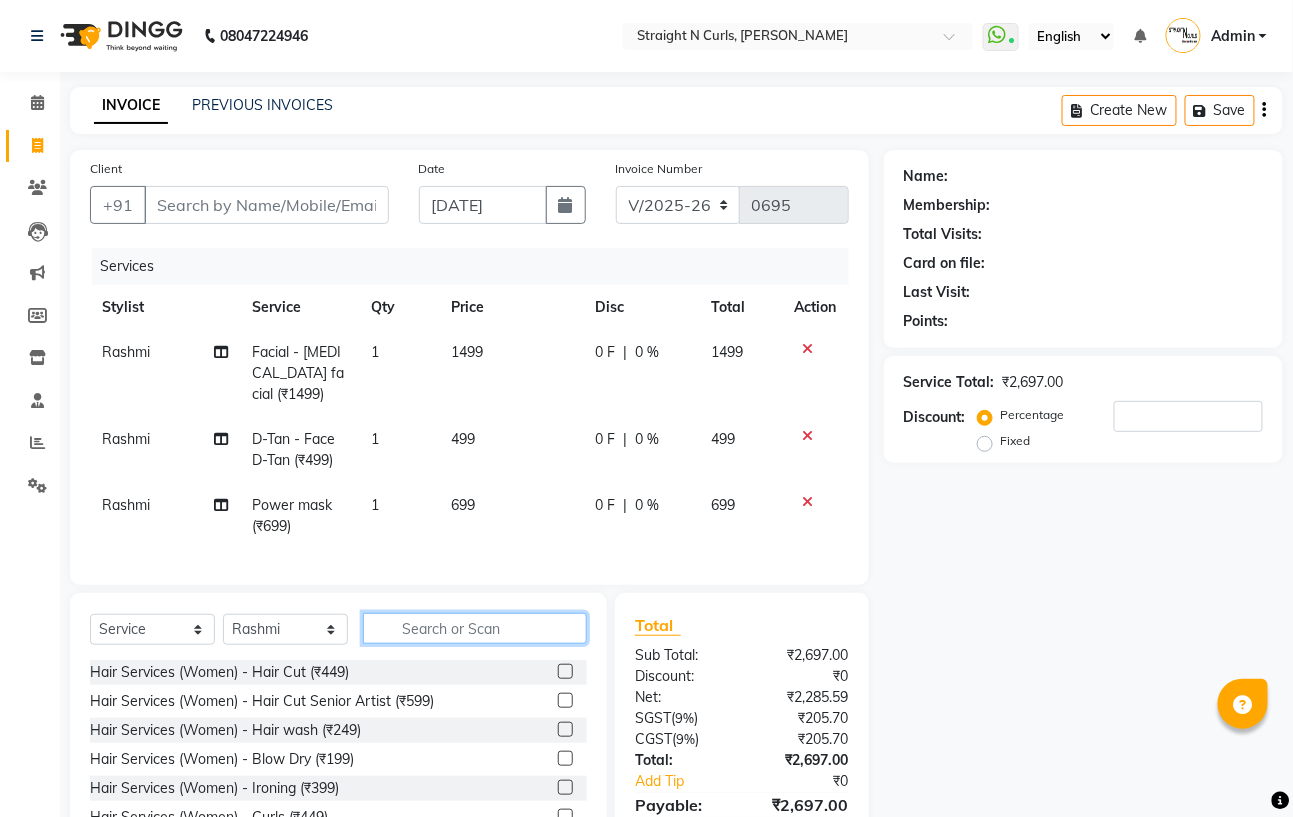 scroll, scrollTop: 121, scrollLeft: 0, axis: vertical 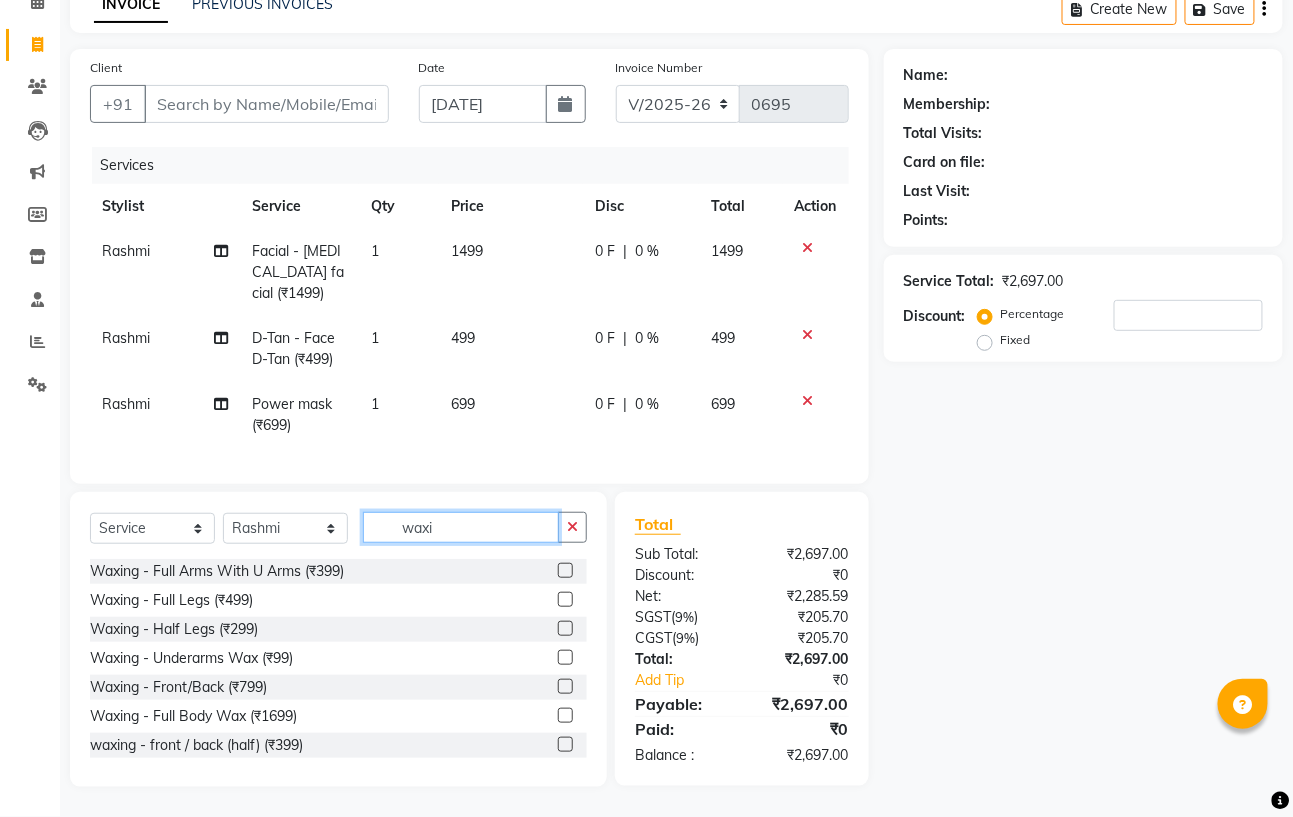type on "waxin" 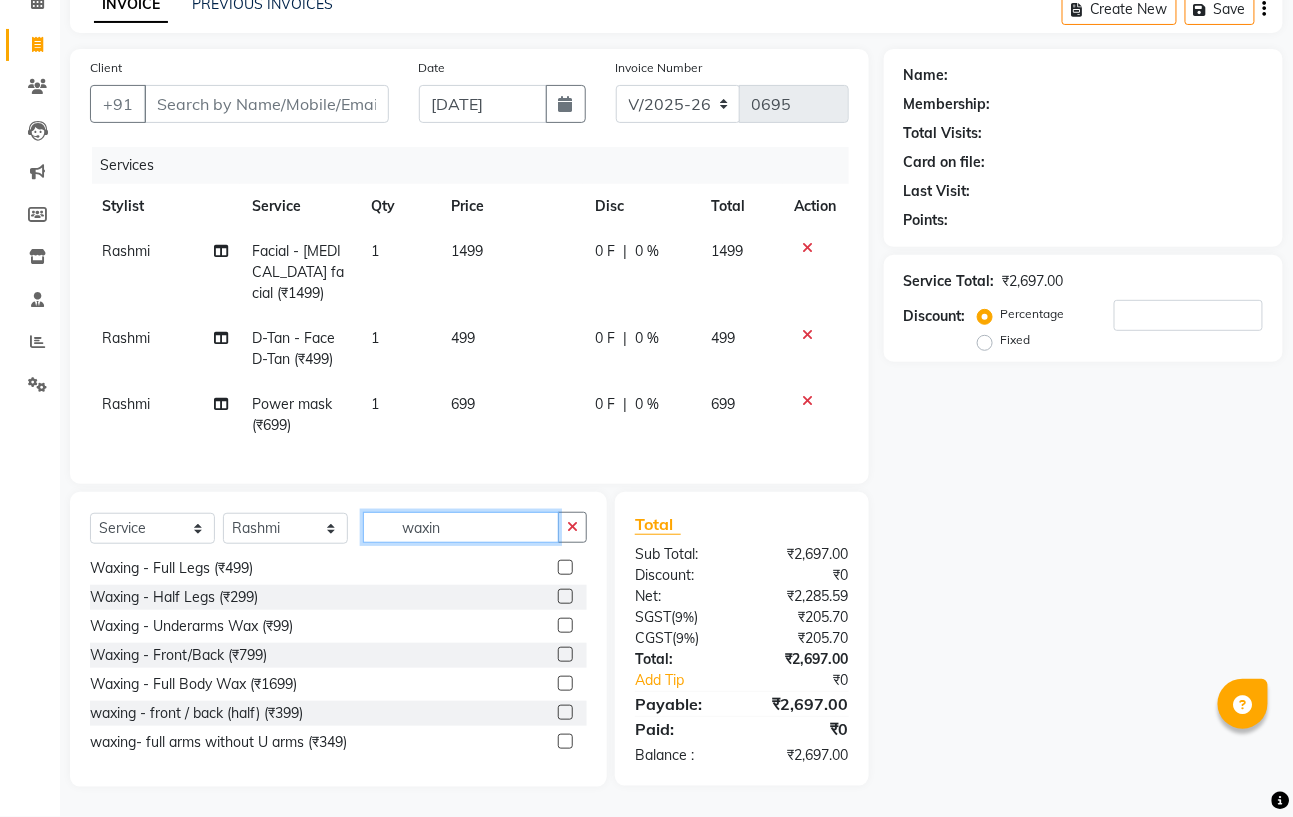 scroll, scrollTop: 0, scrollLeft: 0, axis: both 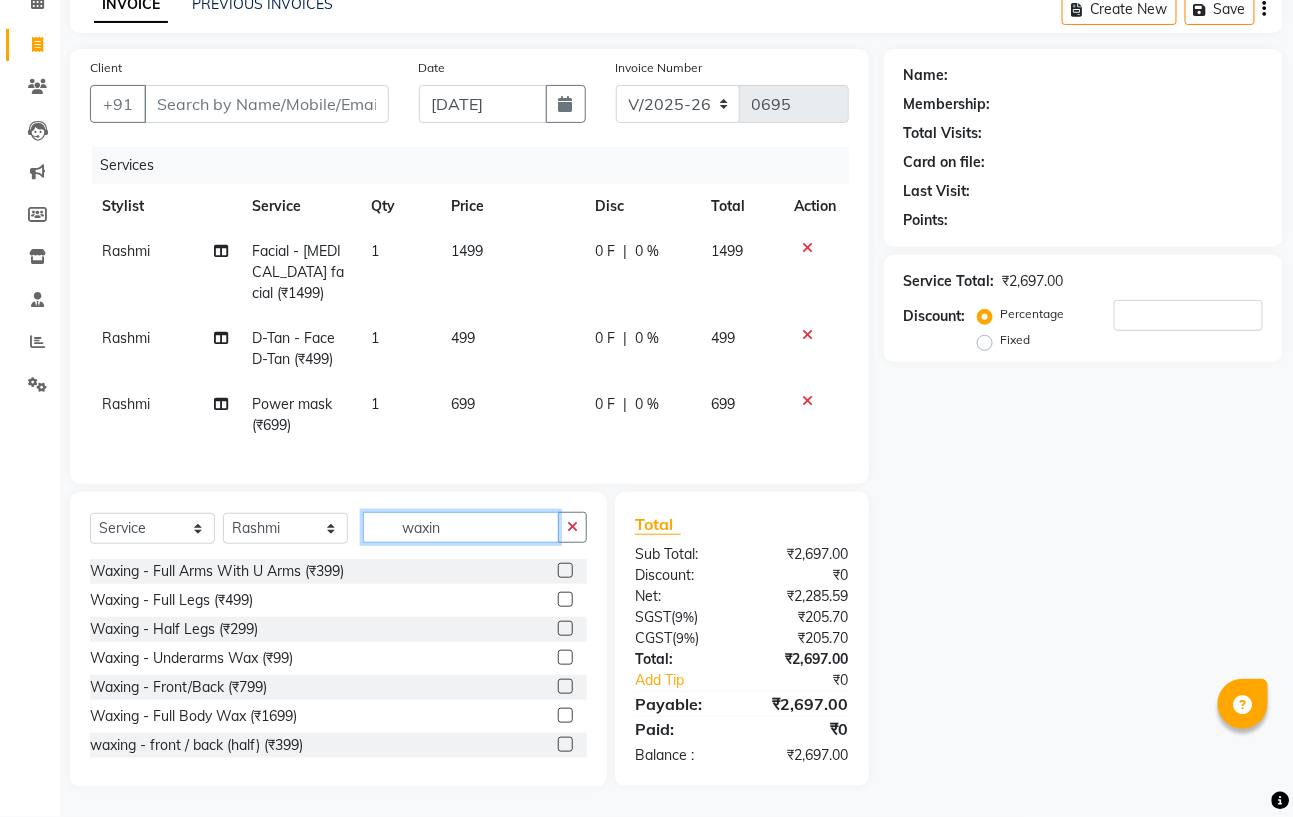 click on "waxin" 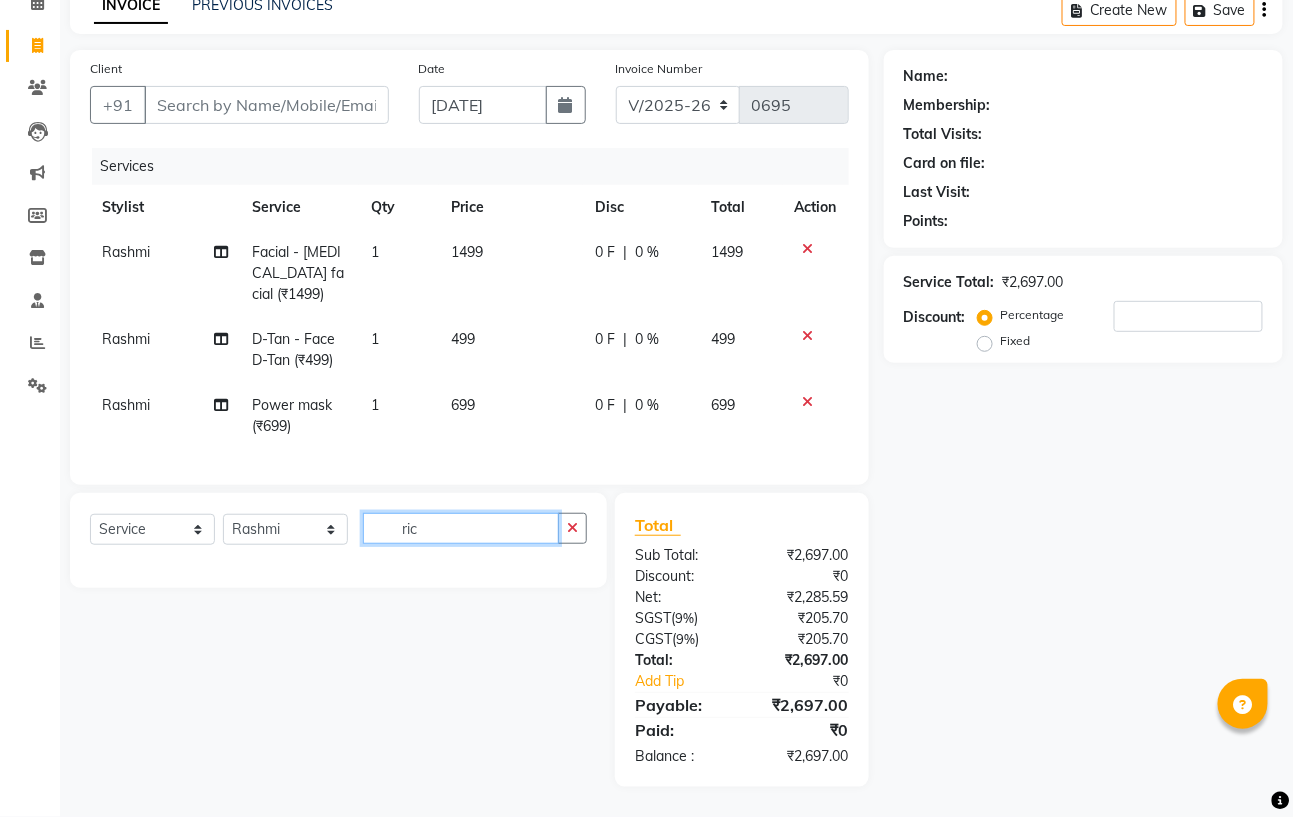 scroll, scrollTop: 121, scrollLeft: 0, axis: vertical 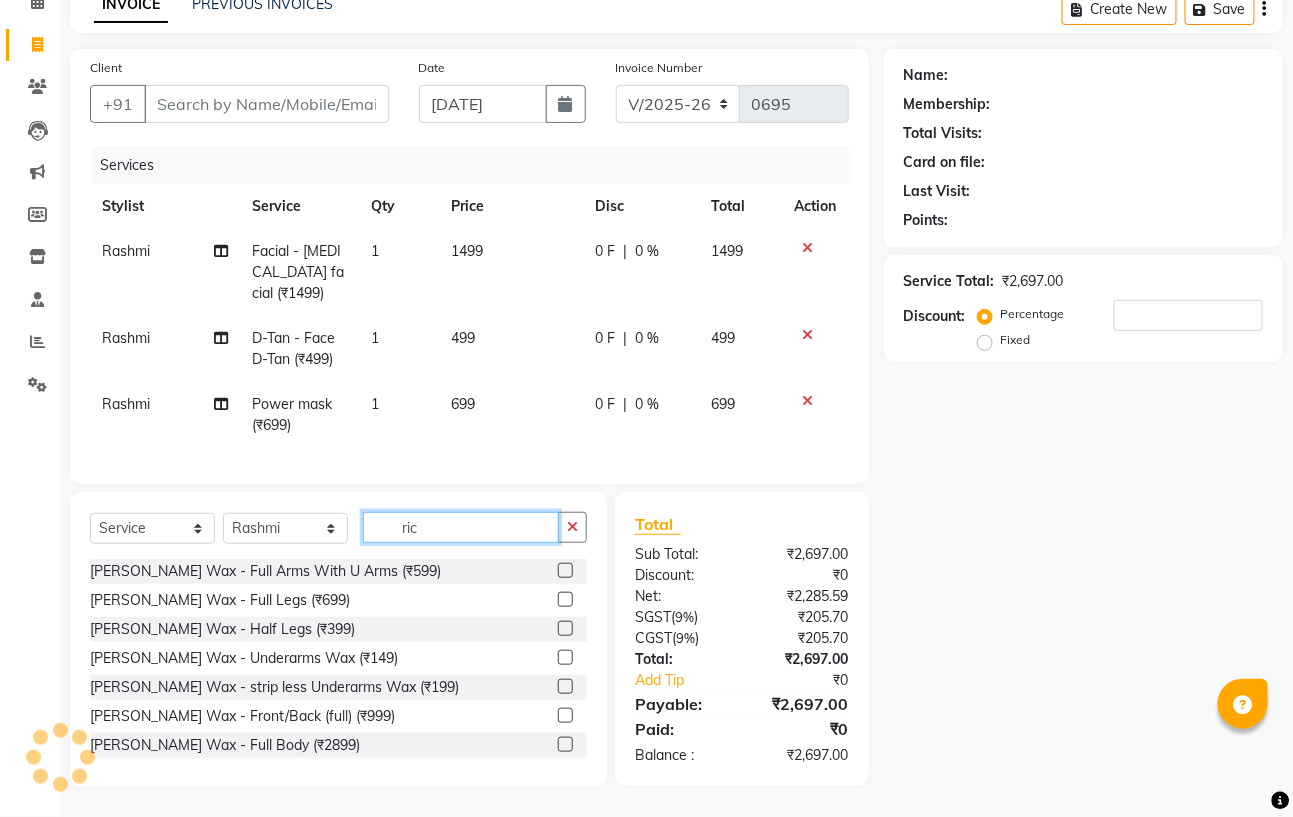 type on "ric" 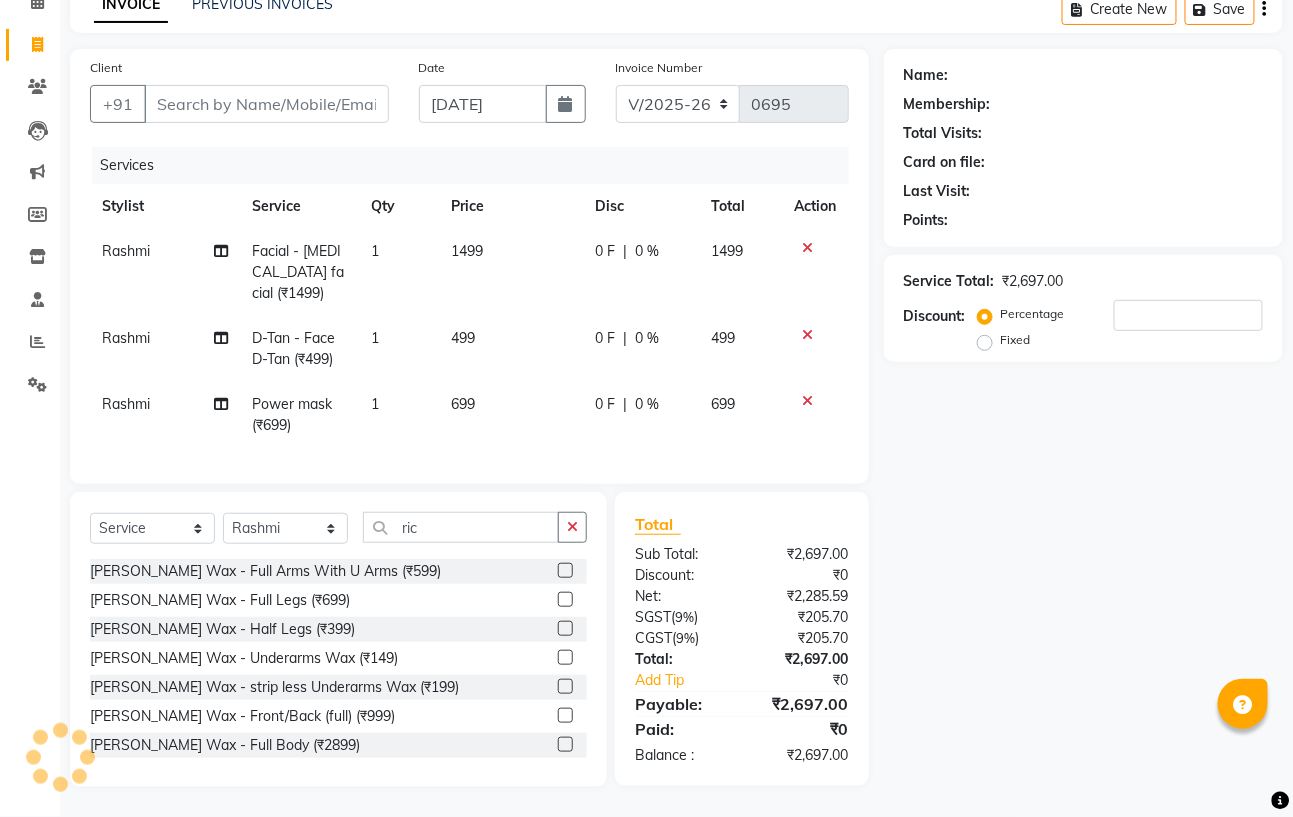 click 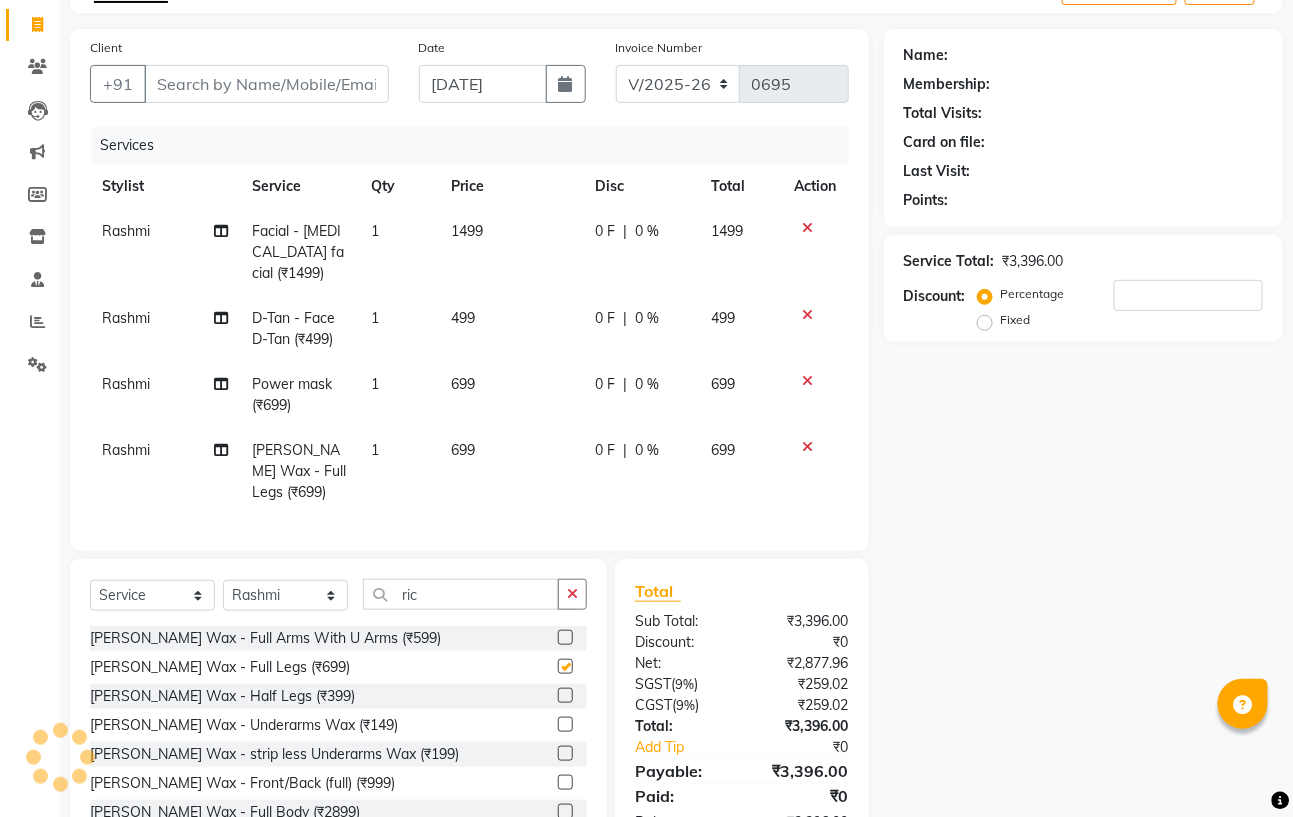 checkbox on "false" 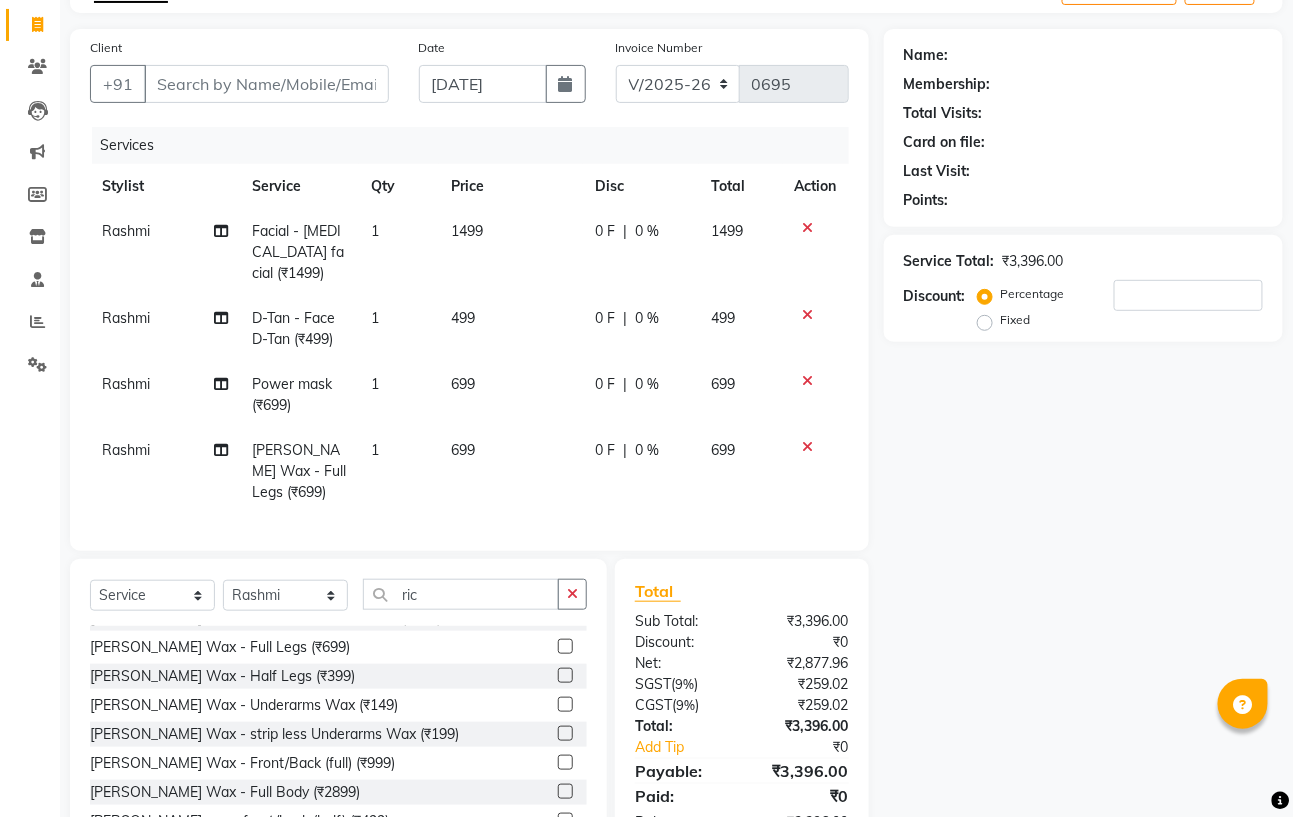 scroll, scrollTop: 0, scrollLeft: 0, axis: both 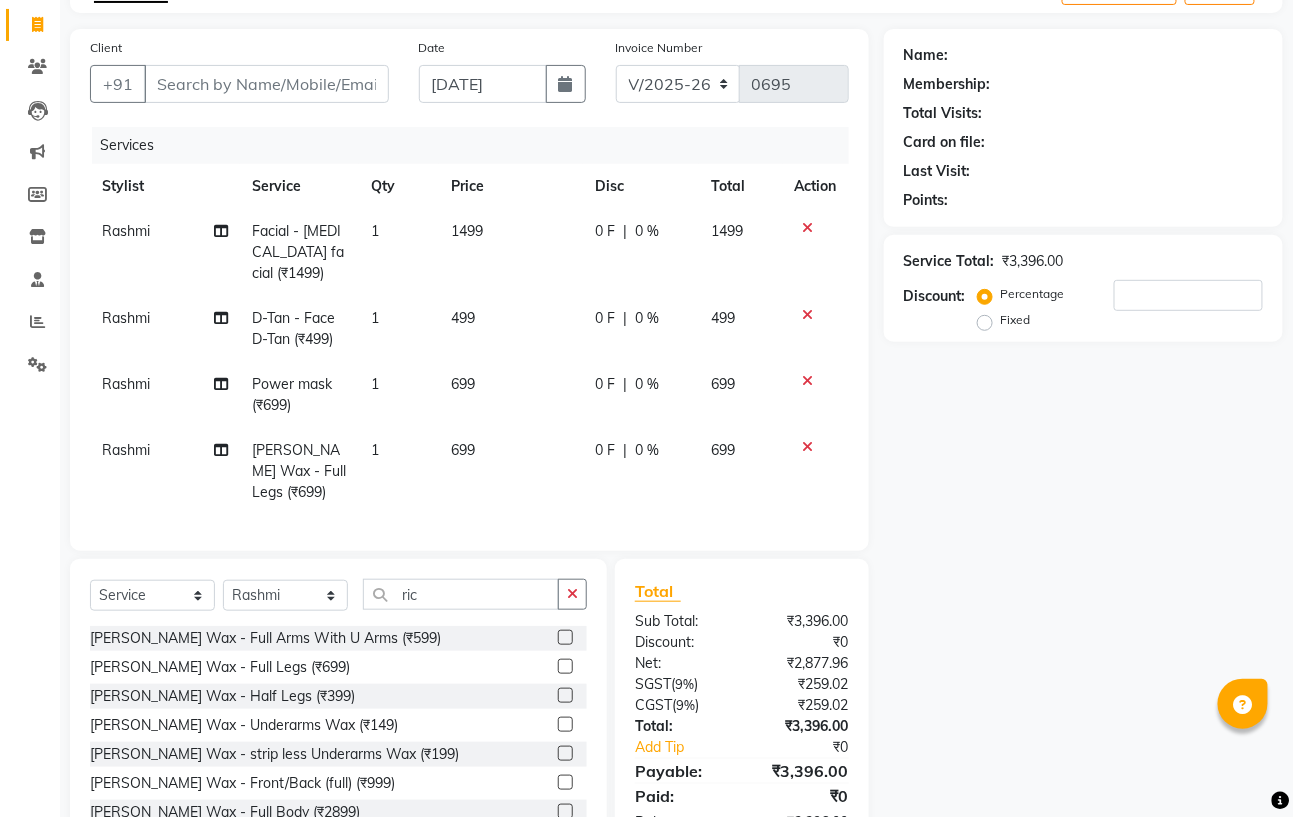 click 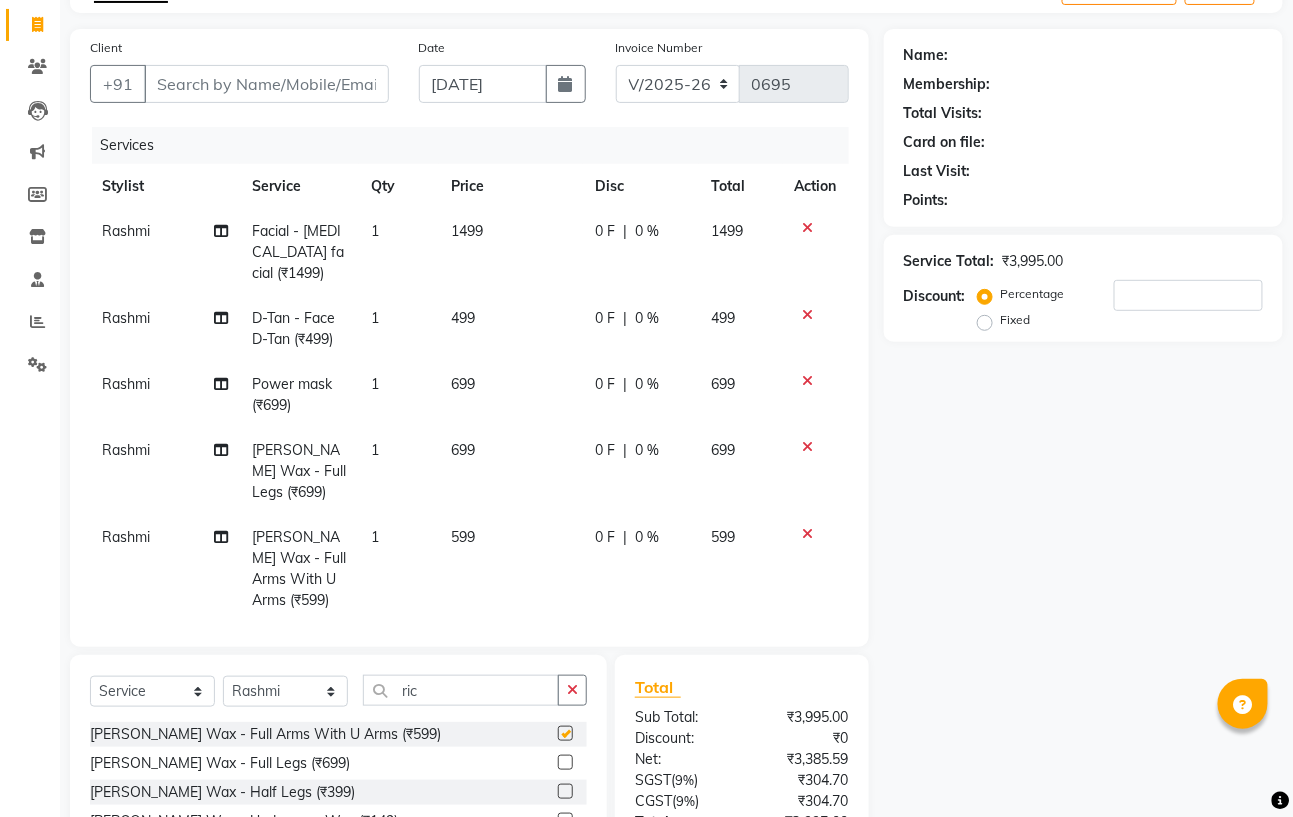 checkbox on "false" 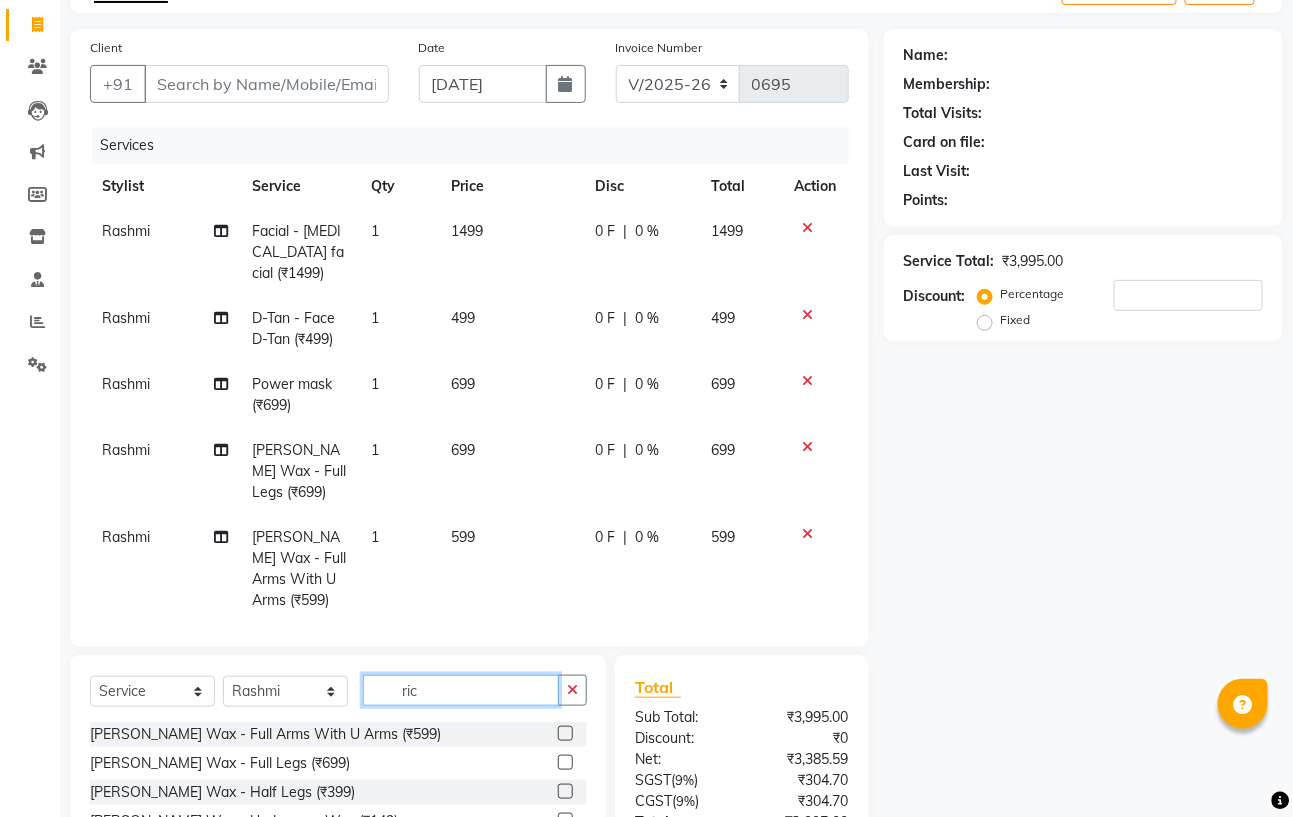 click on "ric" 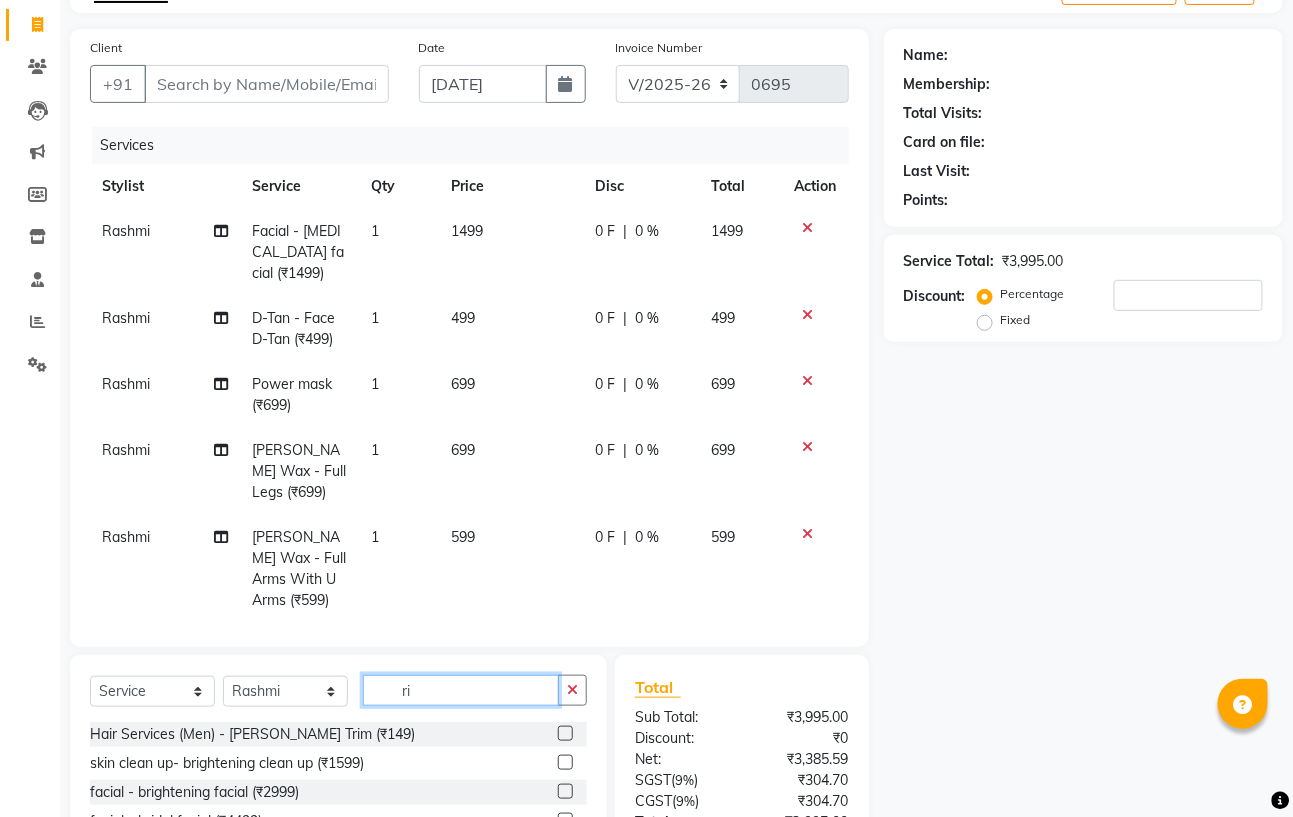 type on "r" 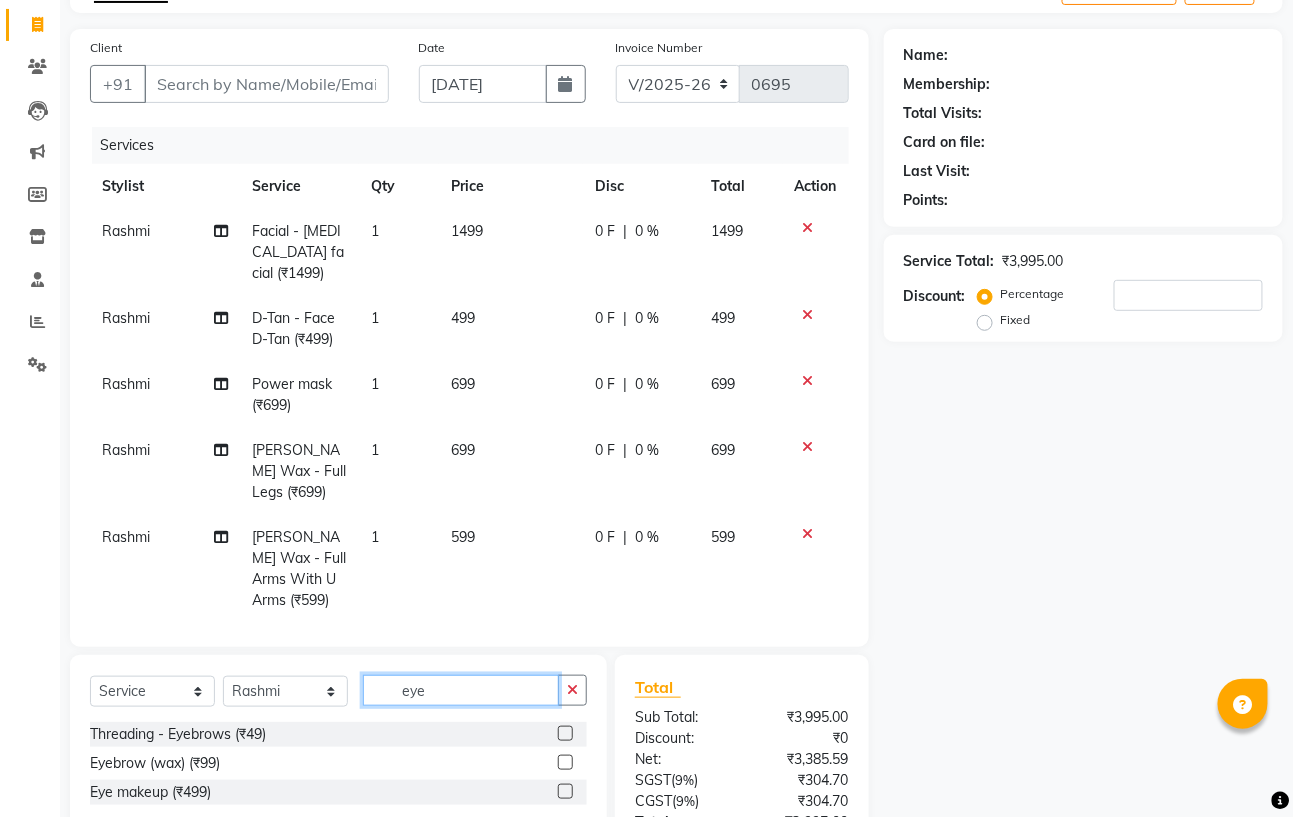 type on "eye" 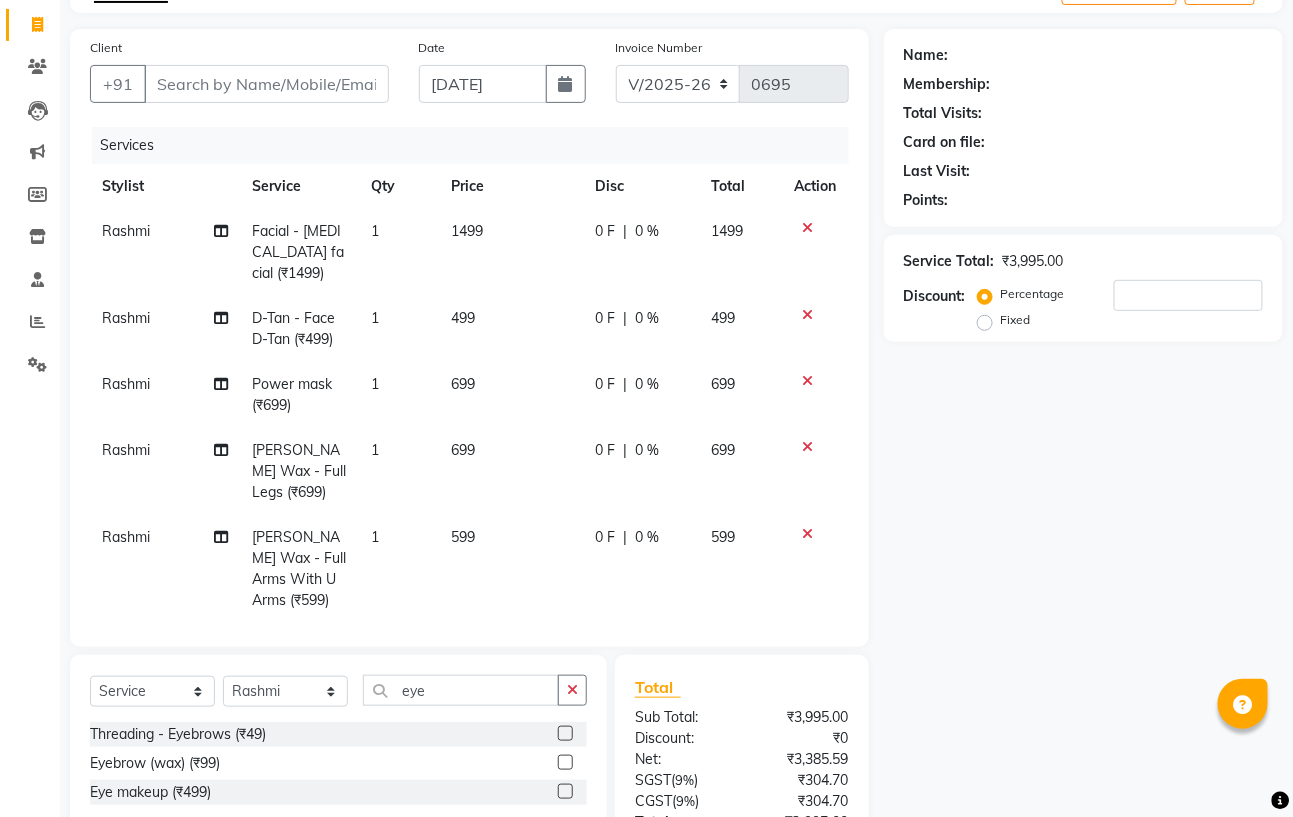 click 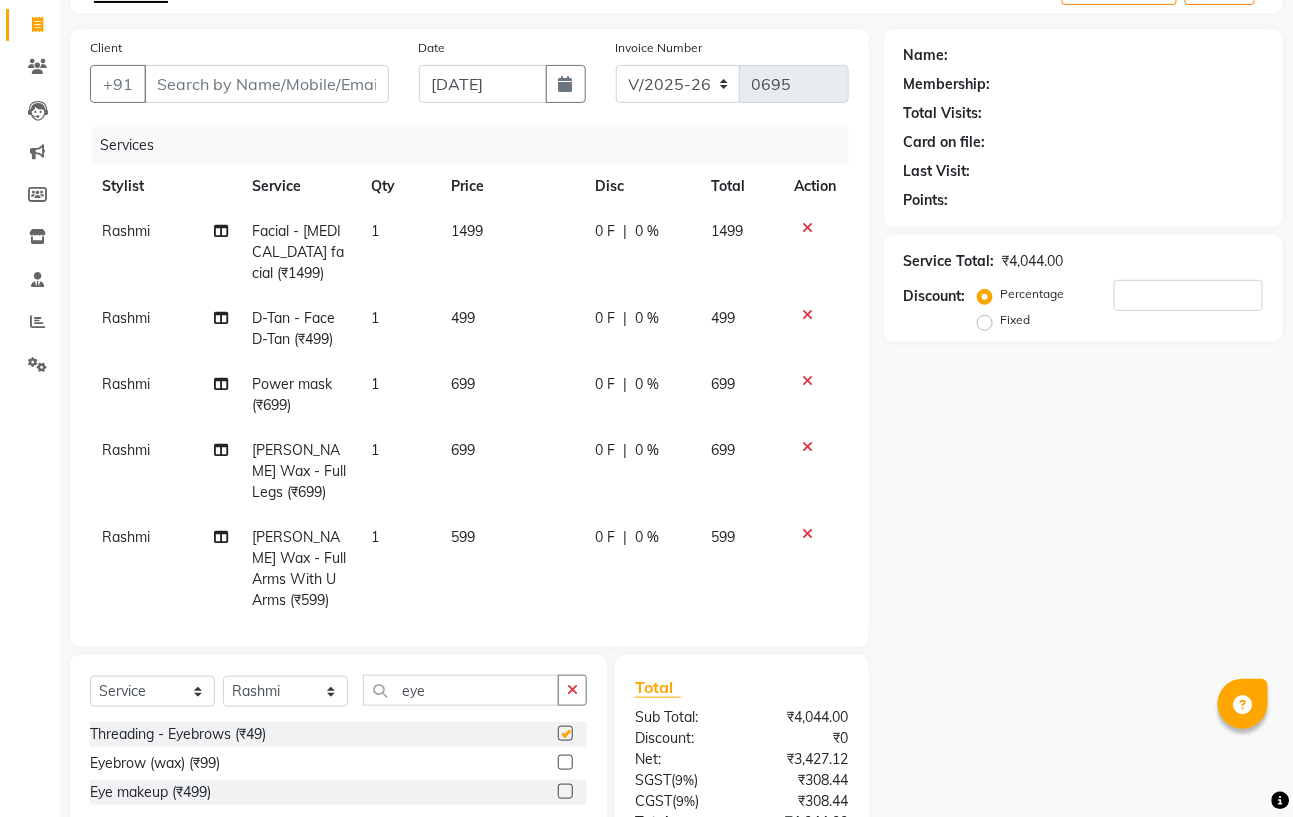 checkbox on "false" 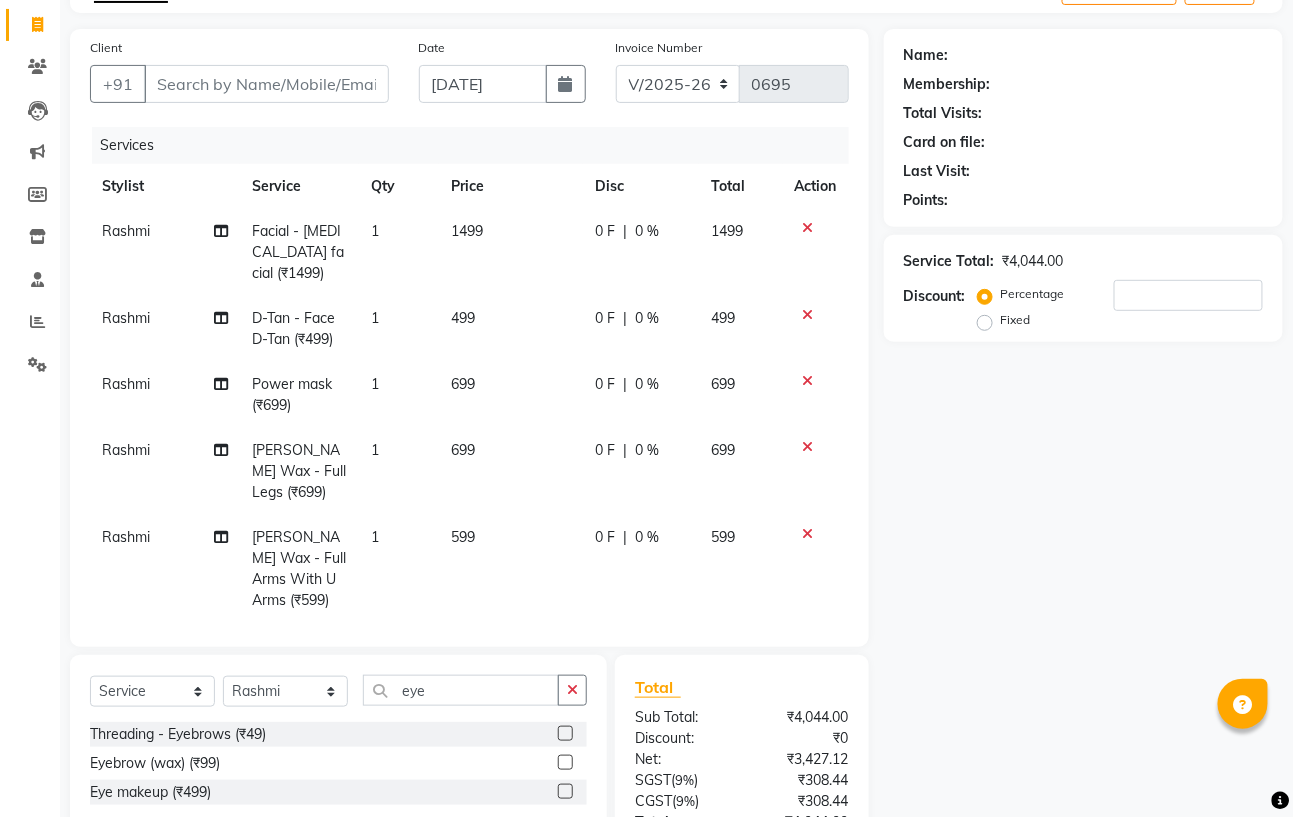scroll, scrollTop: 283, scrollLeft: 0, axis: vertical 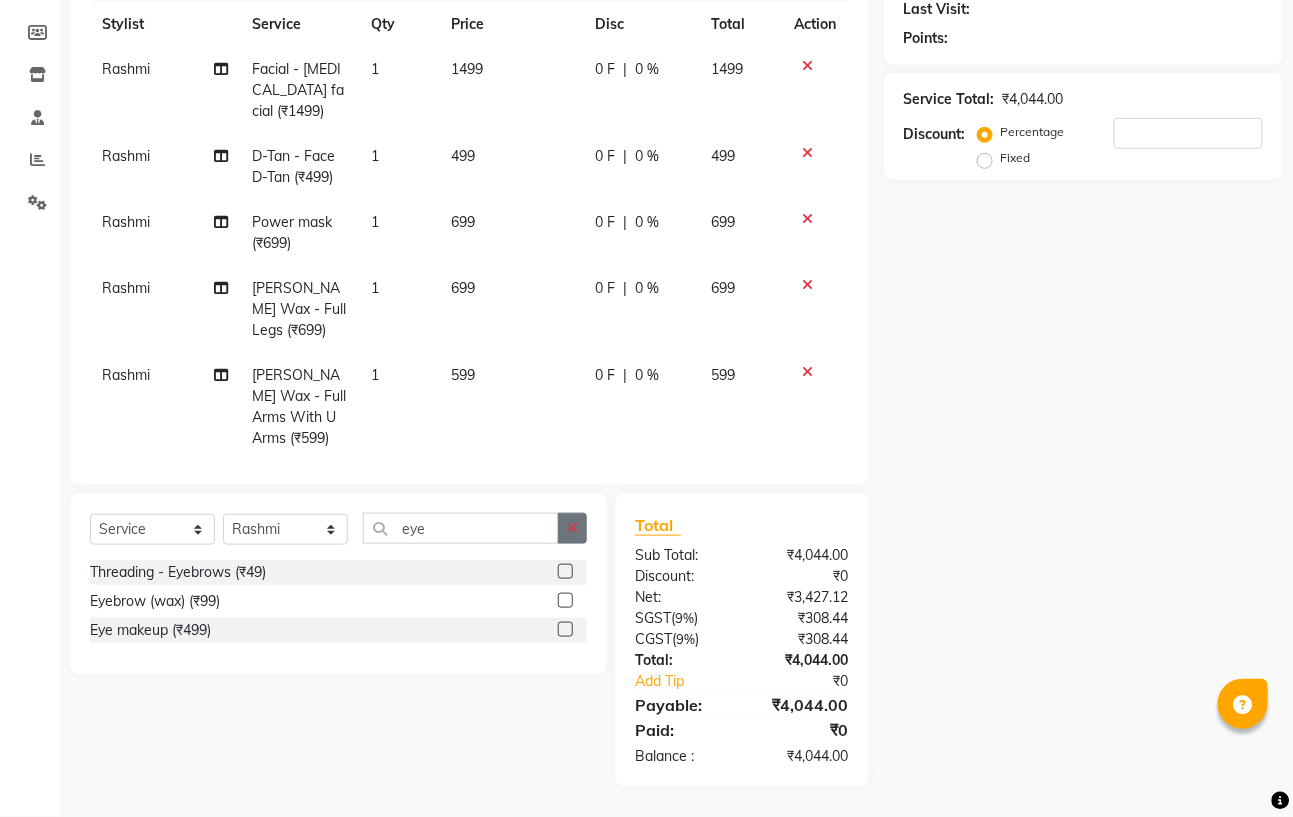 click 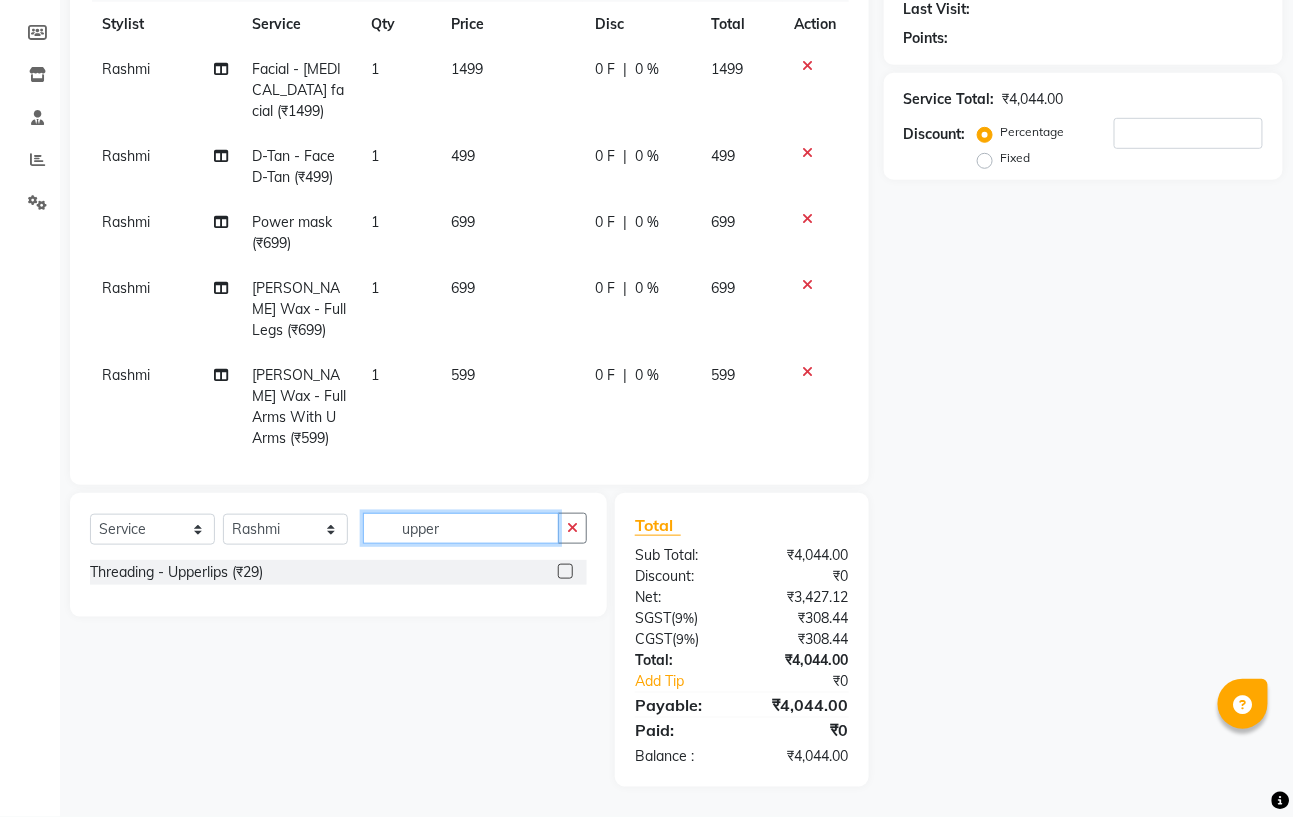 type on "upper" 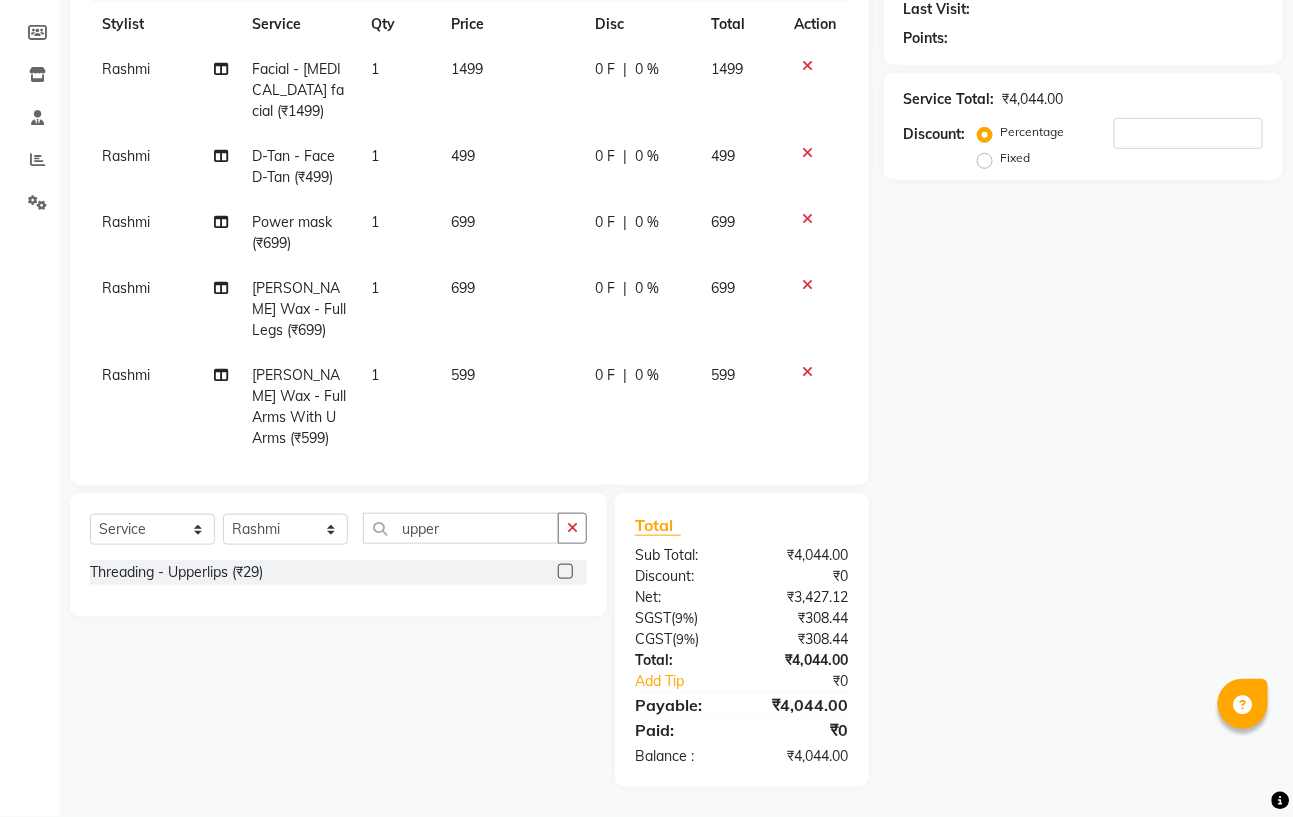 click 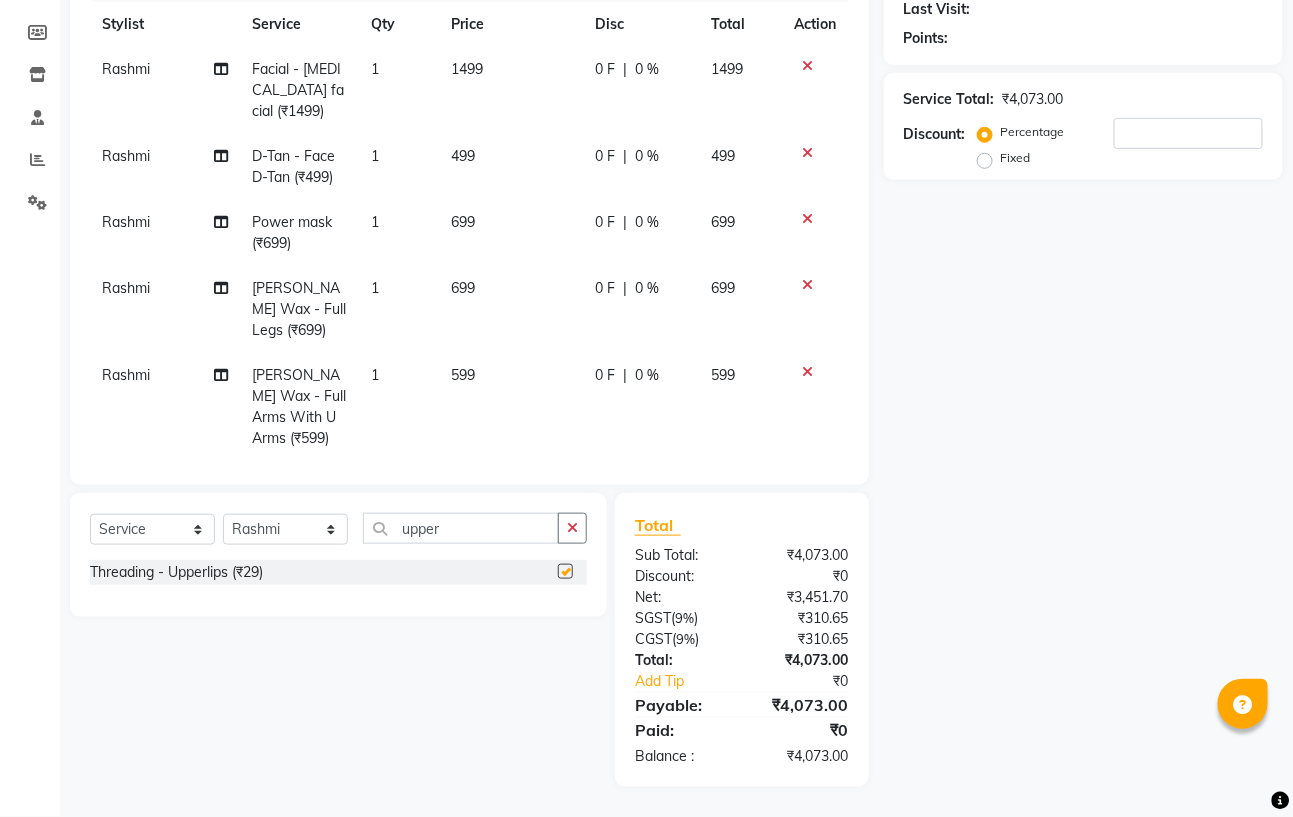 checkbox on "false" 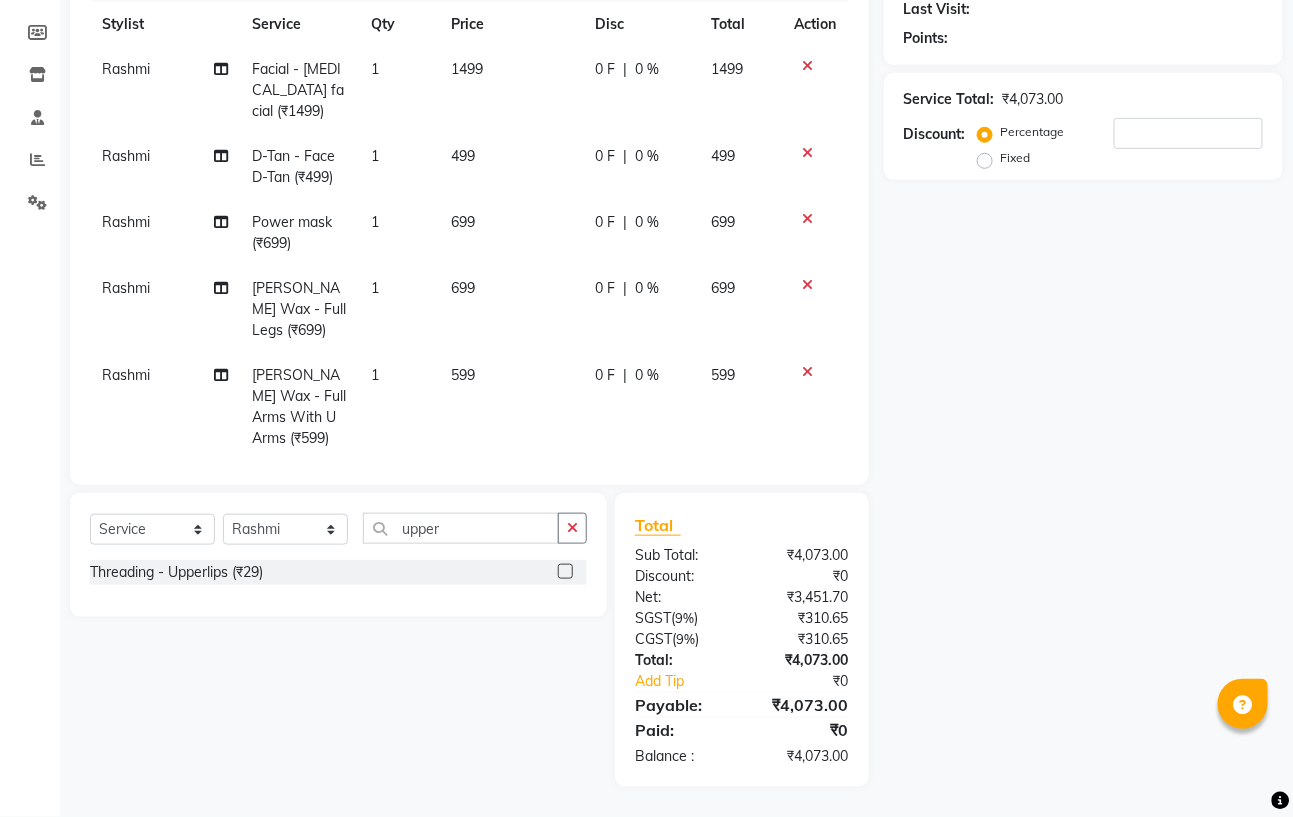 scroll, scrollTop: 0, scrollLeft: 0, axis: both 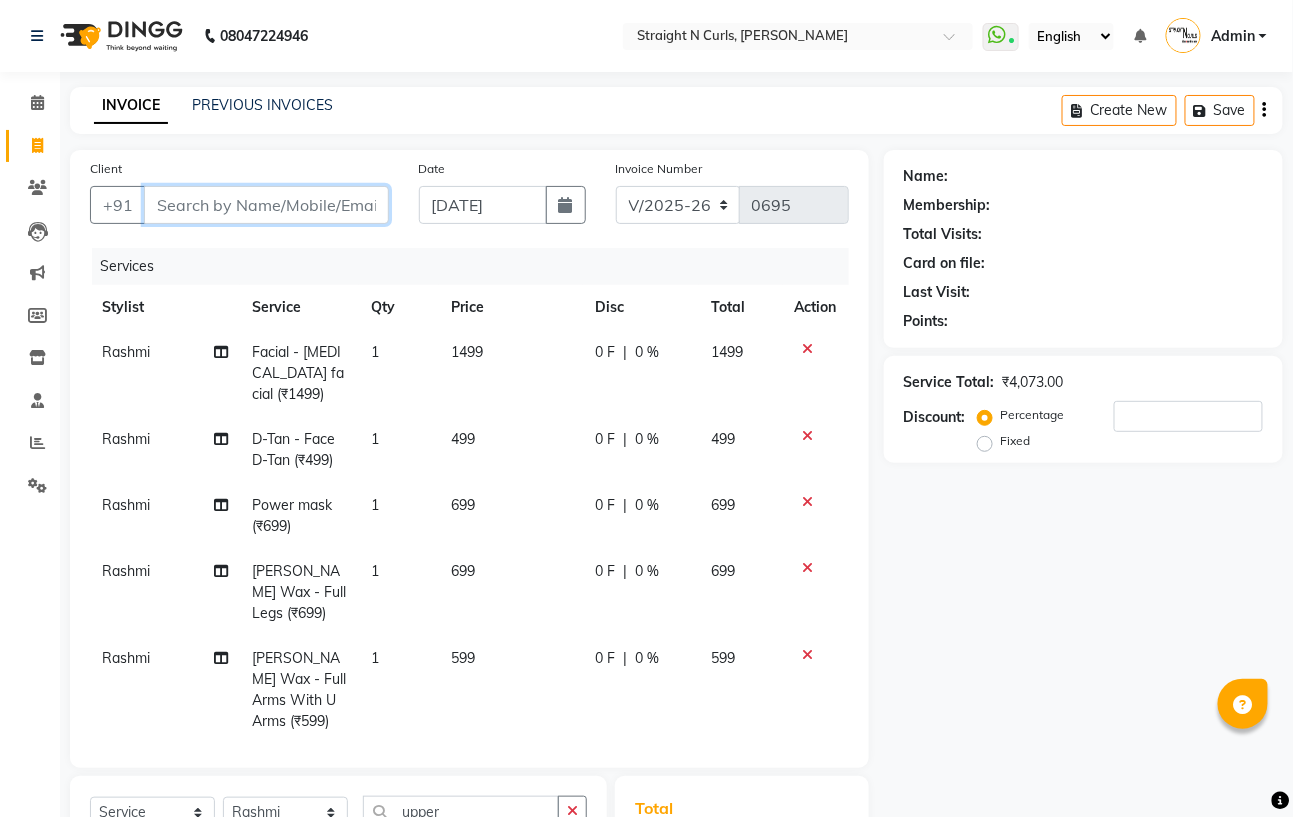 click on "Client" at bounding box center [266, 205] 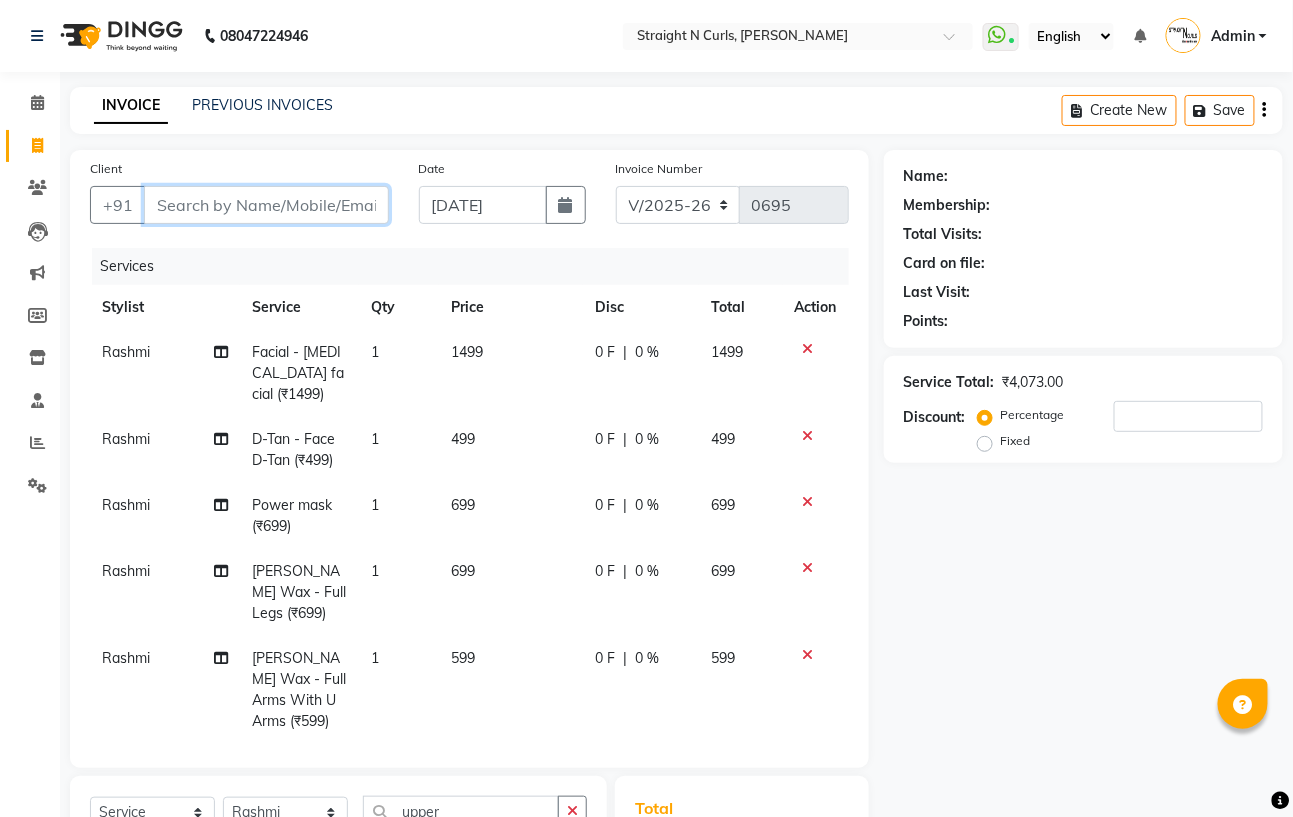 type on "v" 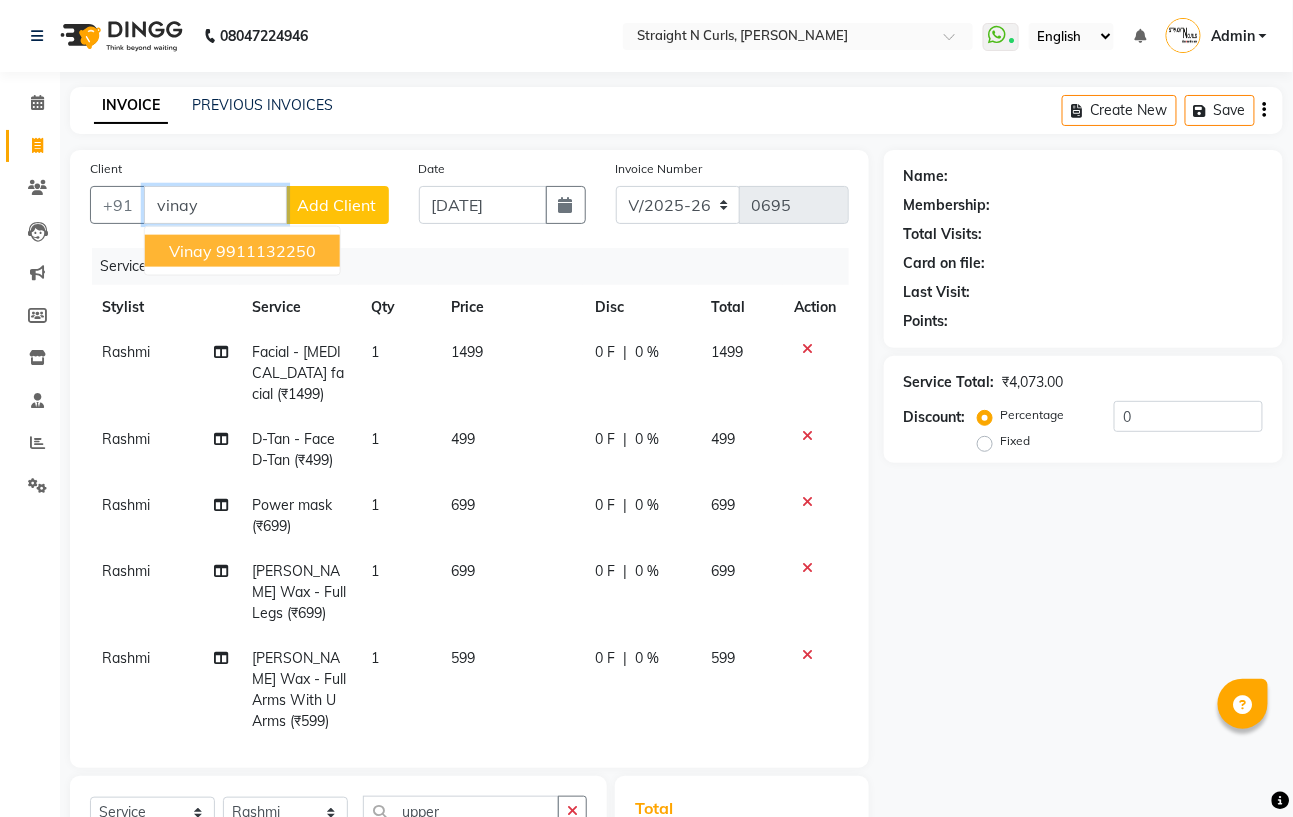 click on "9911132250" at bounding box center (266, 251) 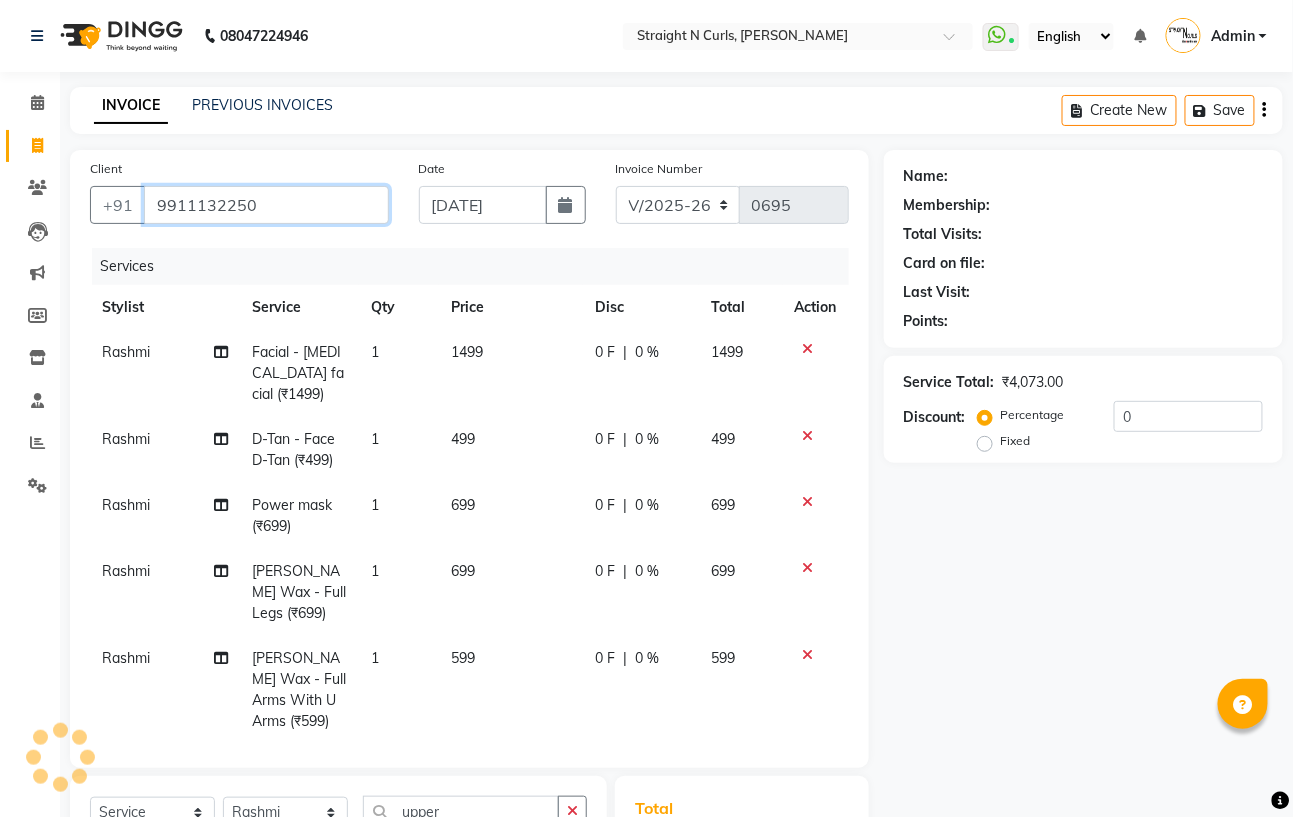 type on "9911132250" 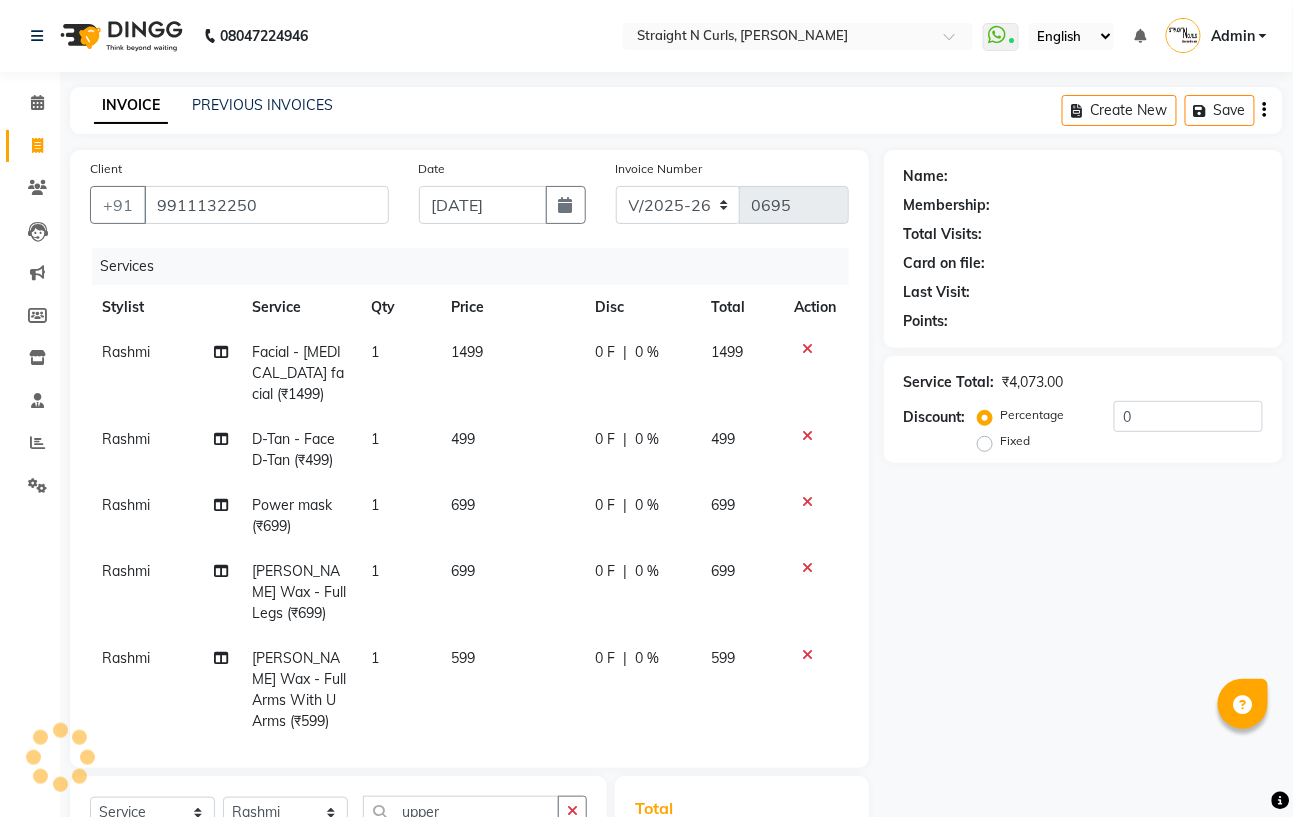 select on "1: Object" 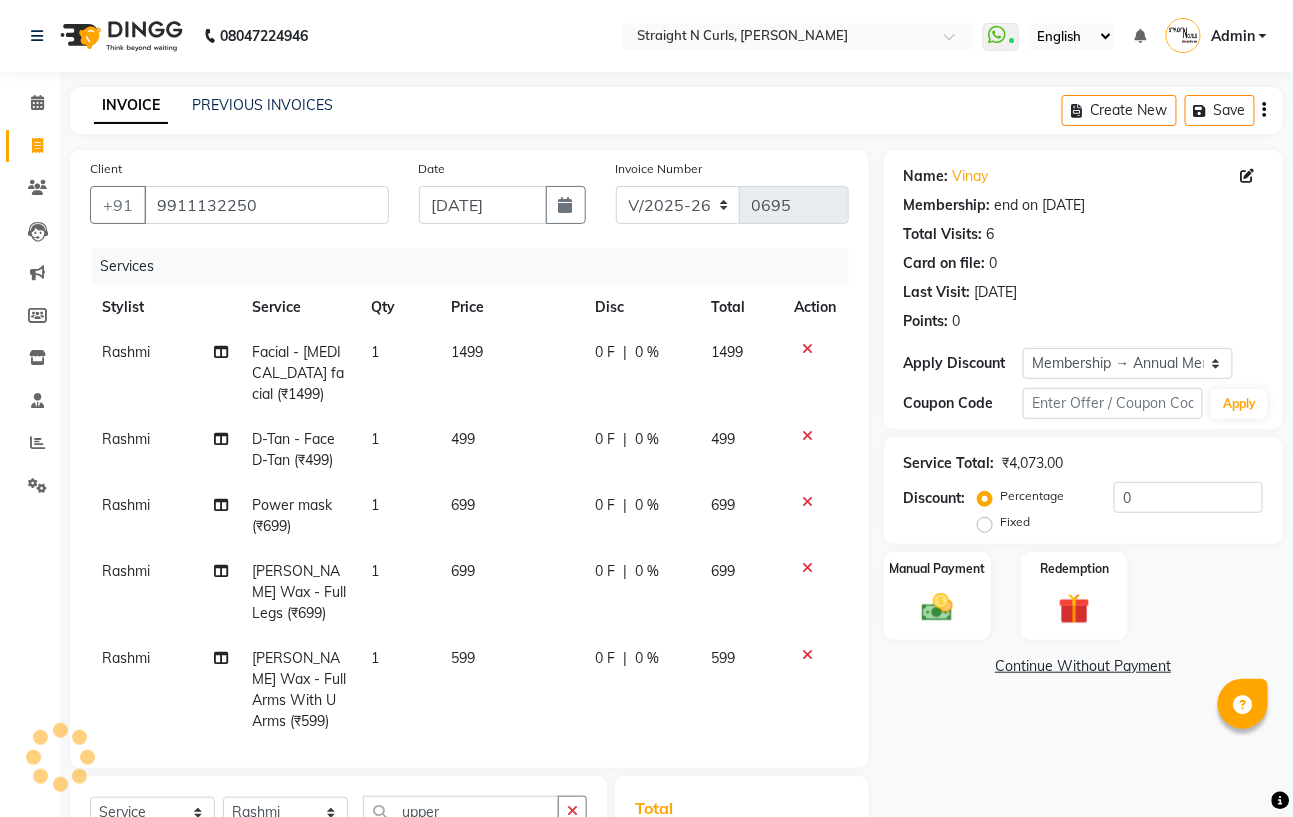 type on "20" 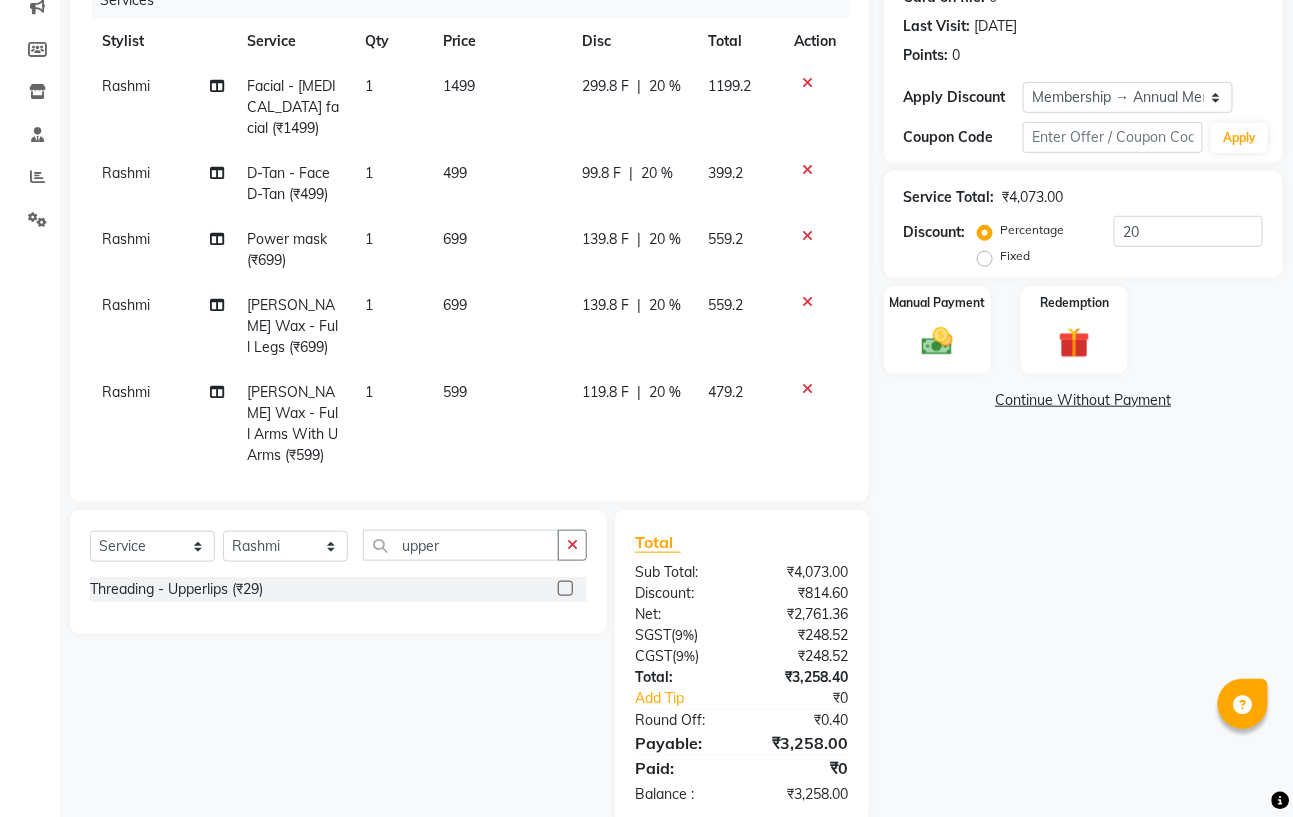 scroll, scrollTop: 0, scrollLeft: 0, axis: both 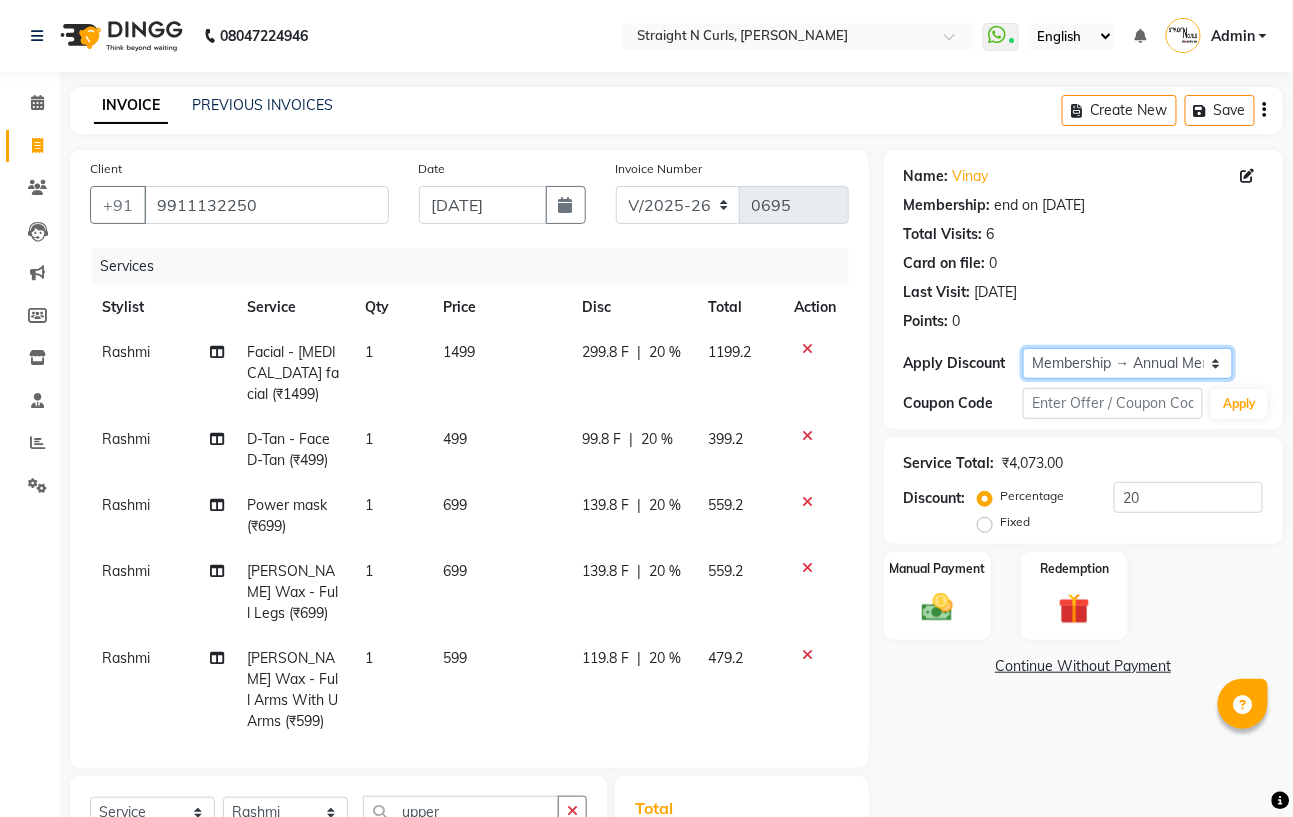 click on "Select Membership → Annual Membership" 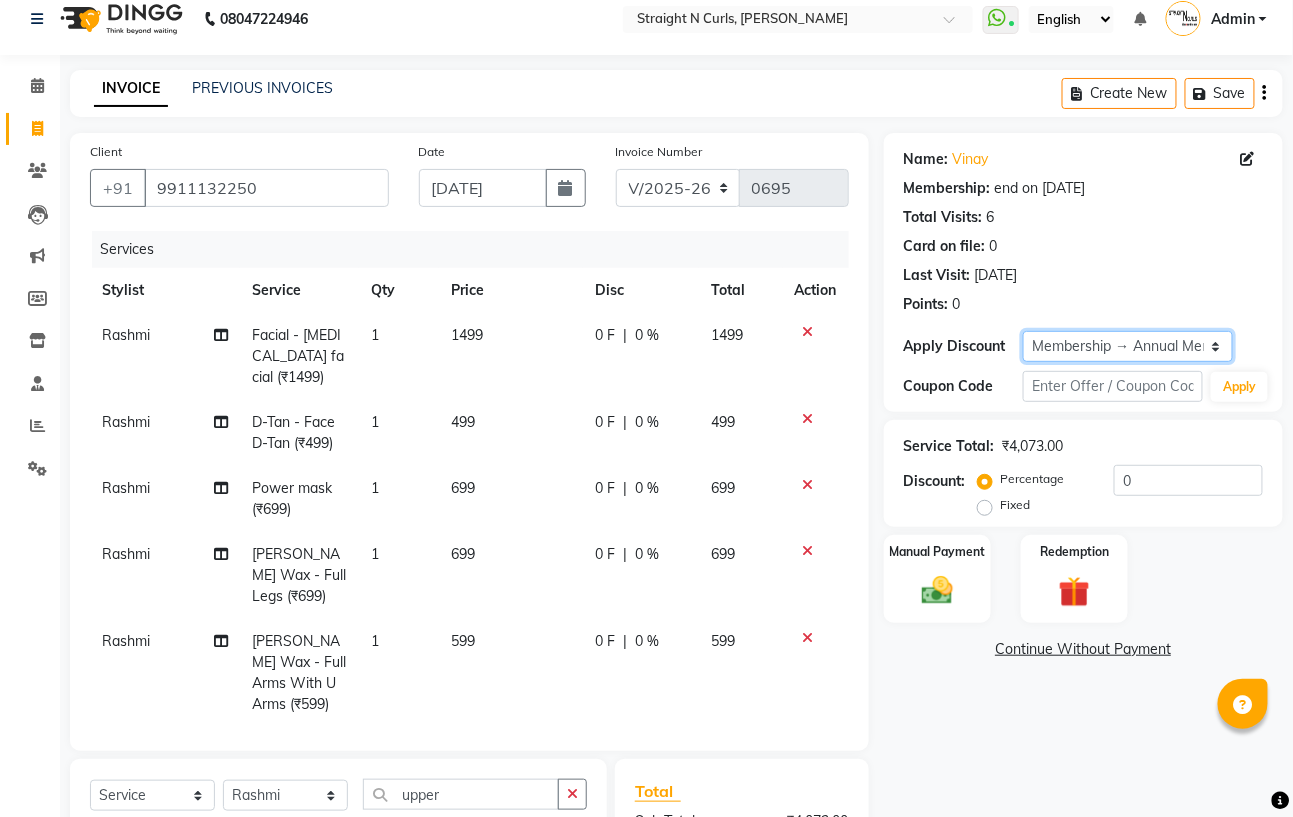 scroll, scrollTop: 266, scrollLeft: 0, axis: vertical 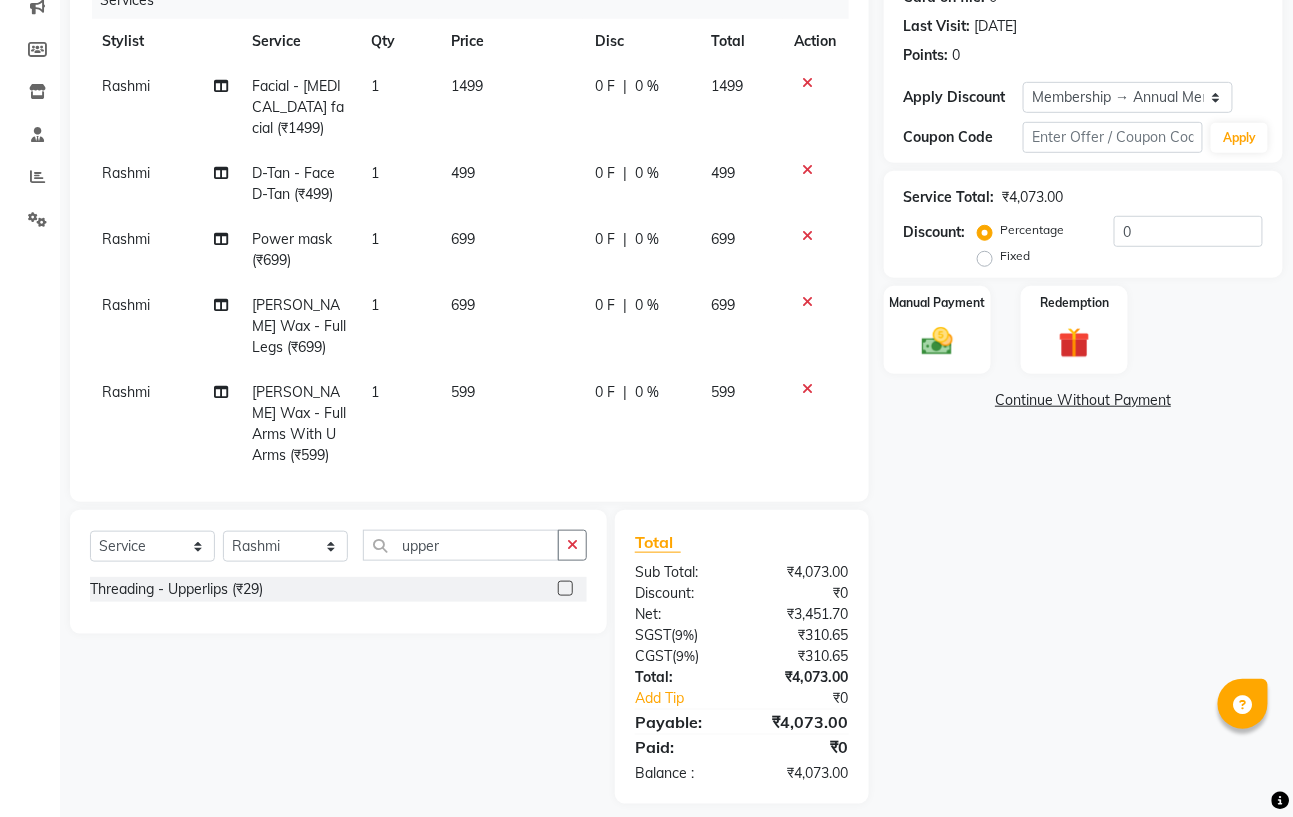 click on "Fixed" 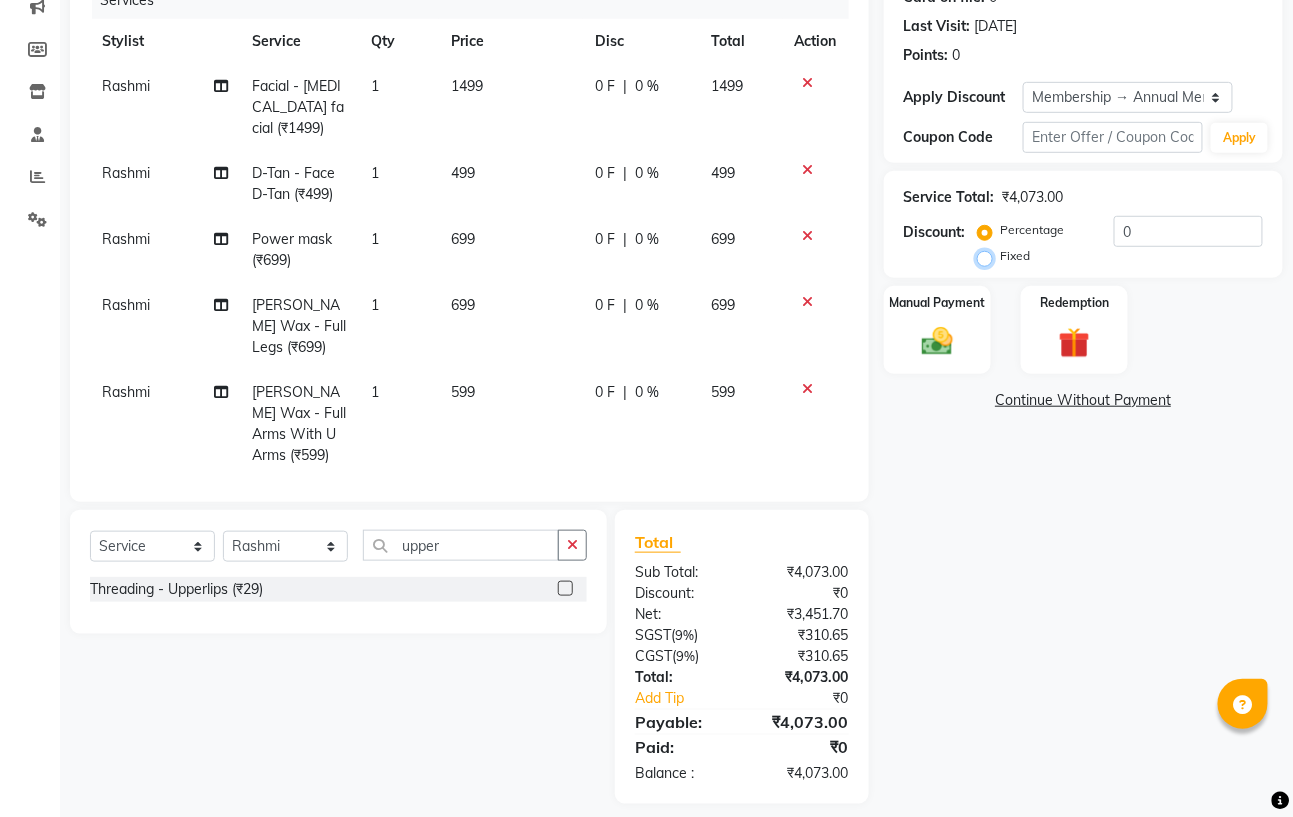 click on "Fixed" at bounding box center (989, 256) 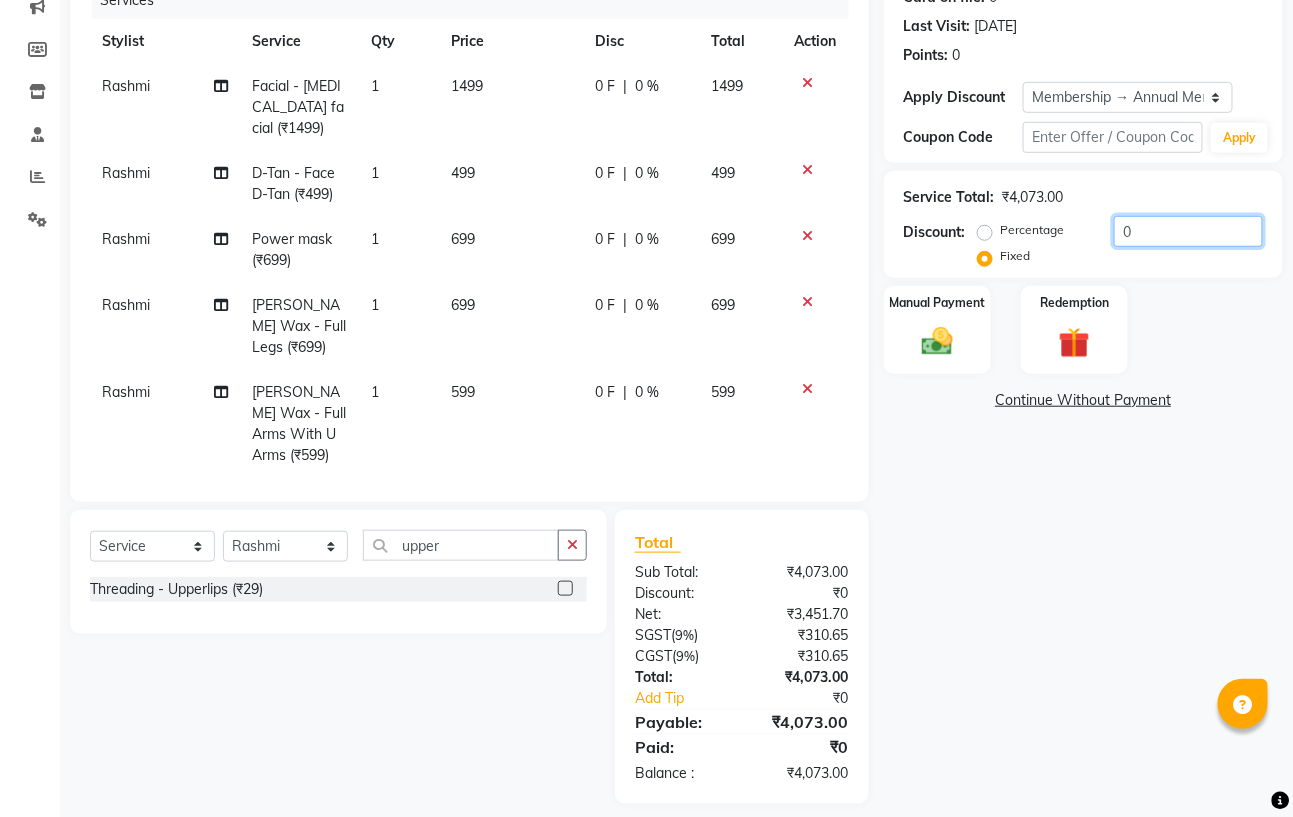 click on "0" 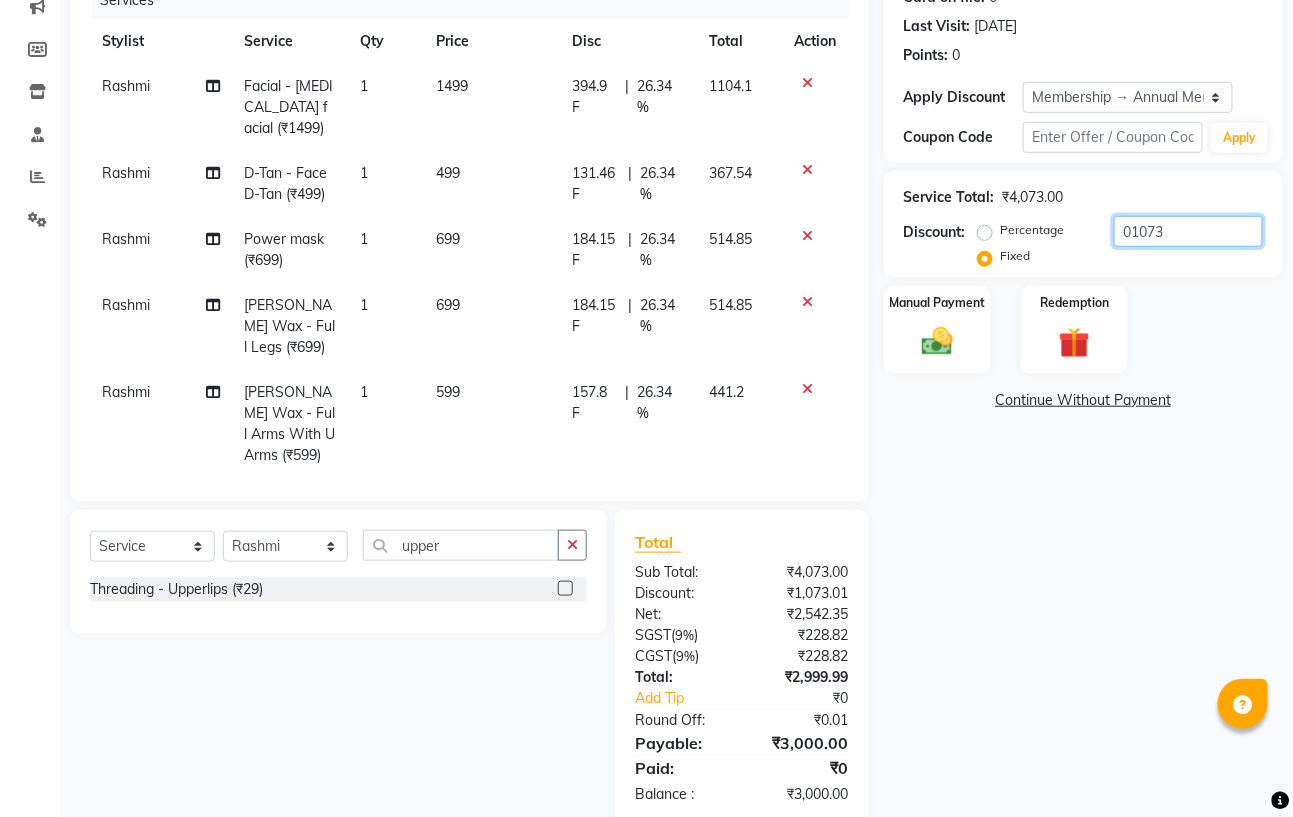 scroll, scrollTop: 303, scrollLeft: 0, axis: vertical 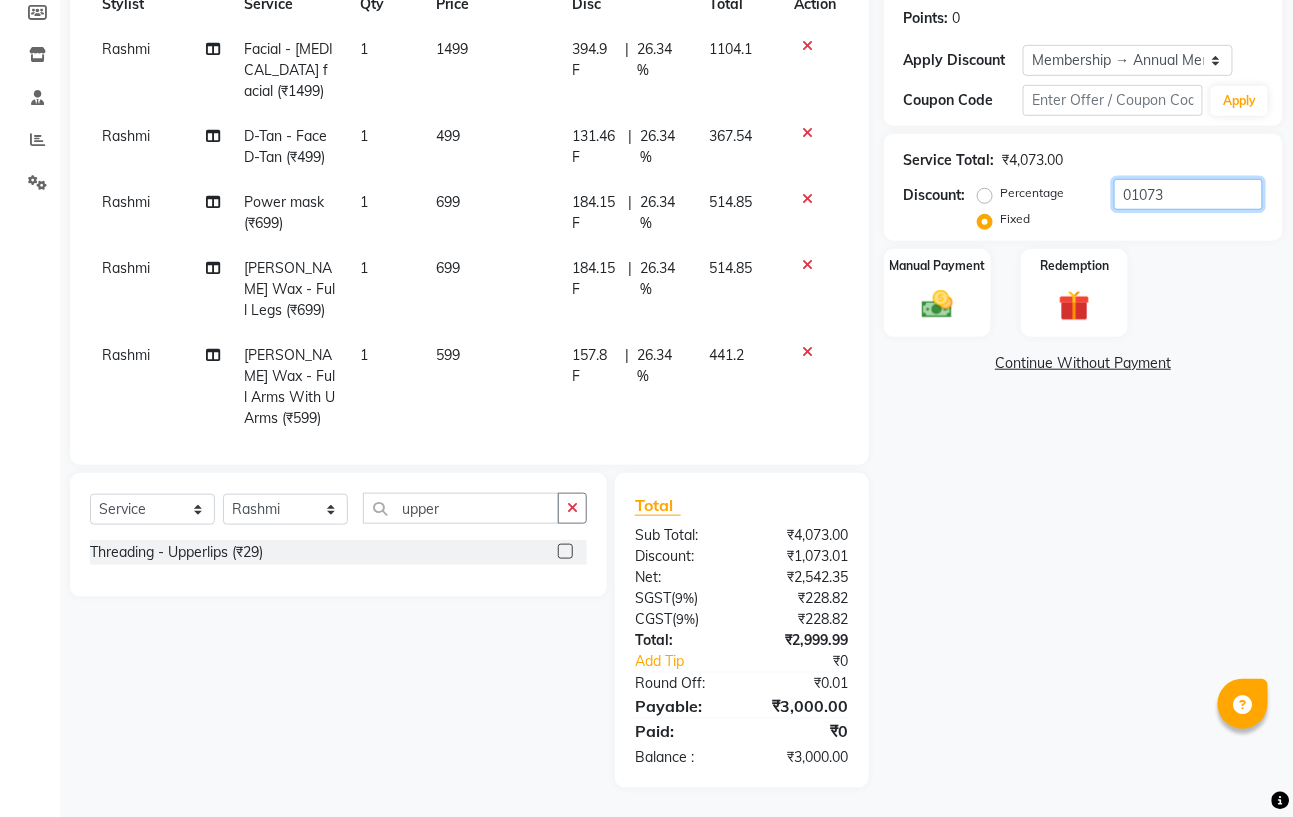 click on "01073" 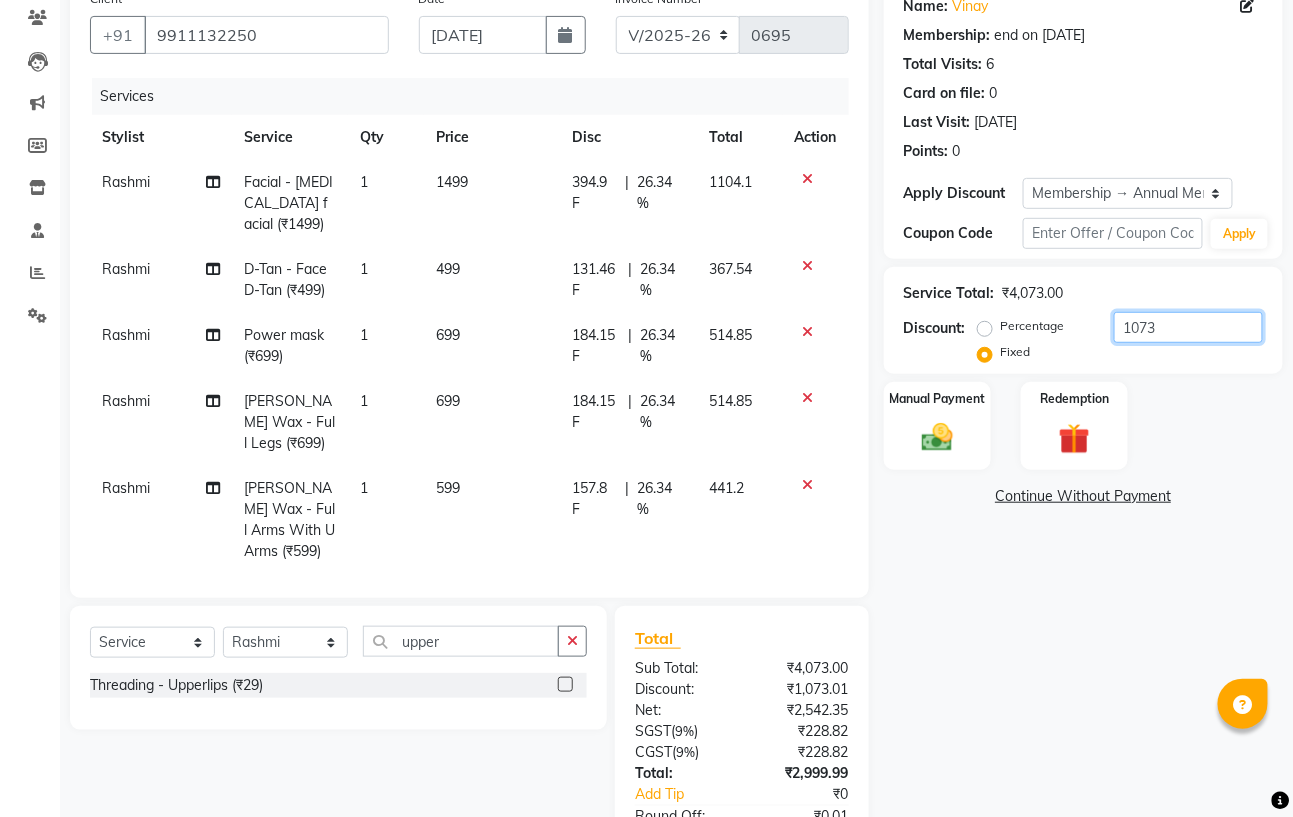 scroll, scrollTop: 303, scrollLeft: 0, axis: vertical 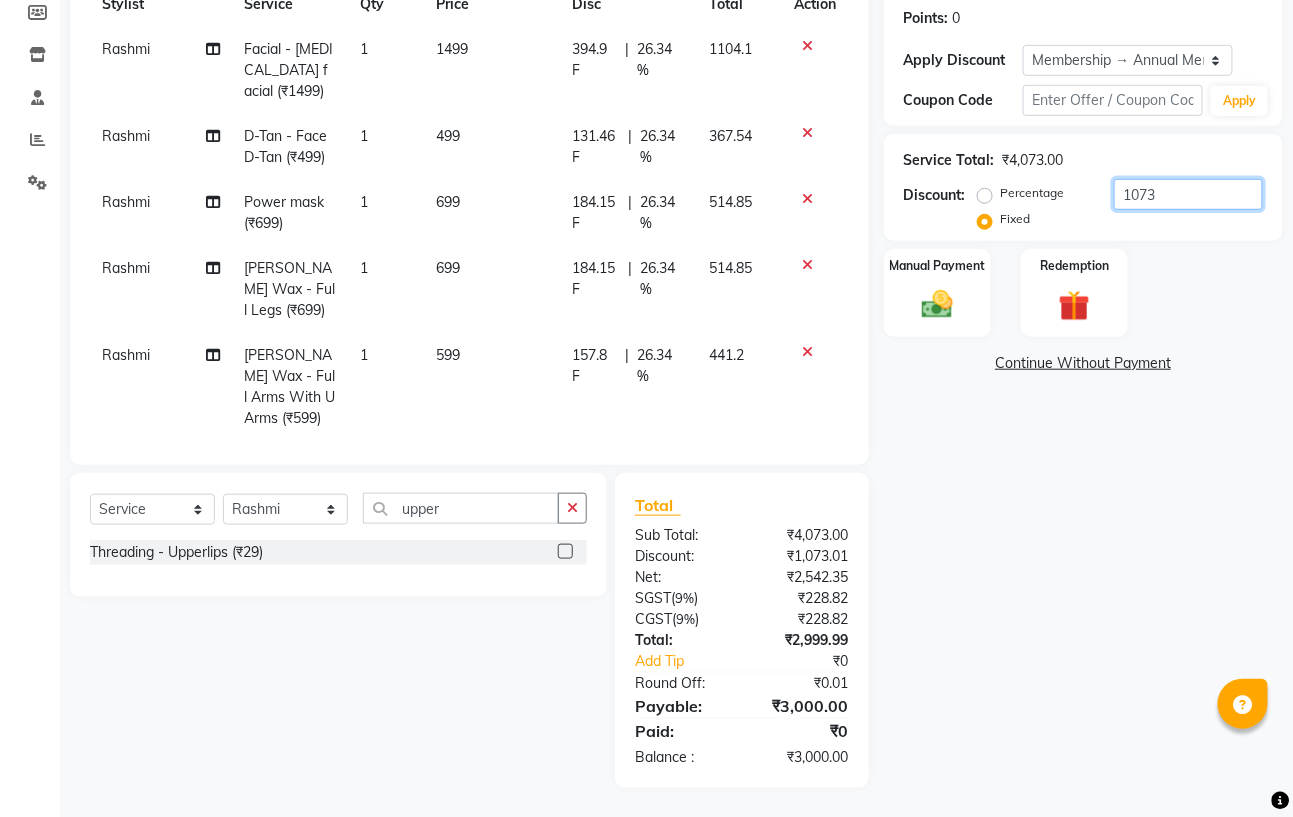 type on "1073" 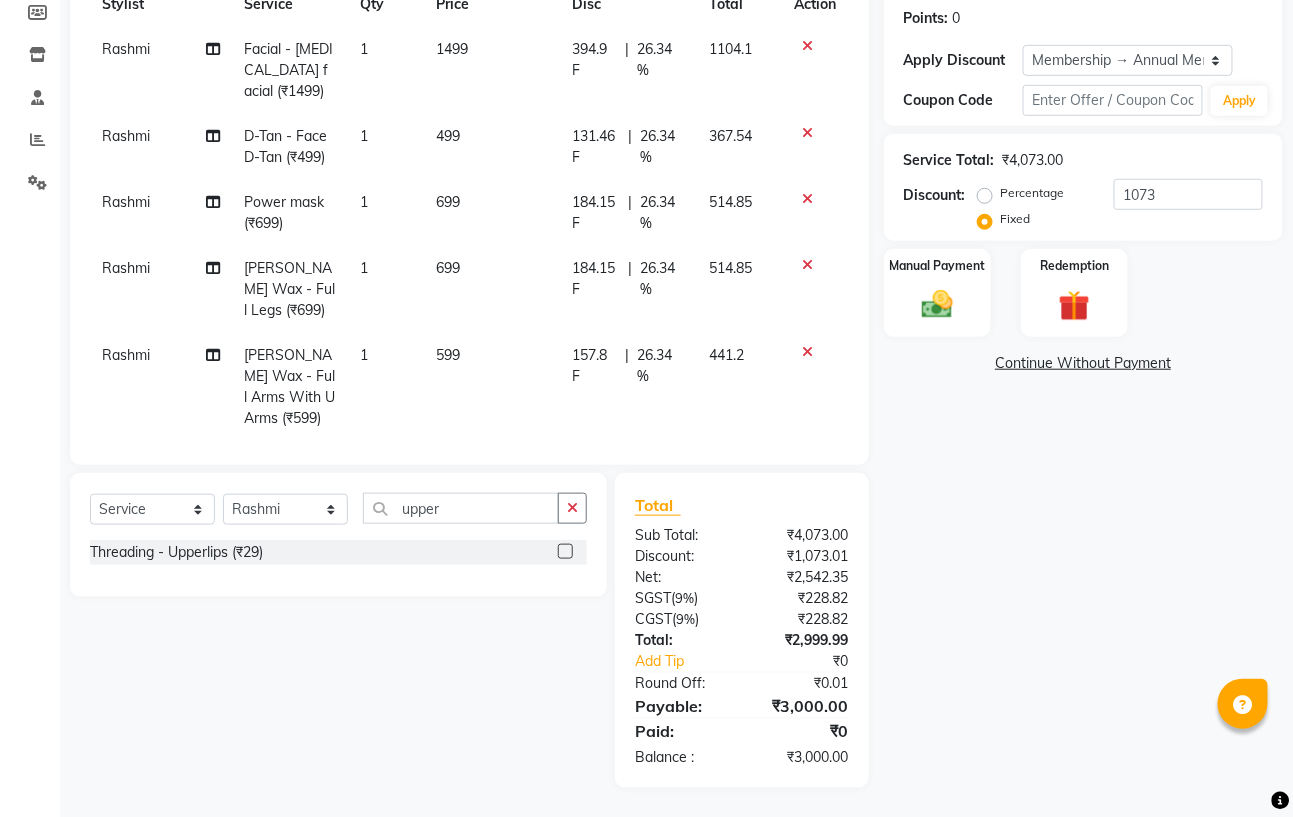 click on "Percentage" 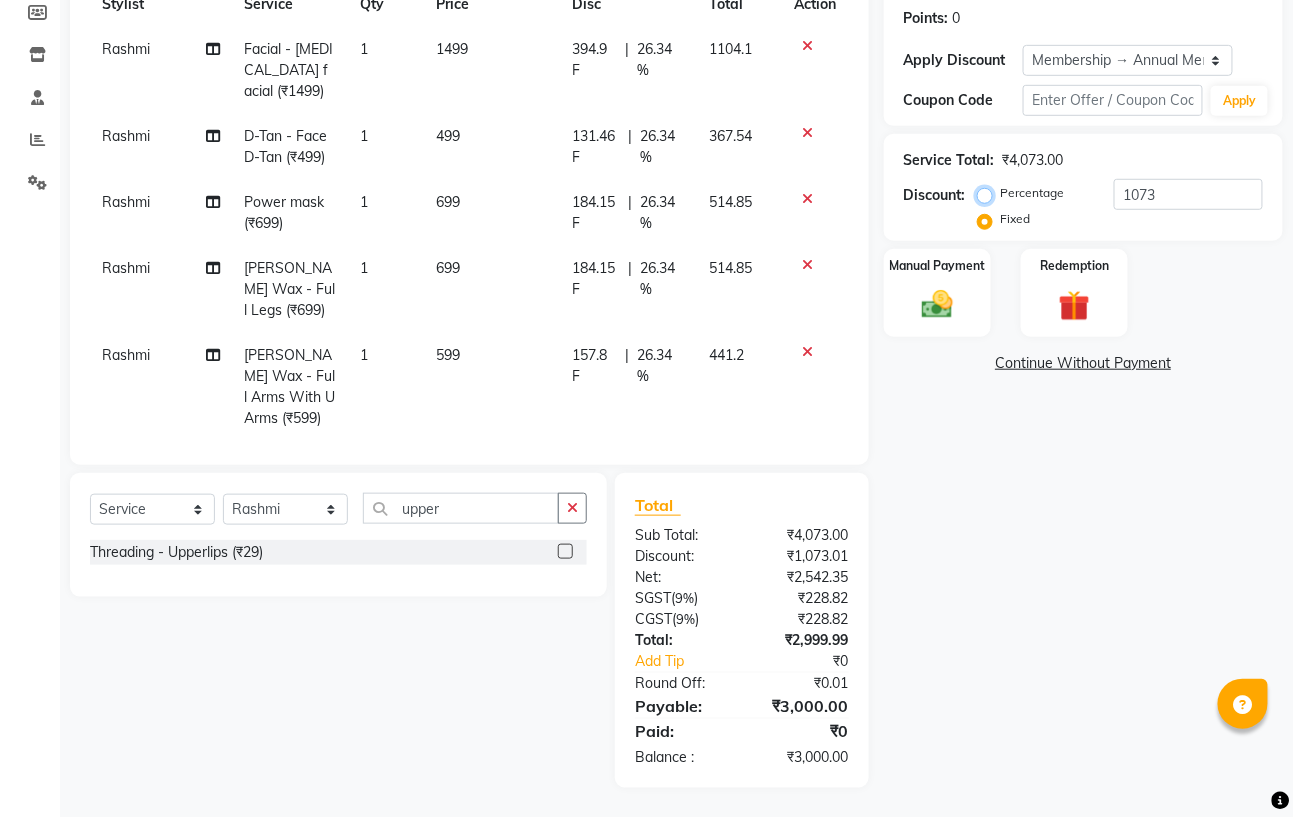 click on "Percentage" at bounding box center (989, 193) 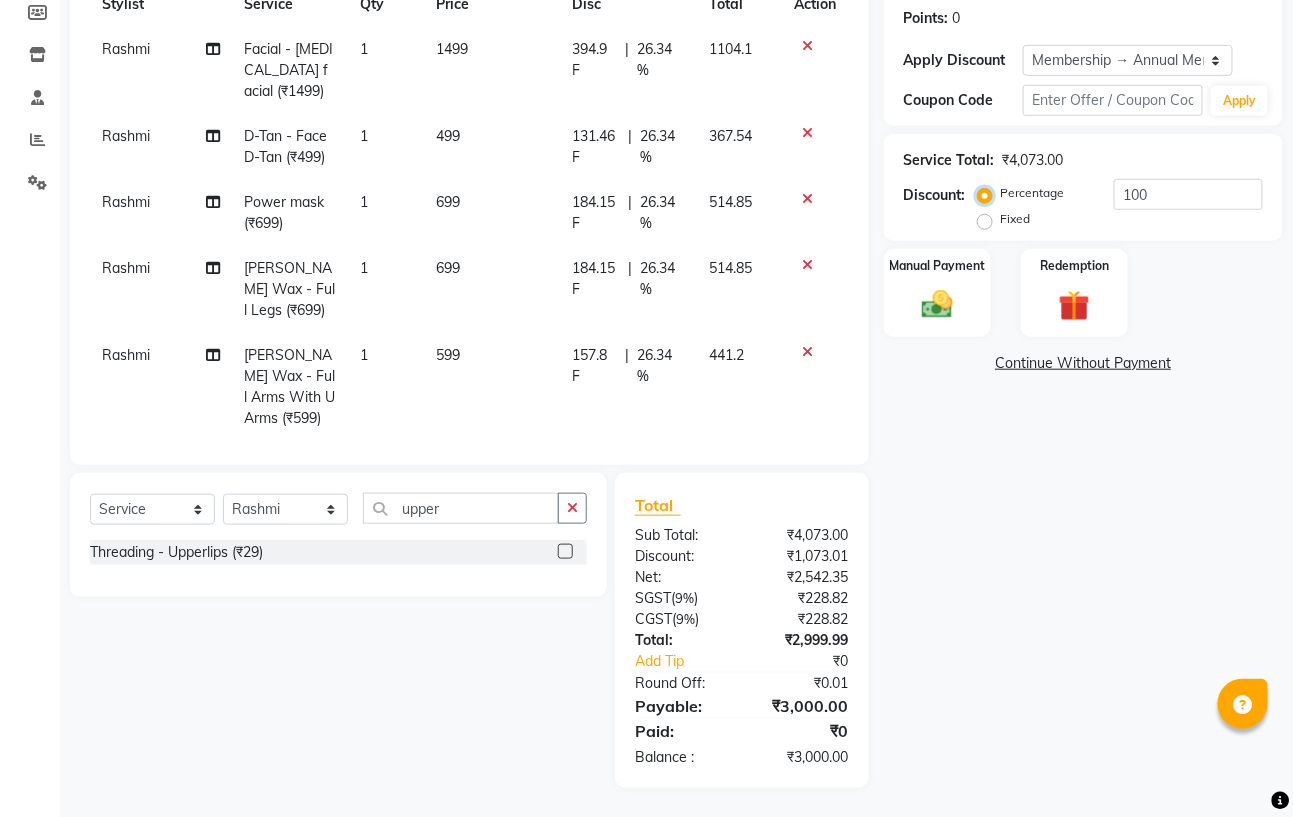 scroll, scrollTop: 241, scrollLeft: 0, axis: vertical 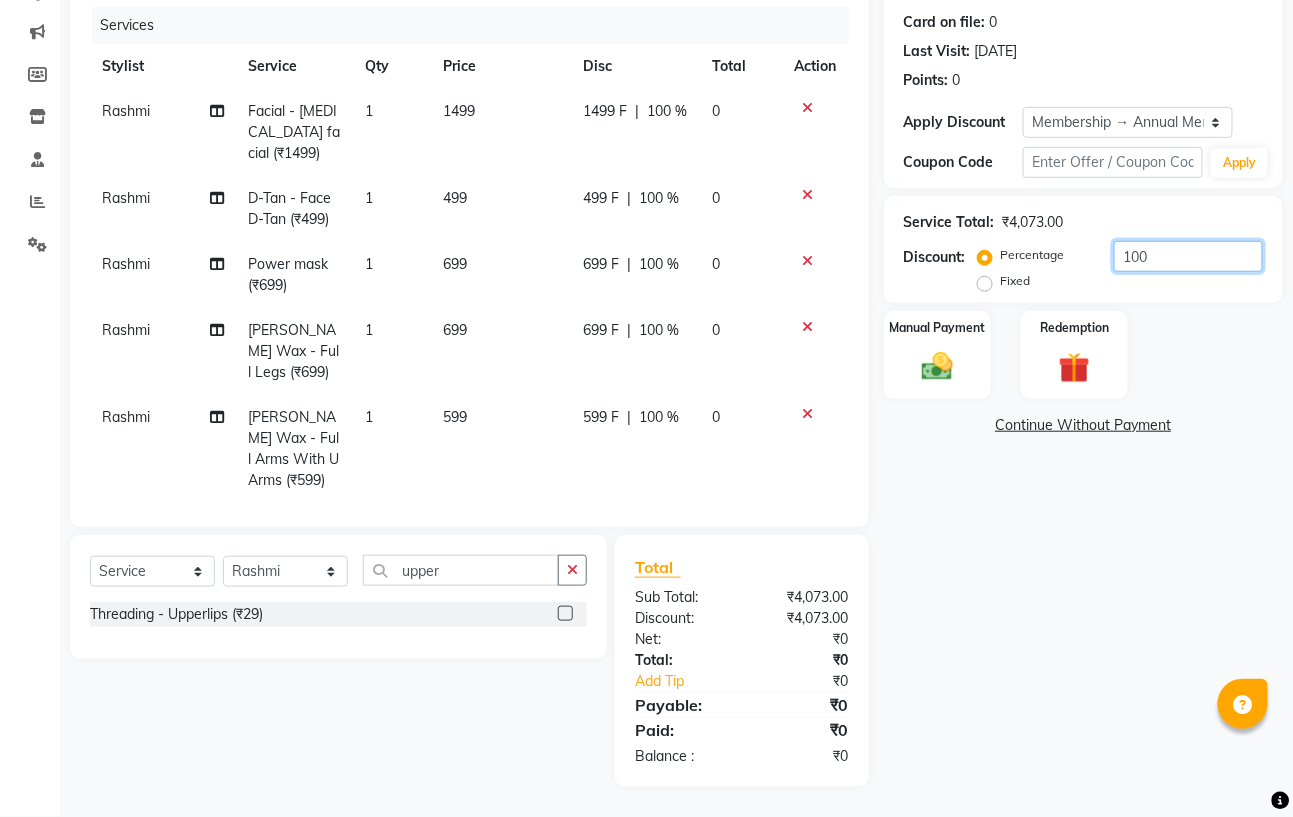 click on "100" 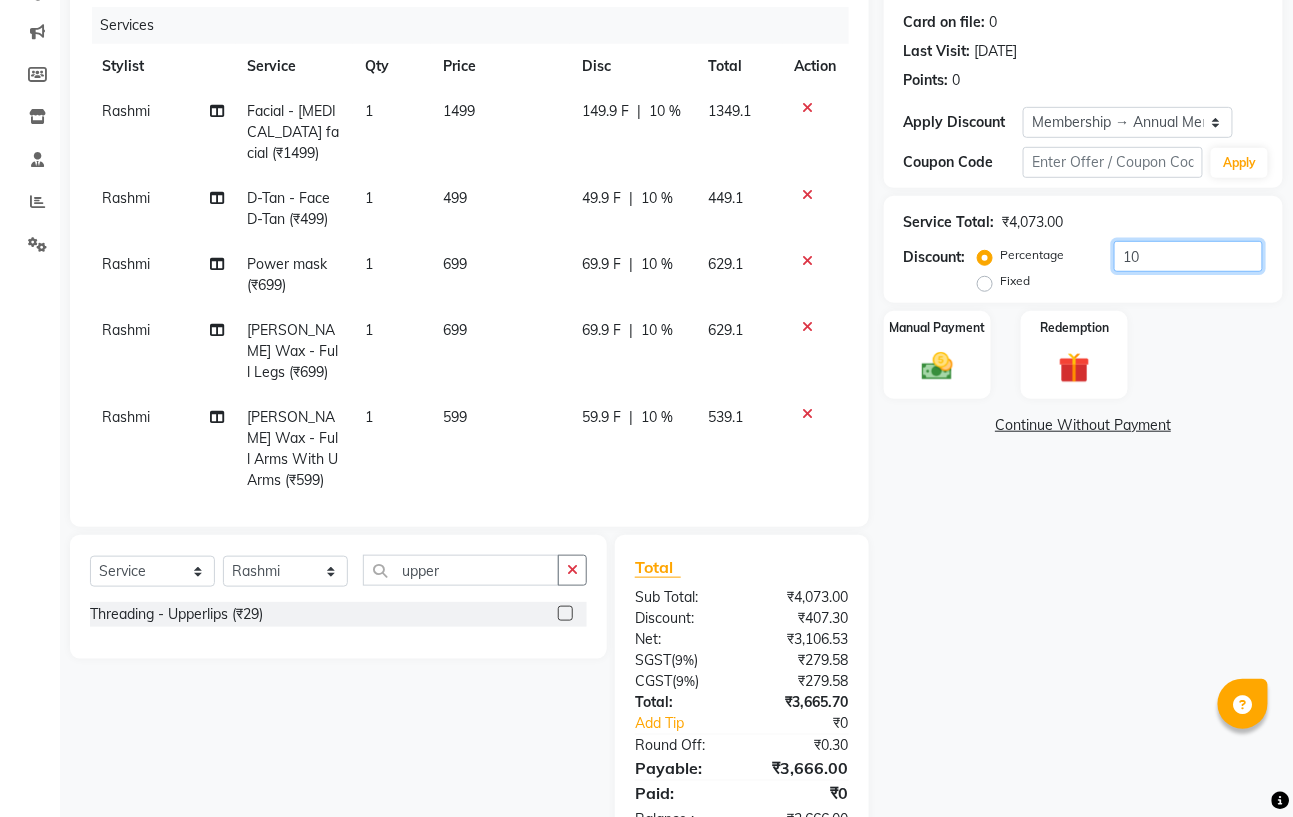 type on "1" 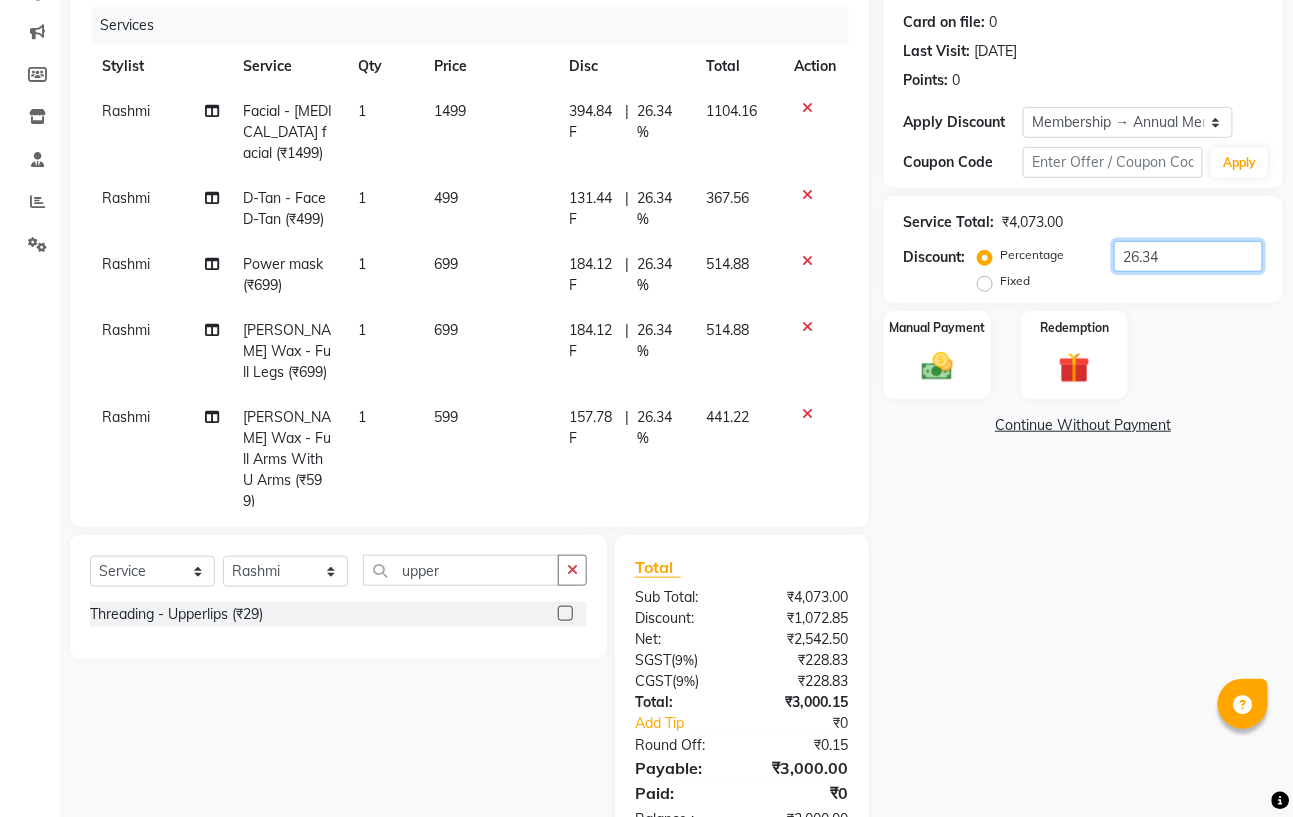 type on "26.34" 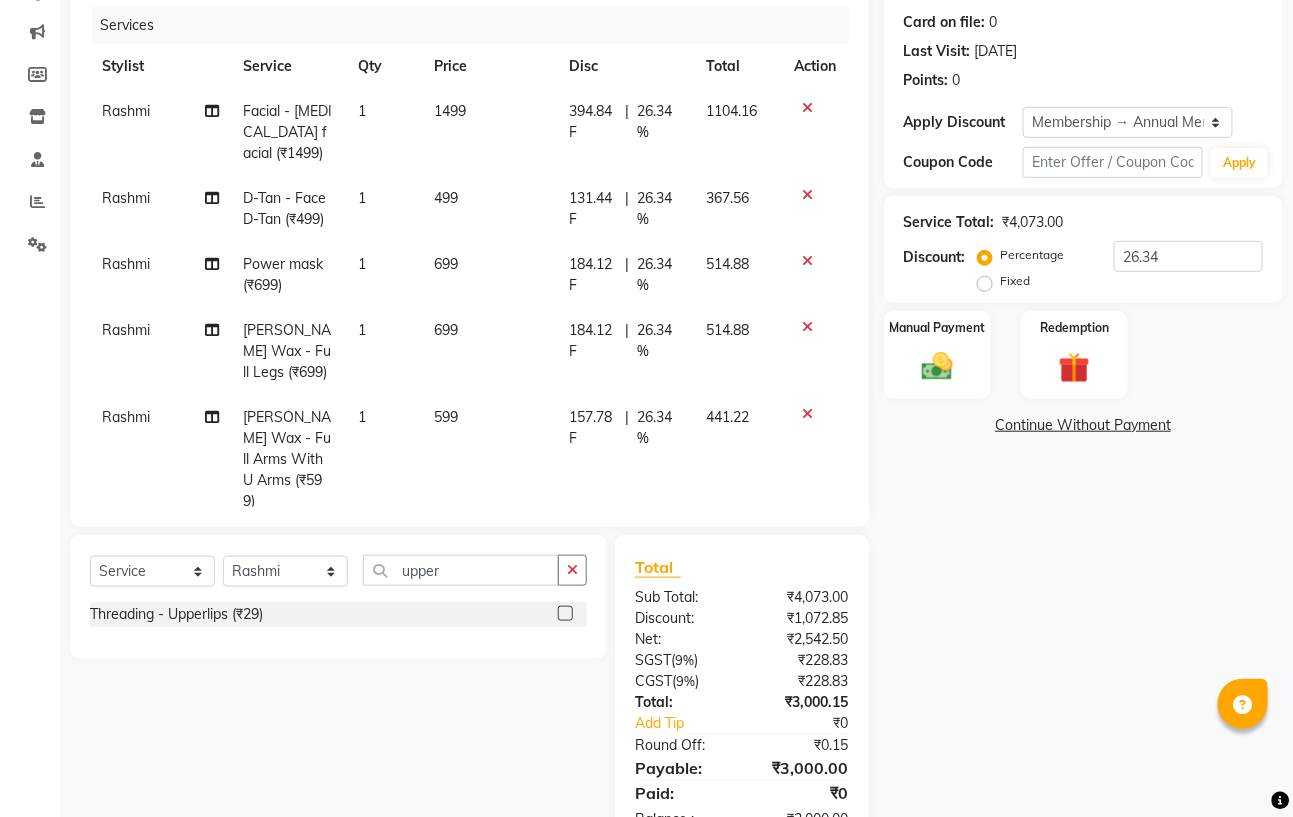 click on "Name: Vinay  Membership: end on [DATE] Total Visits:  6 Card on file:  0 Last Visit:   [DATE] Points:   0  Apply Discount Select Membership → Annual Membership Coupon Code Apply Service Total:  ₹4,073.00  Discount:  Percentage   Fixed  26.34 Manual Payment Redemption  Continue Without Payment" 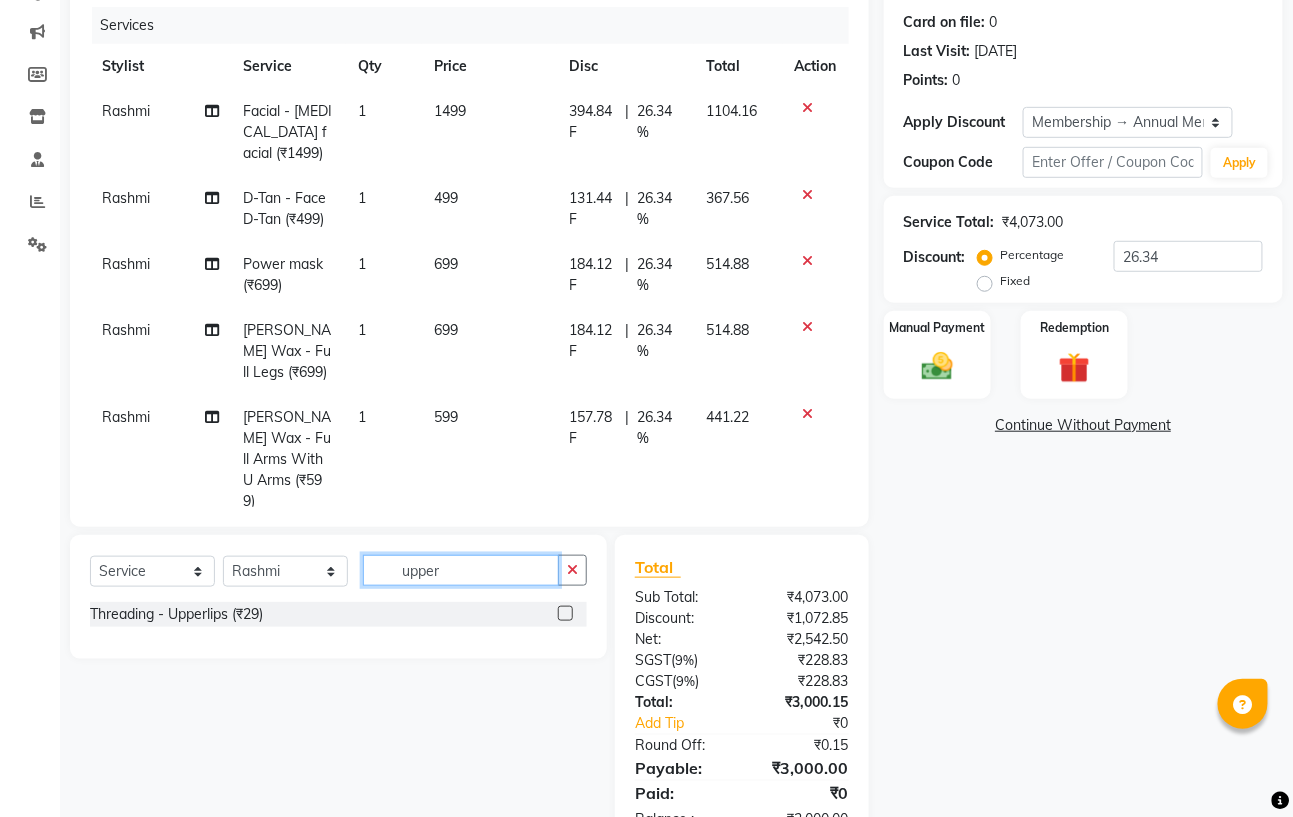 click on "upper" 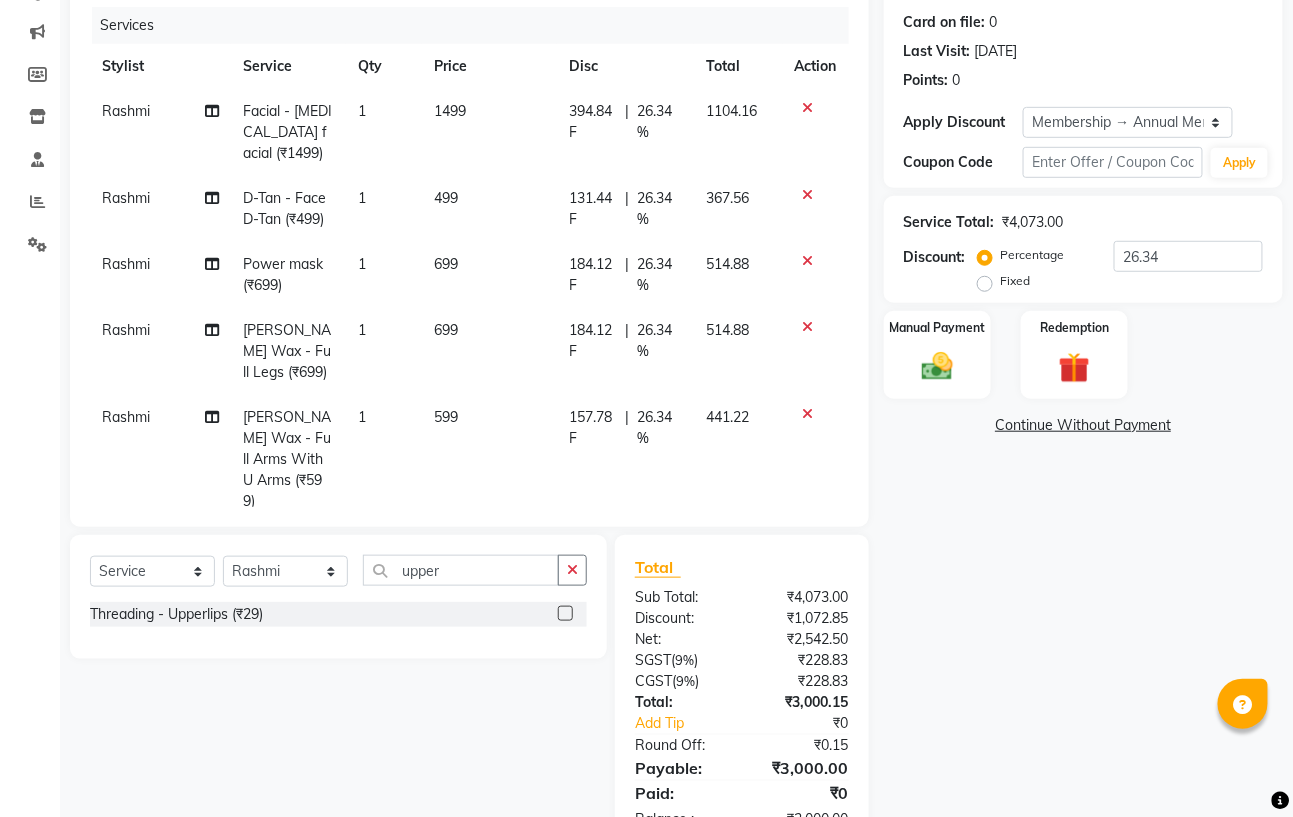 click 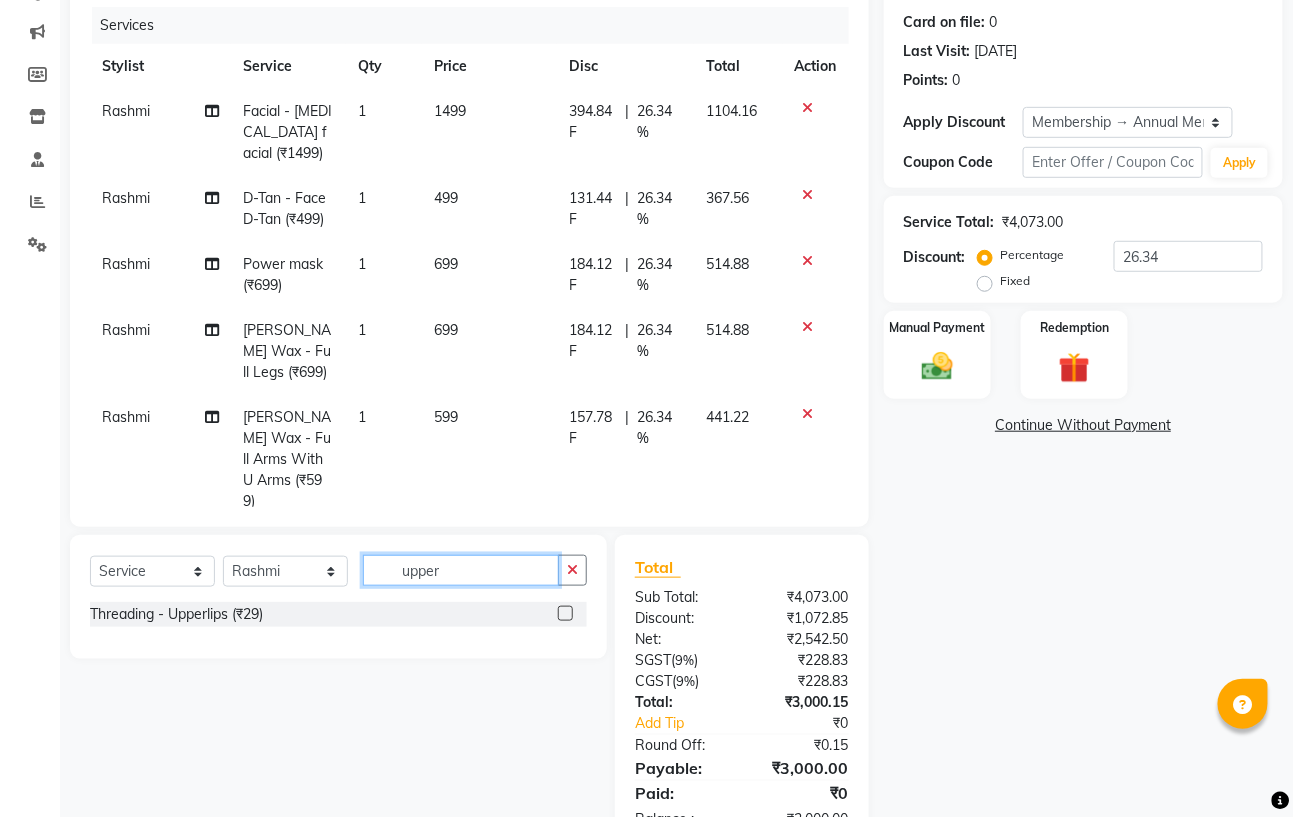 type 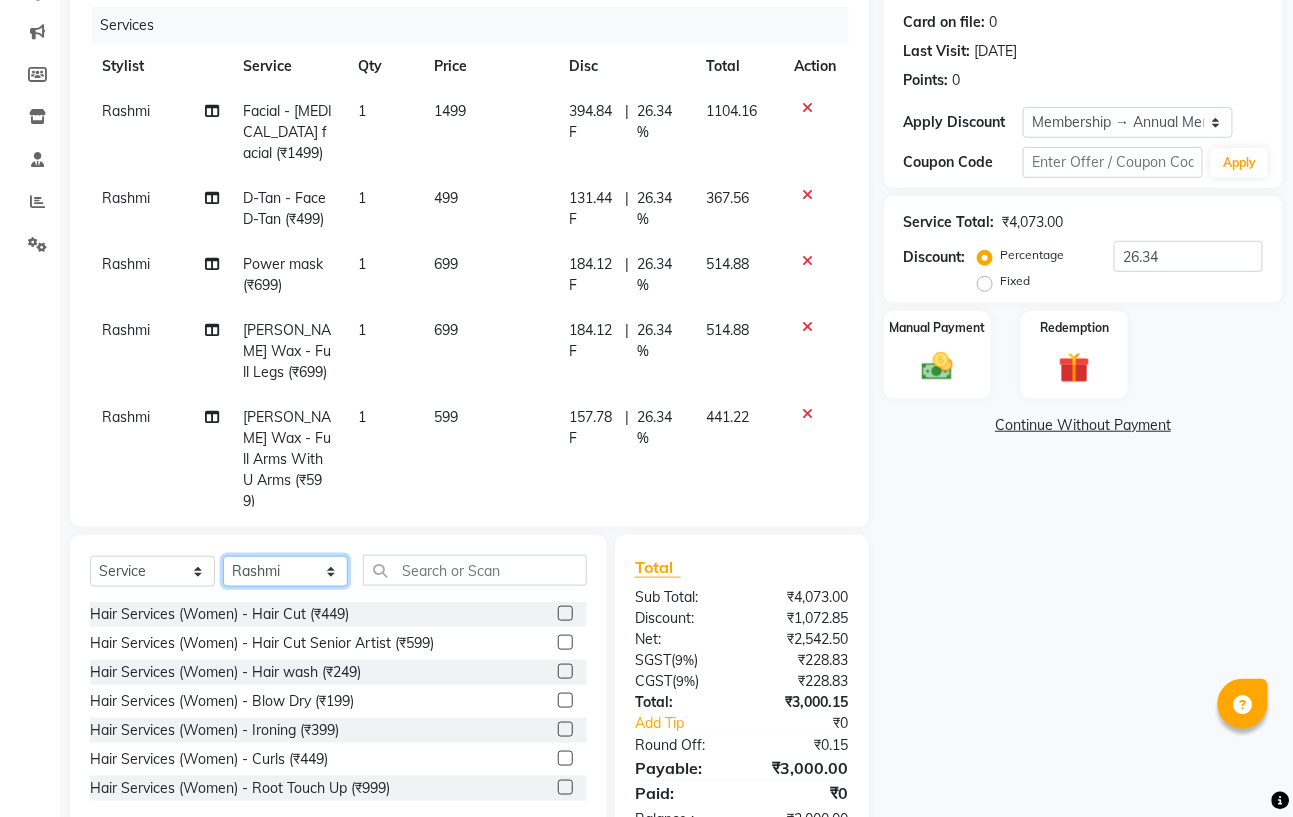 click on "Select Stylist [PERSON_NAME] [PERSON_NAME] [PERSON_NAME] Mohit [PERSON_NAME] [PERSON_NAME] [PERSON_NAME]" 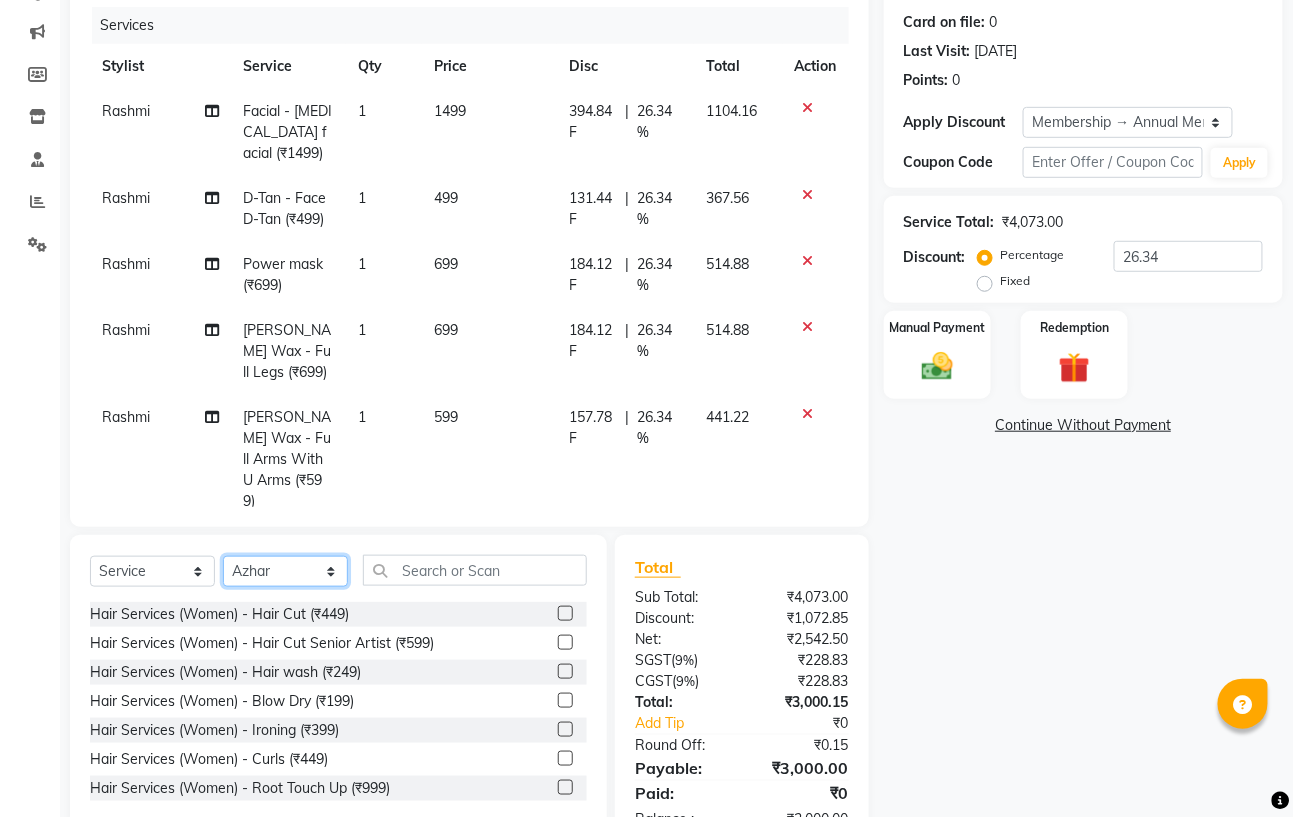 click on "Select Stylist [PERSON_NAME] [PERSON_NAME] [PERSON_NAME] Mohit [PERSON_NAME] [PERSON_NAME] [PERSON_NAME]" 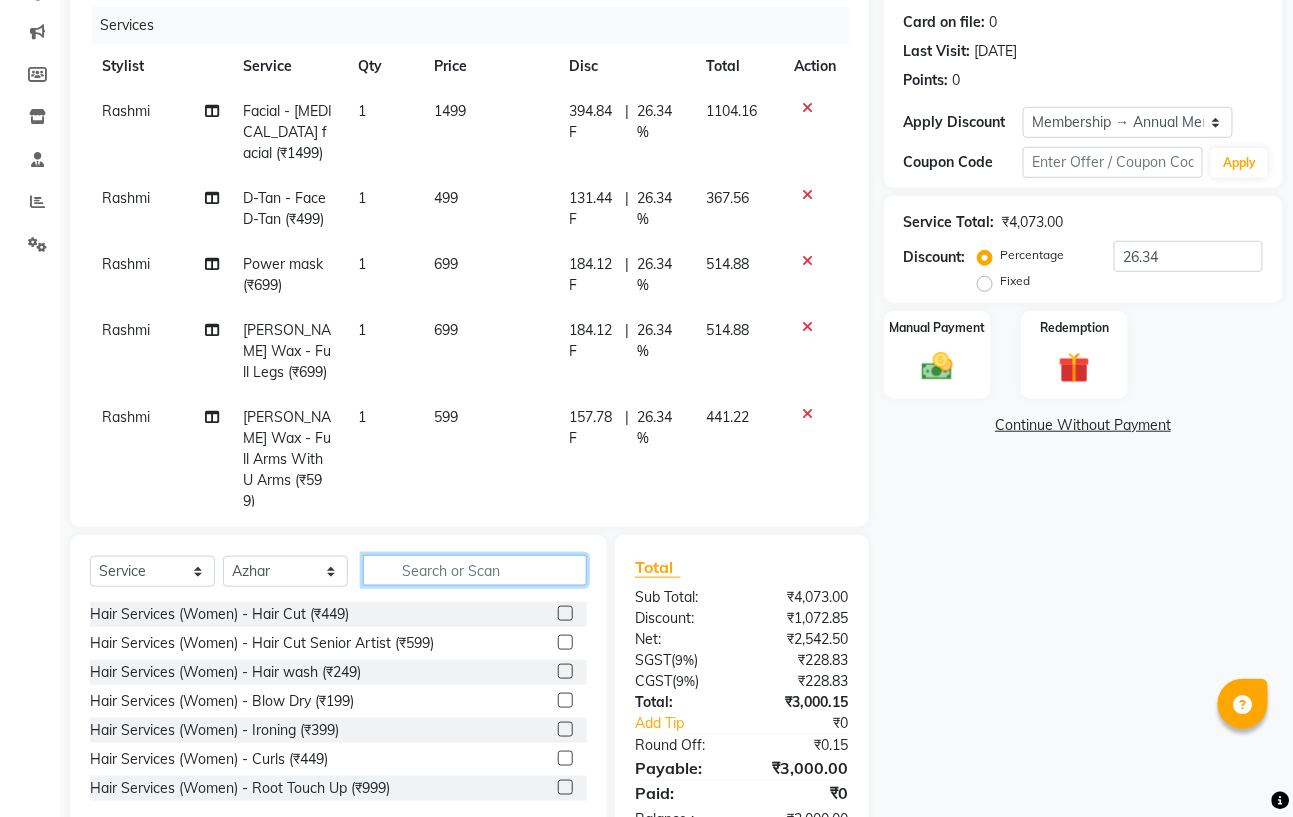 click 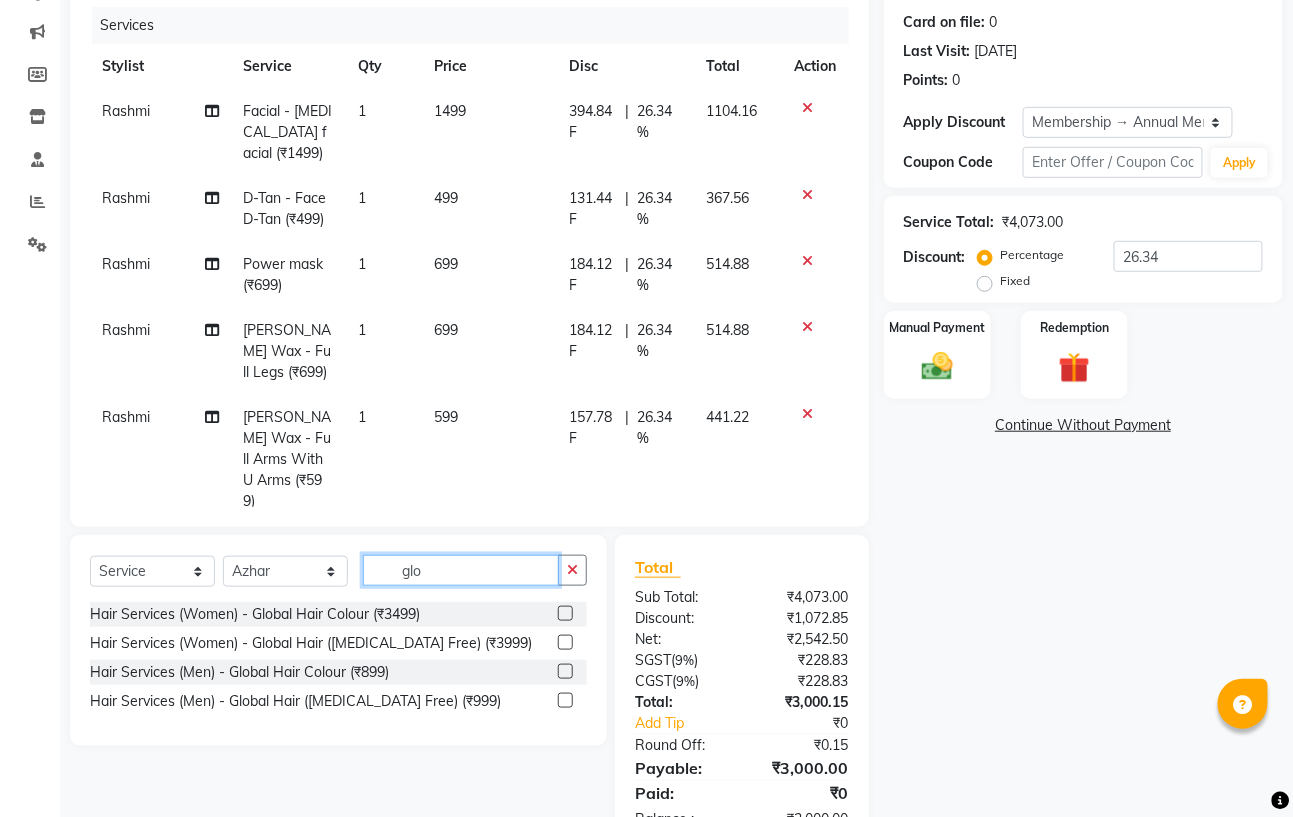 click on "glo" 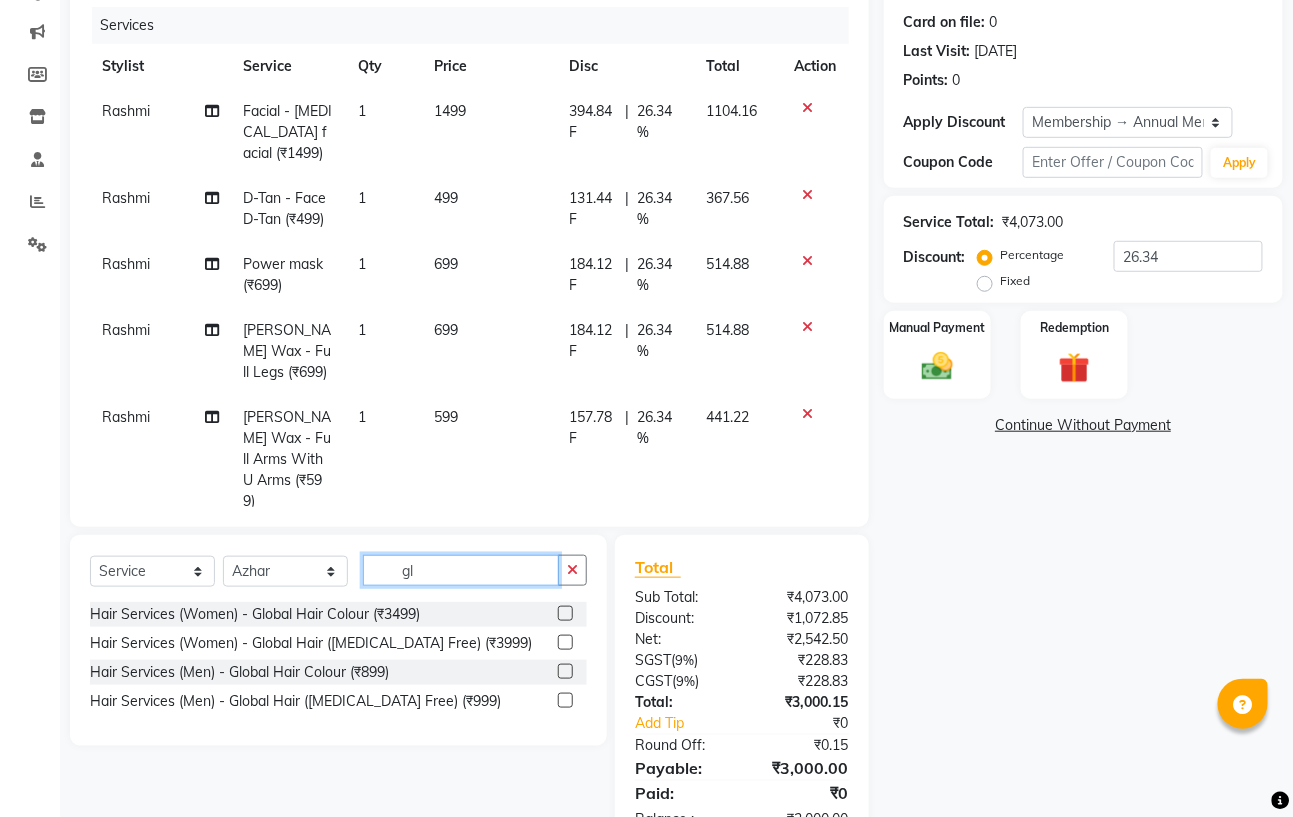 type on "g" 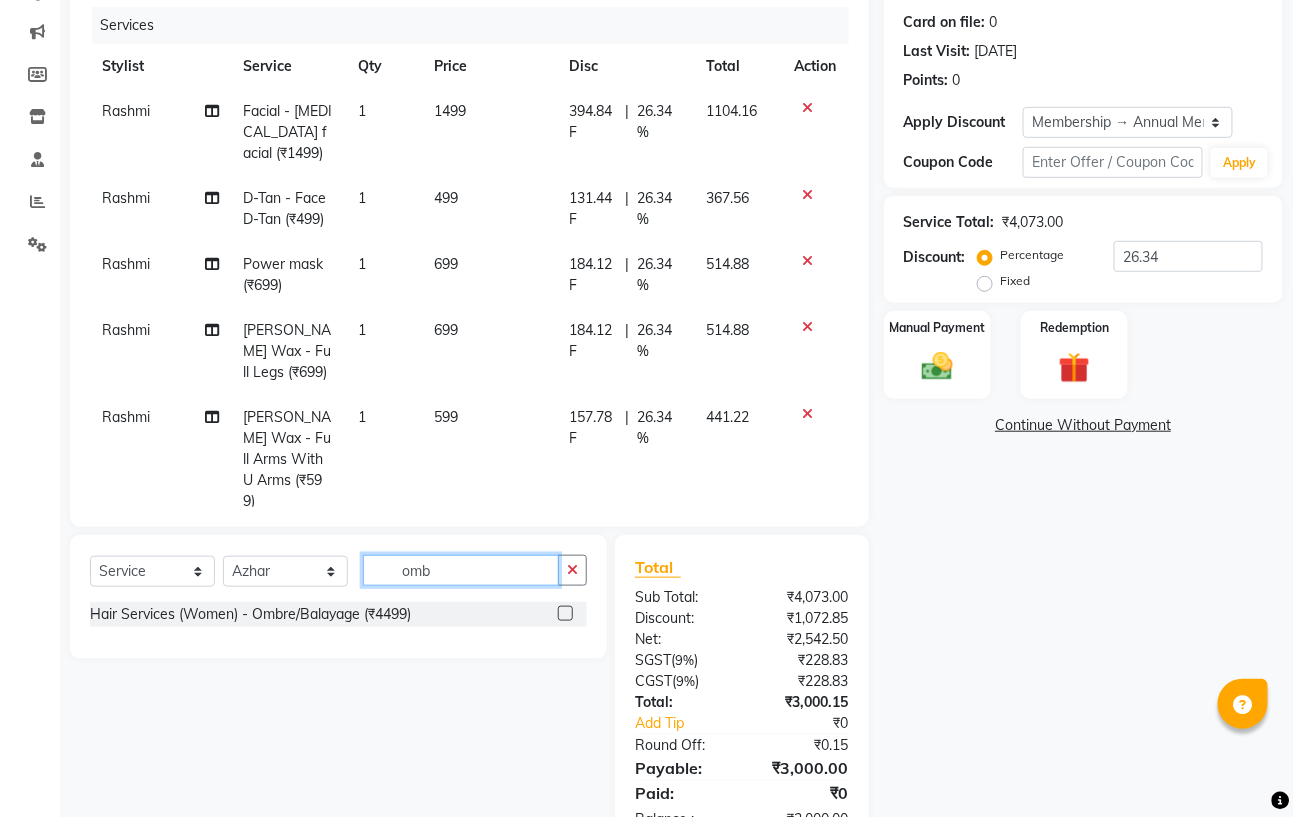 type on "omb" 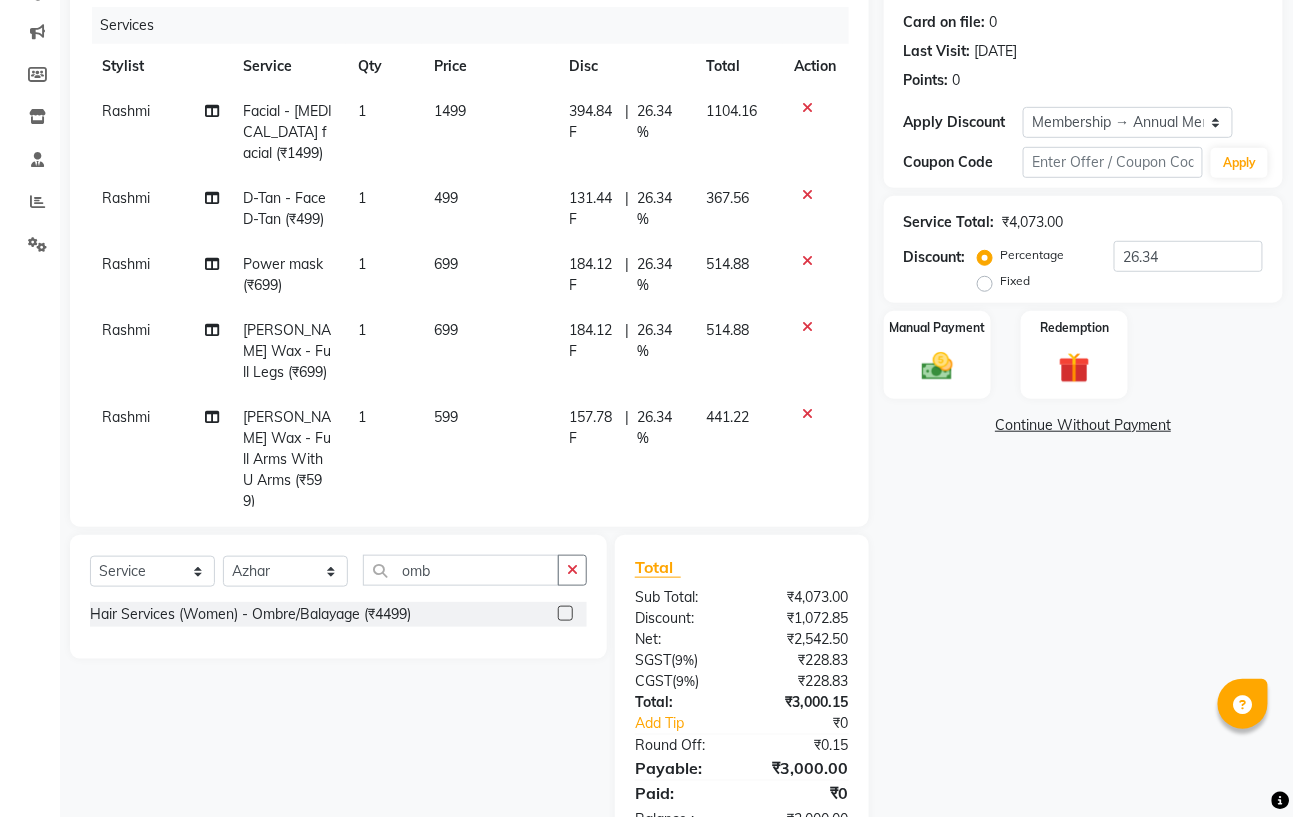 click 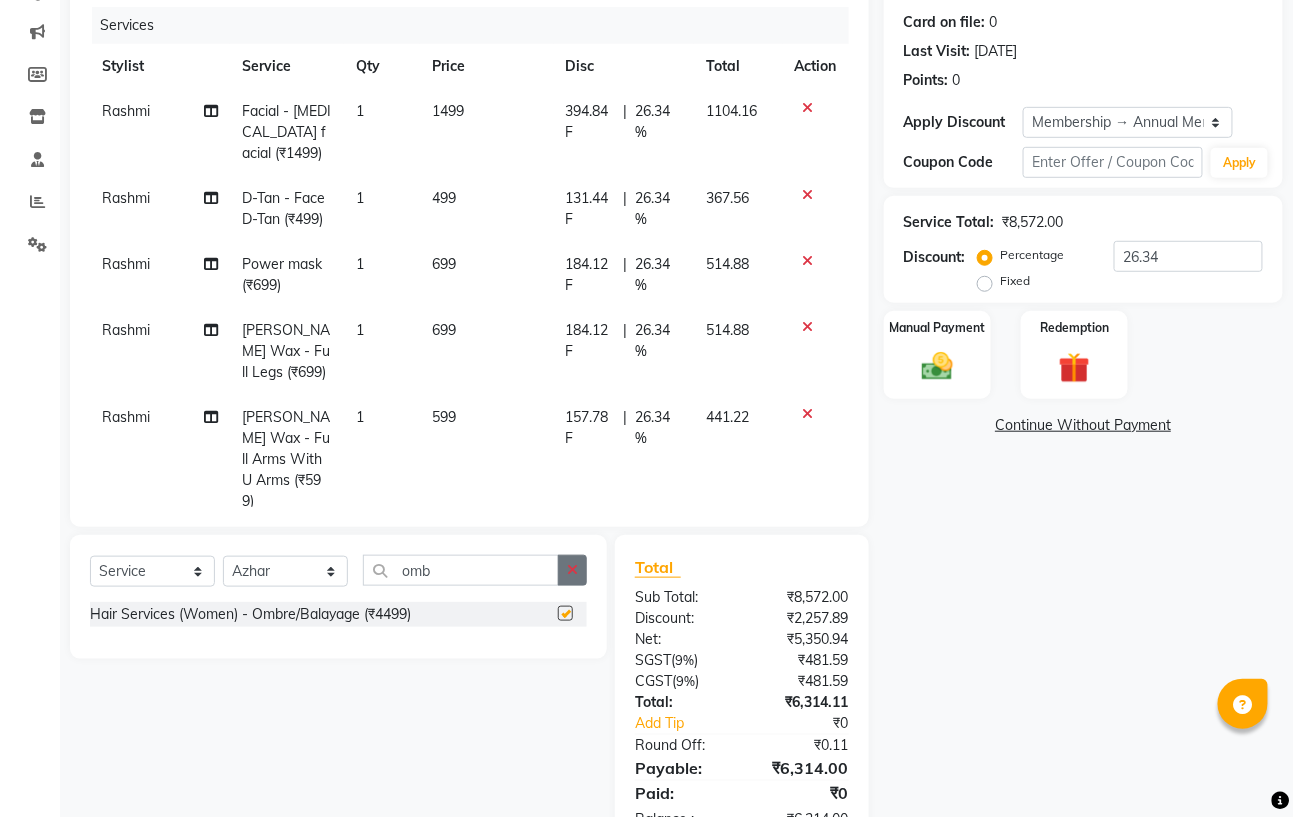 checkbox on "false" 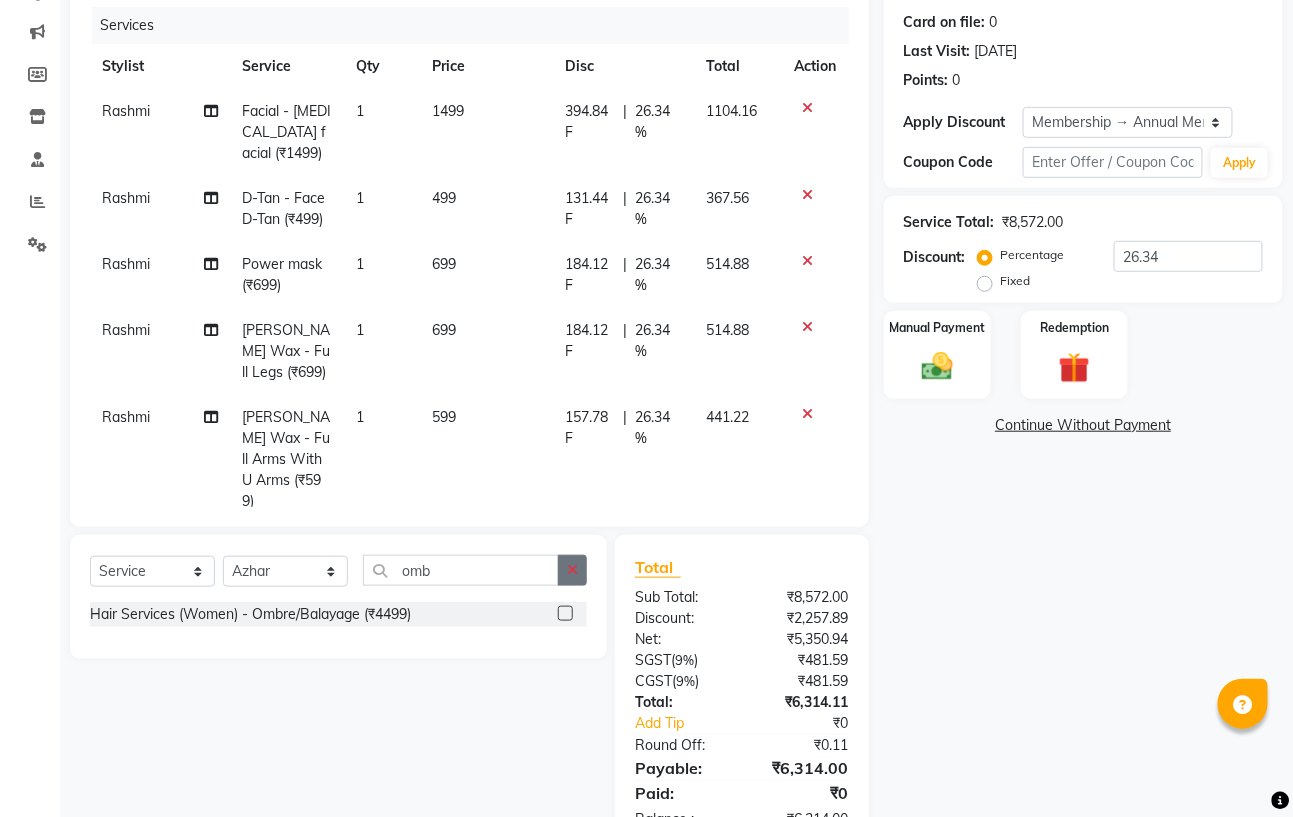 click 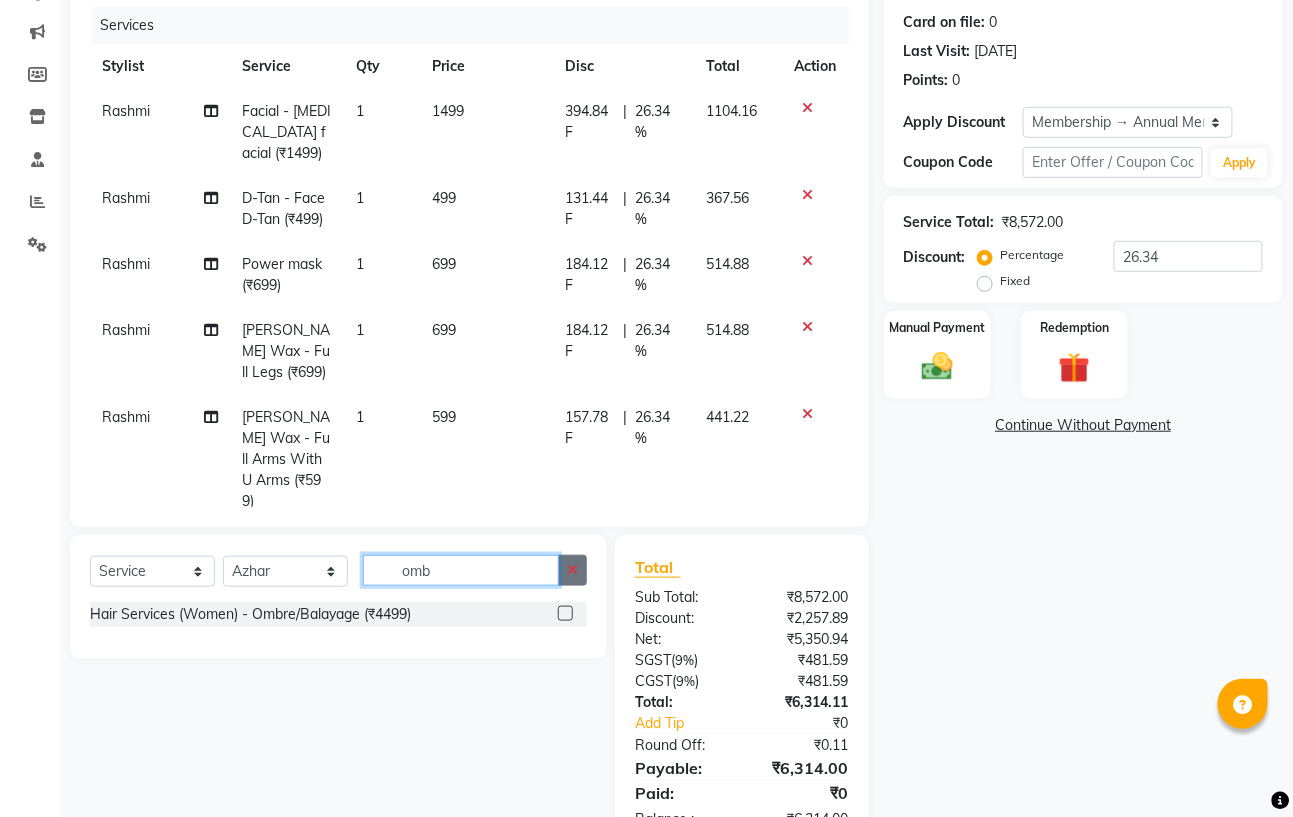 type 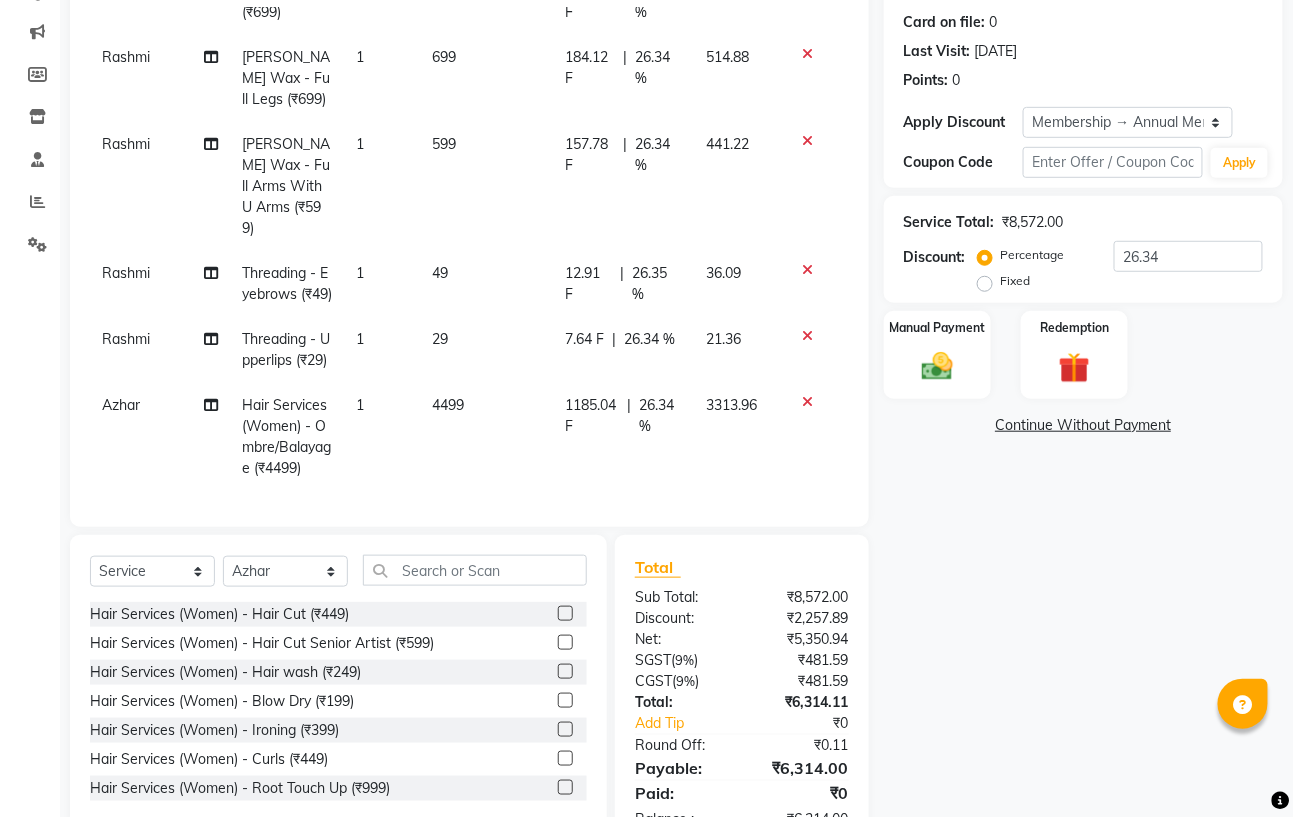 click on "4499" 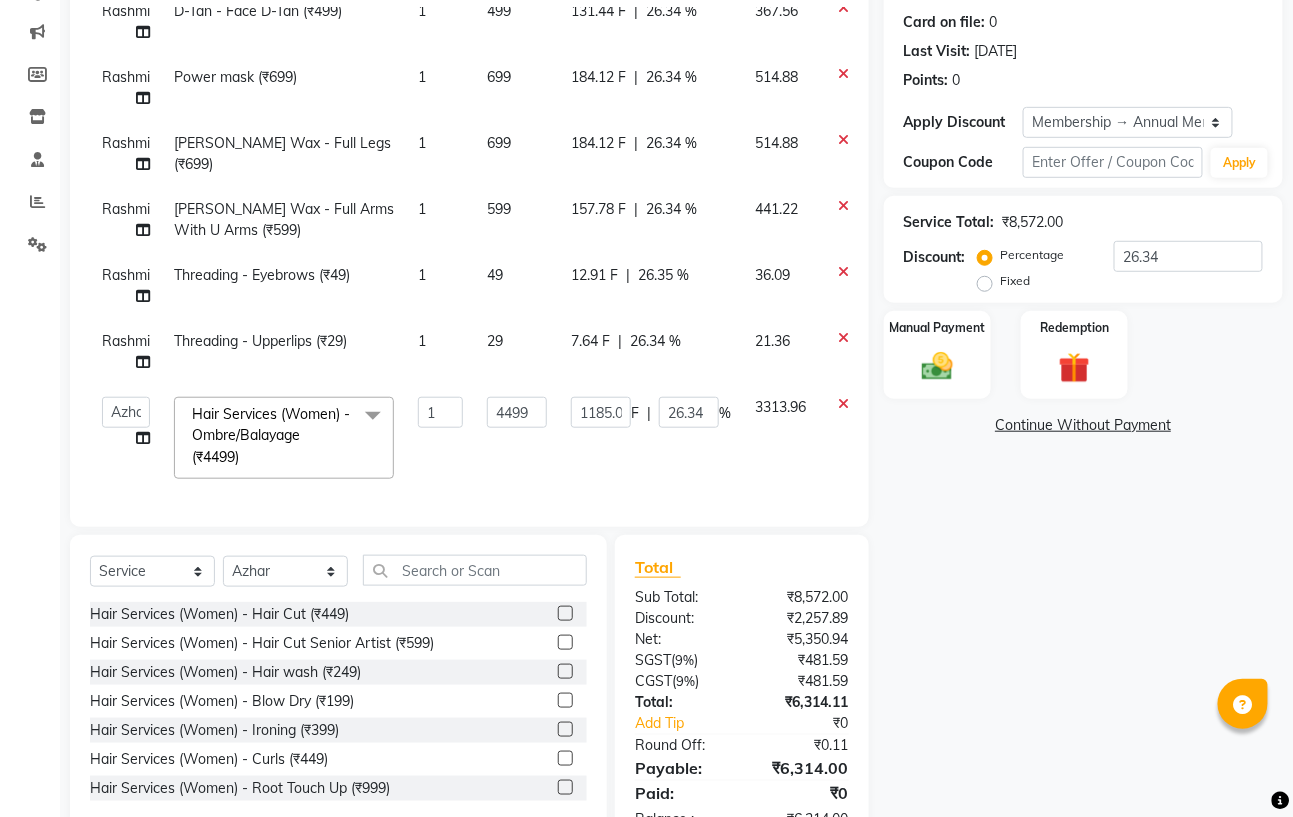 scroll, scrollTop: 187, scrollLeft: 0, axis: vertical 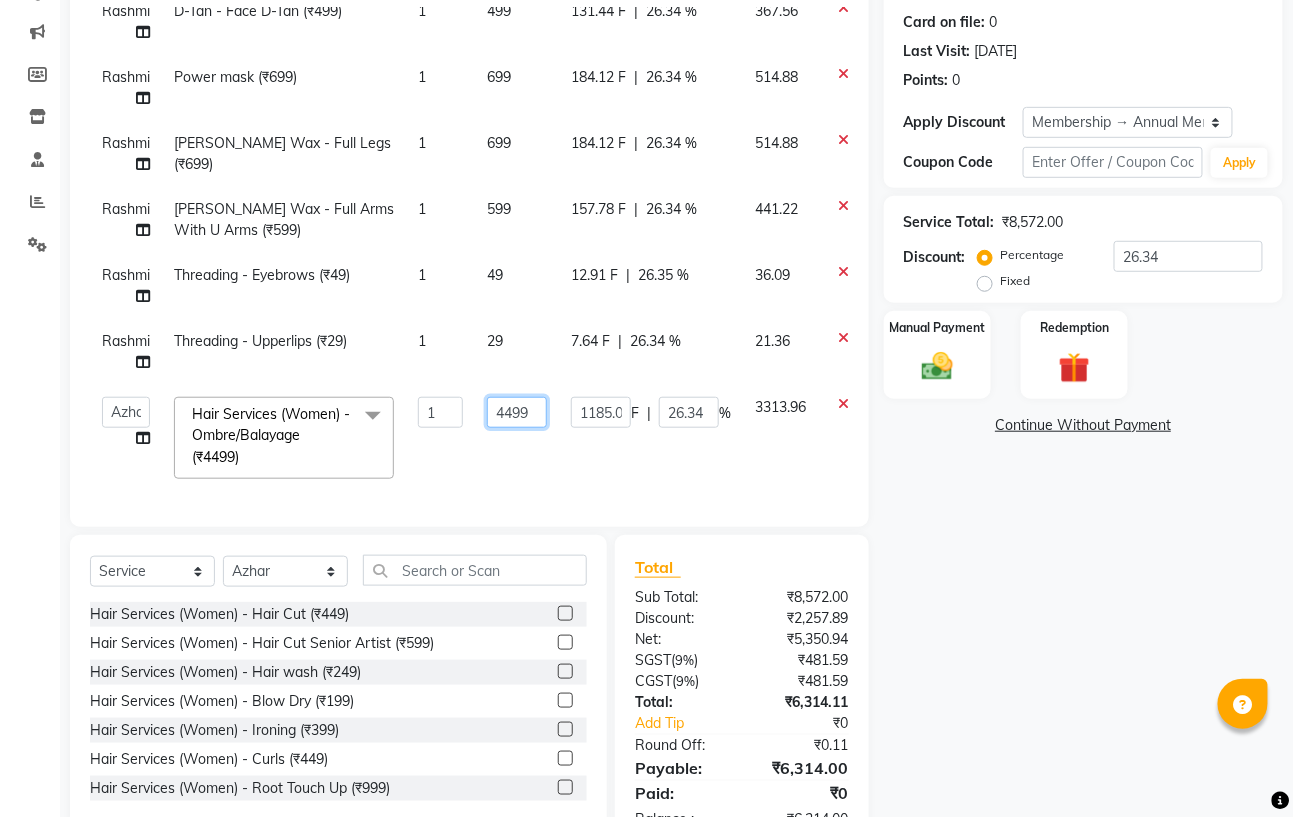 click on "4499" 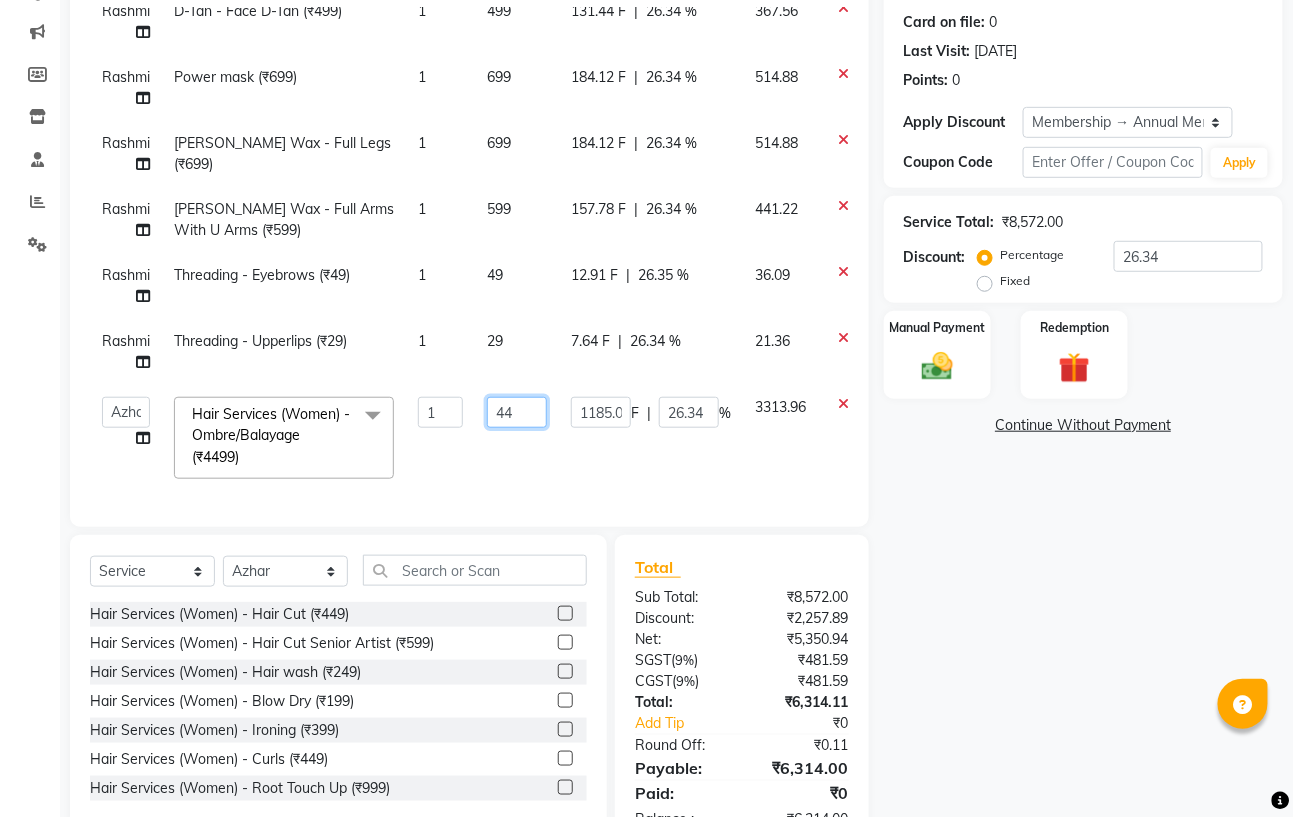 type on "4" 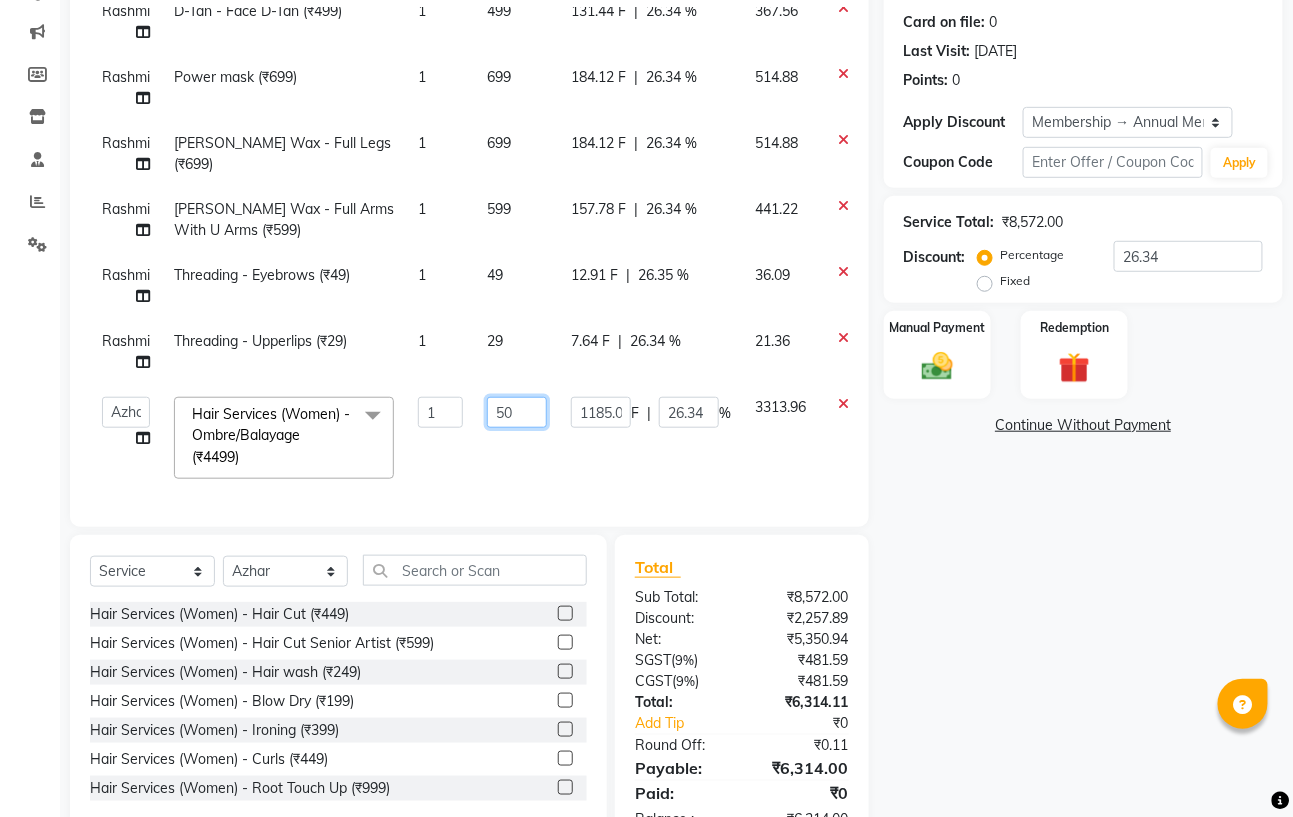 type on "5" 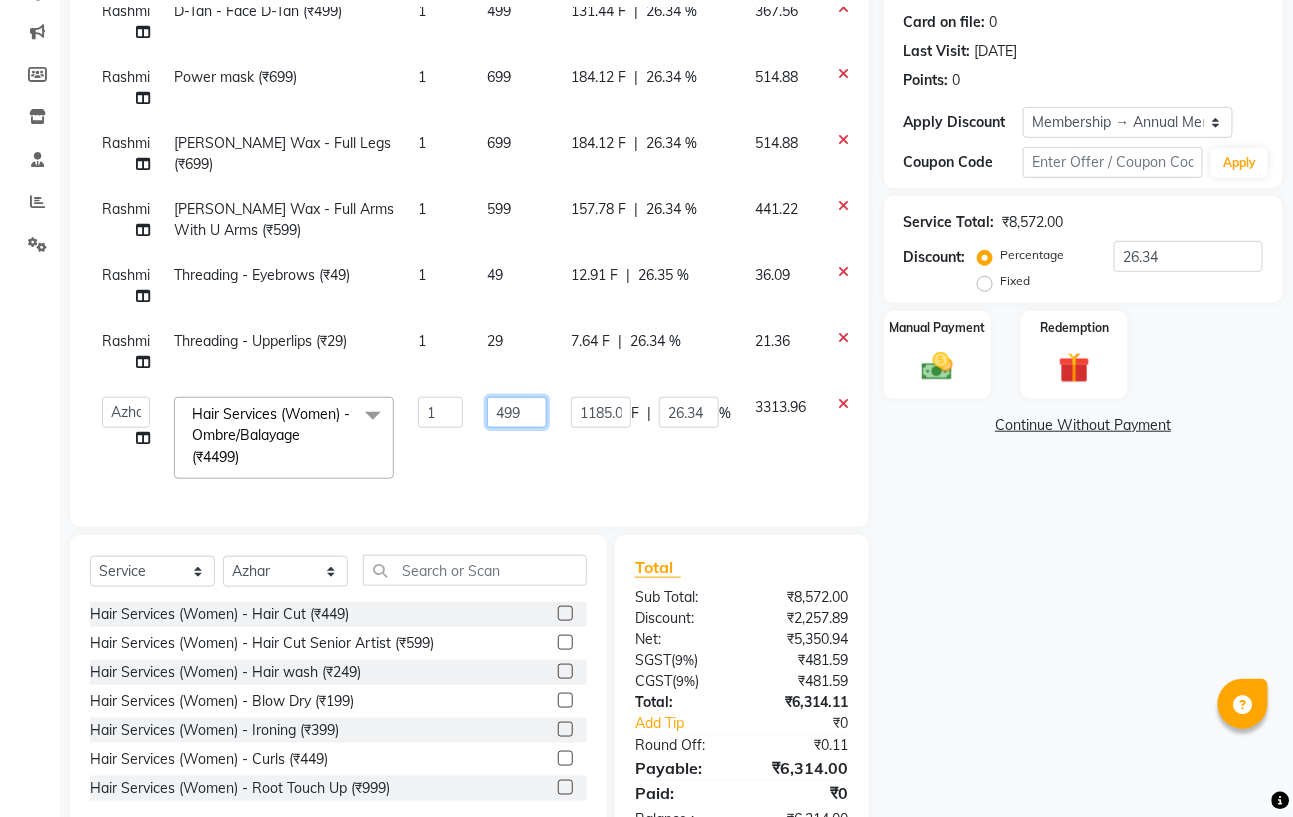 type on "4999" 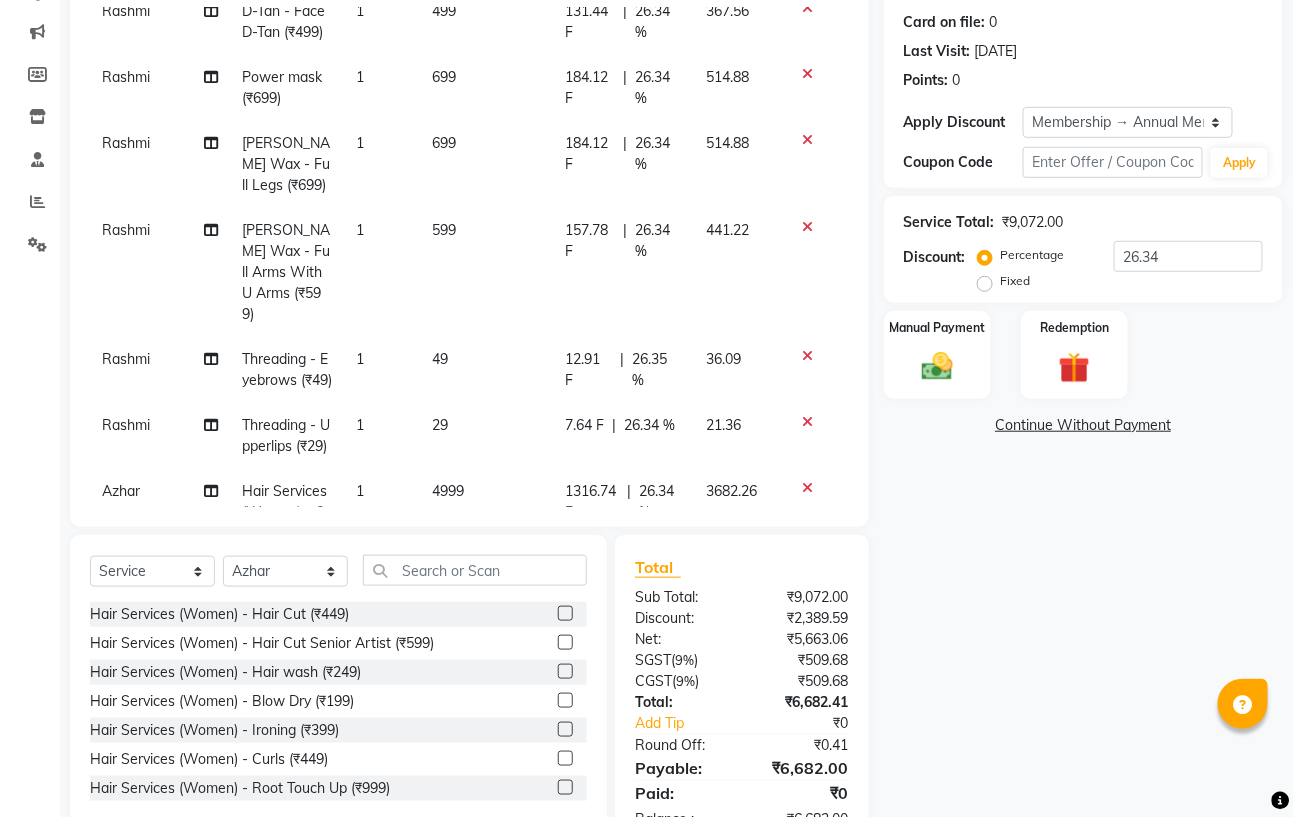 click on "Name: Vinay  Membership: end on [DATE] Total Visits:  6 Card on file:  0 Last Visit:   [DATE] Points:   0  Apply Discount Select Membership → Annual Membership Coupon Code Apply Service Total:  ₹9,072.00  Discount:  Percentage   Fixed  26.34 Manual Payment Redemption  Continue Without Payment" 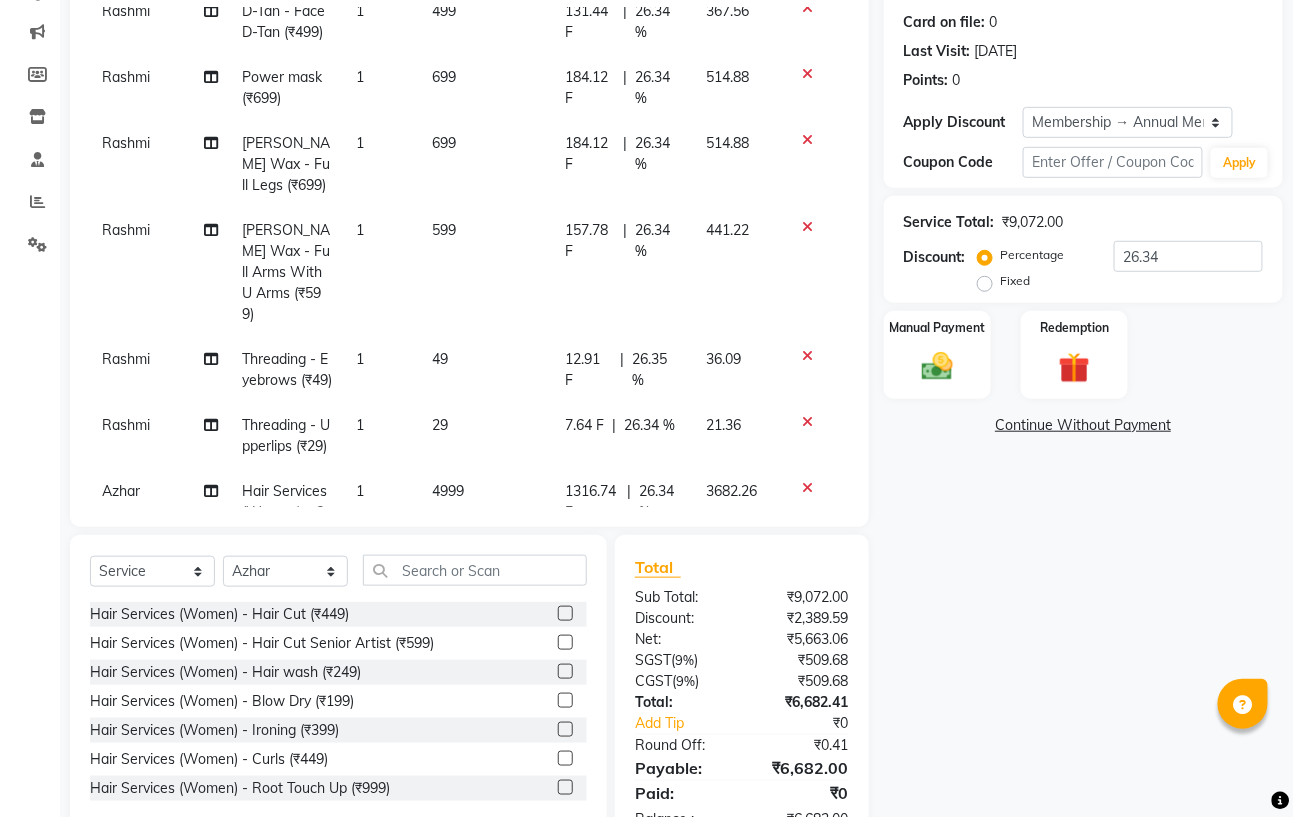 click on "26.34 %" 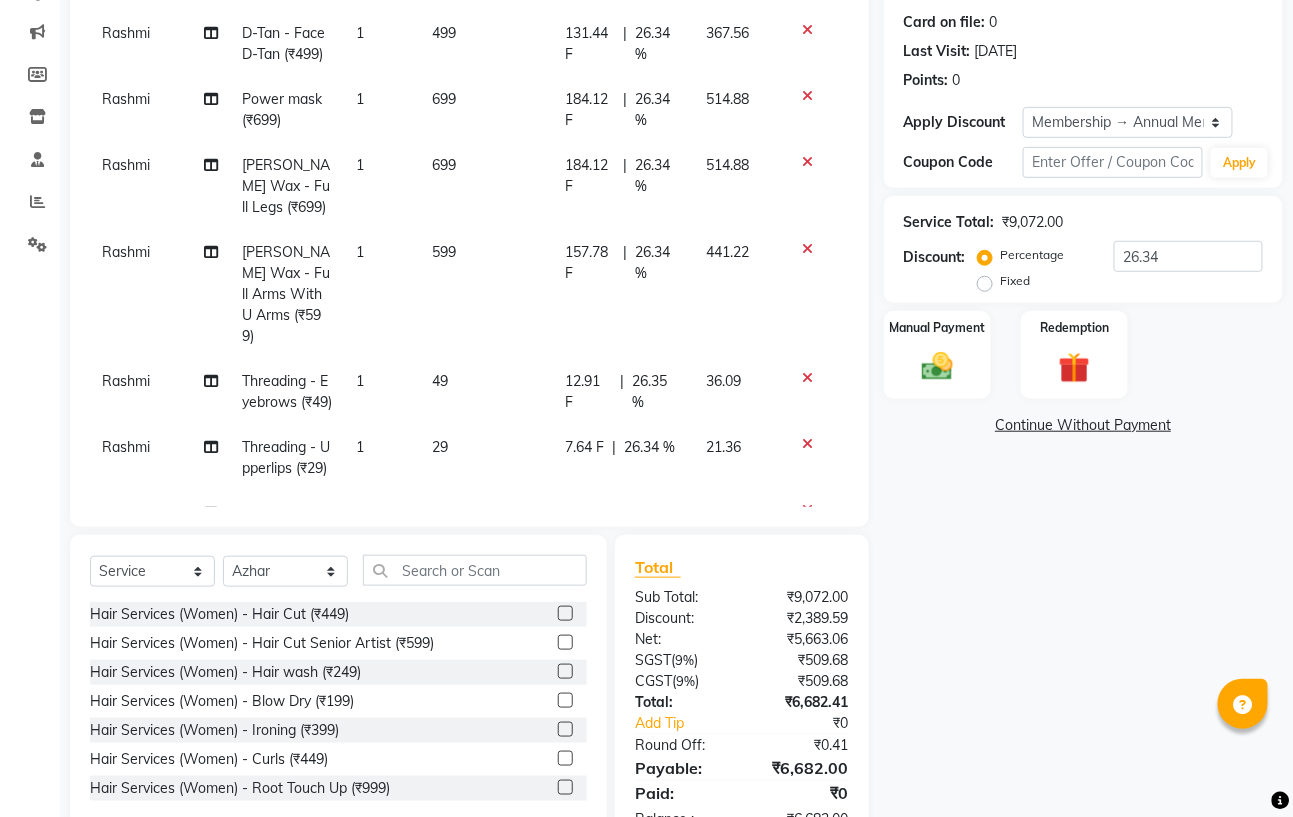 select on "59165" 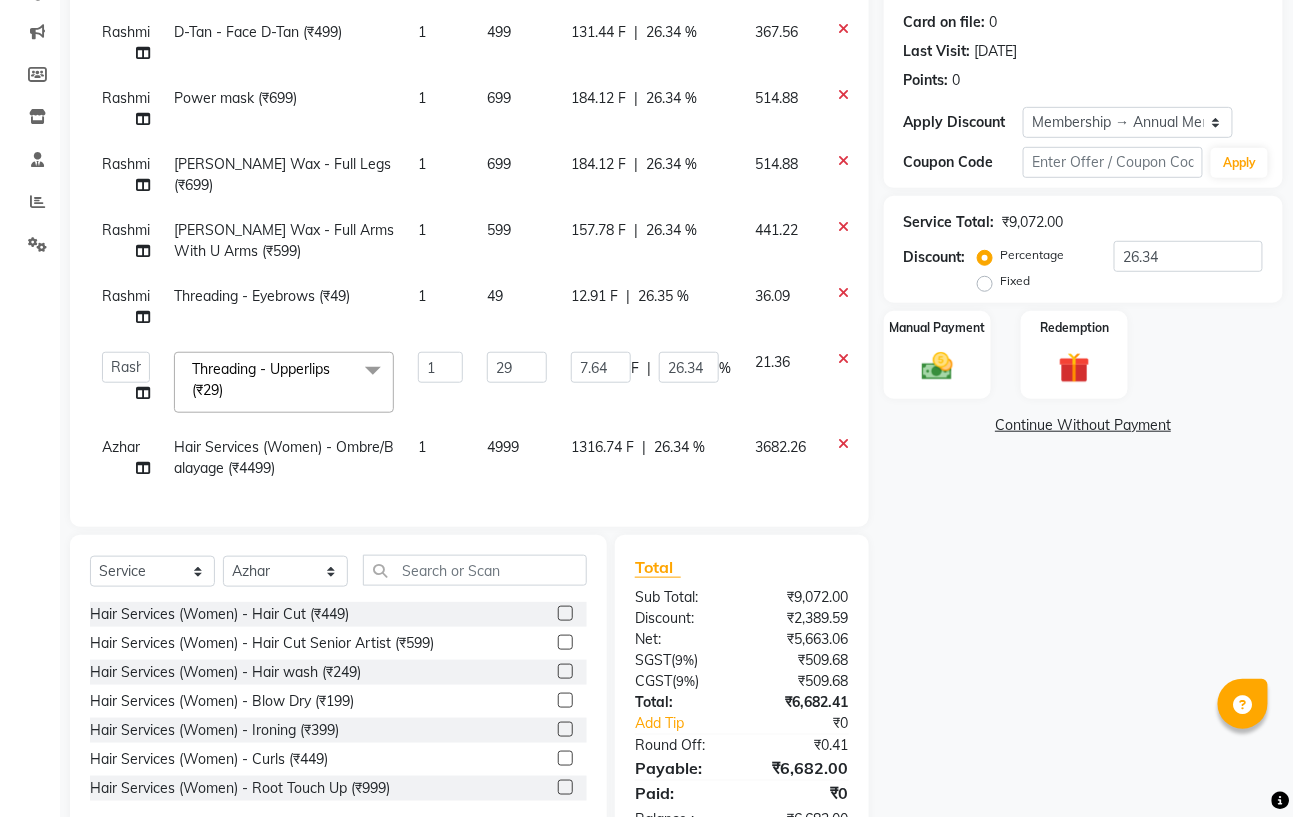 click on "26.34 %" 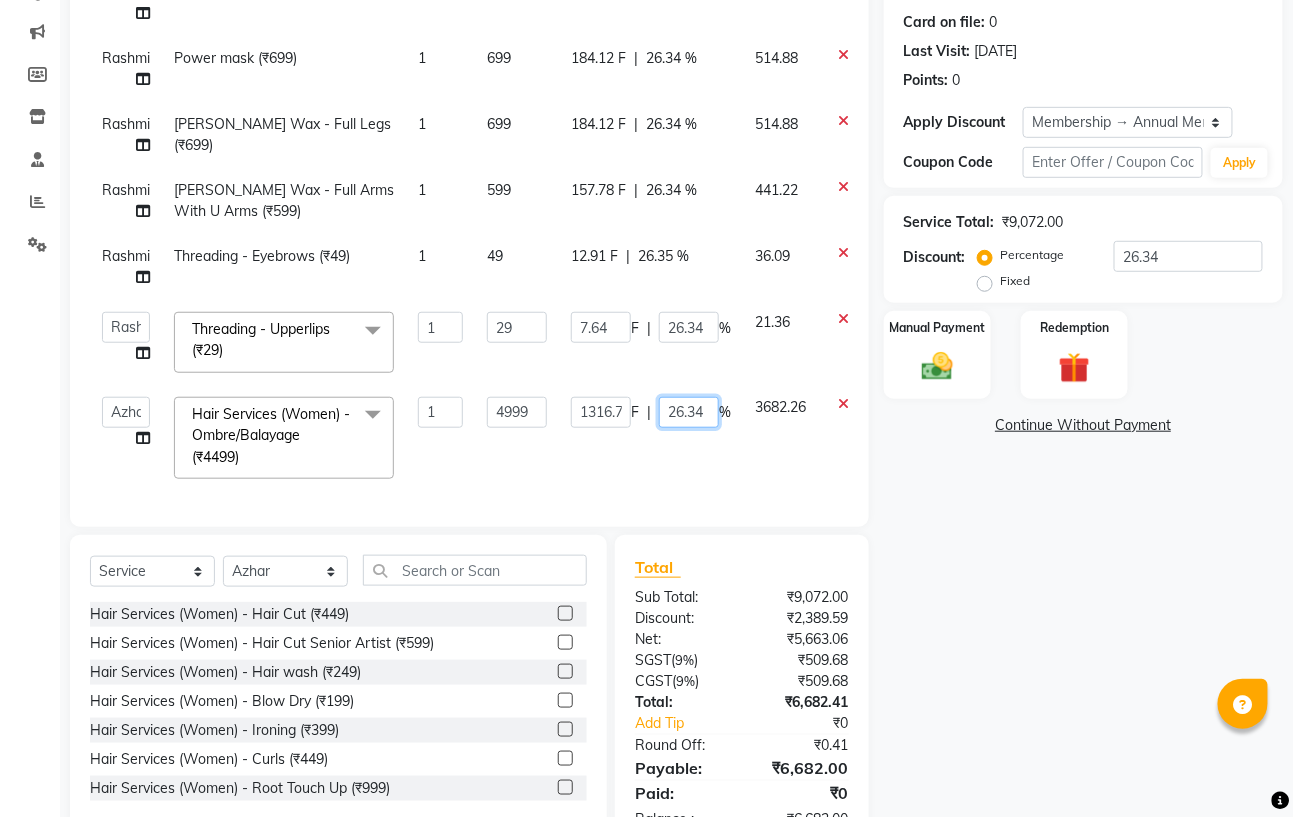 click on "26.34" 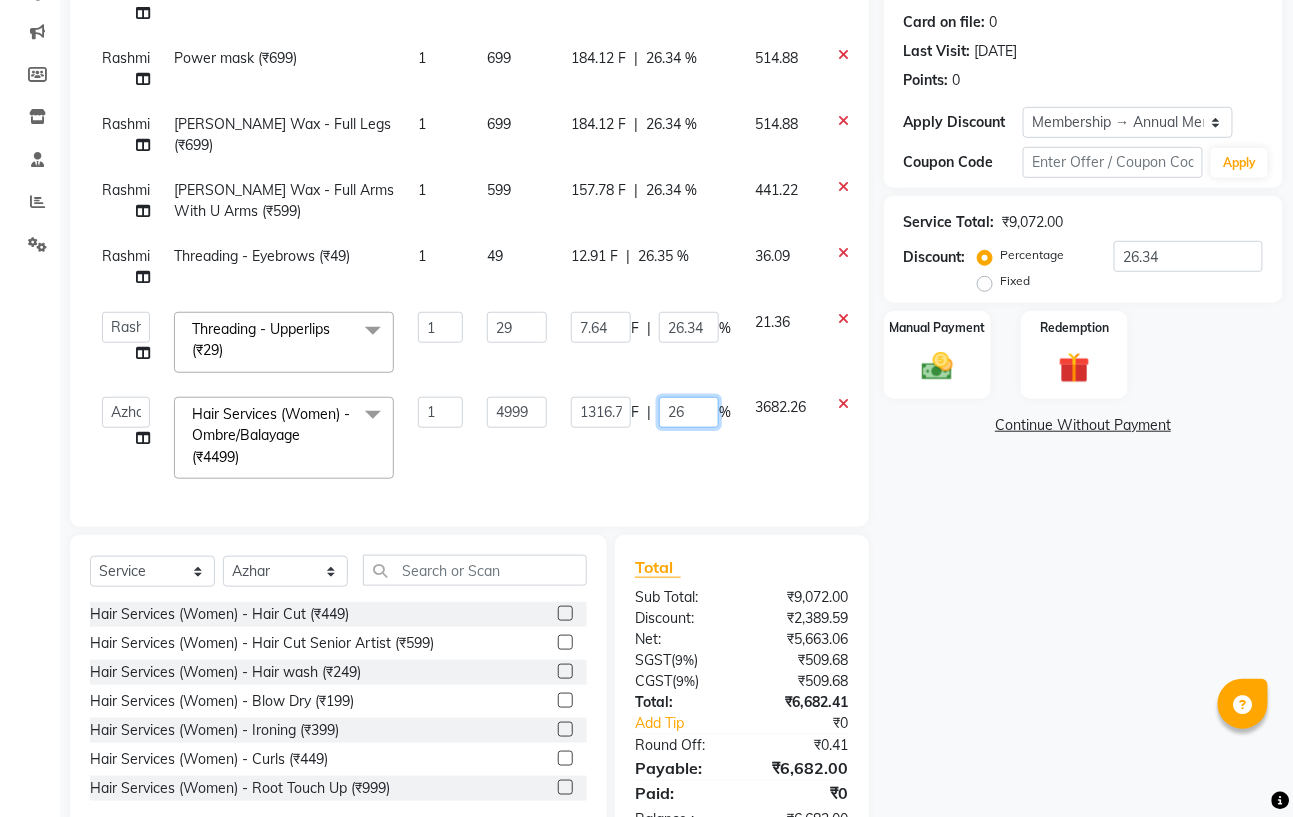 type on "2" 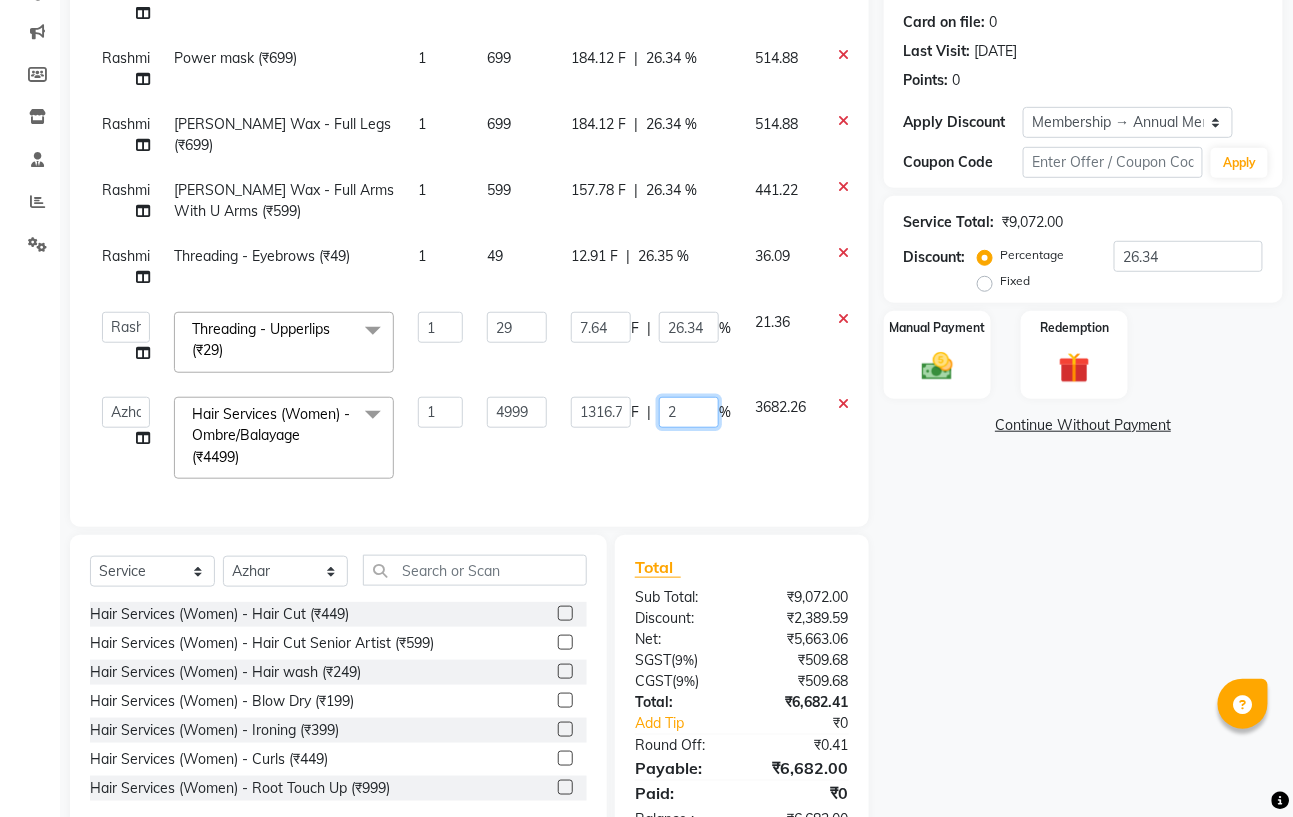 type on "20" 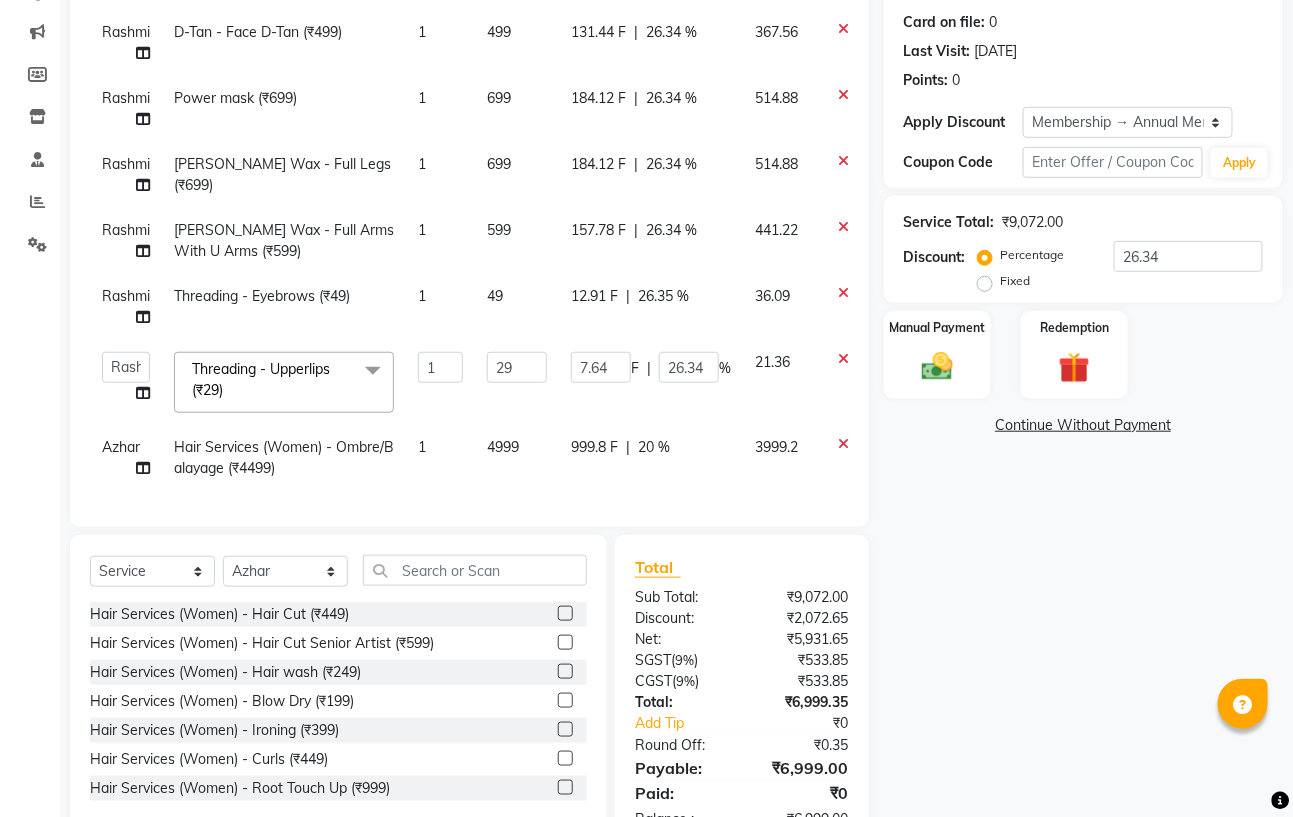 scroll, scrollTop: 165, scrollLeft: 0, axis: vertical 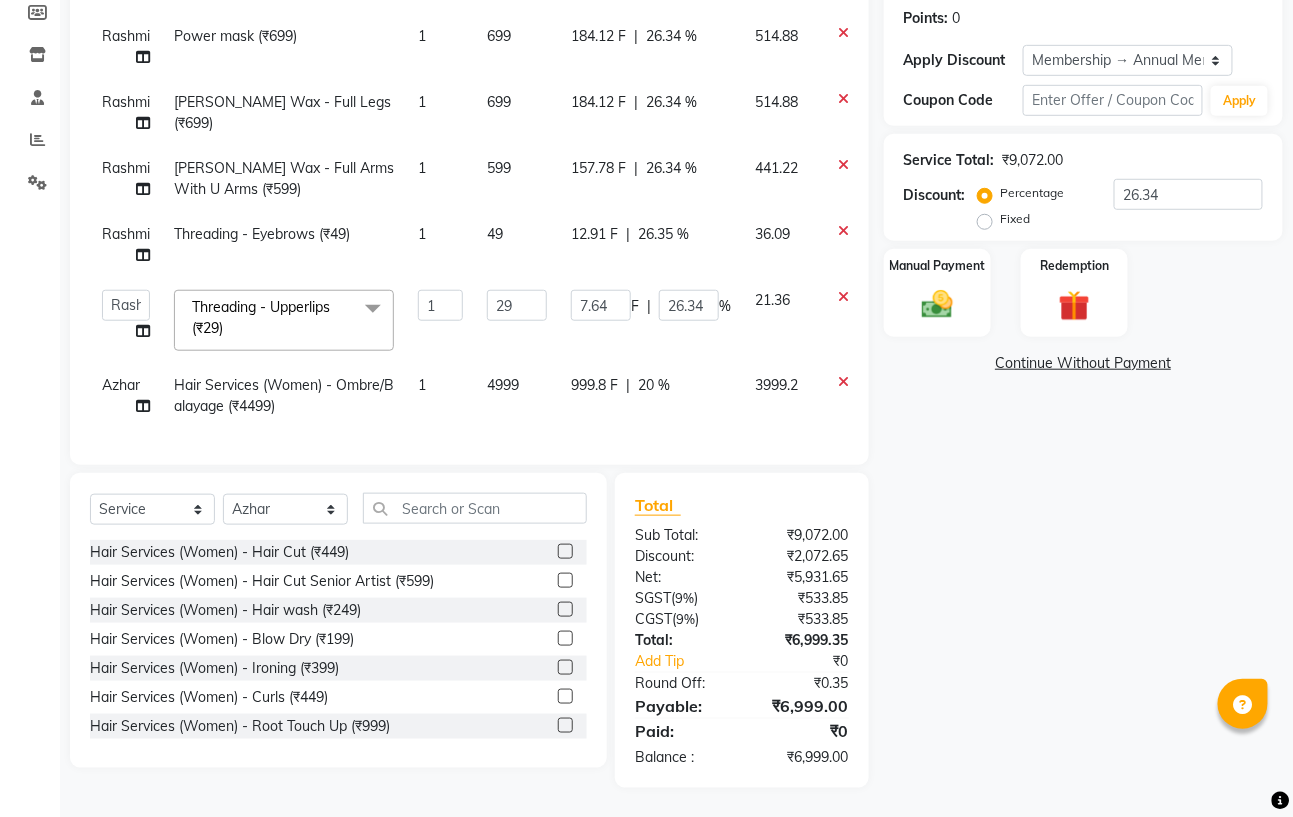 click on "4999" 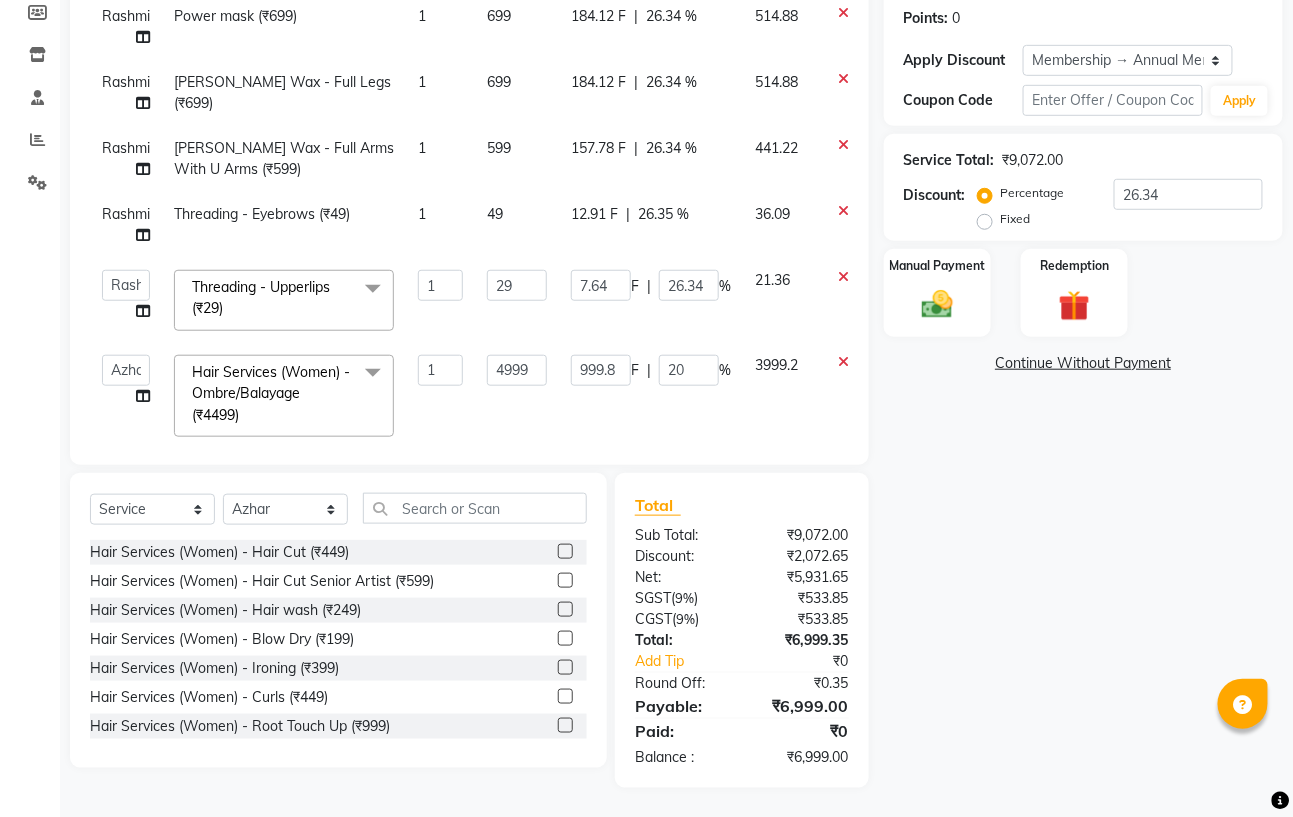 scroll, scrollTop: 187, scrollLeft: 0, axis: vertical 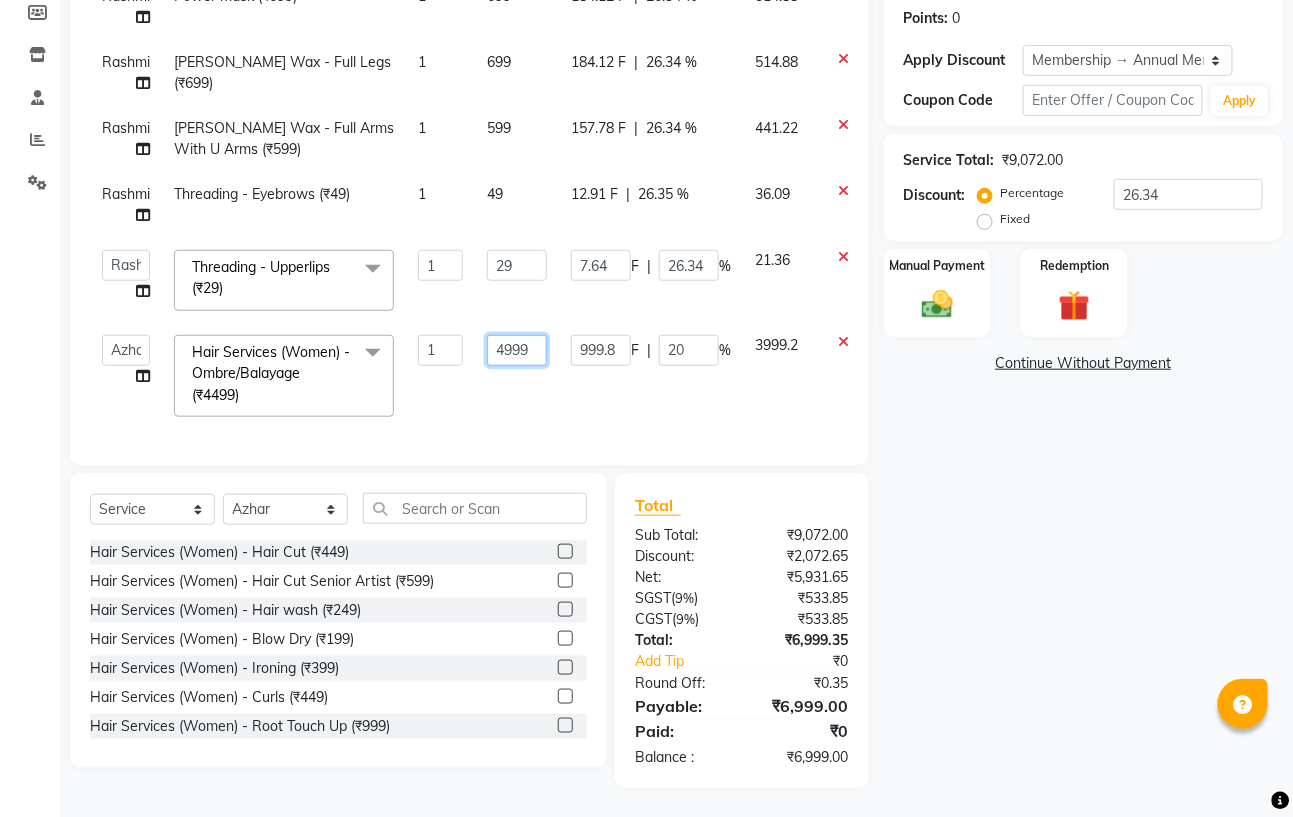 click on "4999" 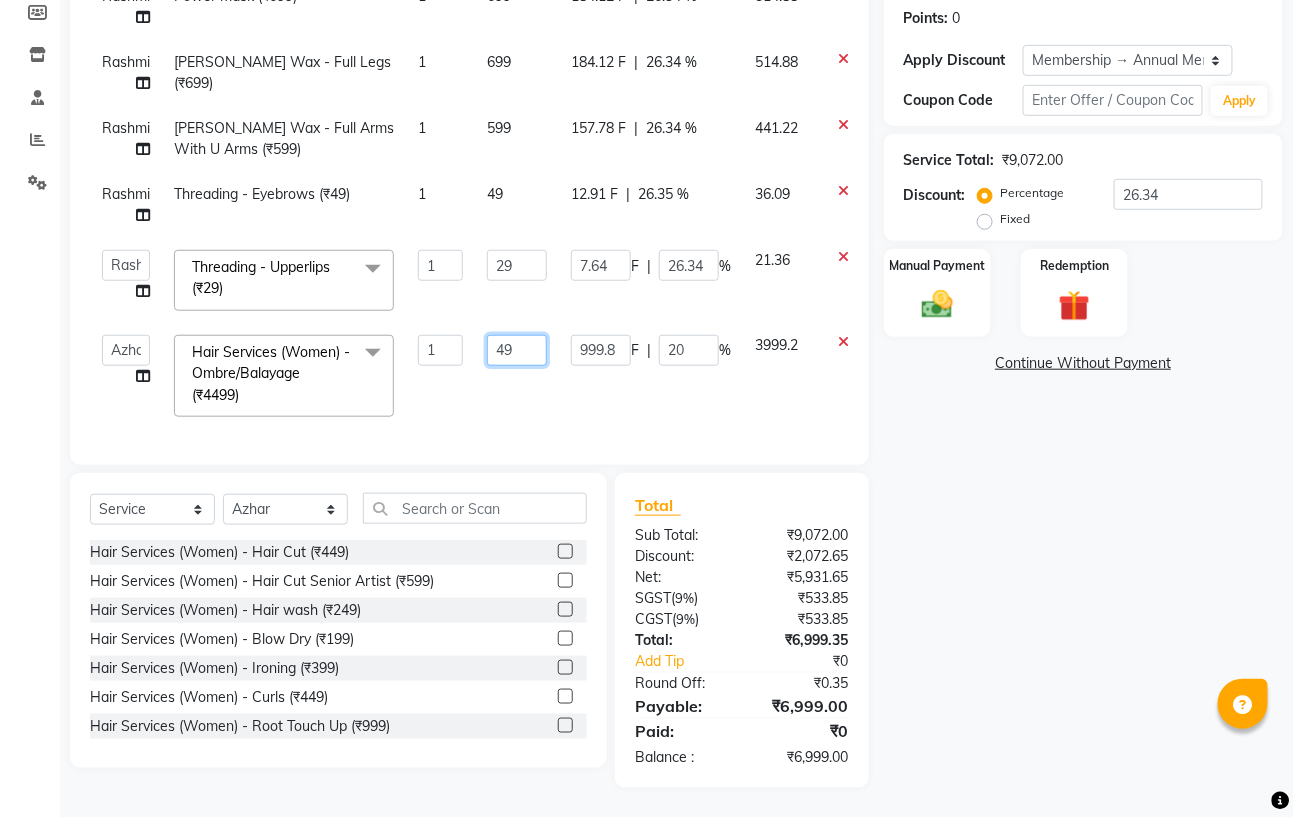 type on "4" 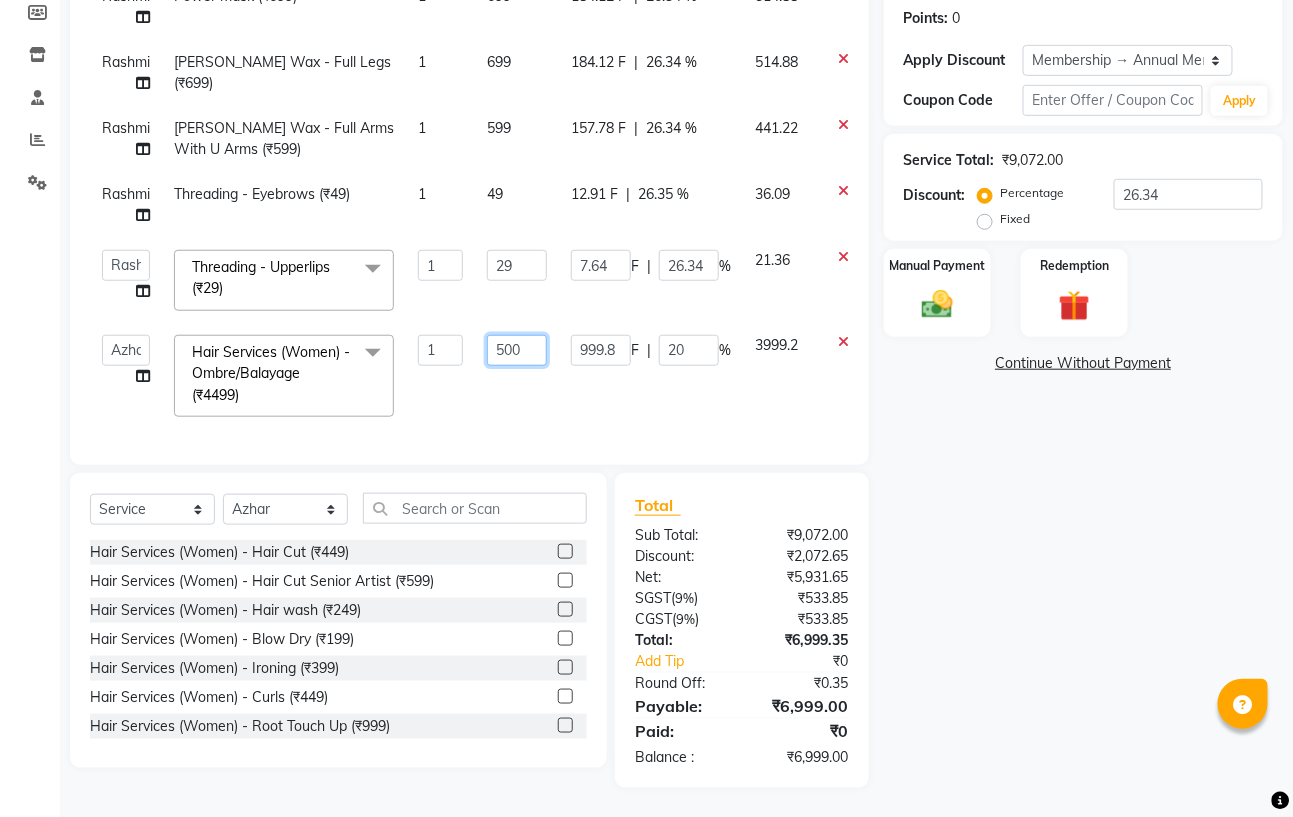 type on "5000" 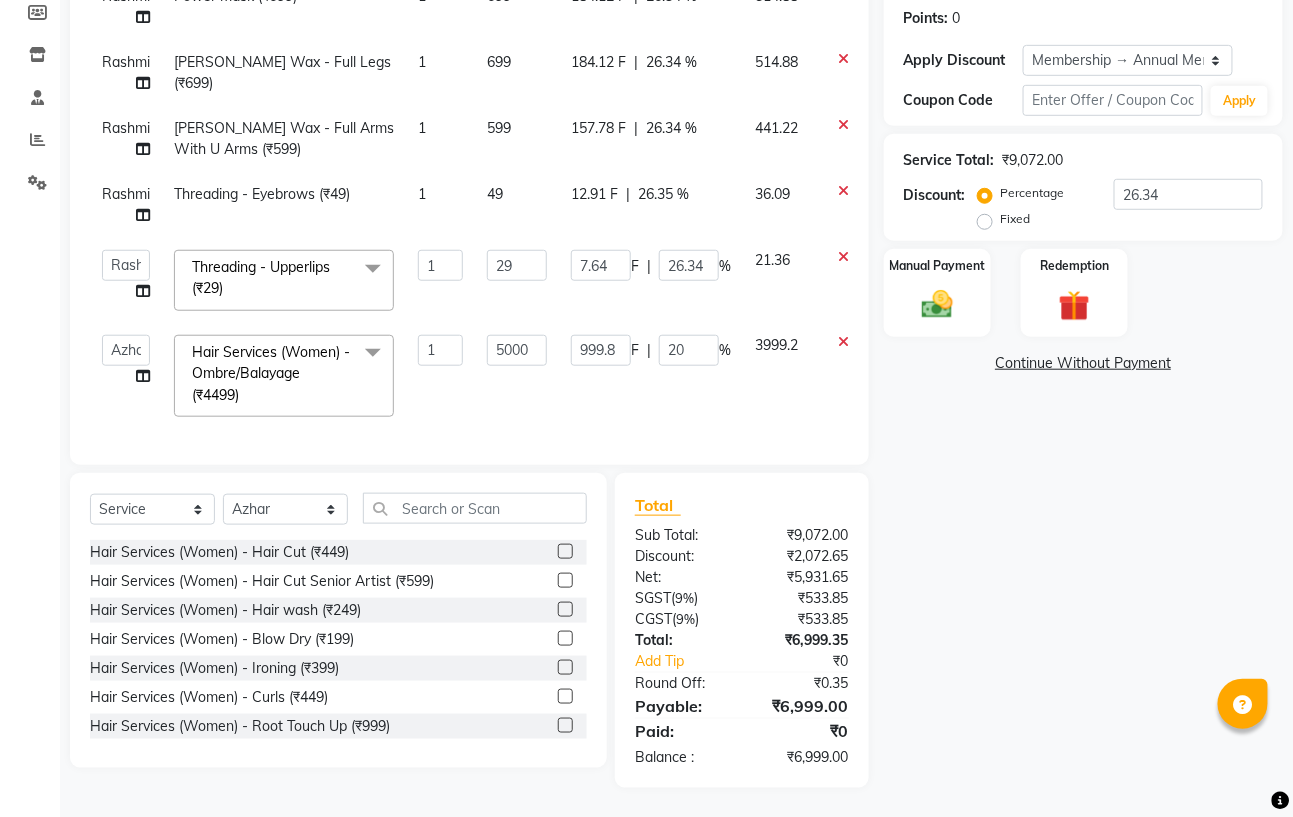 scroll, scrollTop: 165, scrollLeft: 0, axis: vertical 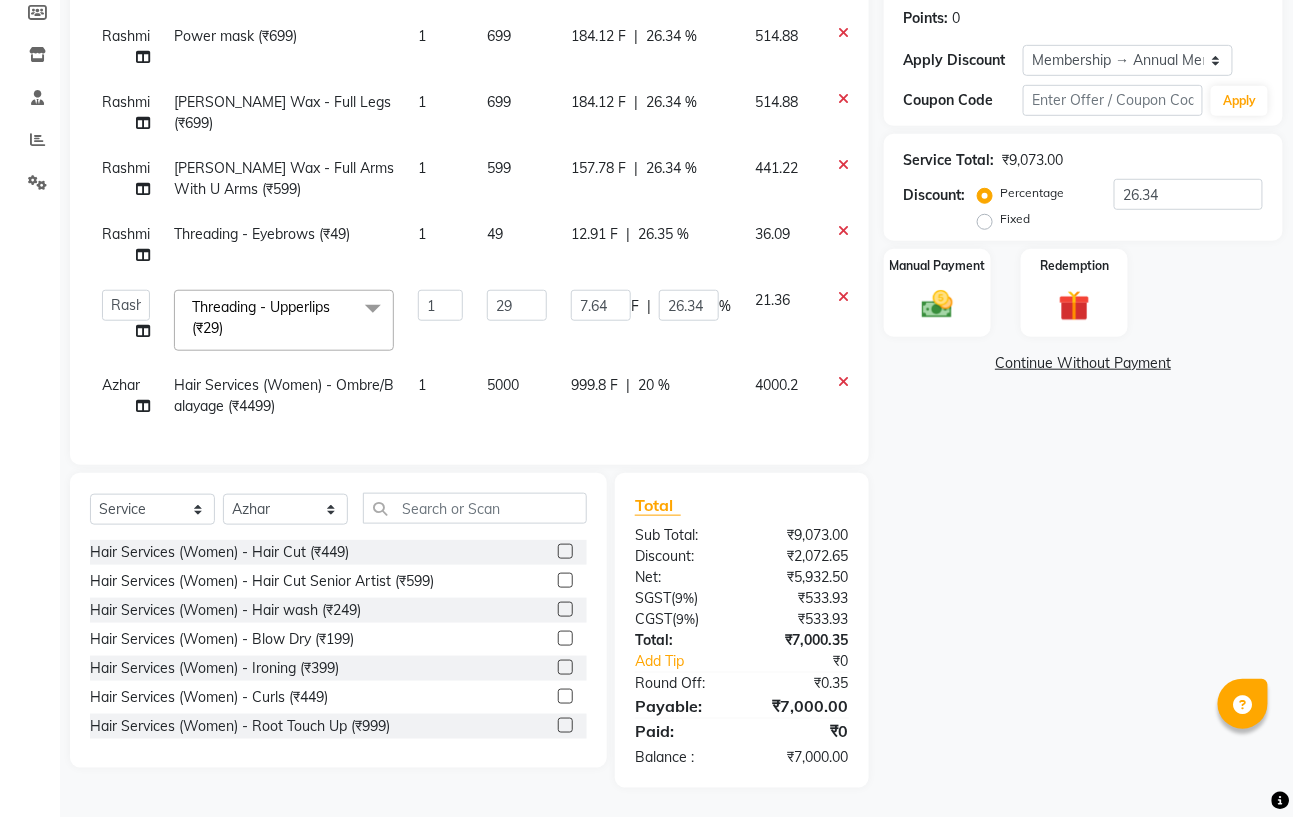 click on "Name: Vinay  Membership: end on [DATE] Total Visits:  6 Card on file:  0 Last Visit:   [DATE] Points:   0  Apply Discount Select Membership → Annual Membership Coupon Code Apply Service Total:  ₹9,073.00  Discount:  Percentage   Fixed  26.34 Manual Payment Redemption  Continue Without Payment" 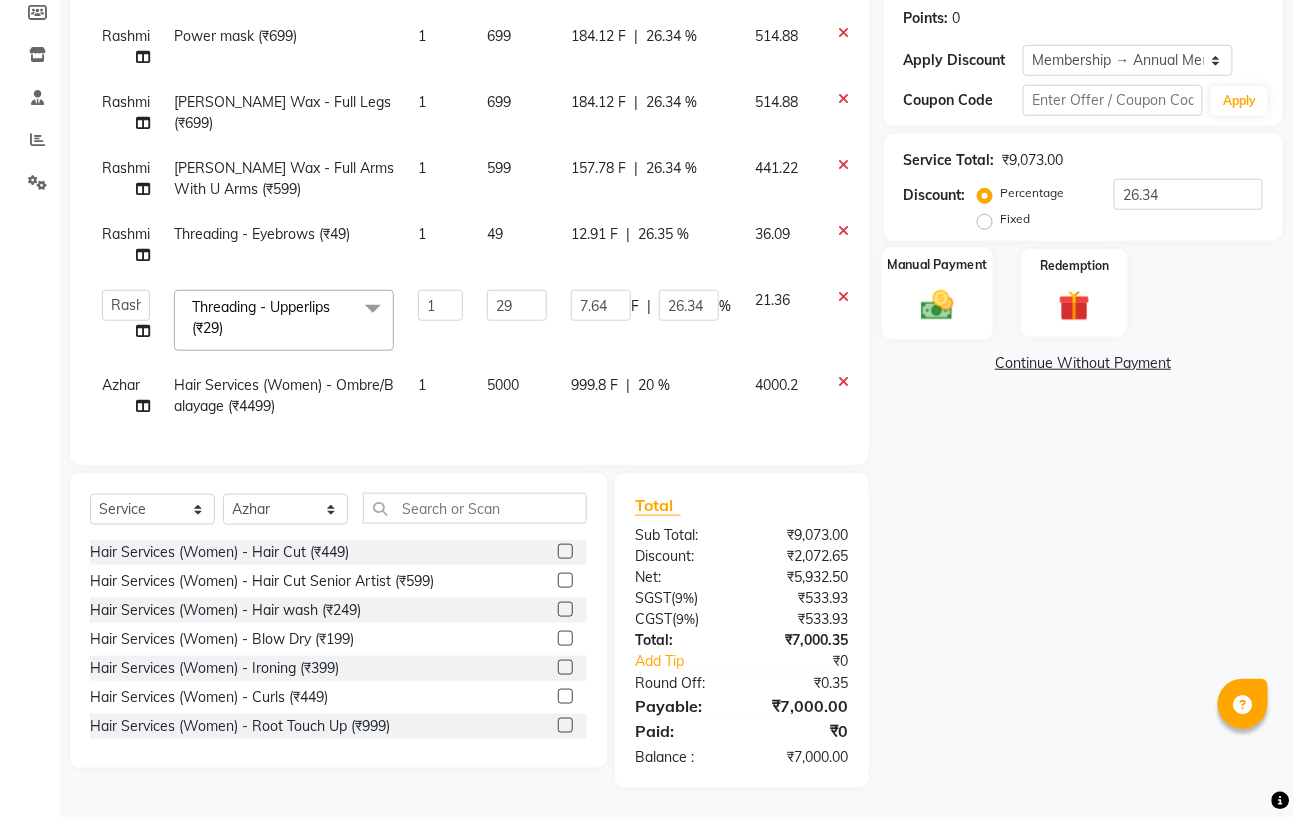 click on "Manual Payment" 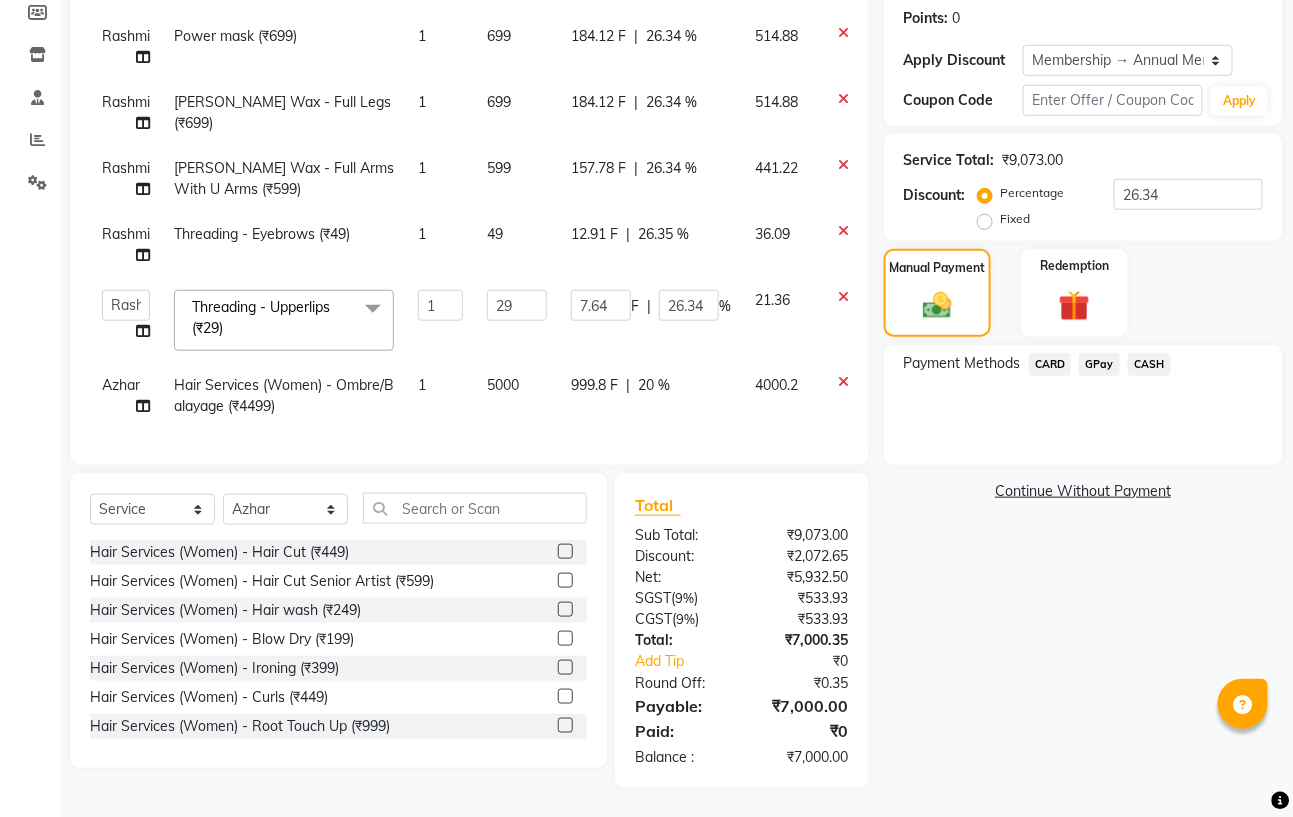 click on "CASH" 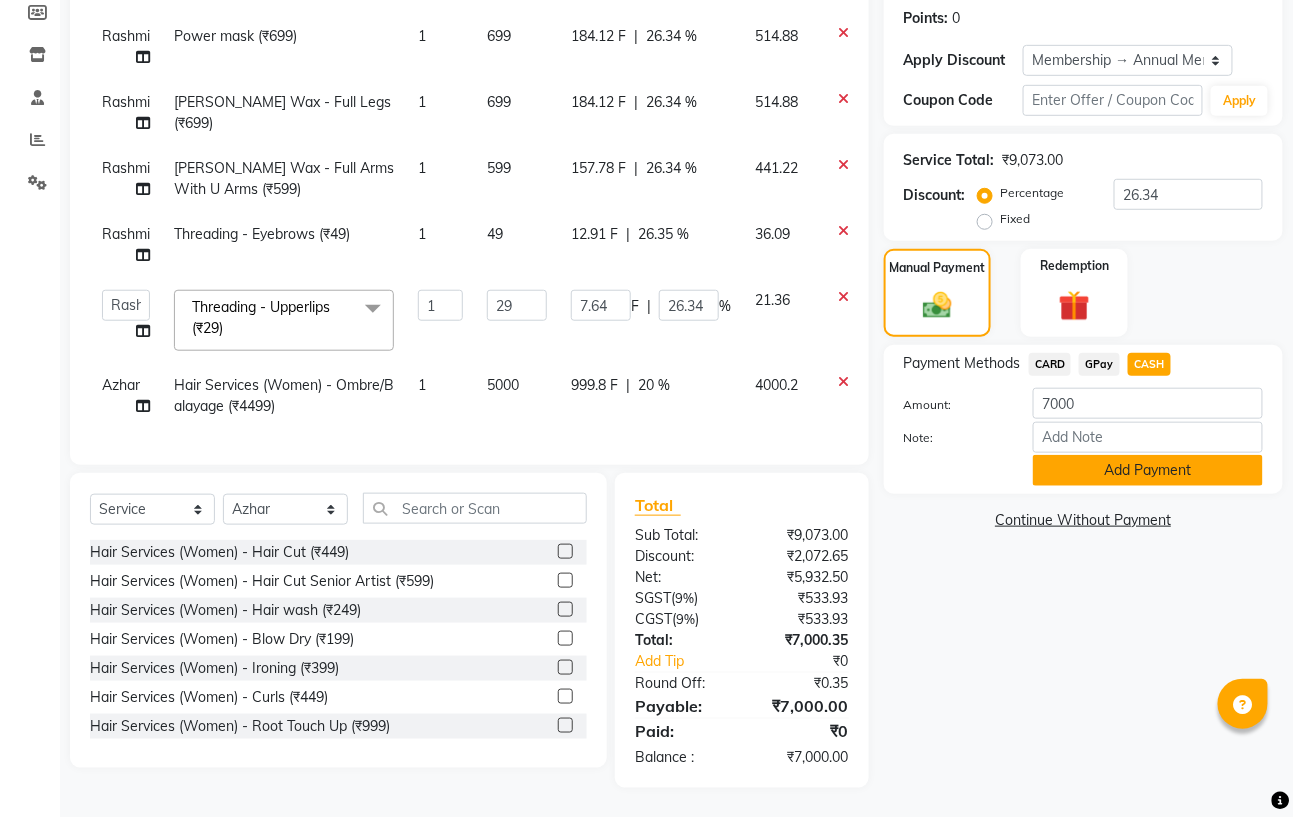 click on "Add Payment" 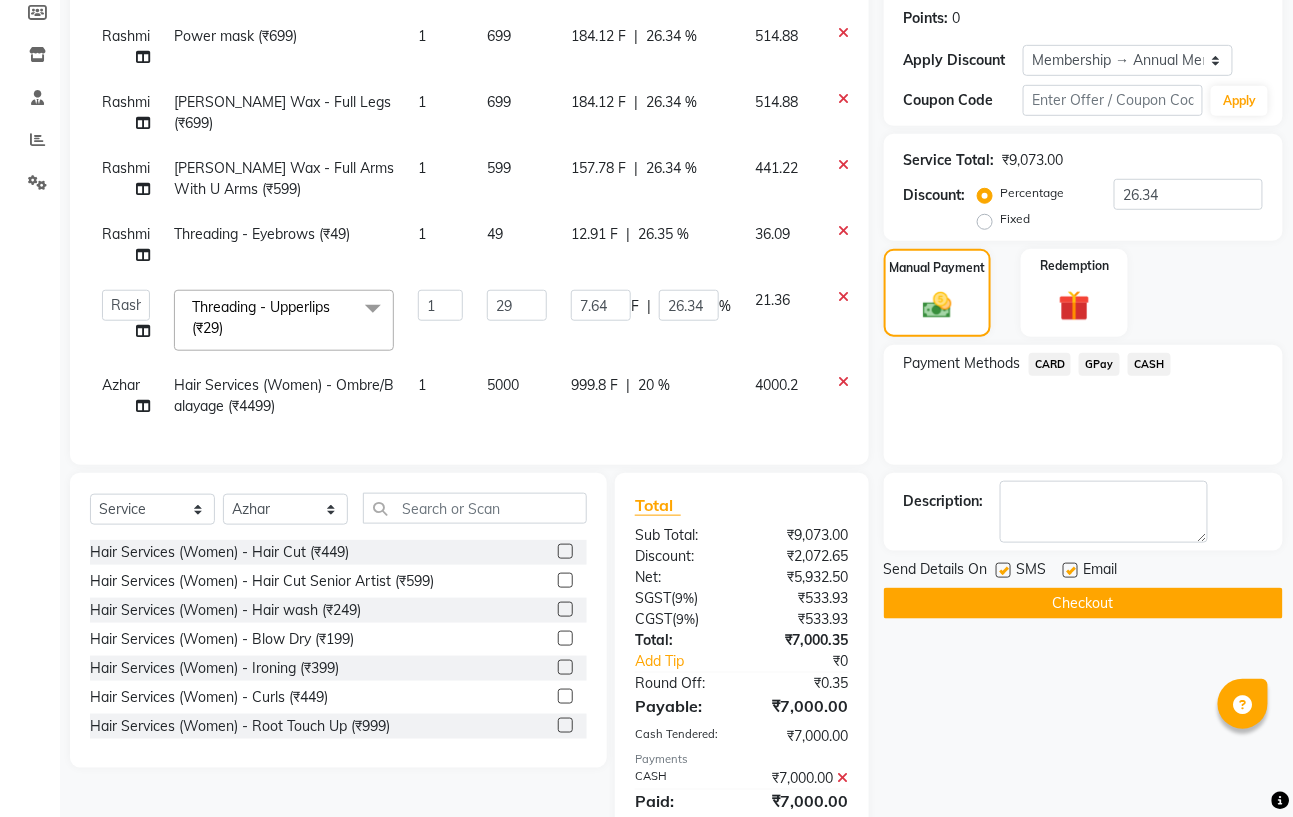 scroll, scrollTop: 375, scrollLeft: 0, axis: vertical 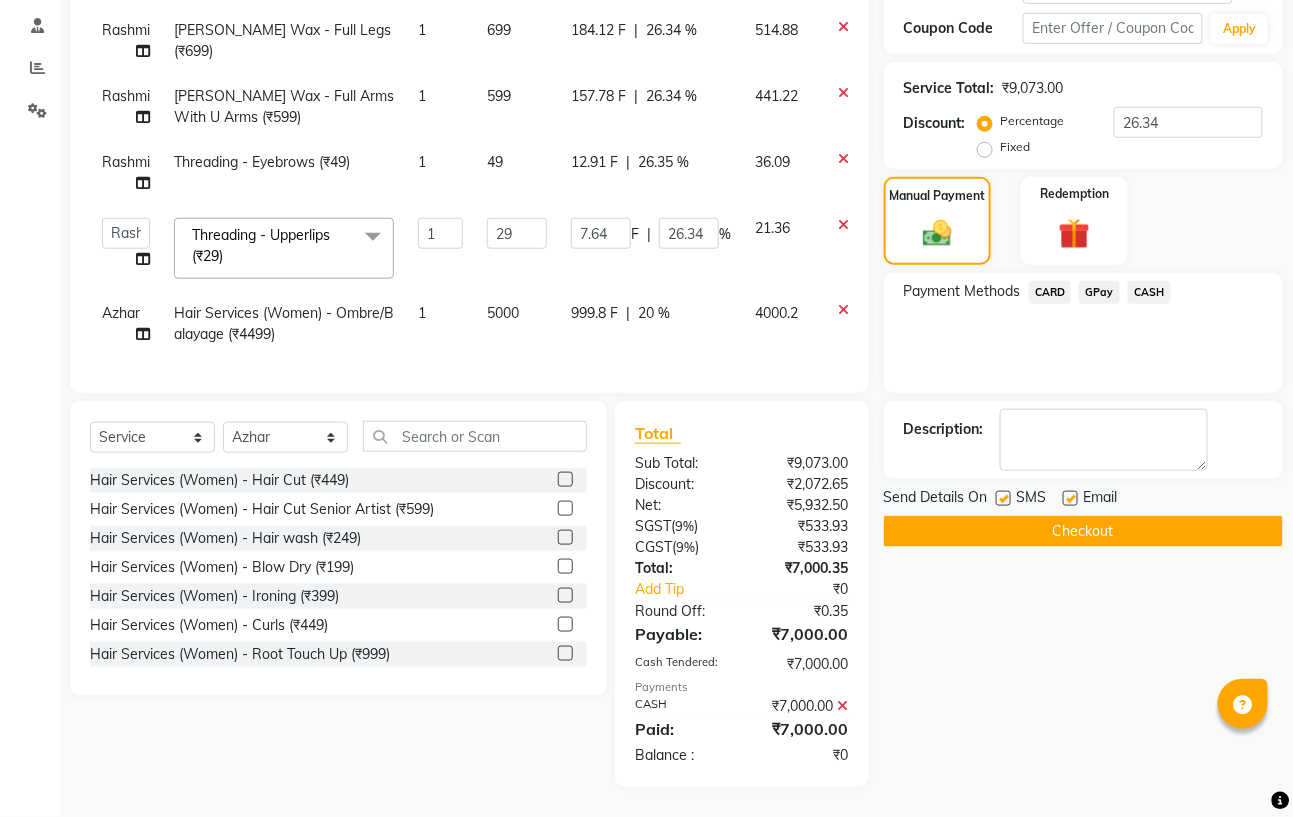 click on "Checkout" 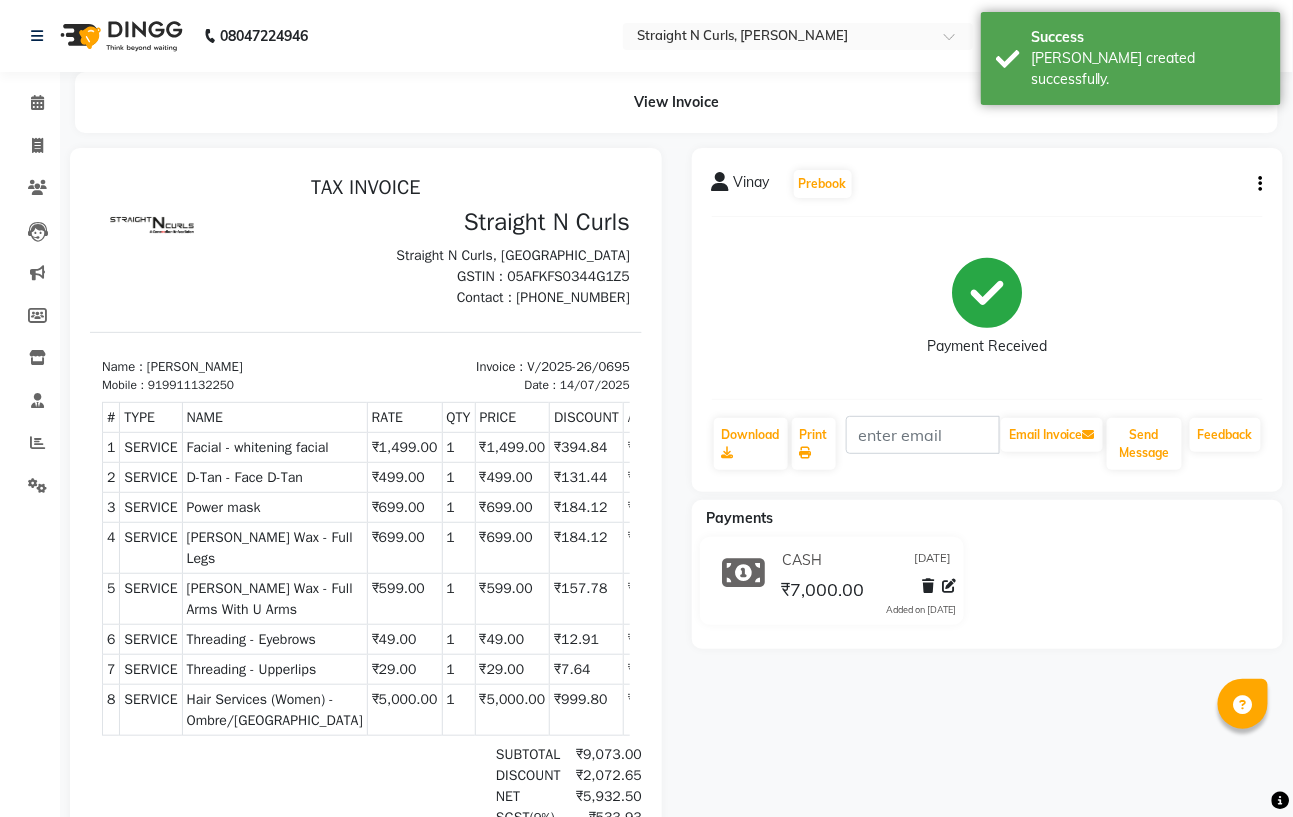 scroll, scrollTop: 0, scrollLeft: 0, axis: both 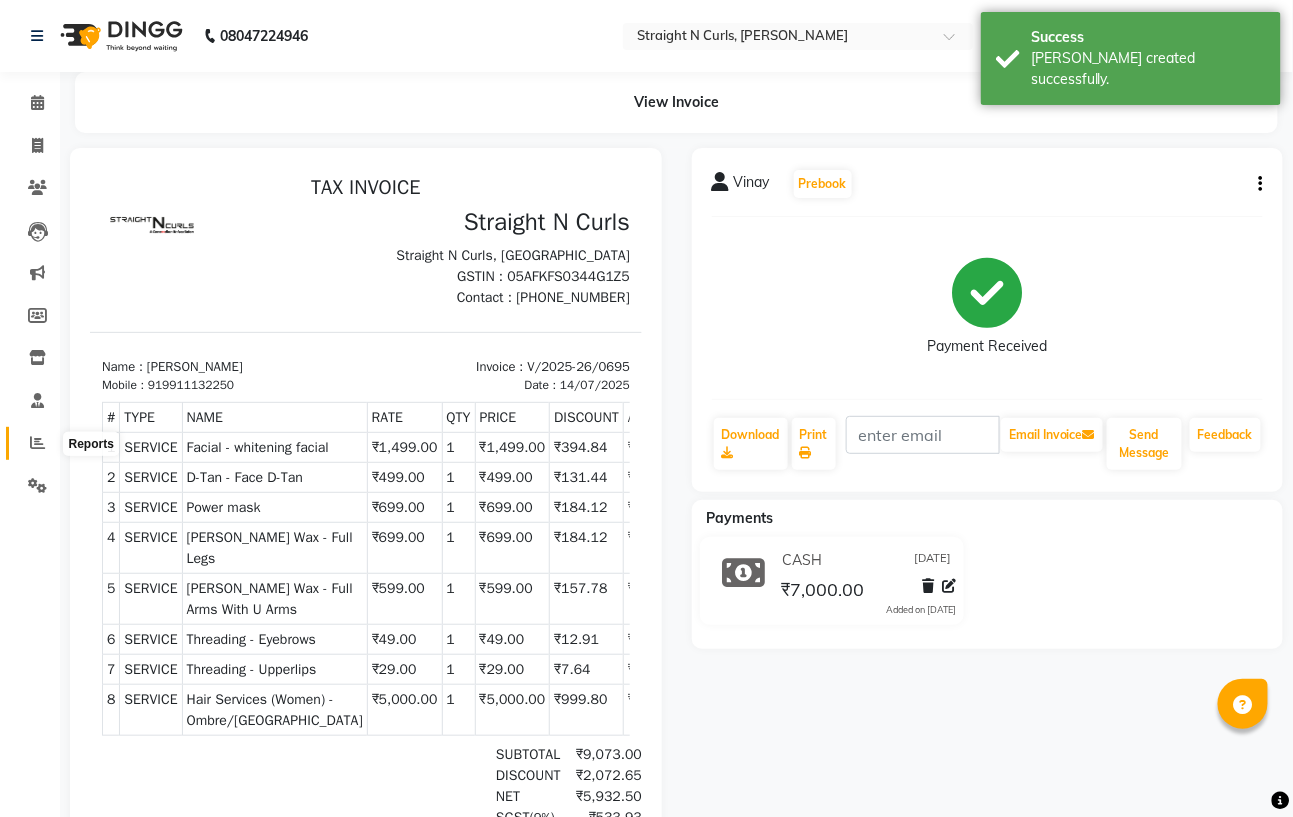 click 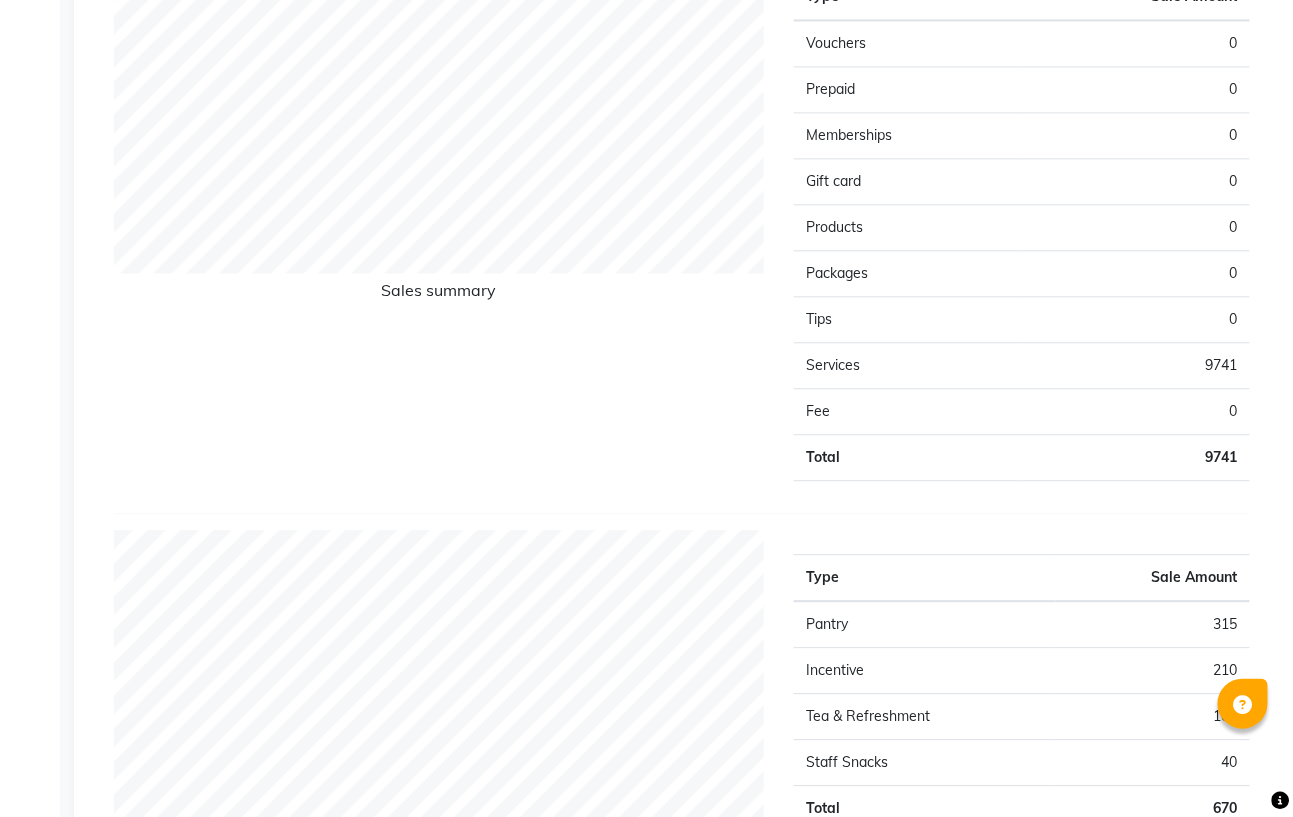 scroll, scrollTop: 1557, scrollLeft: 0, axis: vertical 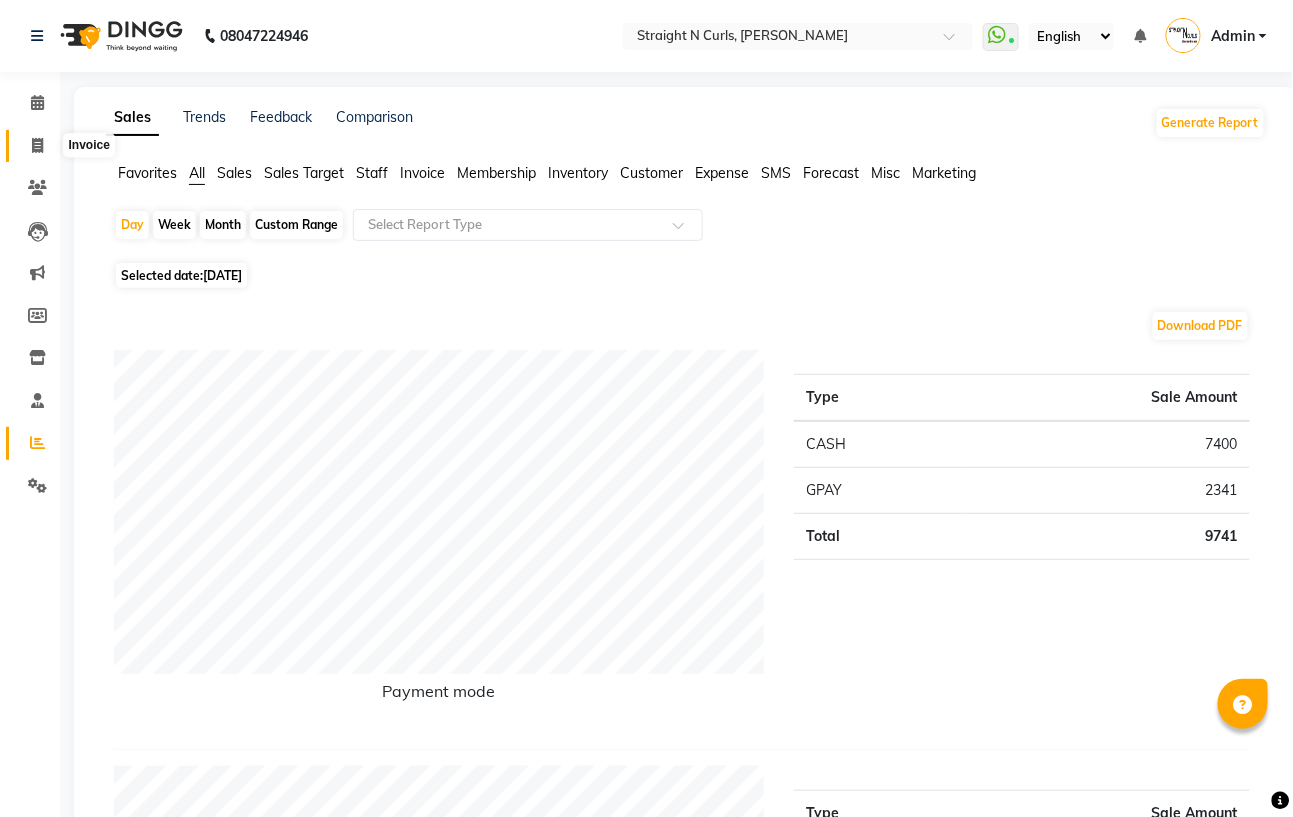 click 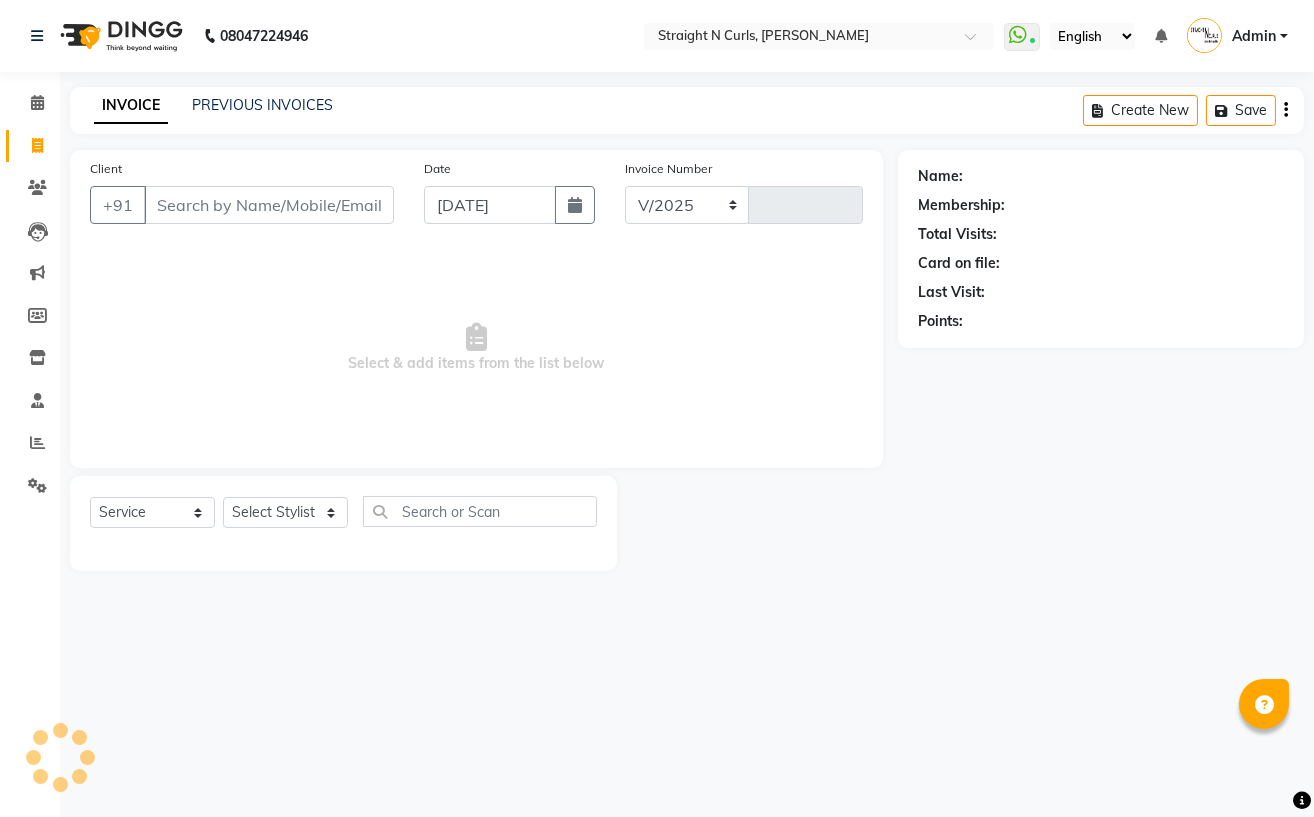 select on "7039" 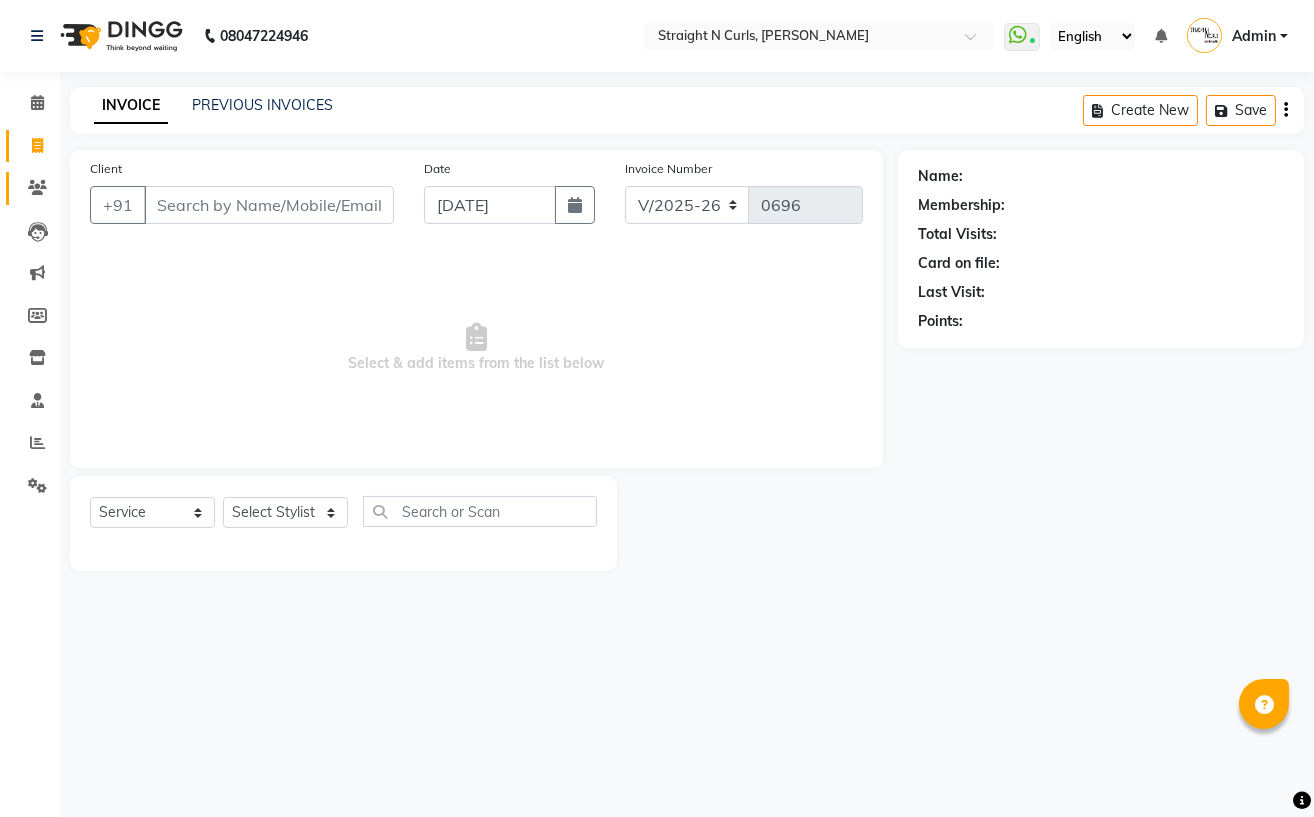 click on "Clients" 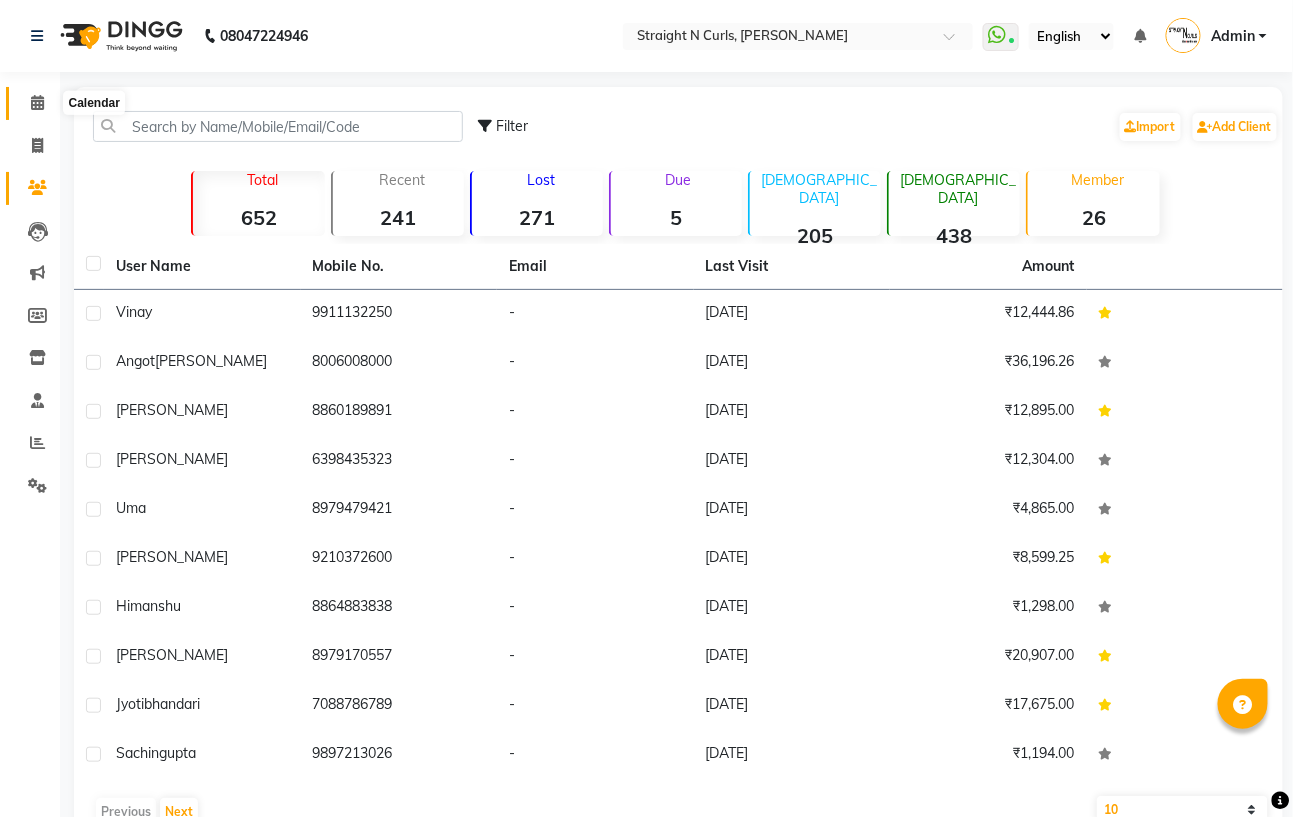 click 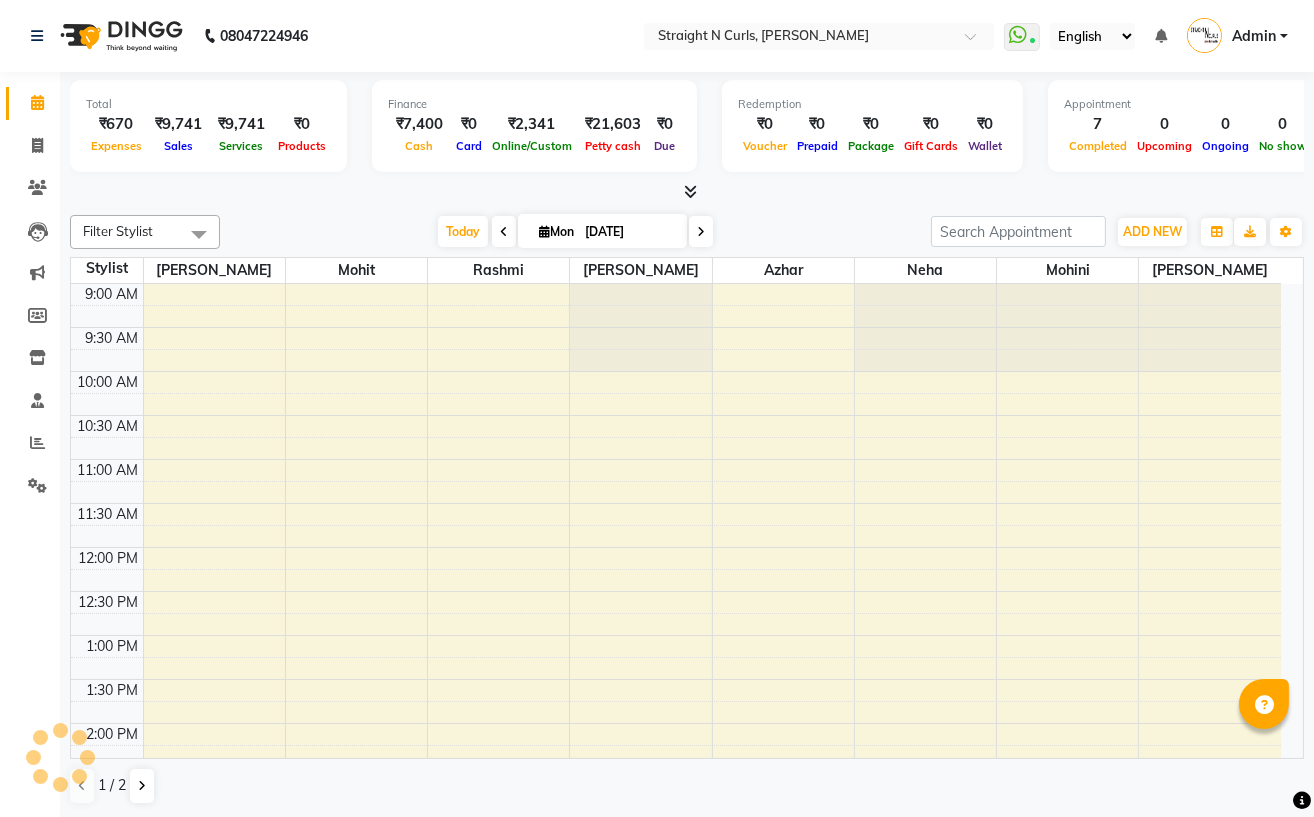 scroll, scrollTop: 0, scrollLeft: 0, axis: both 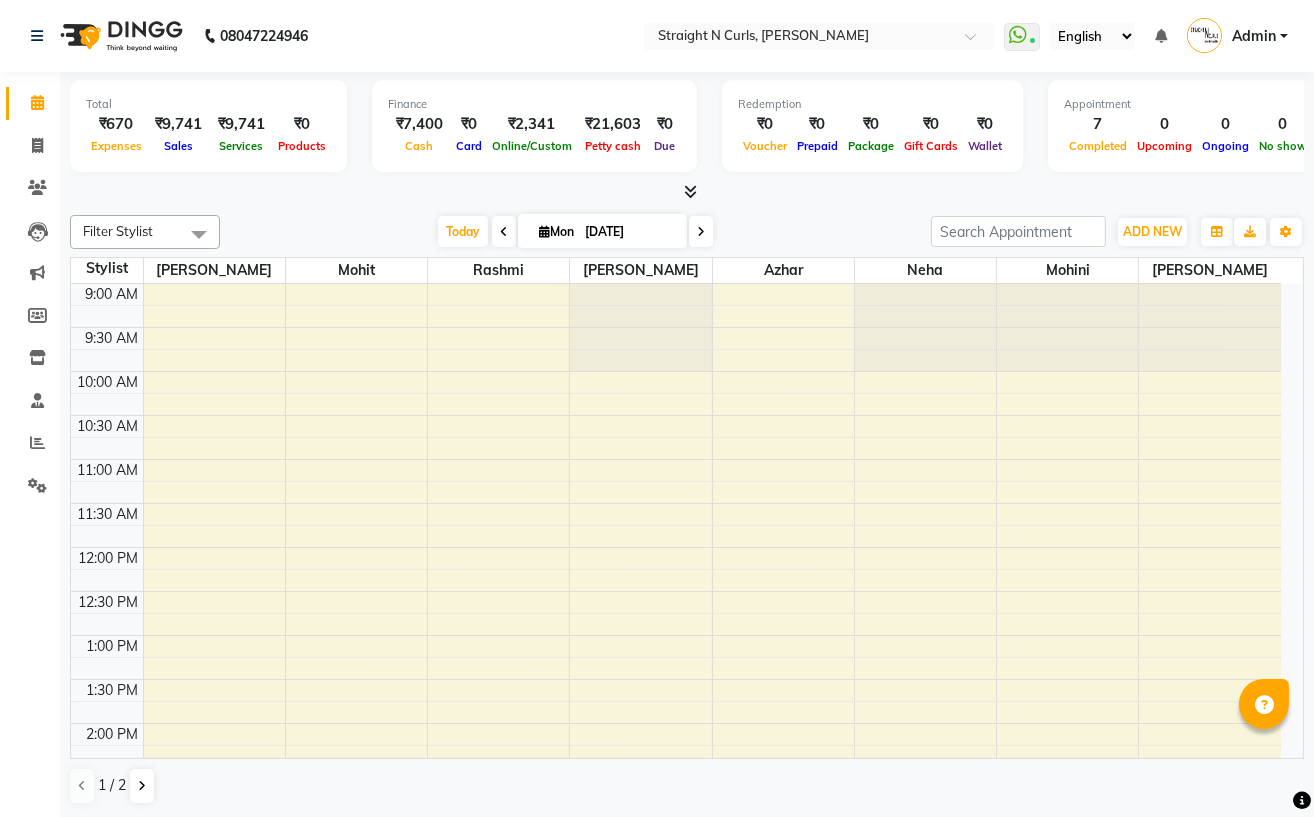 click at bounding box center (687, 192) 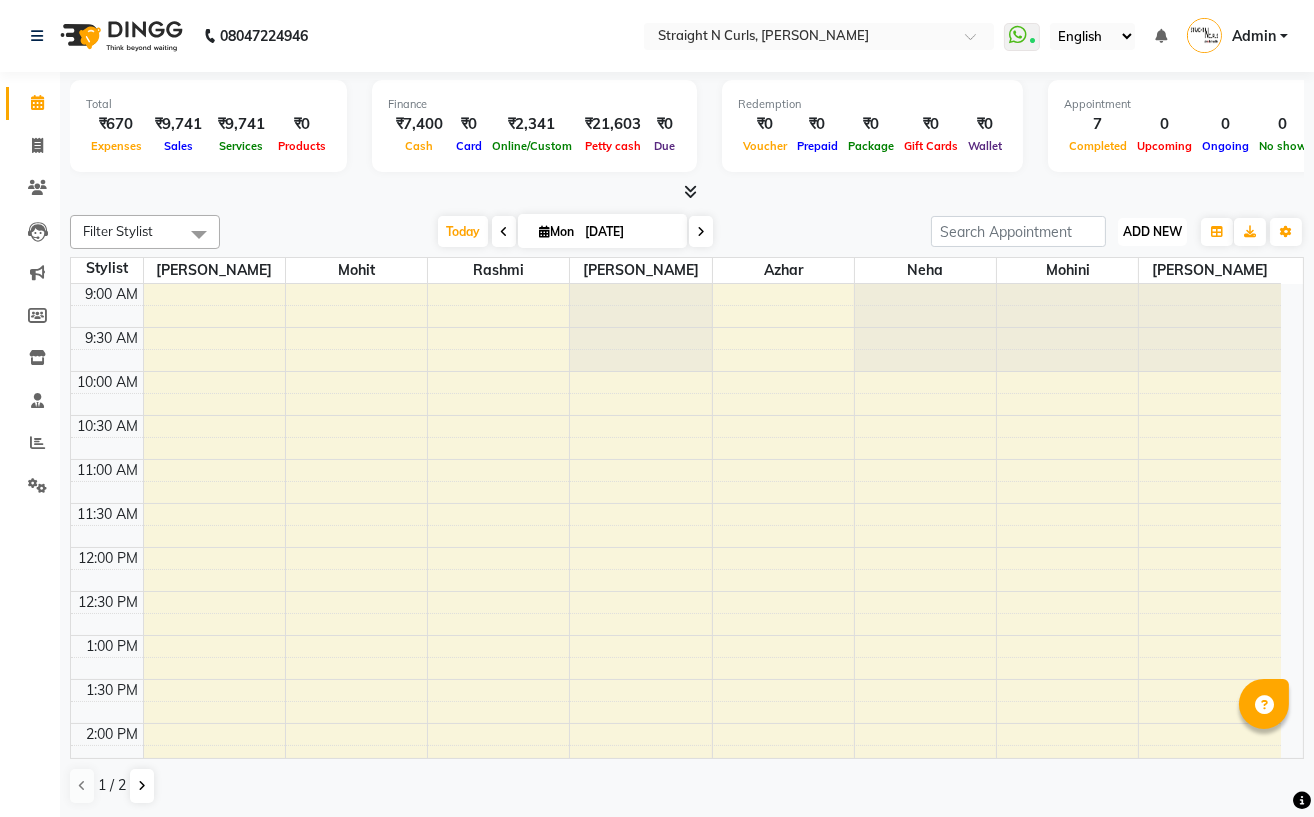 click on "ADD NEW" at bounding box center [1152, 231] 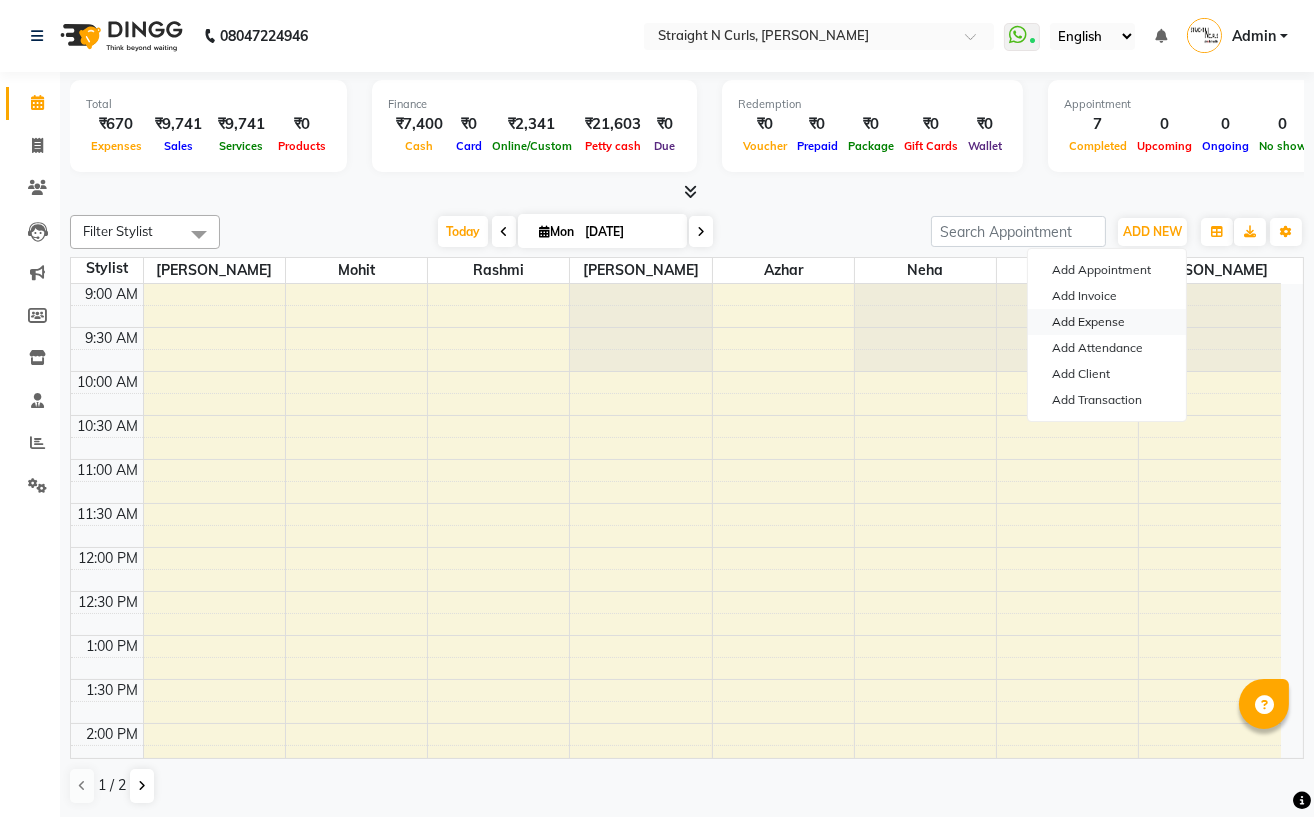 click on "Add Expense" at bounding box center [1107, 322] 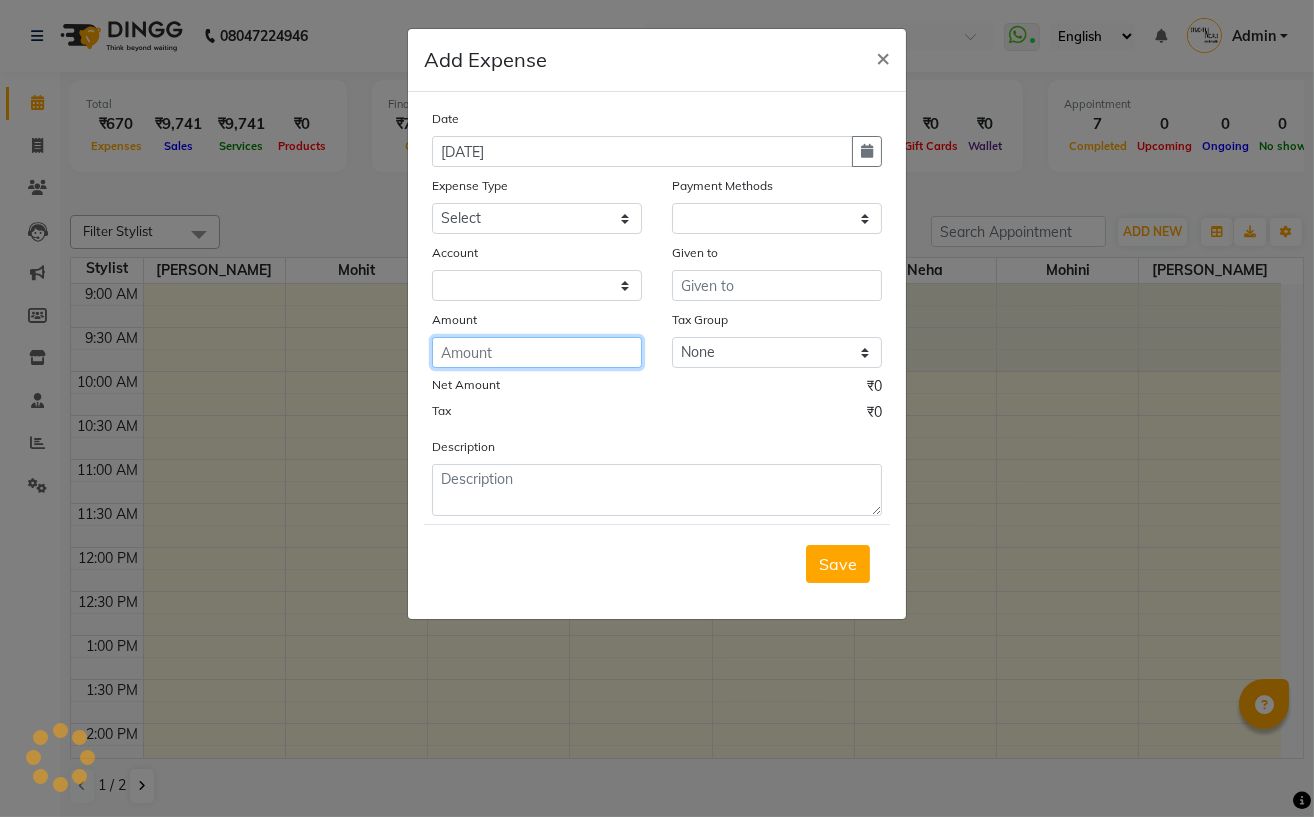 click 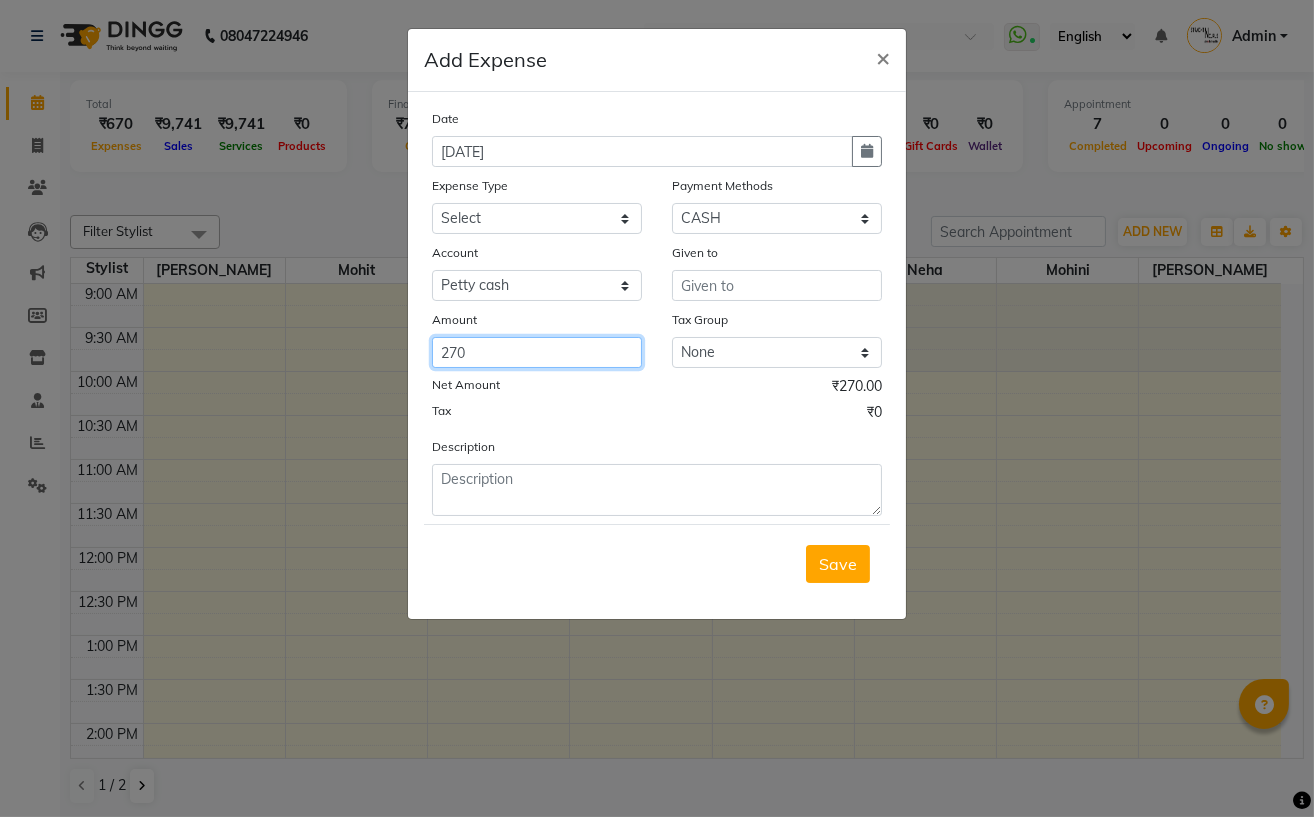 type on "270" 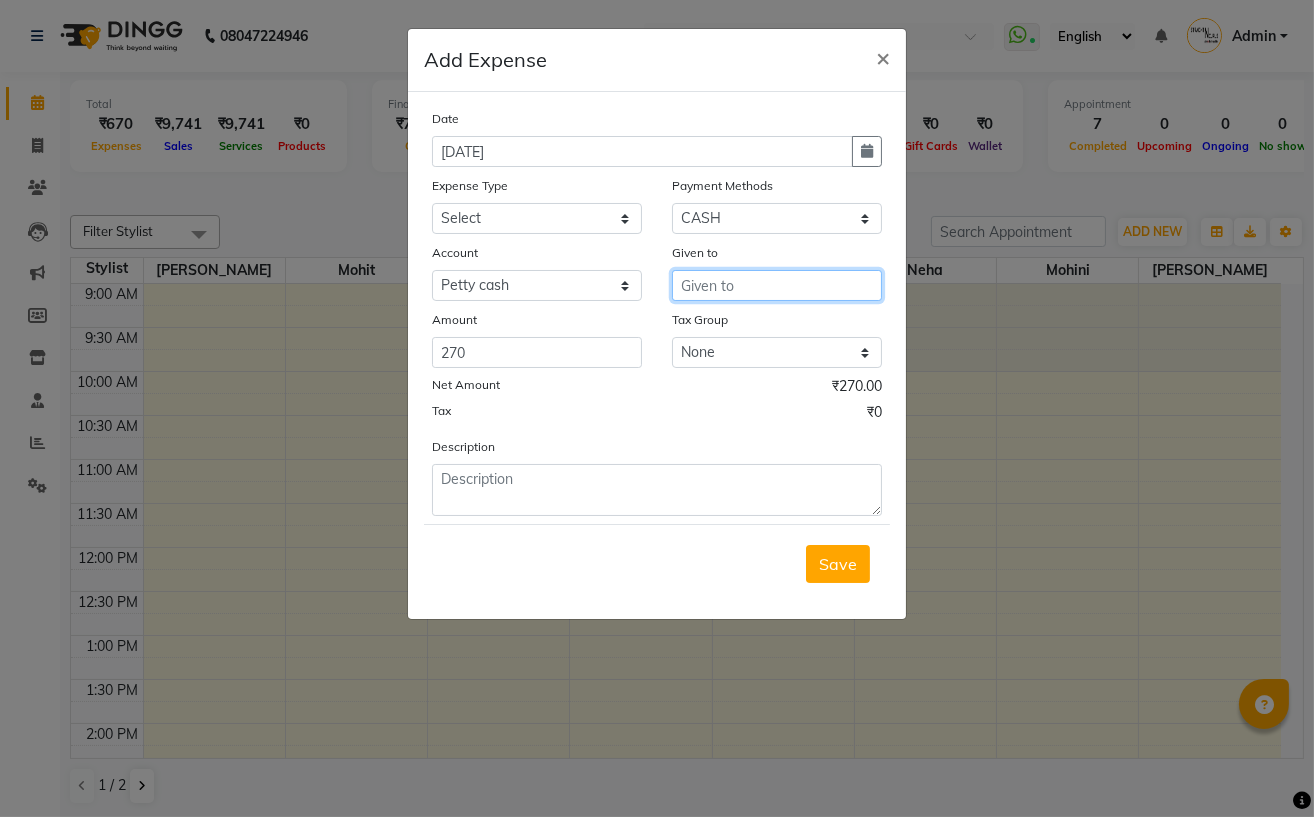 click at bounding box center (777, 285) 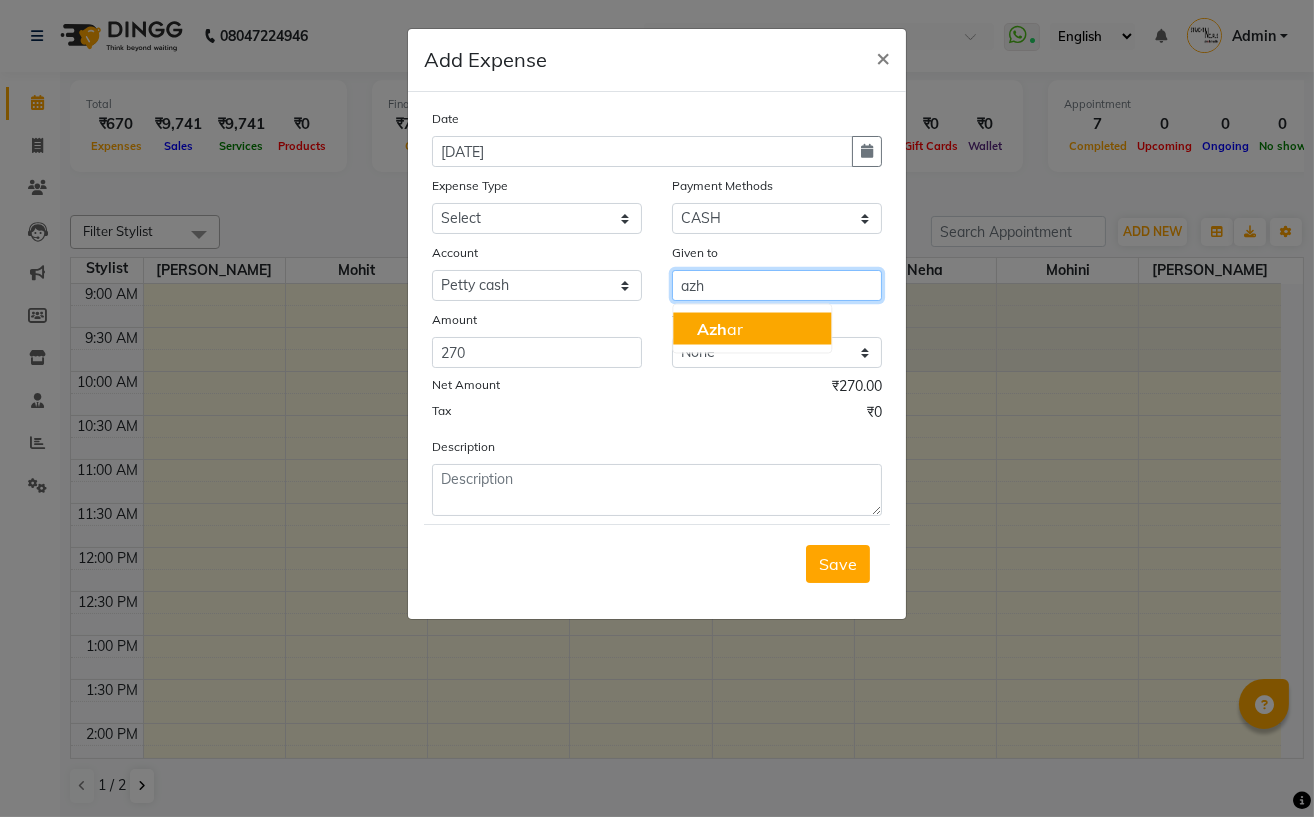 click on "Azh ar" at bounding box center (720, 329) 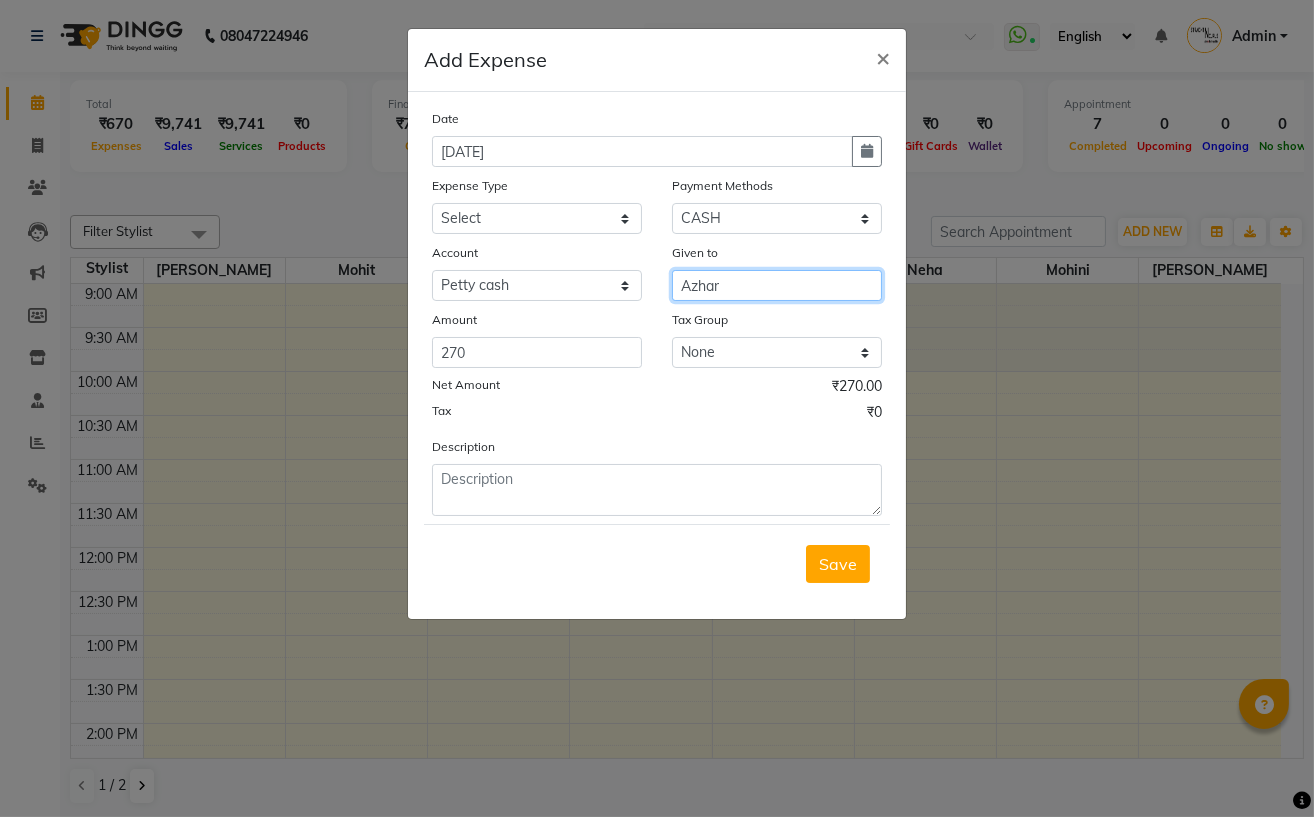type on "Azhar" 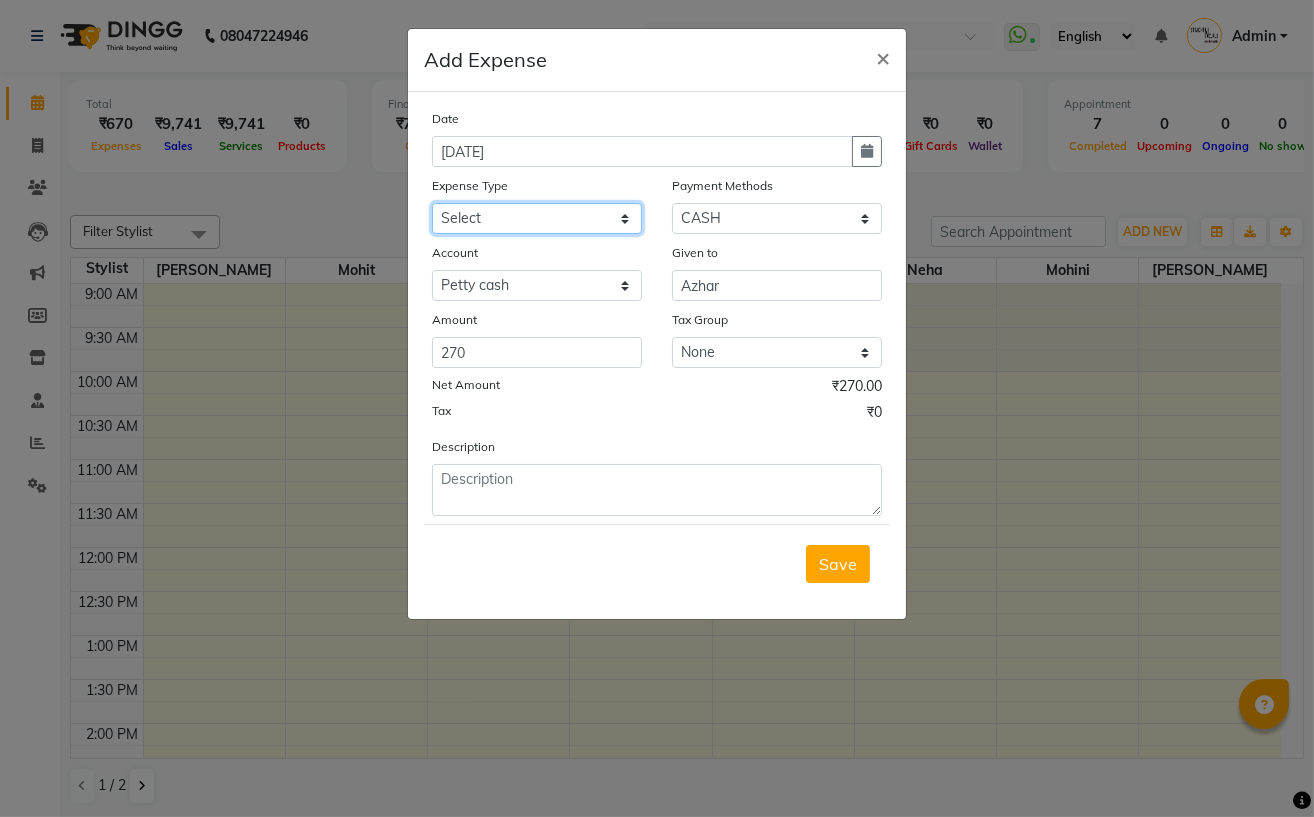 click on "Select Advance Salary Cash transfer to bank Client Snacks Electricity Equipment Fuel Incentive Maintenance Marketing Miscellaneous Pantry Product Rent Salary Staff Snacks Tea & Refreshment Utilities" 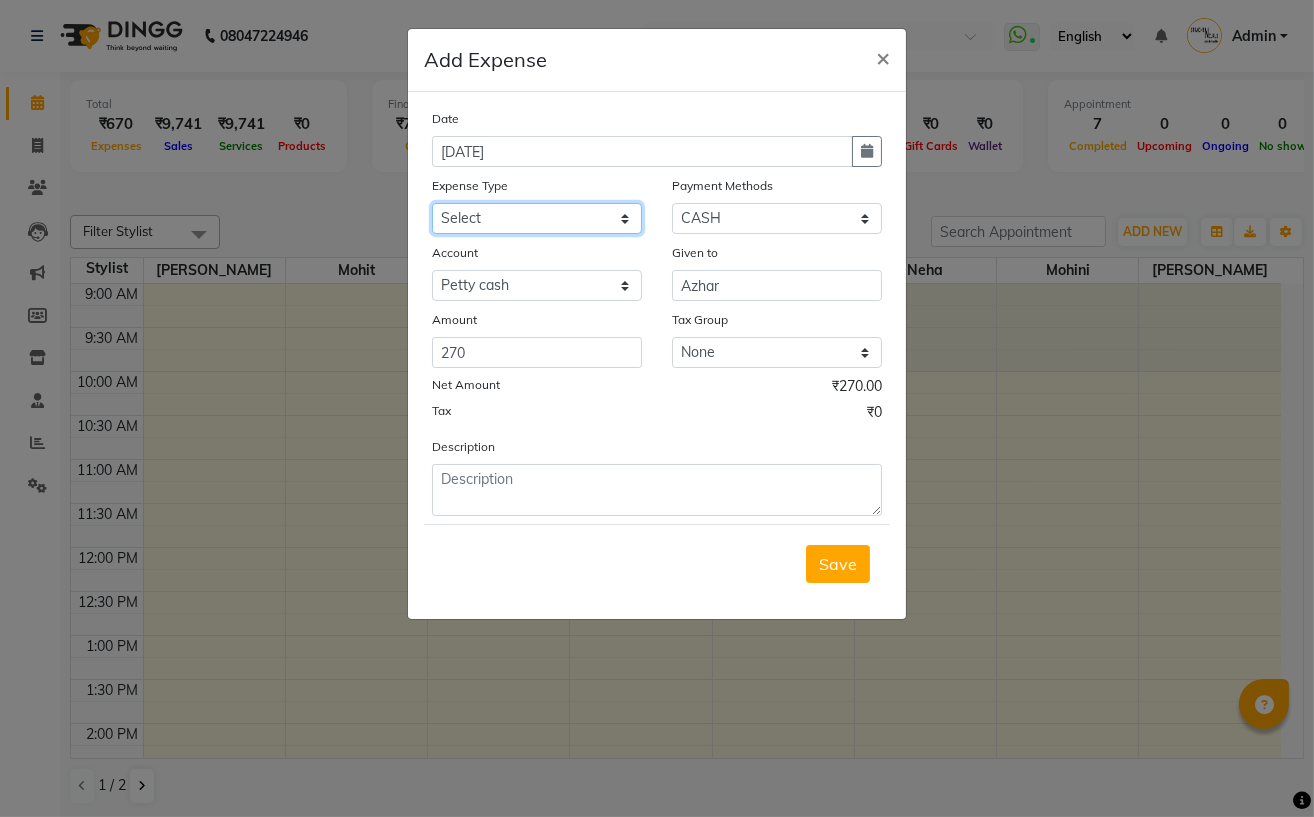 select on "18824" 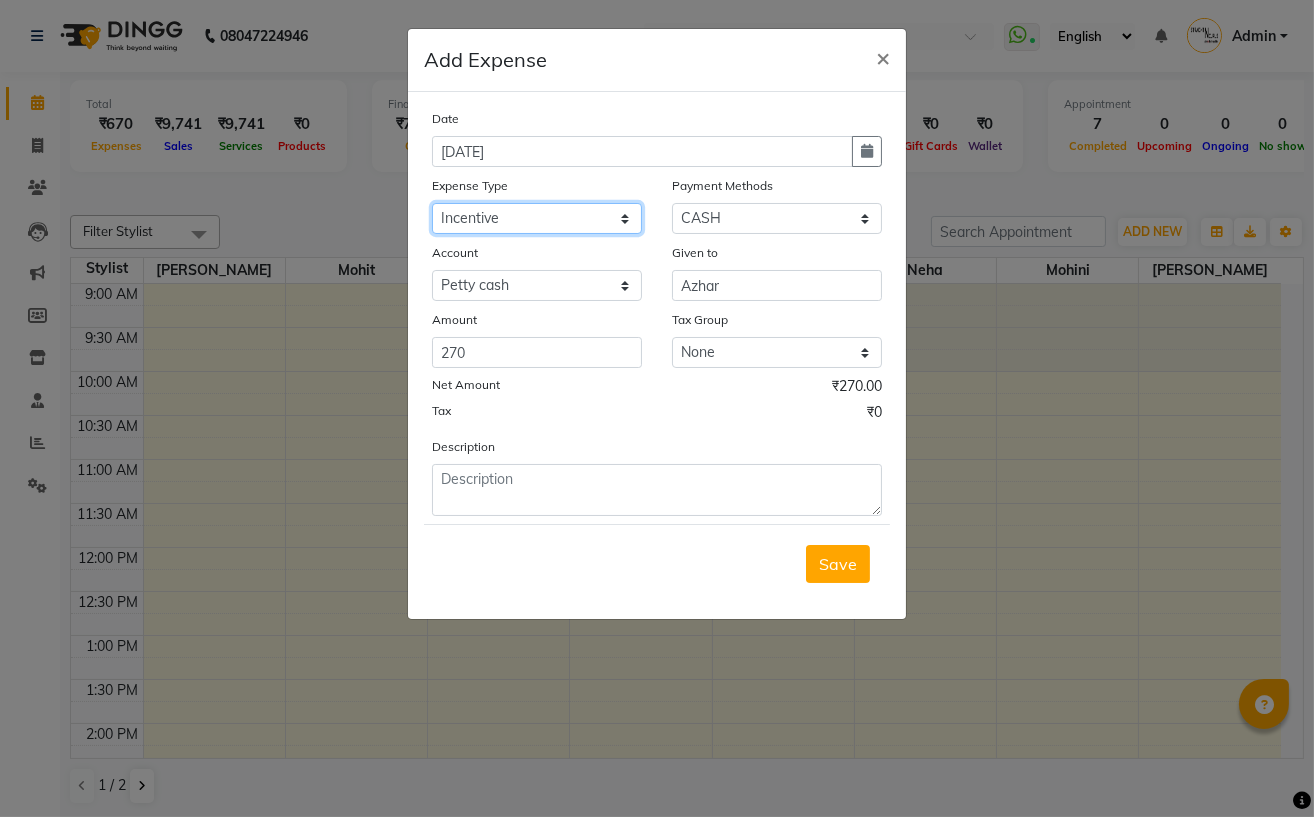click on "Select Advance Salary Cash transfer to bank Client Snacks Electricity Equipment Fuel Incentive Maintenance Marketing Miscellaneous Pantry Product Rent Salary Staff Snacks Tea & Refreshment Utilities" 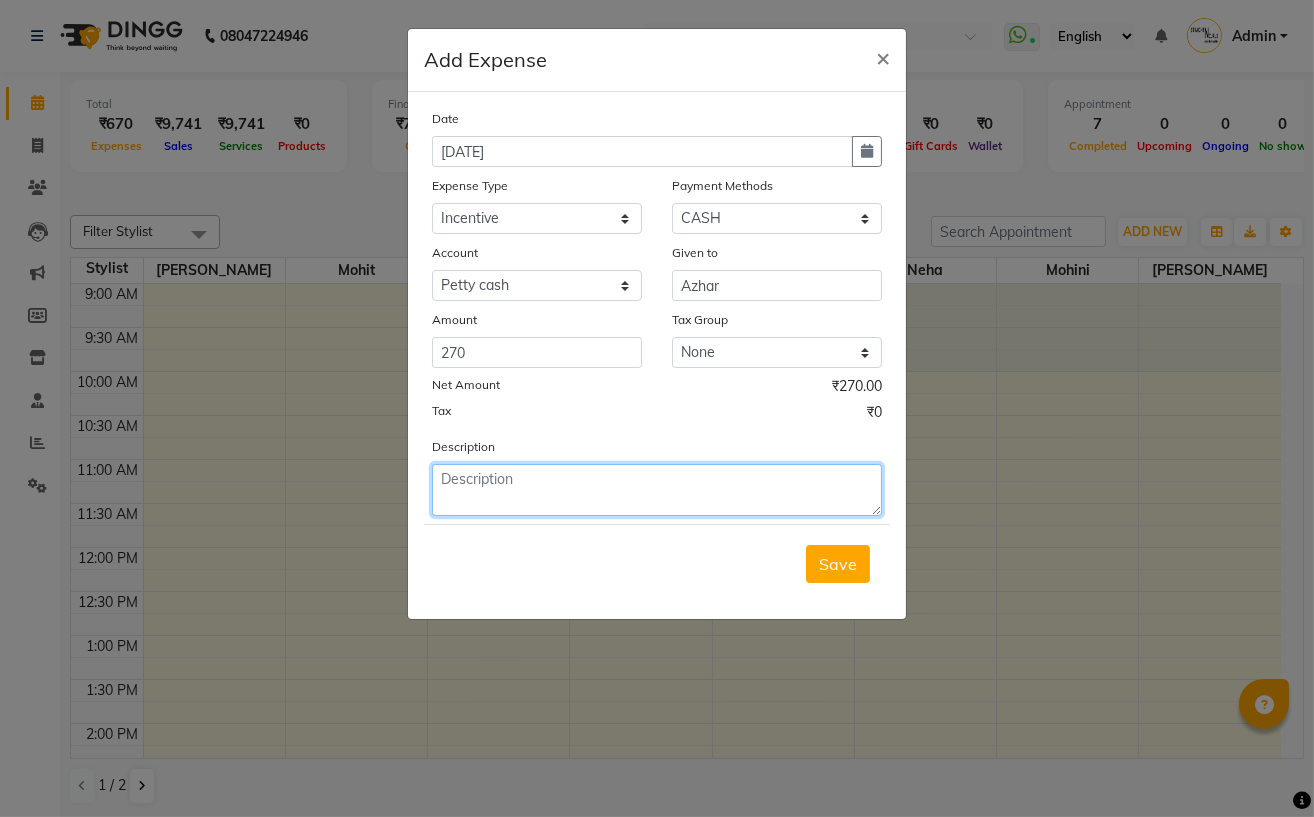 click 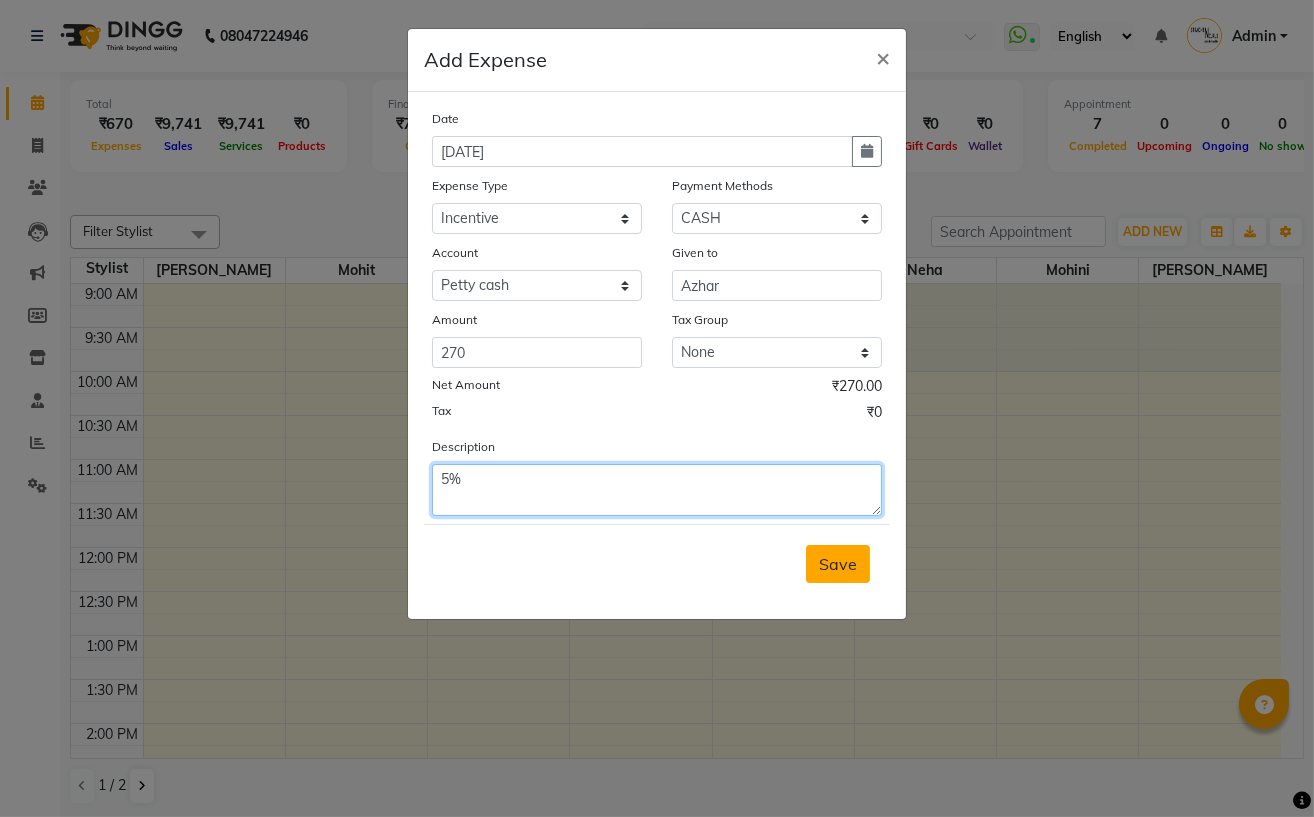 type on "5%" 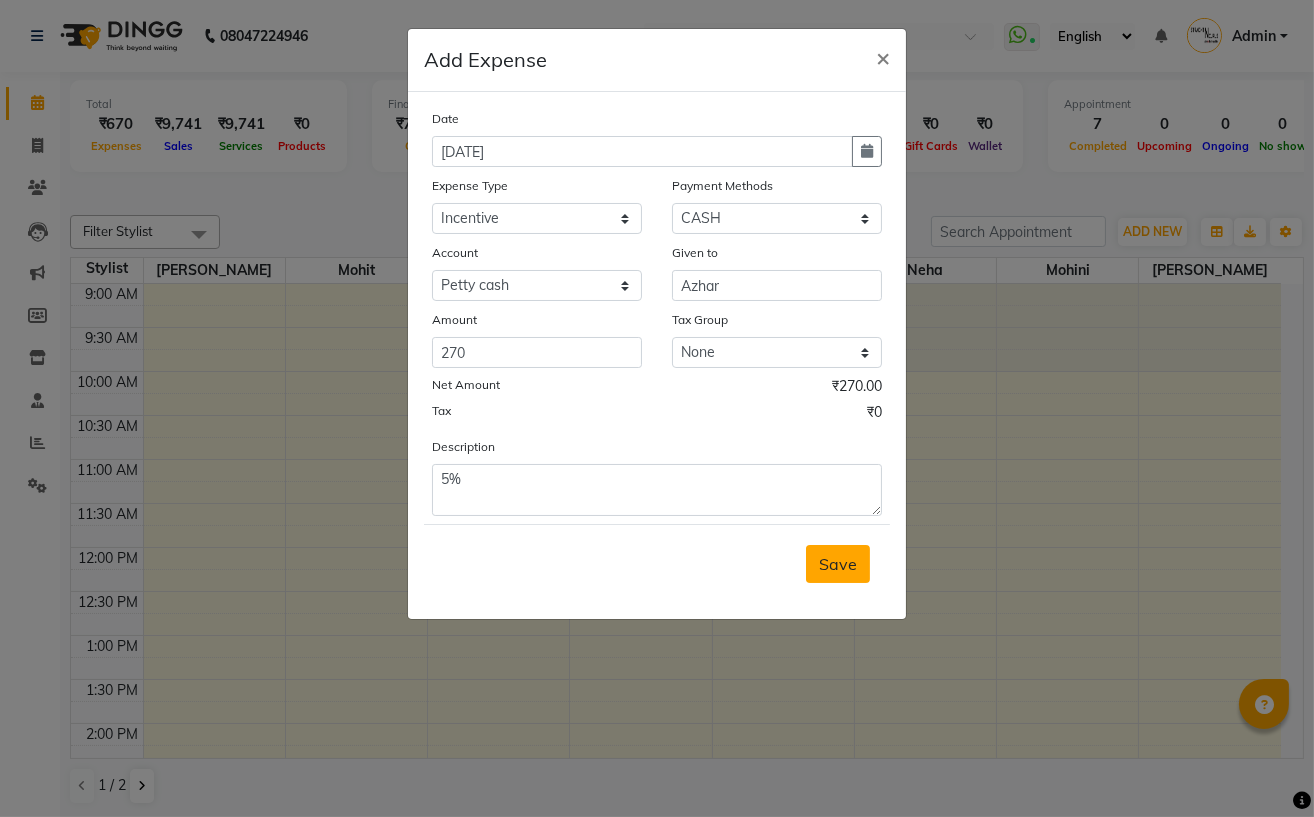 click on "Save" at bounding box center [838, 564] 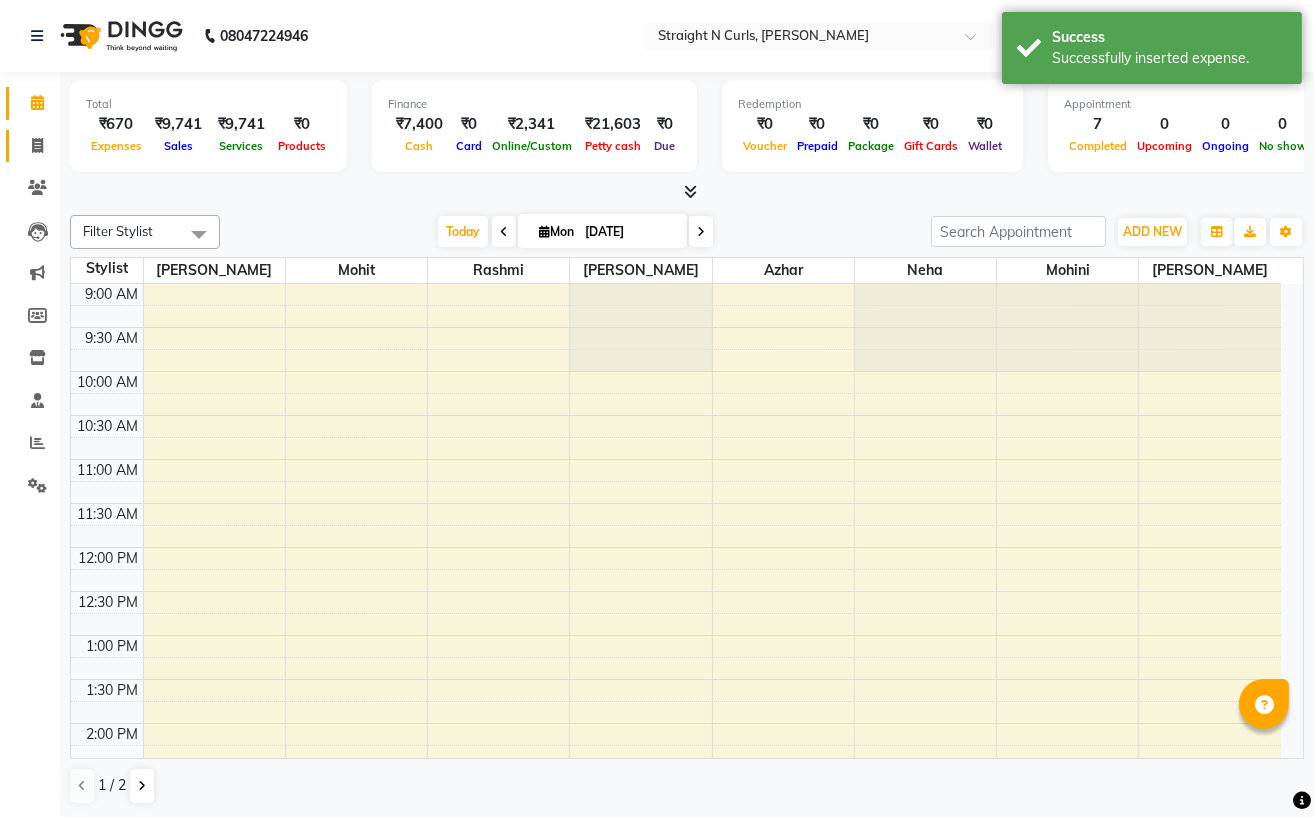 click on "Invoice" 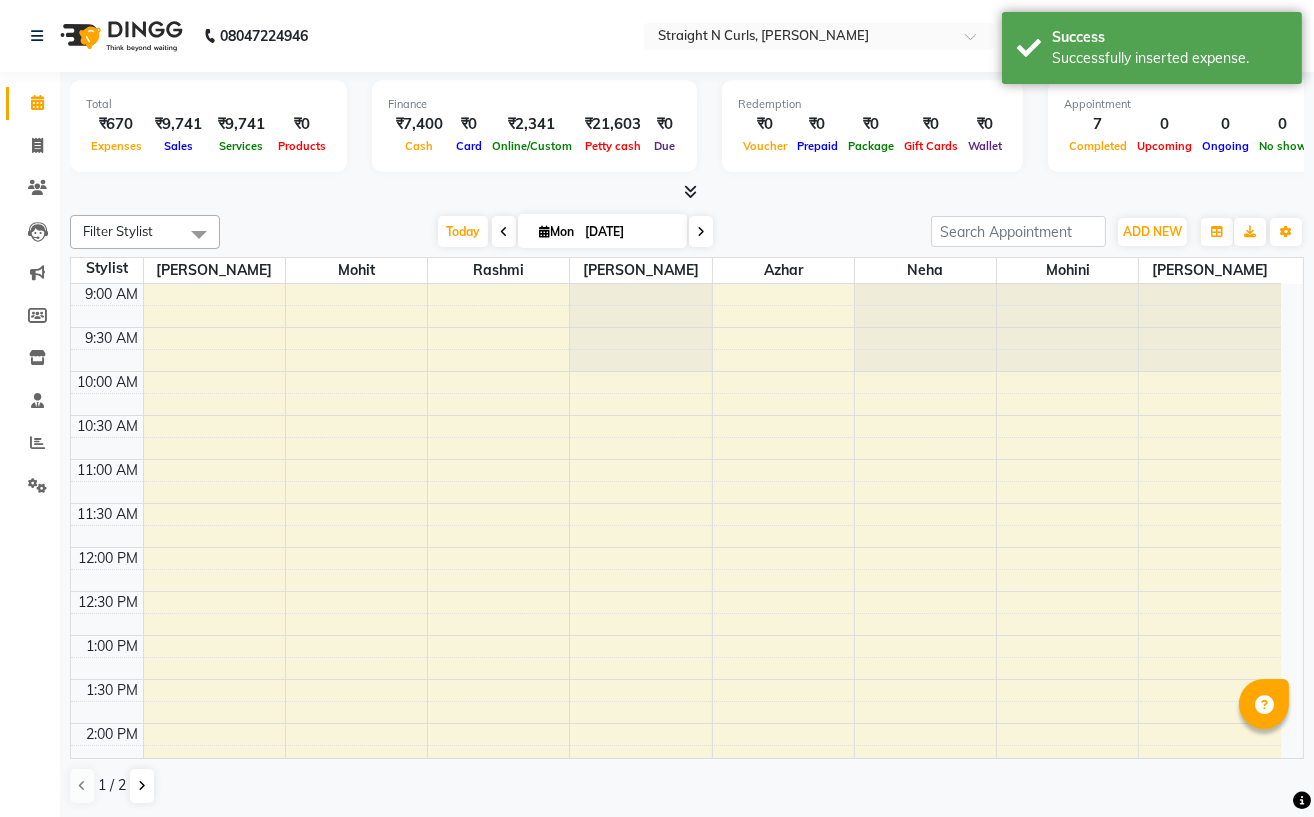 select on "service" 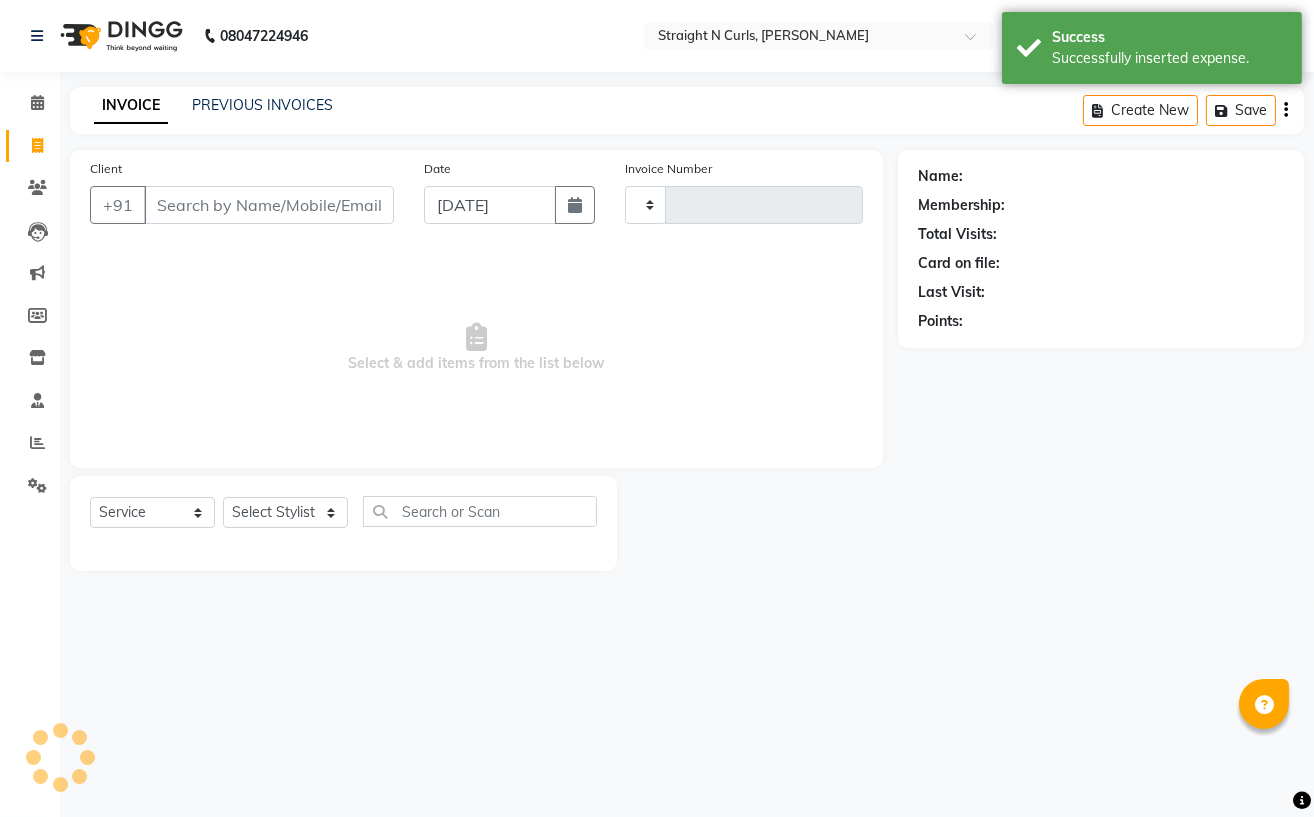 type on "0696" 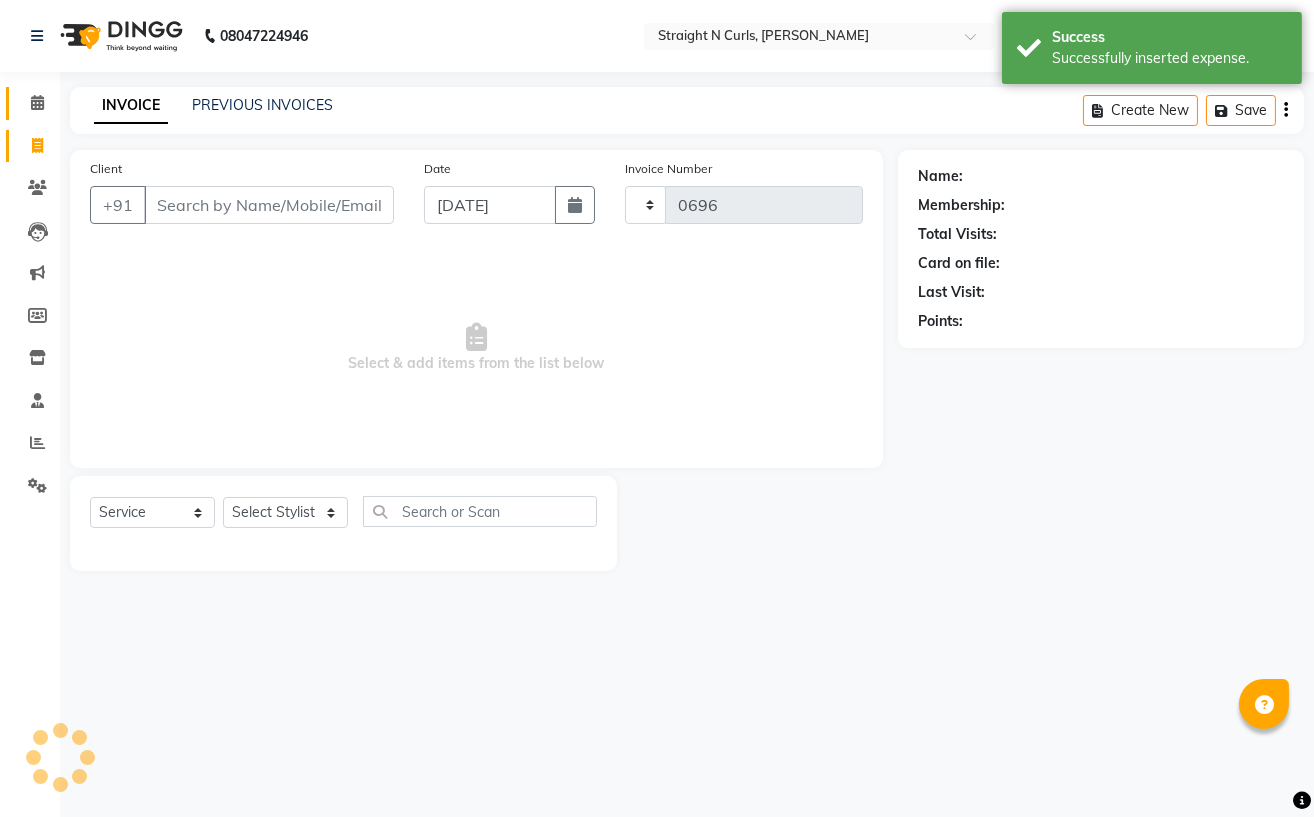 select on "7039" 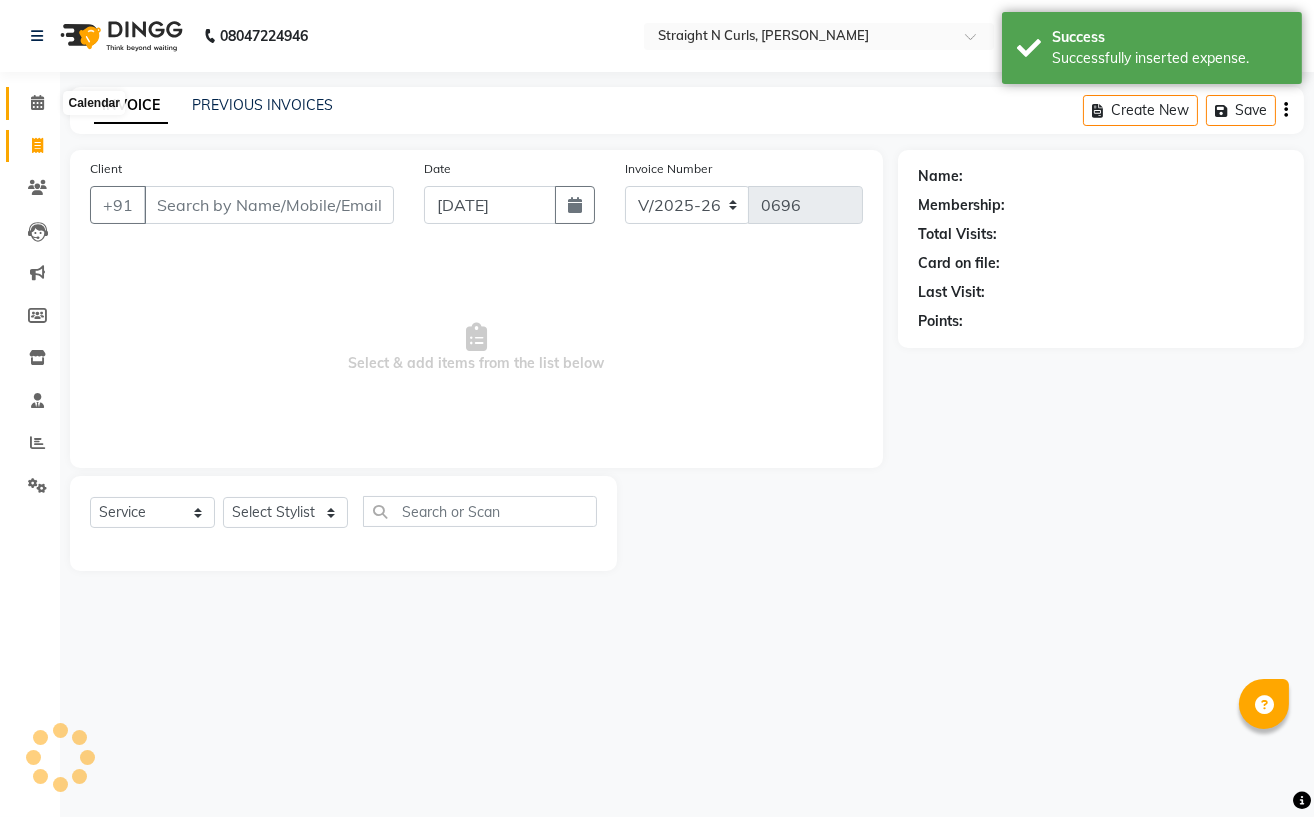 click 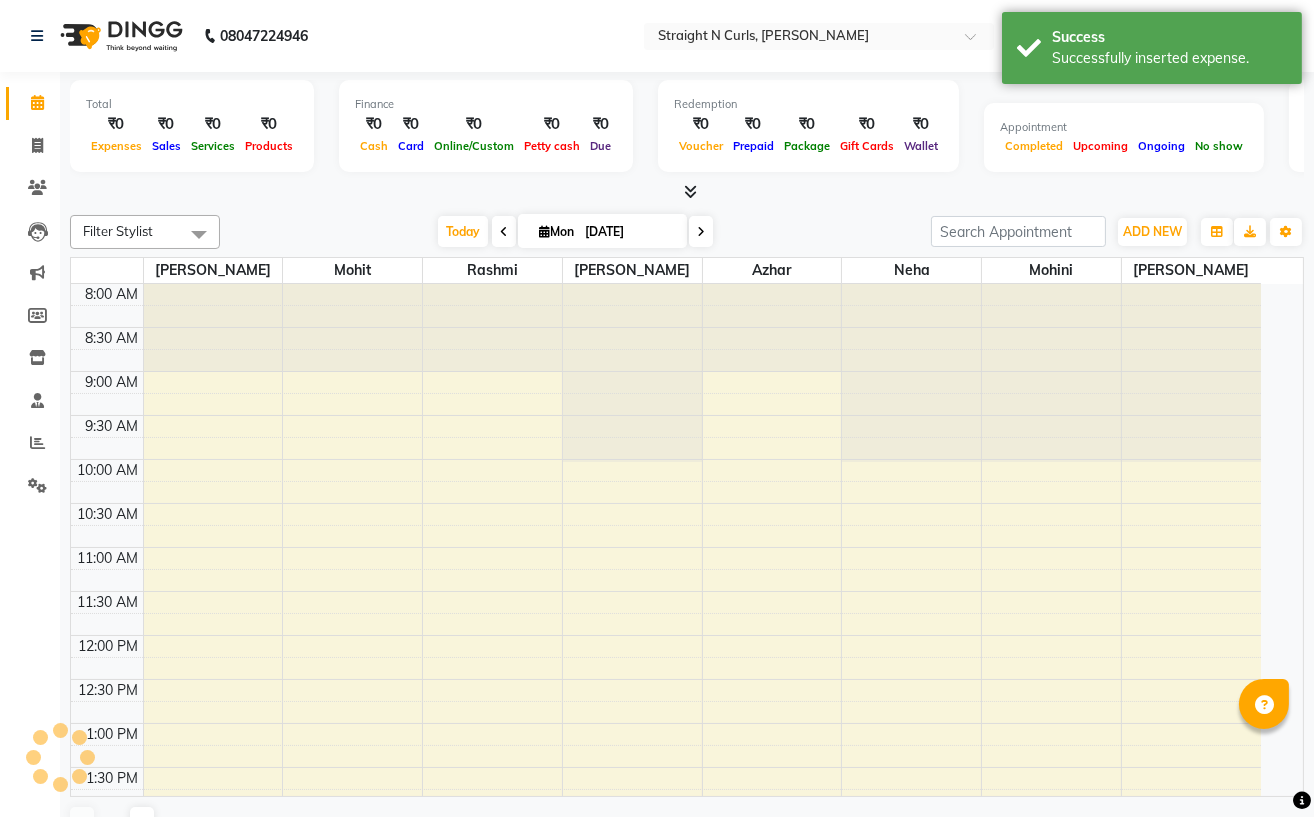 scroll, scrollTop: 0, scrollLeft: 0, axis: both 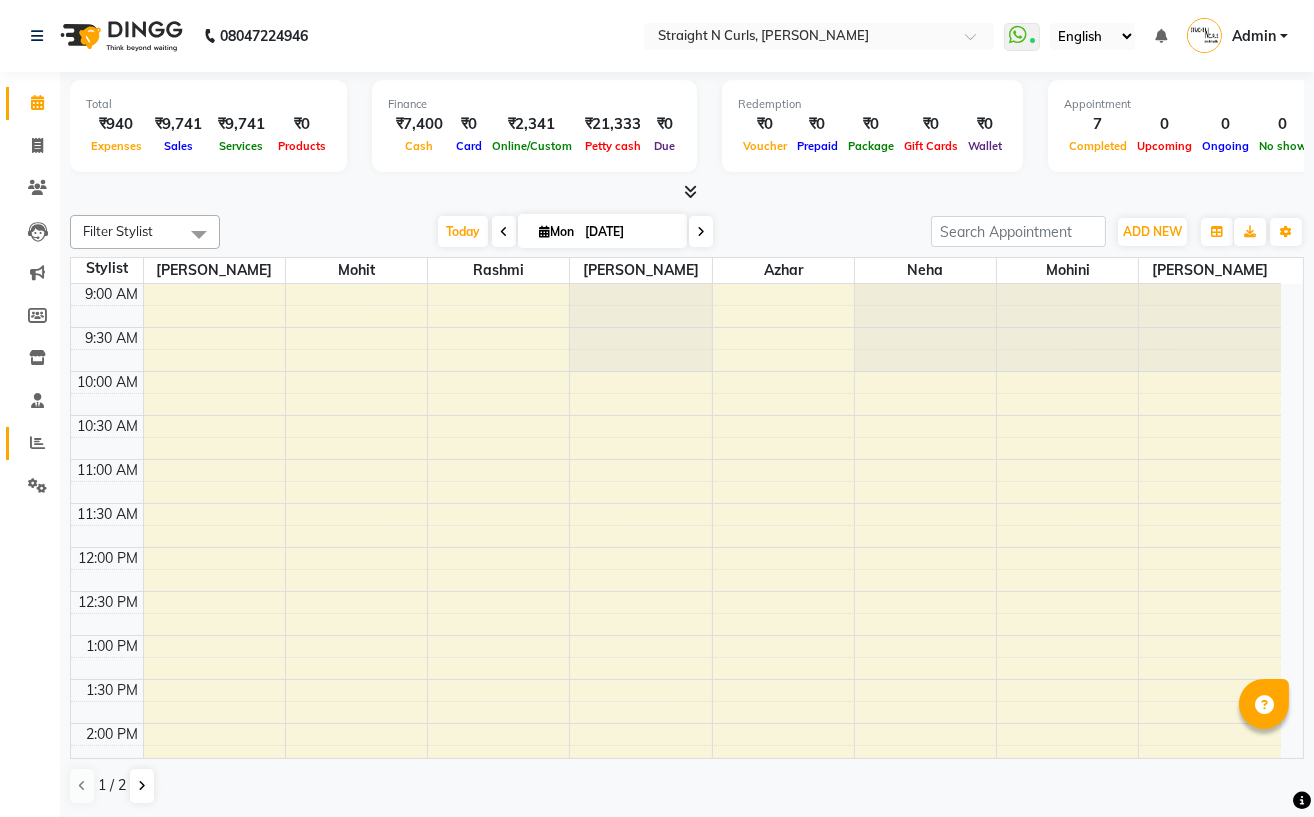click on "Reports" 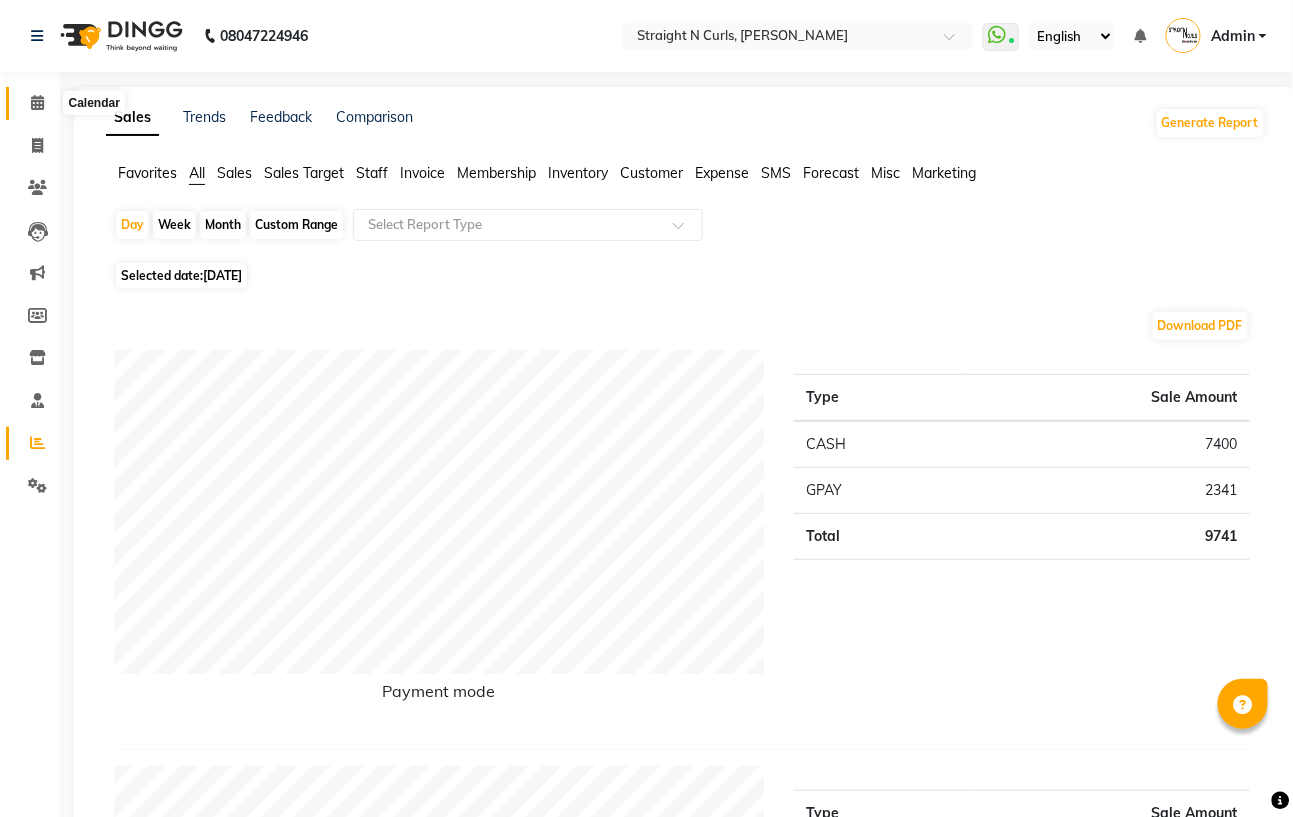 click 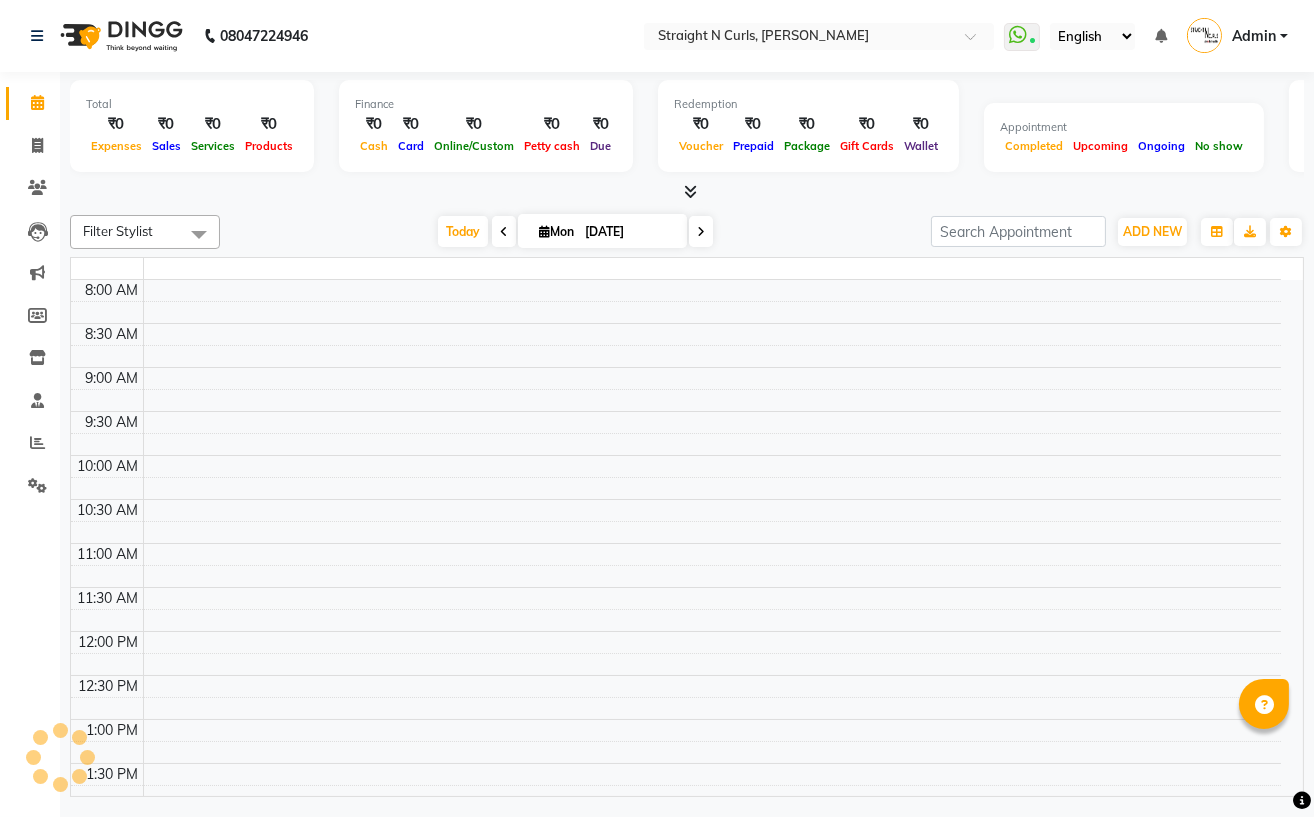 scroll, scrollTop: 0, scrollLeft: 0, axis: both 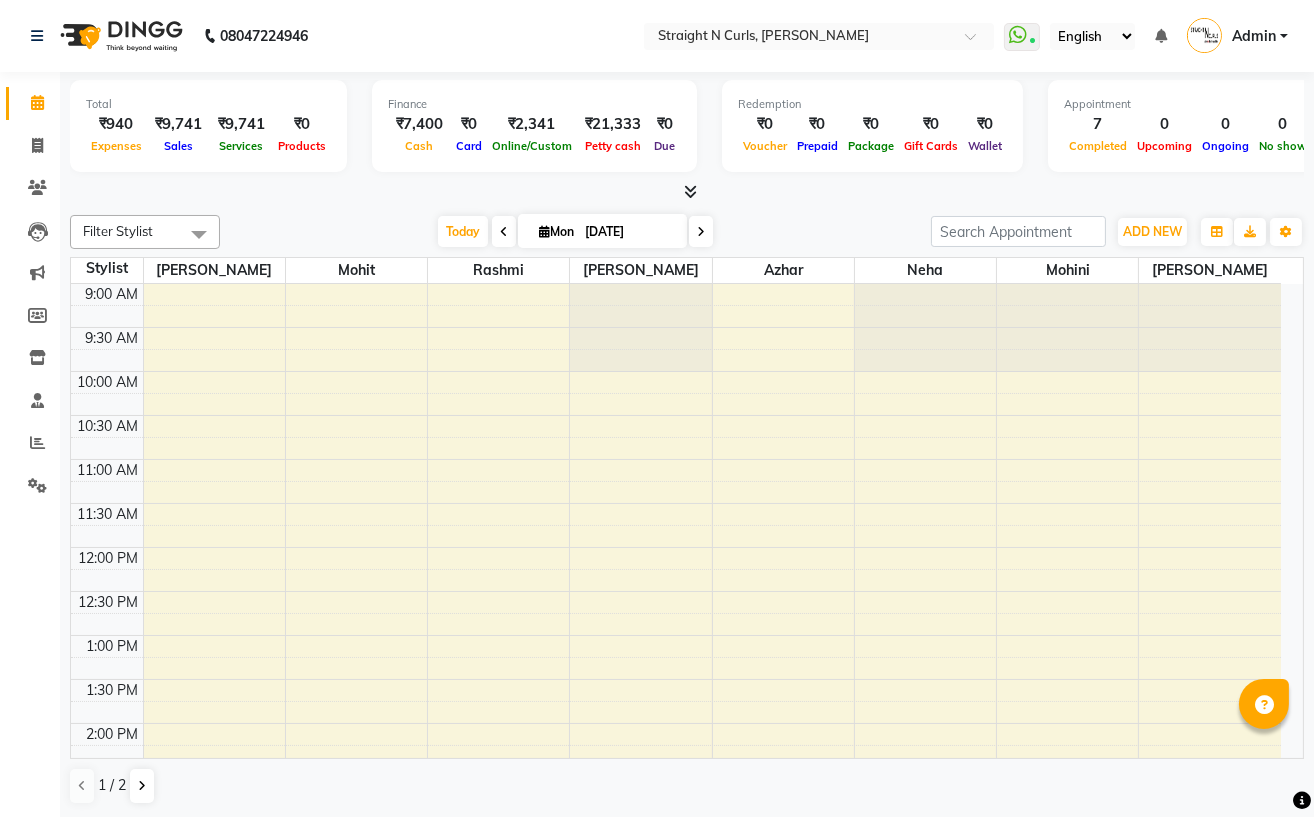 click on "Invoice" 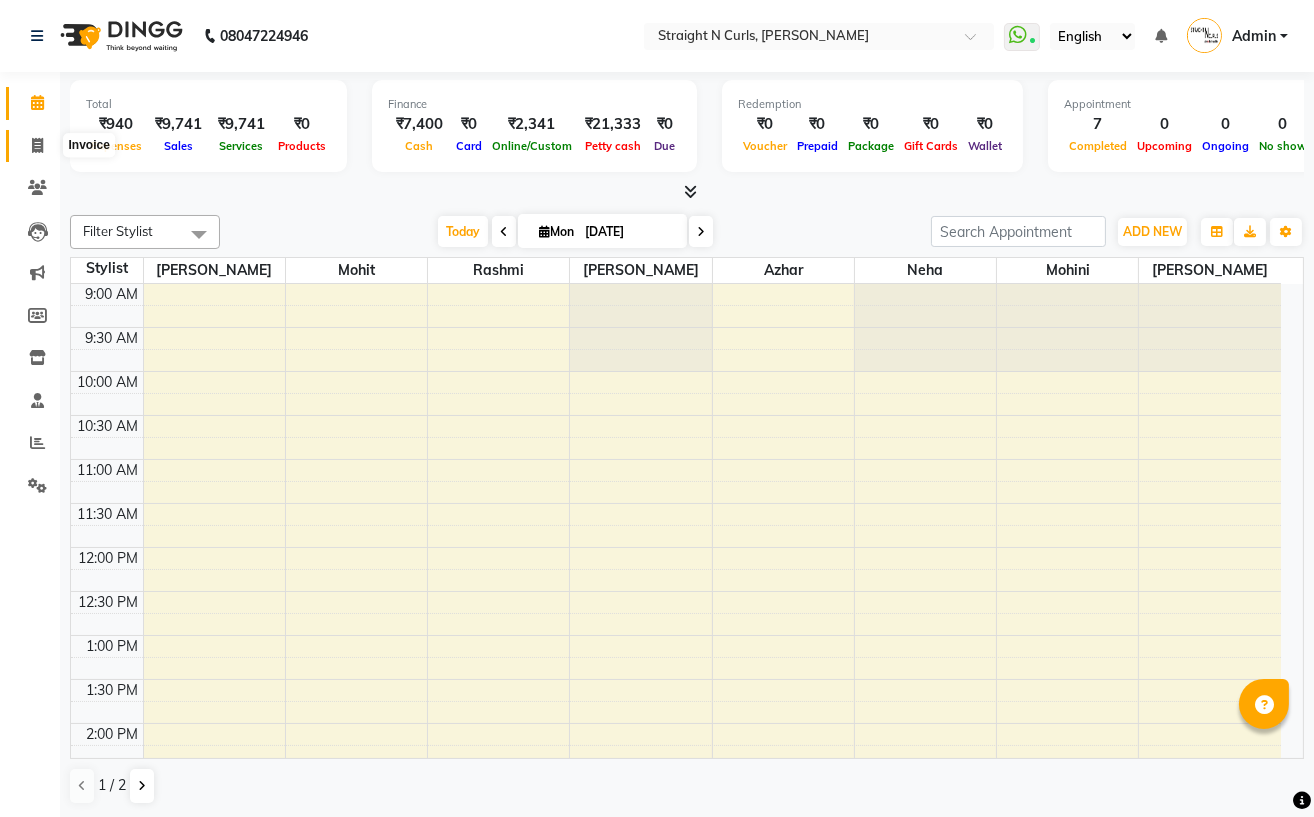 click 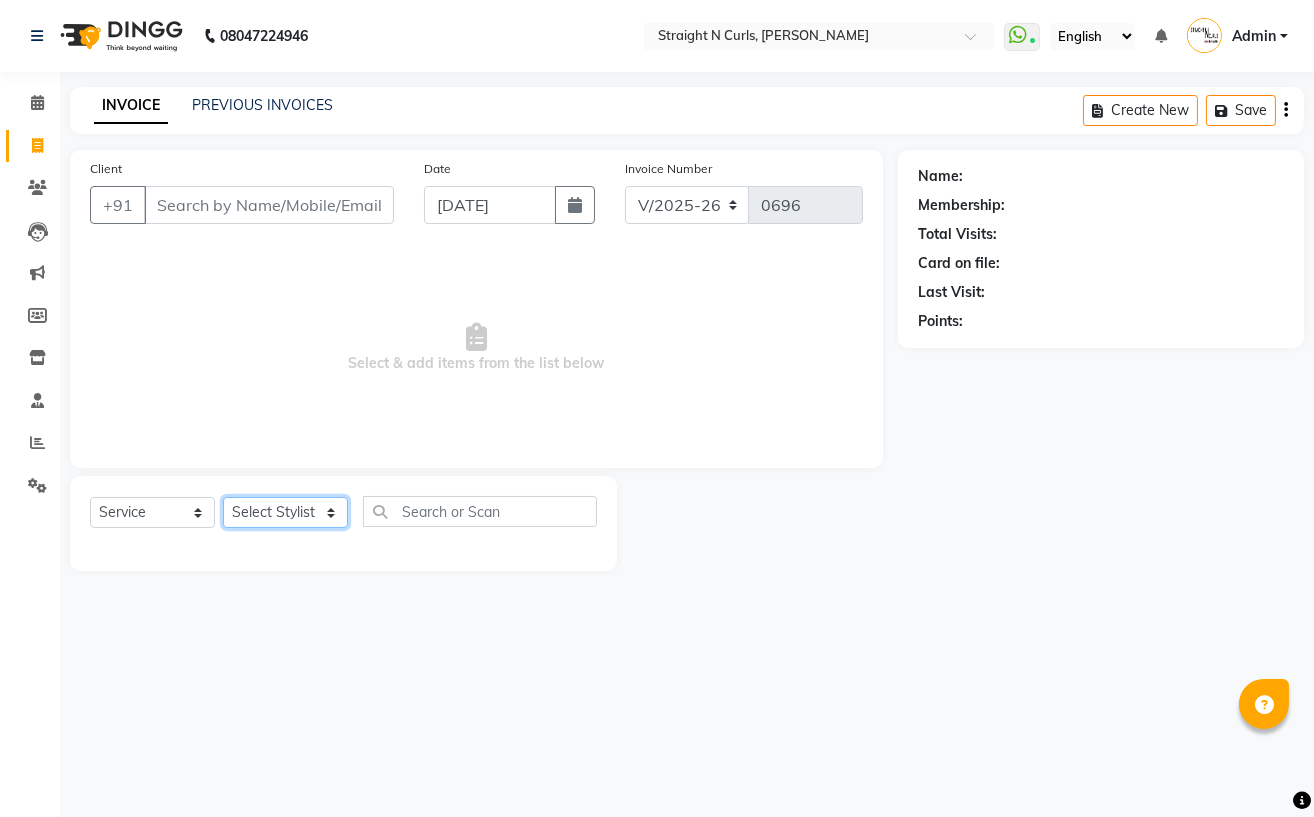 click on "Select Stylist [PERSON_NAME] [PERSON_NAME] [PERSON_NAME] Mohit [PERSON_NAME] [PERSON_NAME] [PERSON_NAME]" 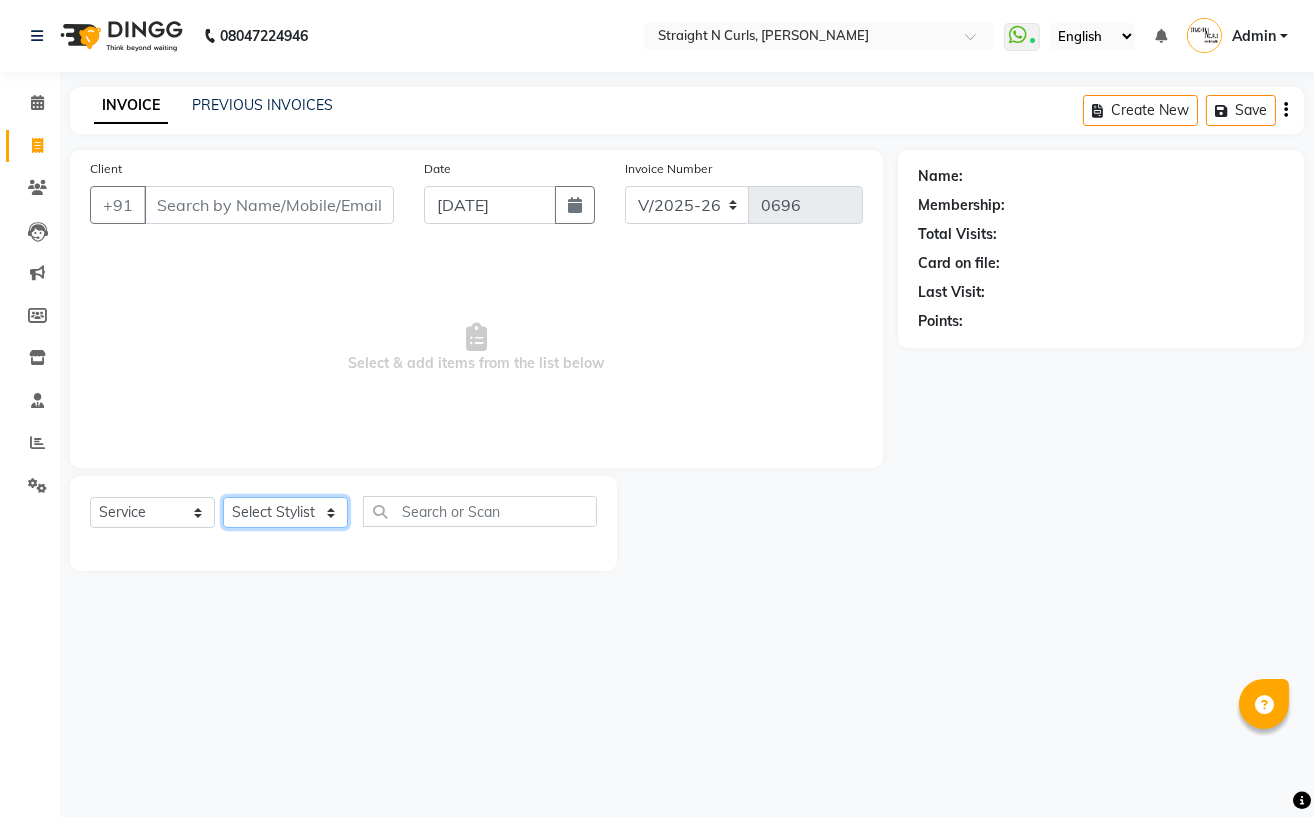 select on "59168" 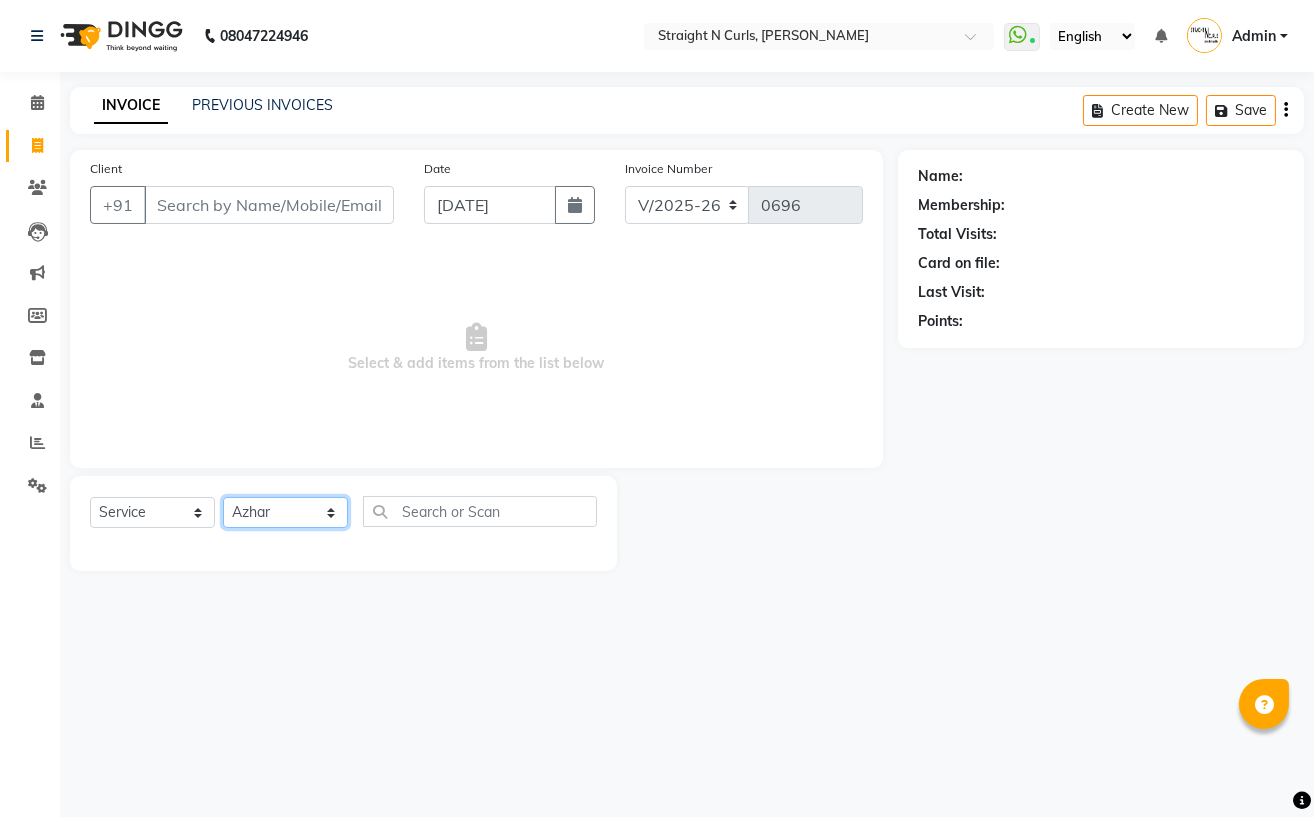 click on "Select Stylist [PERSON_NAME] [PERSON_NAME] [PERSON_NAME] Mohit [PERSON_NAME] [PERSON_NAME] [PERSON_NAME]" 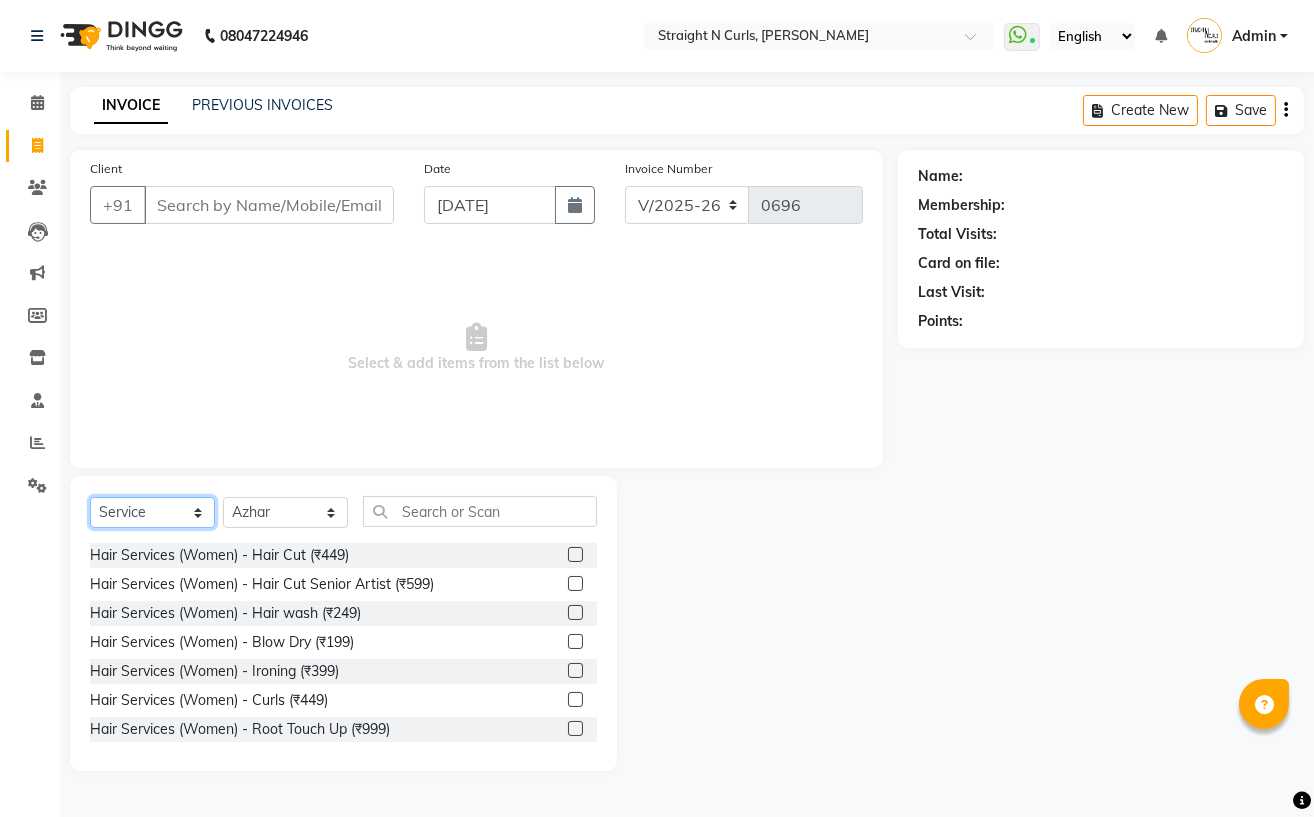 click on "Select  Service  Product  Membership  Package Voucher Prepaid Gift Card" 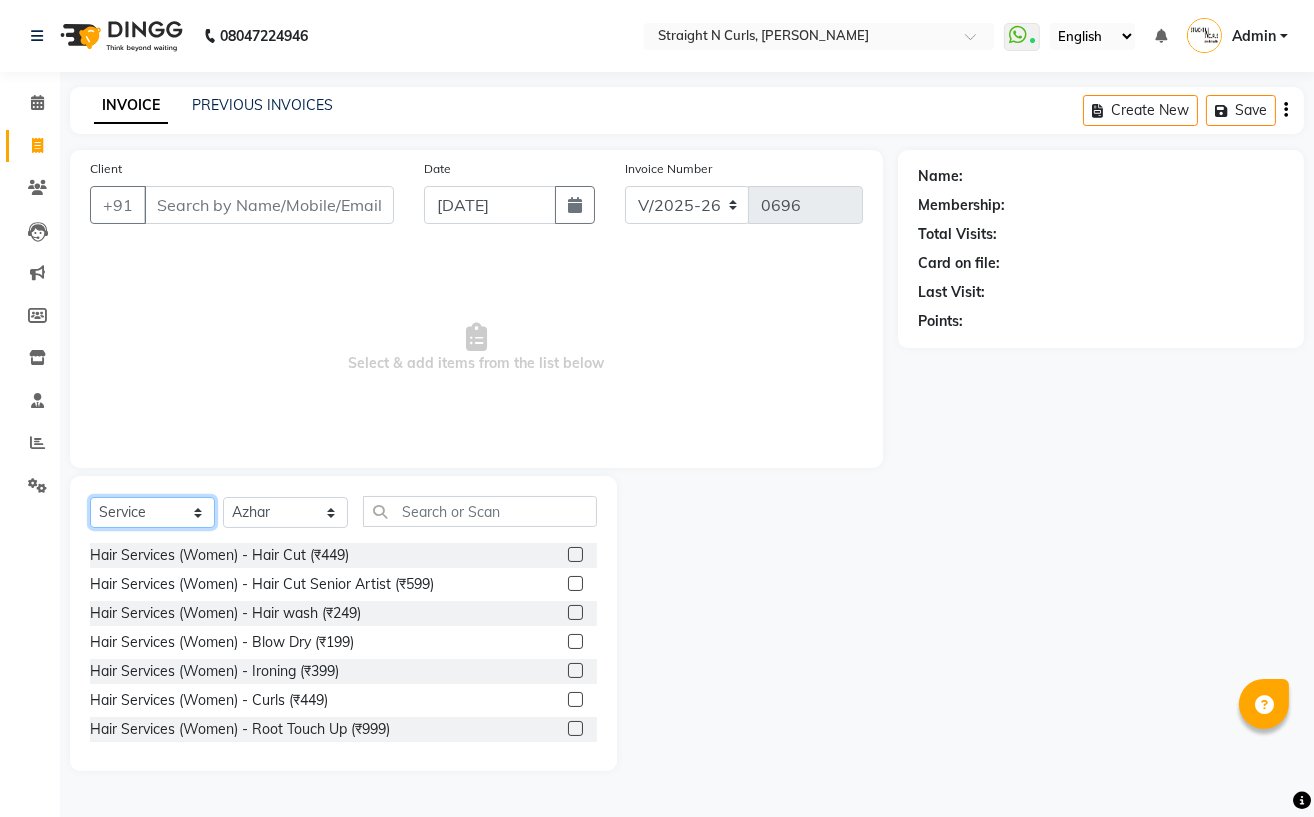 select on "product" 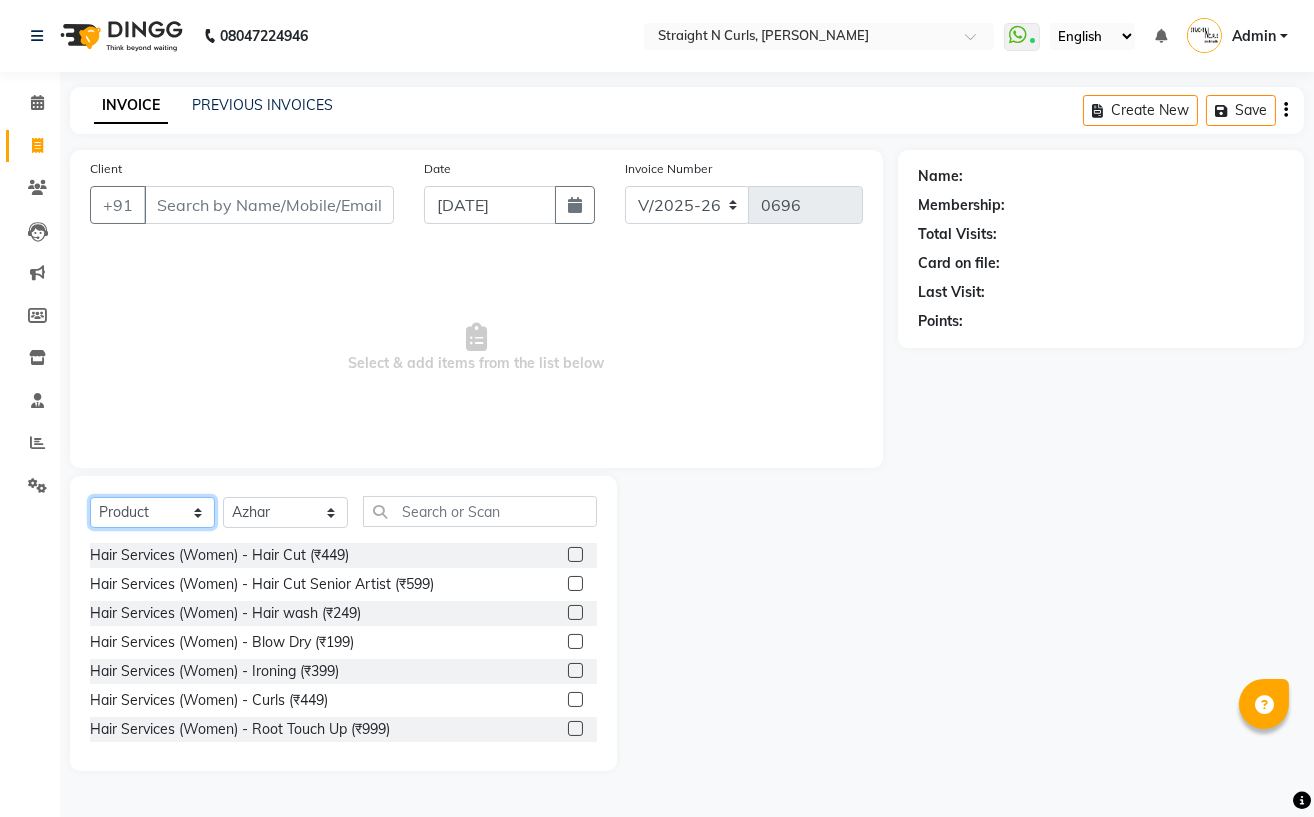 click on "Select  Service  Product  Membership  Package Voucher Prepaid Gift Card" 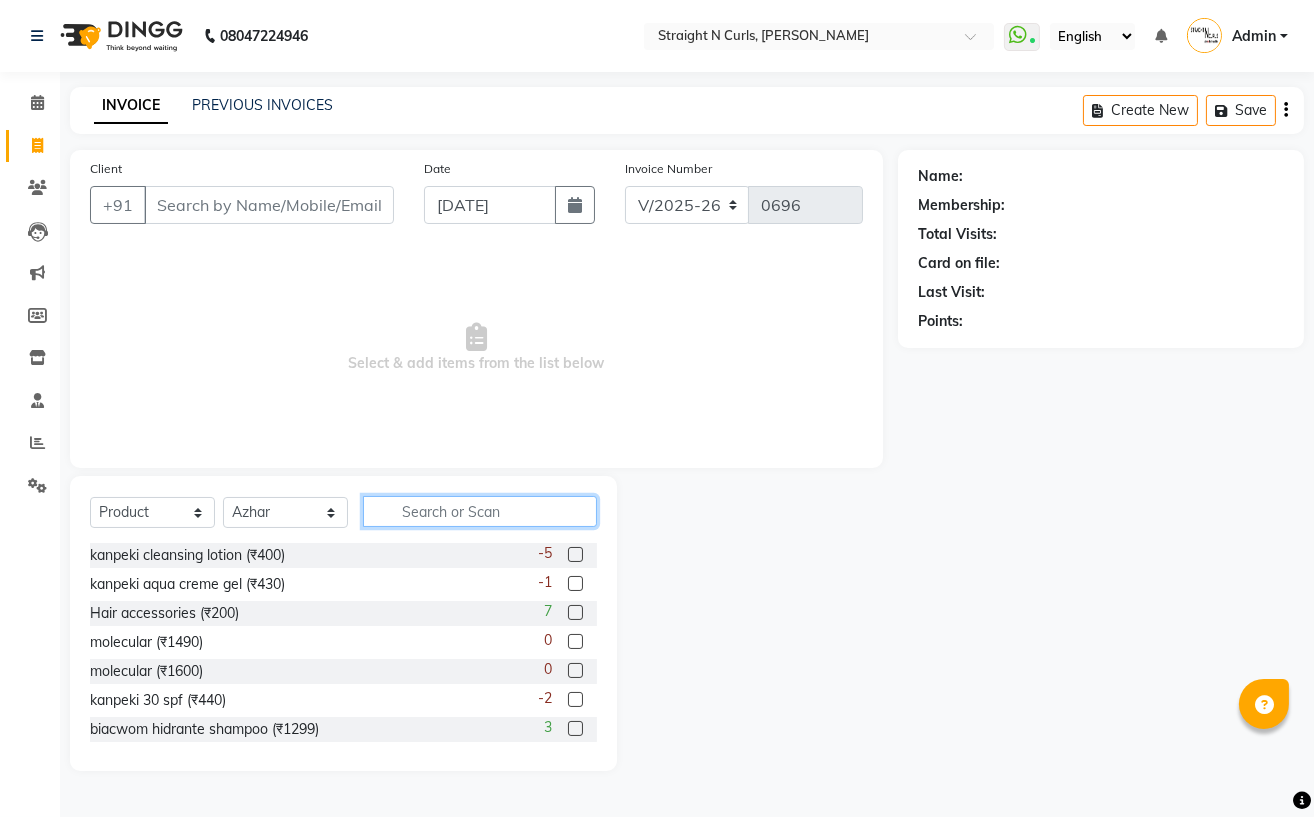 click 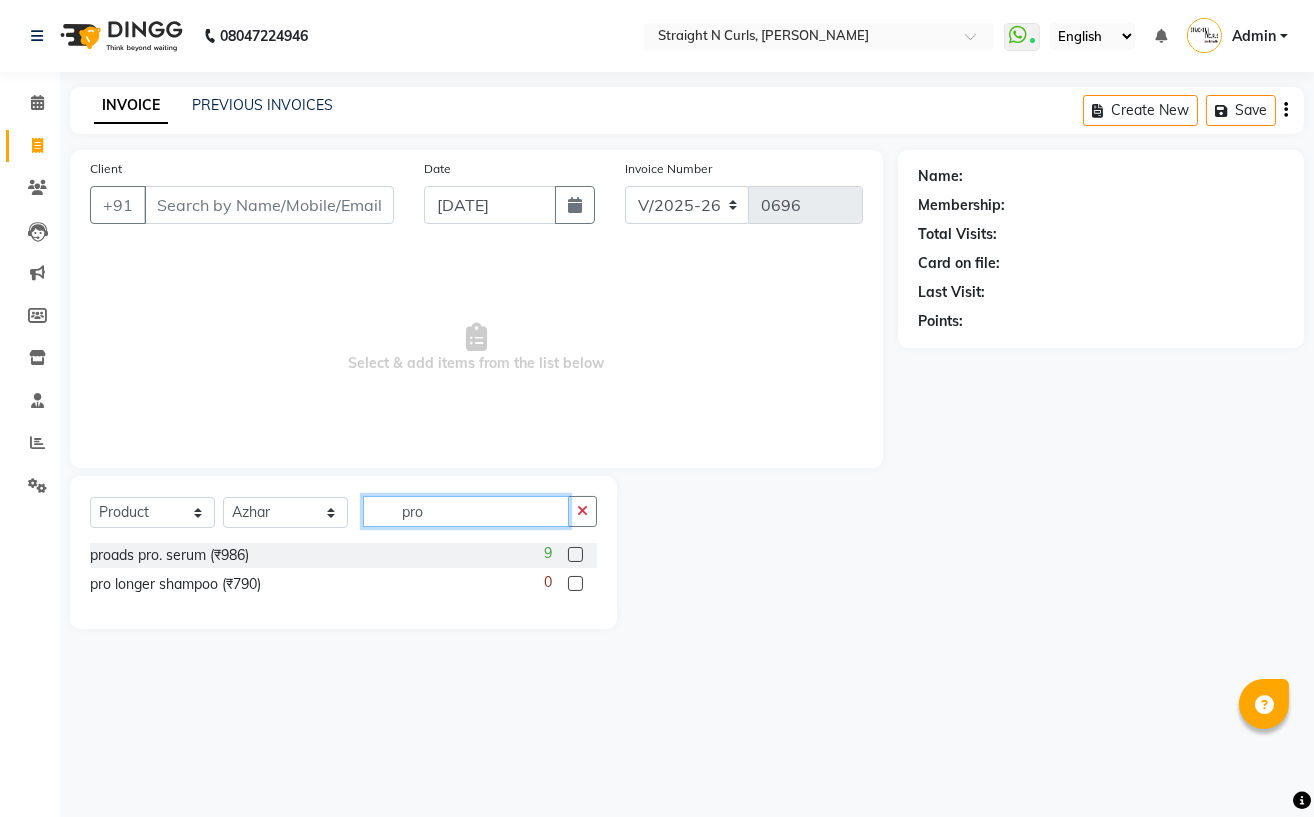 type on "pro" 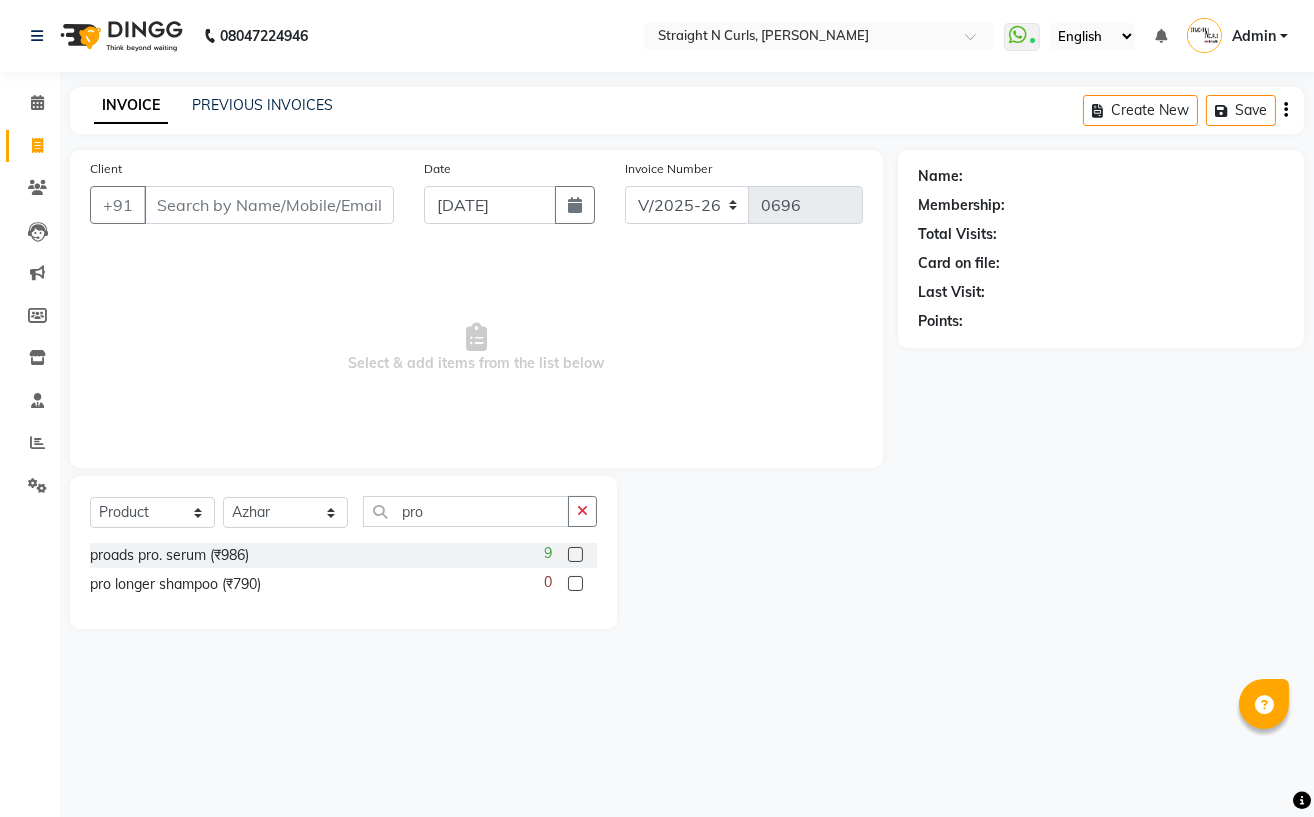 click 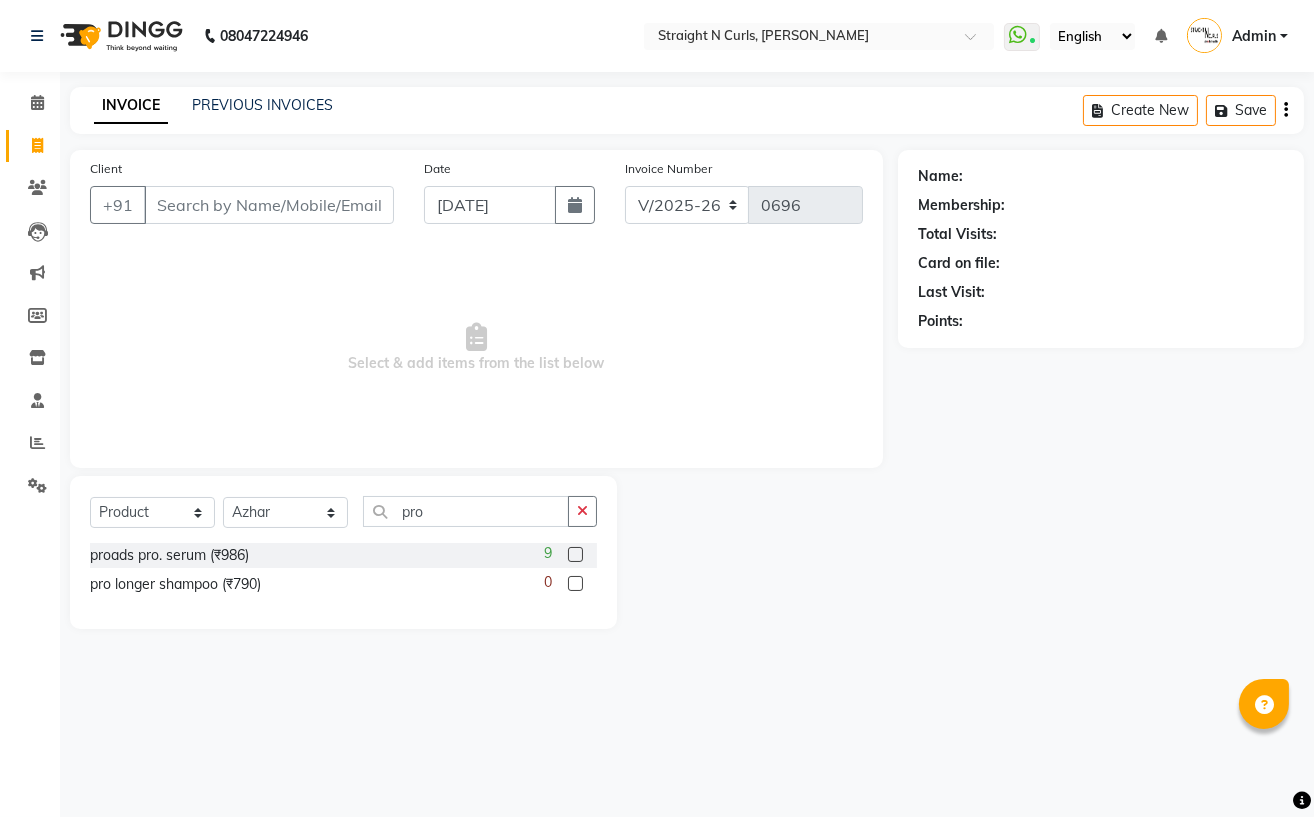 click 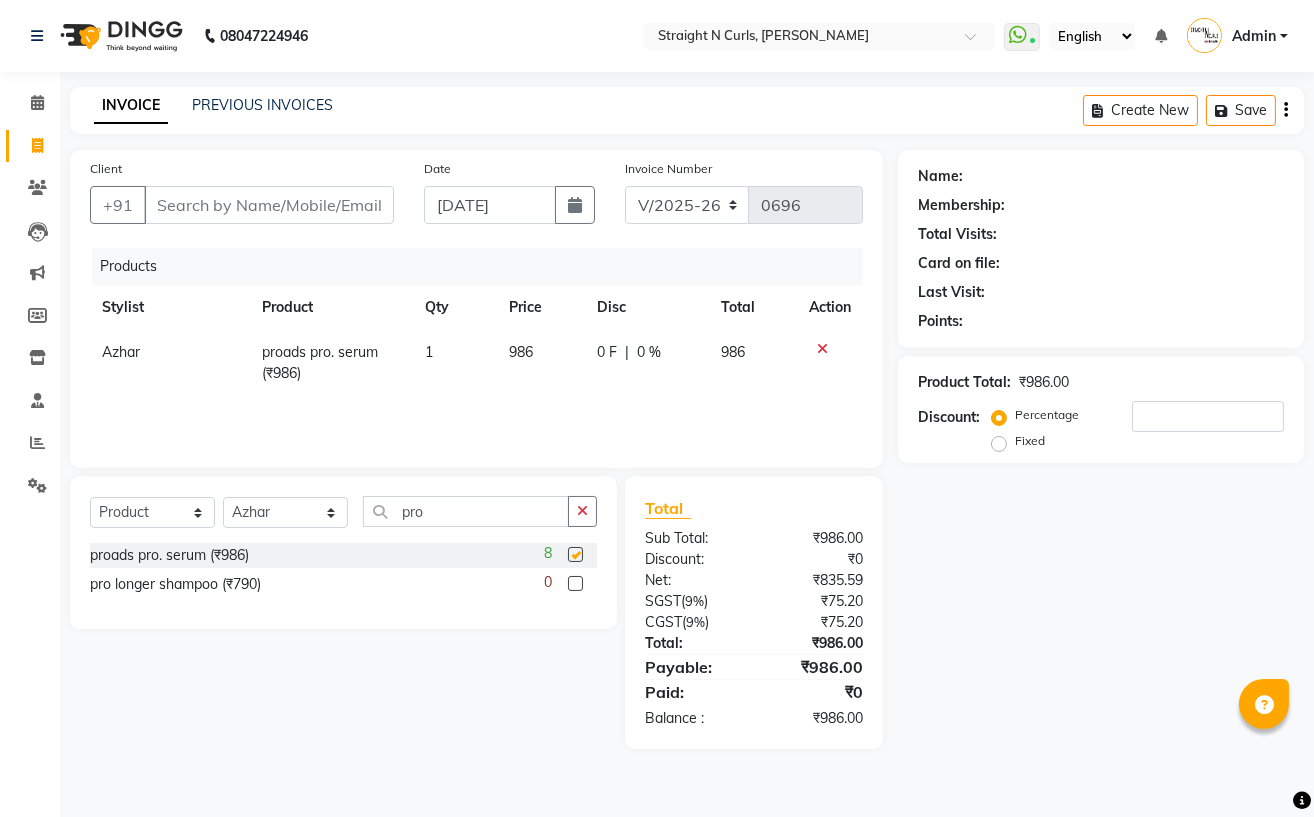 checkbox on "false" 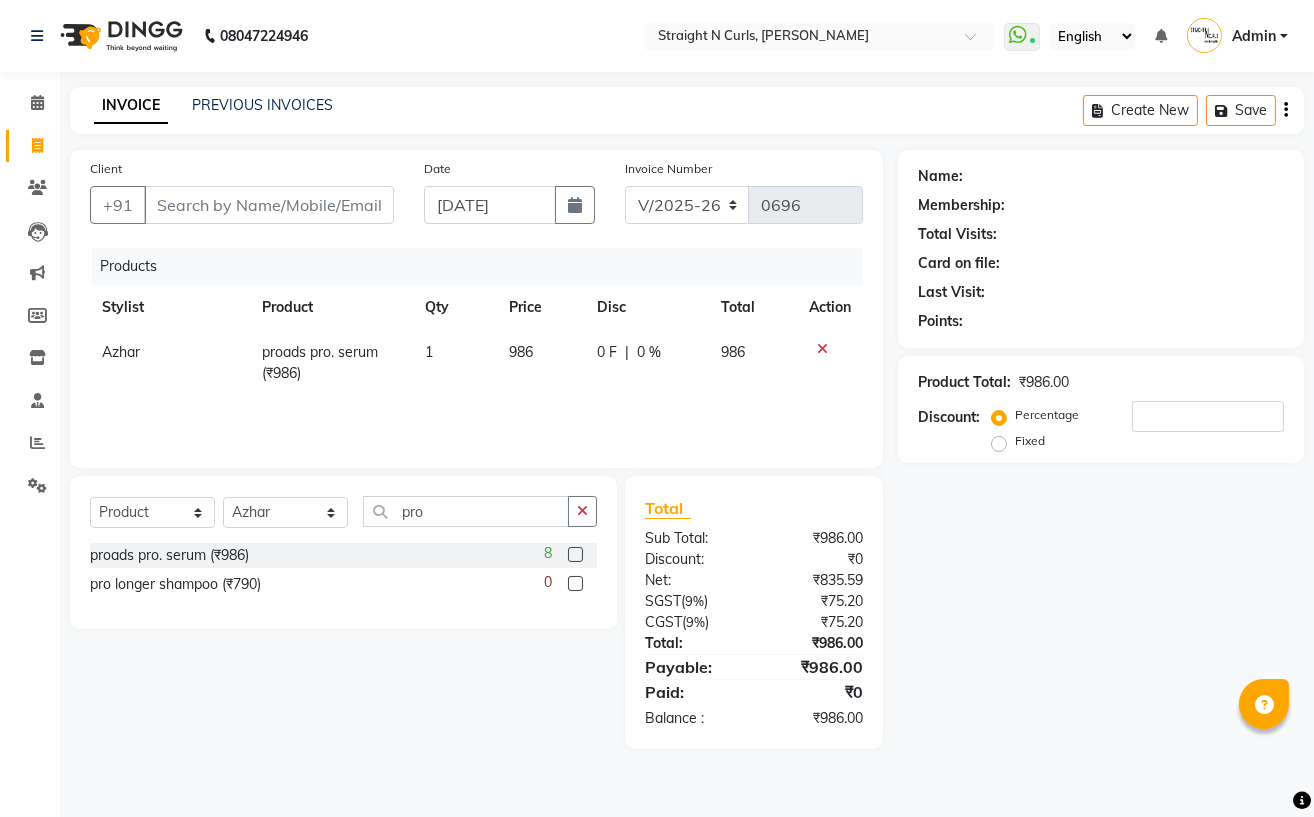 click on "986" 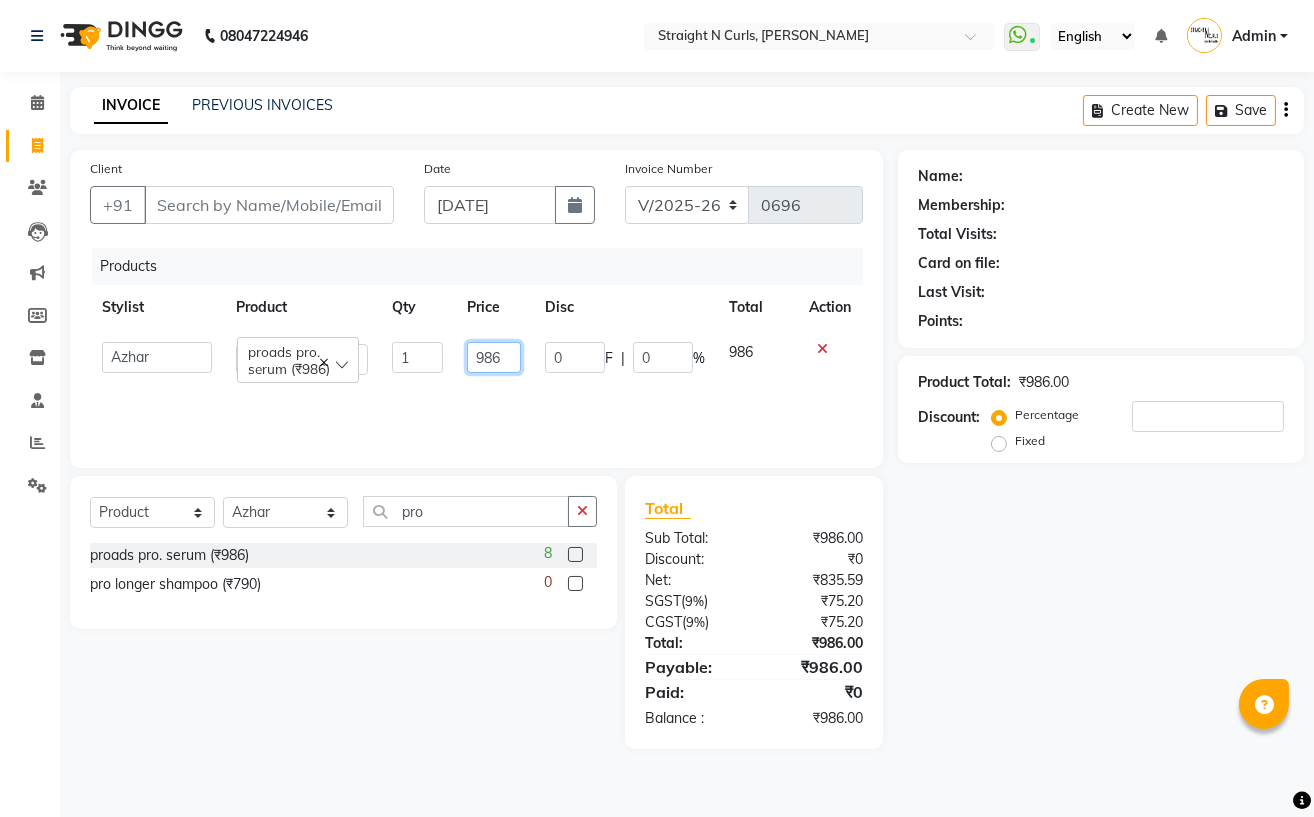 click on "986" 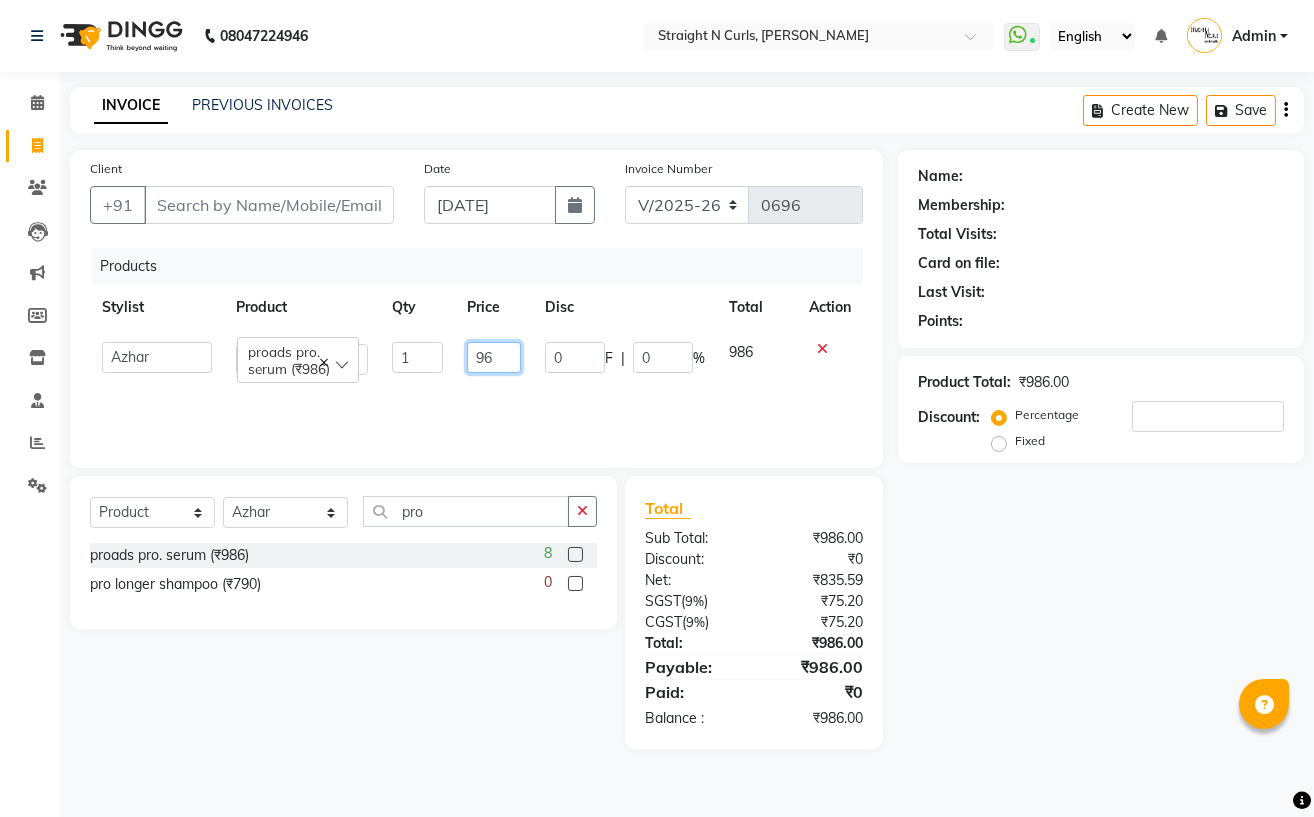 type on "996" 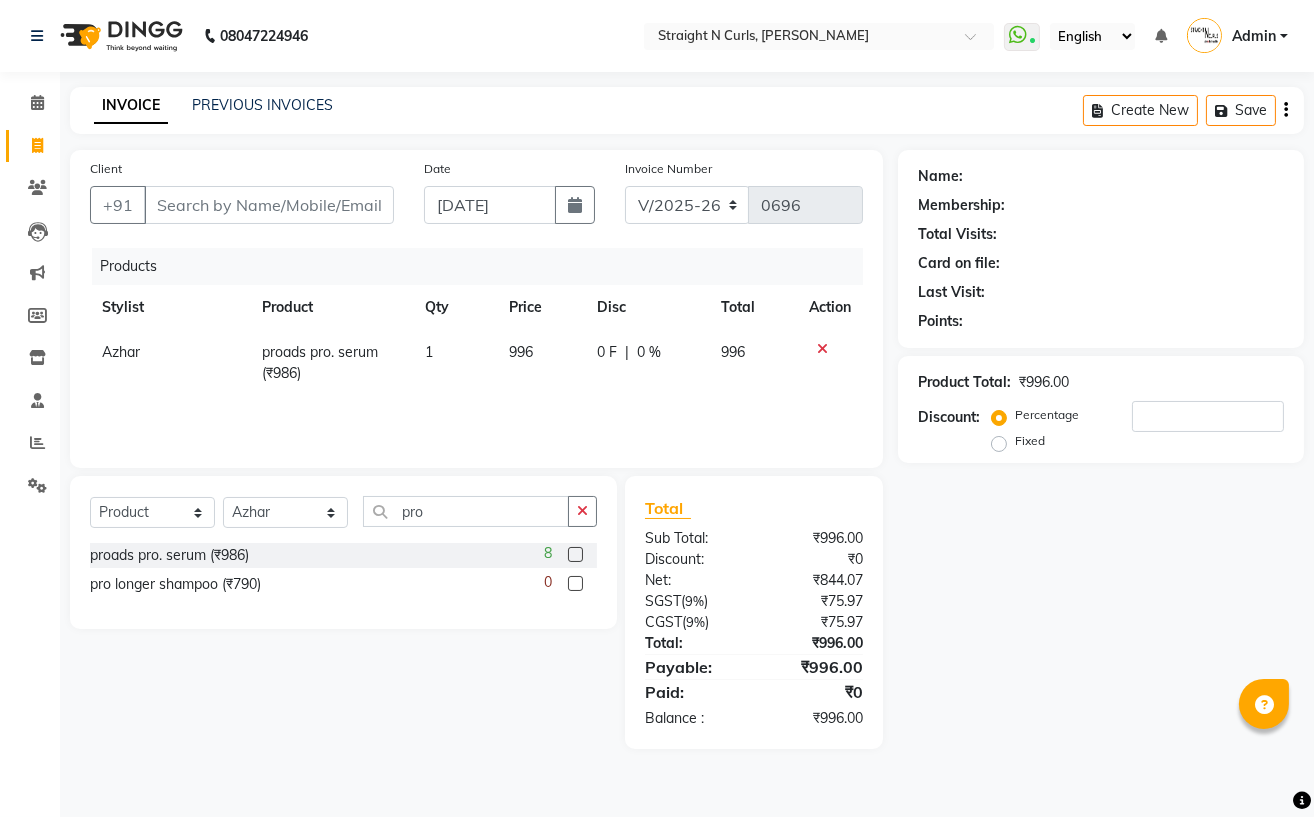click on "Name: Membership: Total Visits: Card on file: Last Visit:  Points:  Product Total:  ₹996.00  Discount:  Percentage   Fixed" 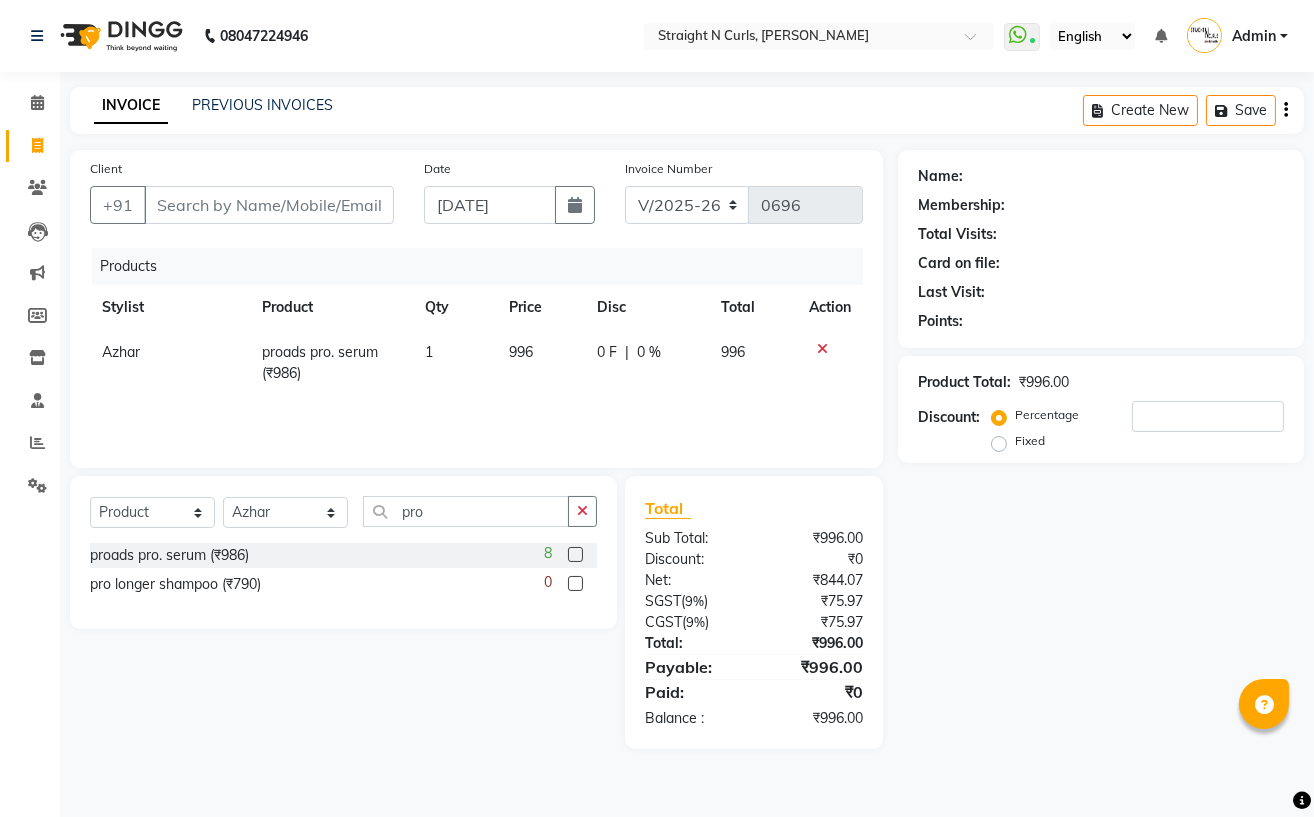 click 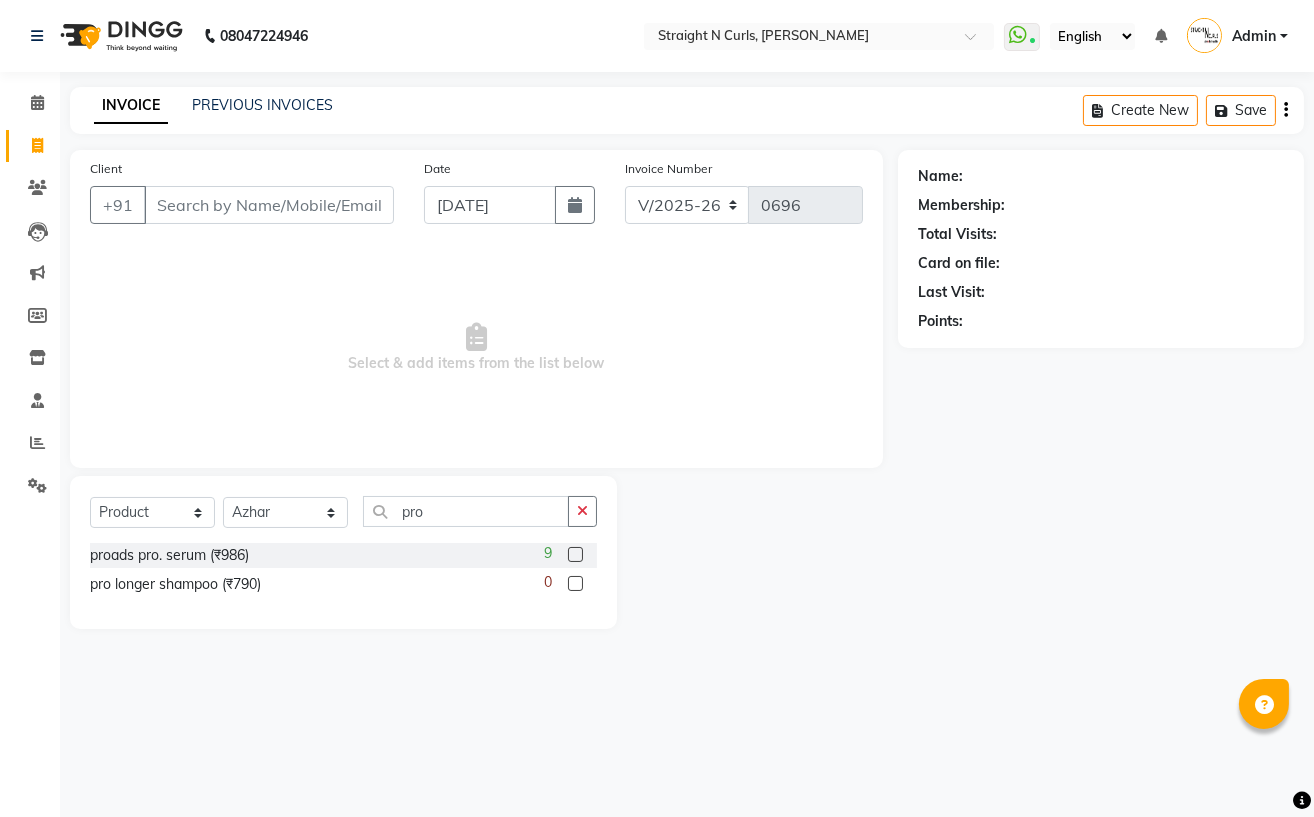 click on "Calendar" 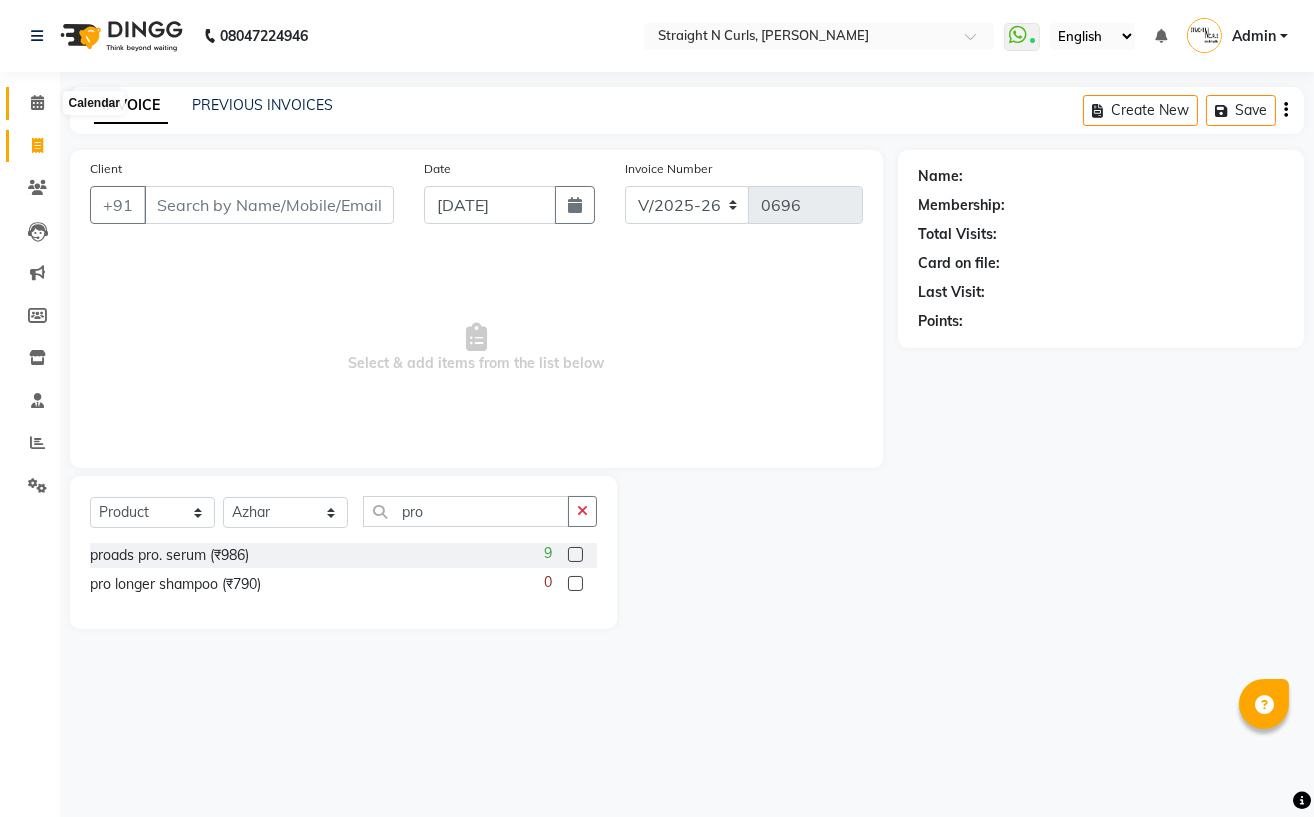 click 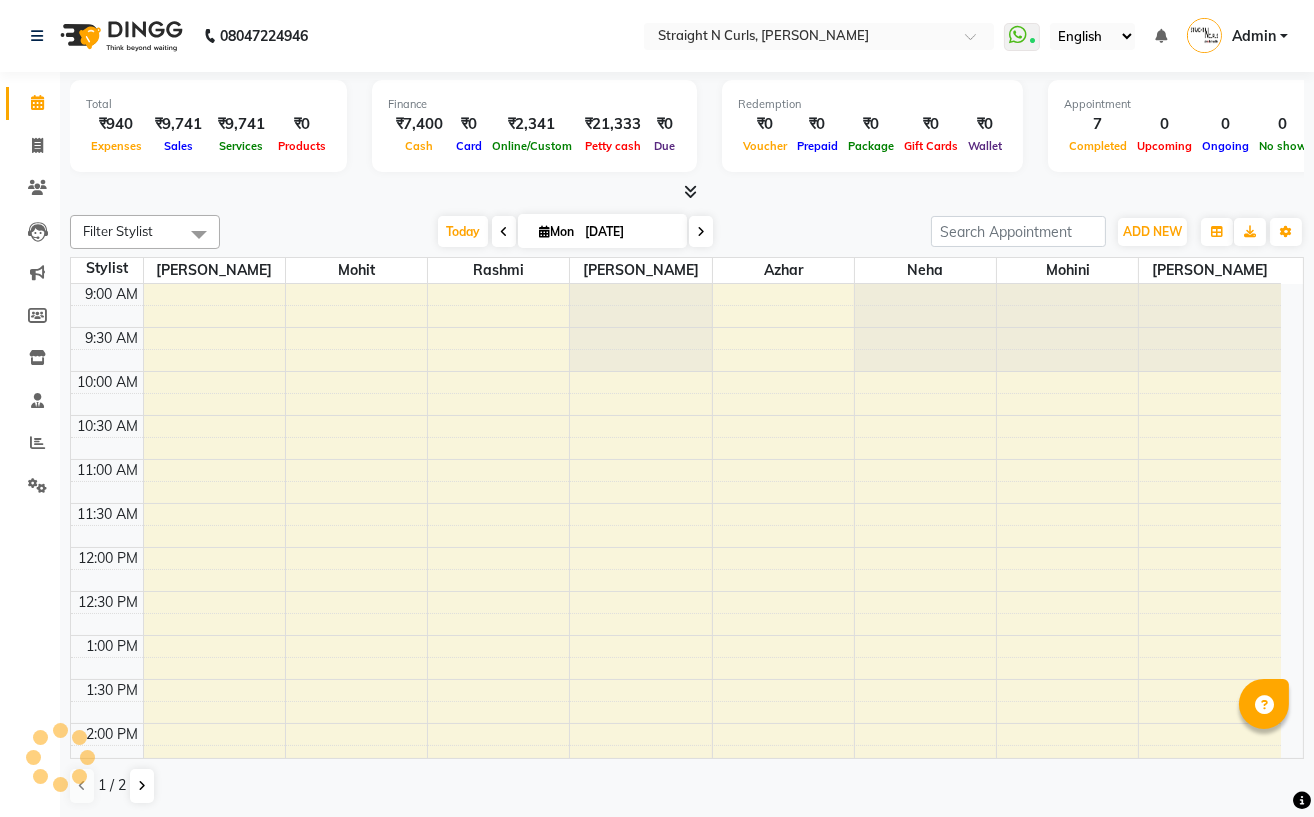 scroll, scrollTop: 556, scrollLeft: 0, axis: vertical 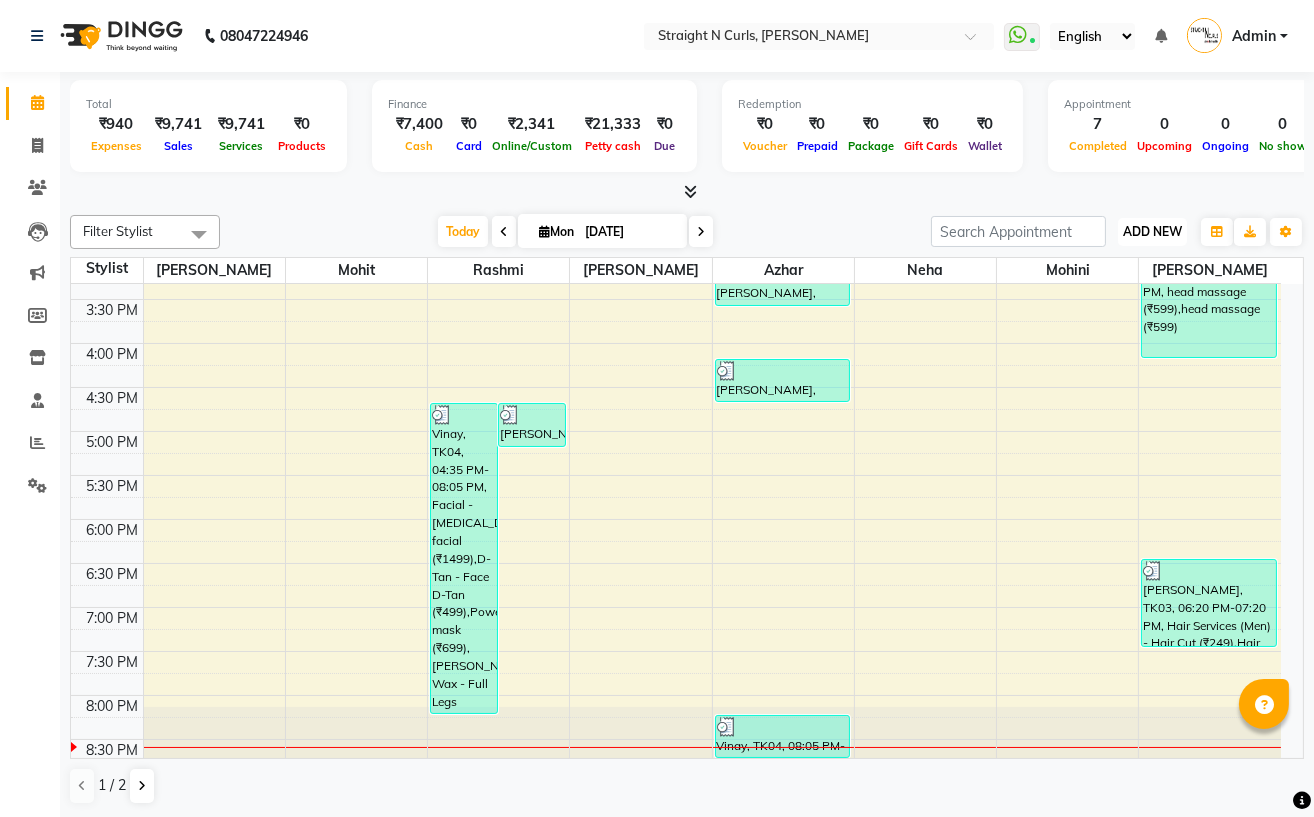 click on "ADD NEW" at bounding box center (1152, 231) 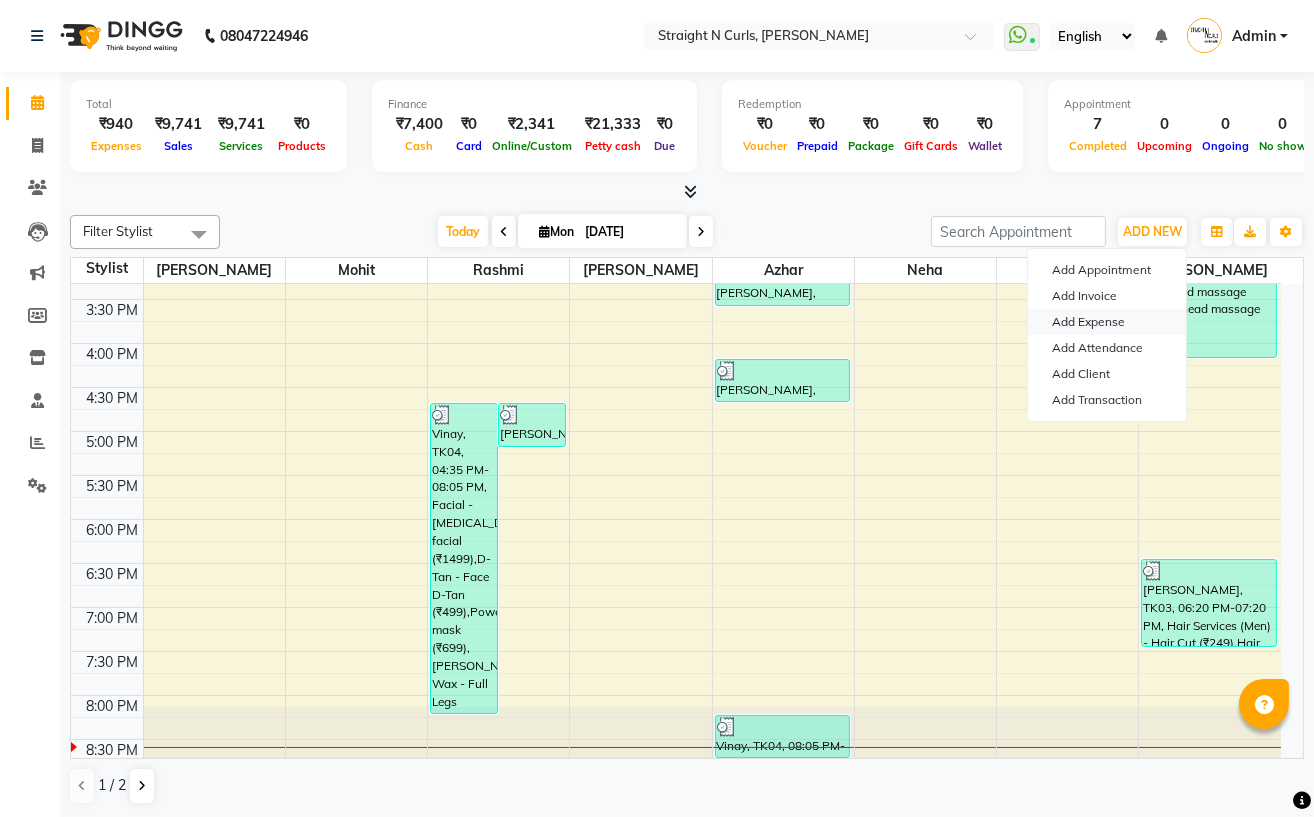 click on "Add Expense" at bounding box center [1107, 322] 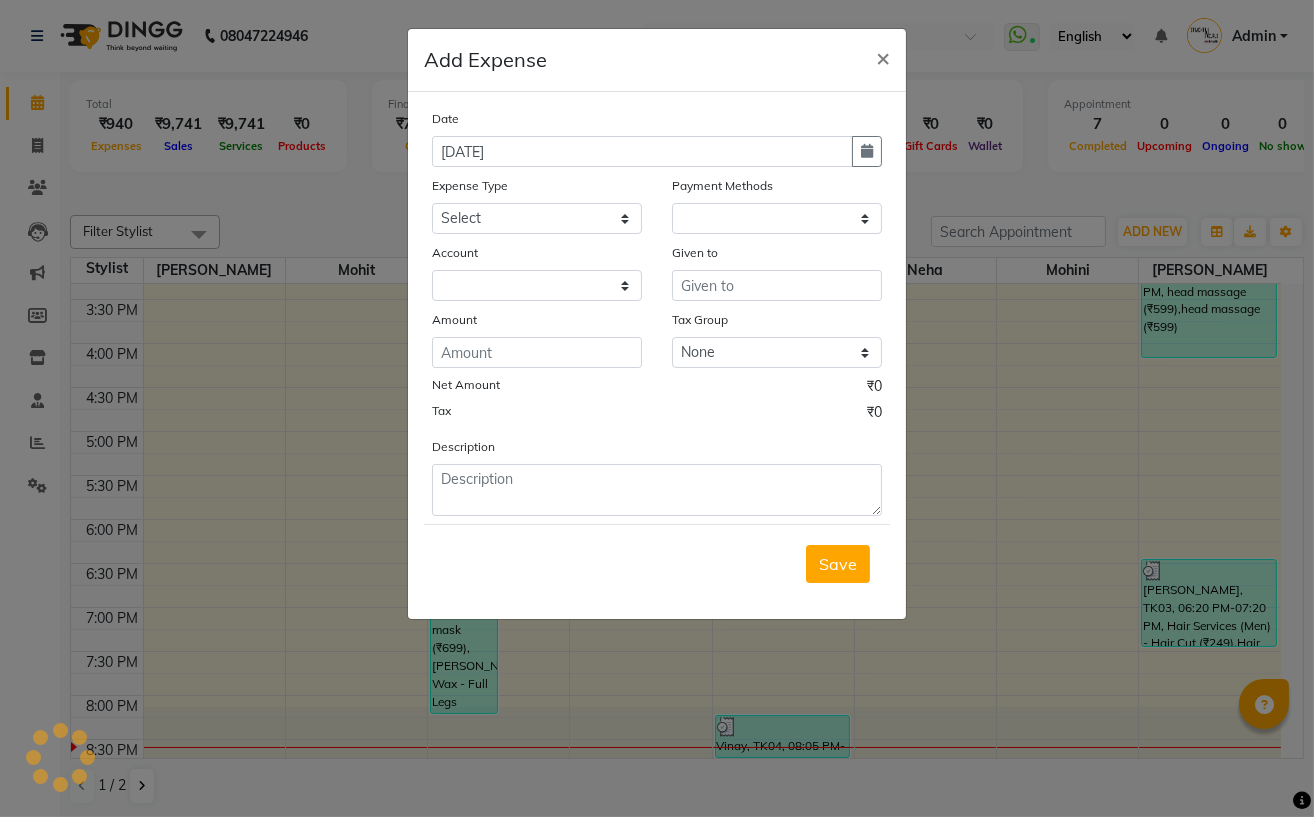 select on "1" 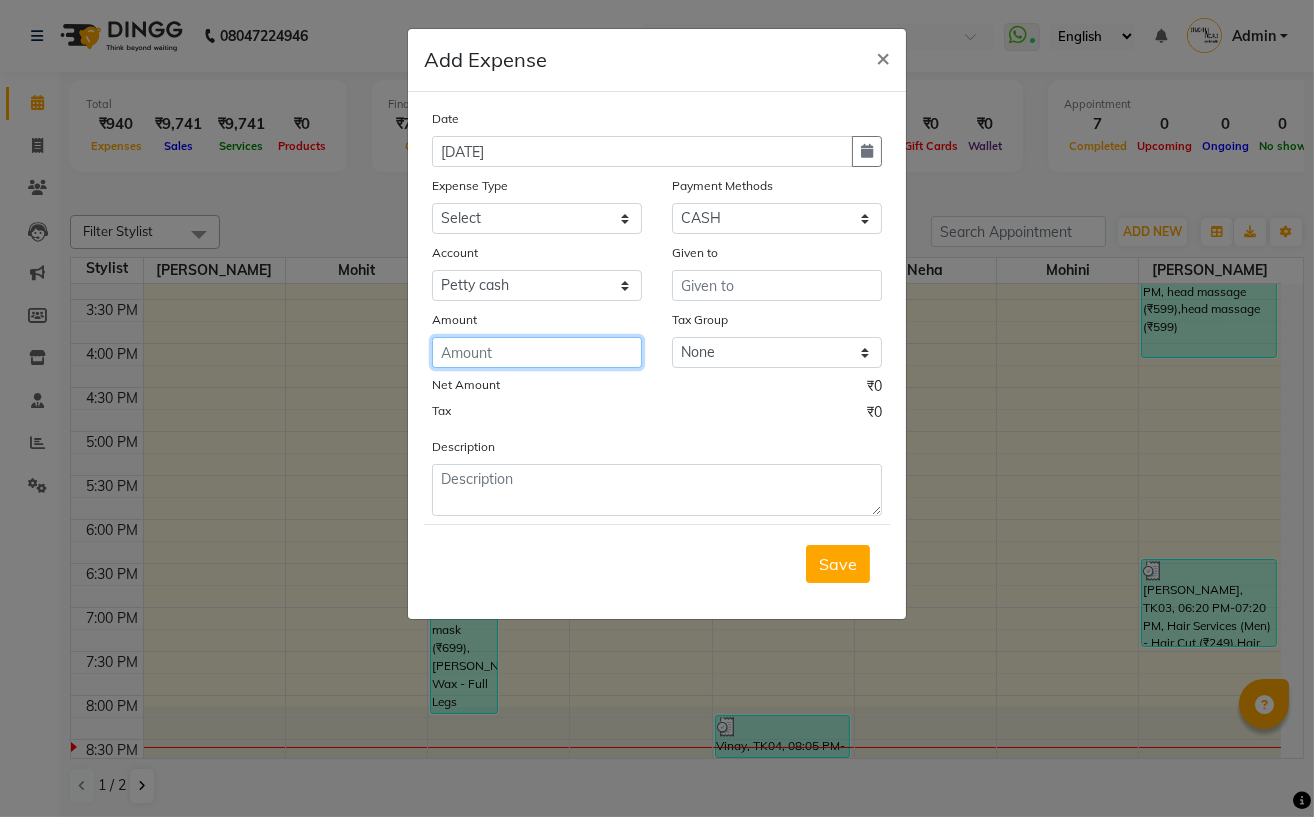 click 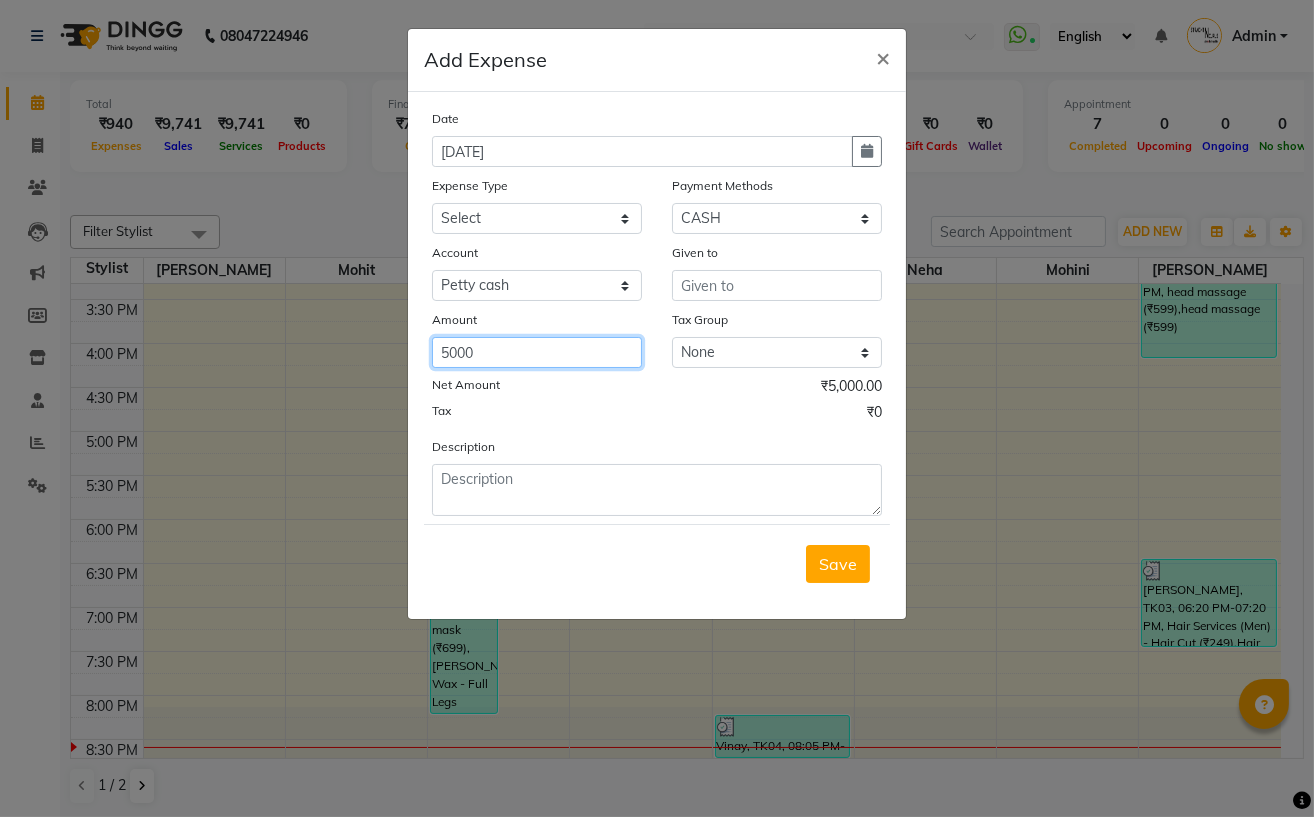 type on "5000" 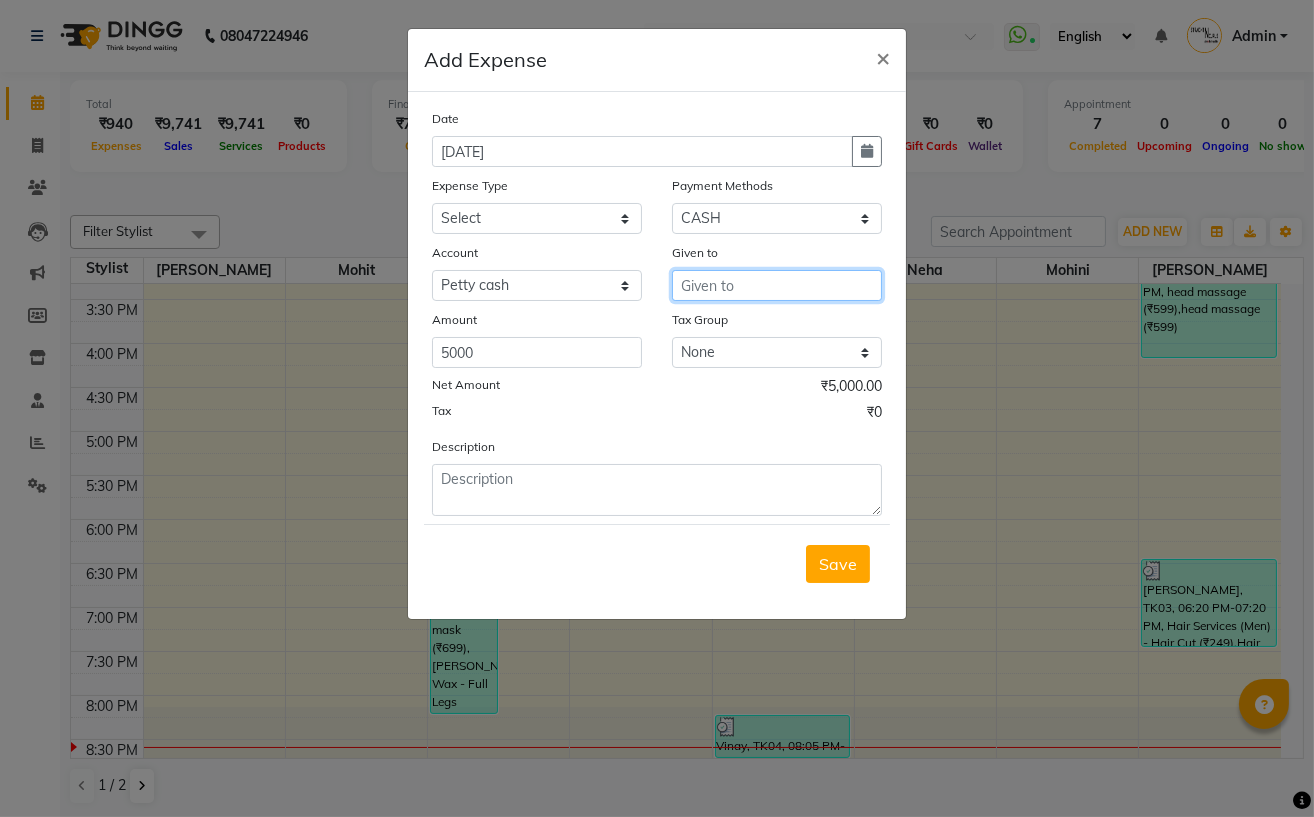 click at bounding box center [777, 285] 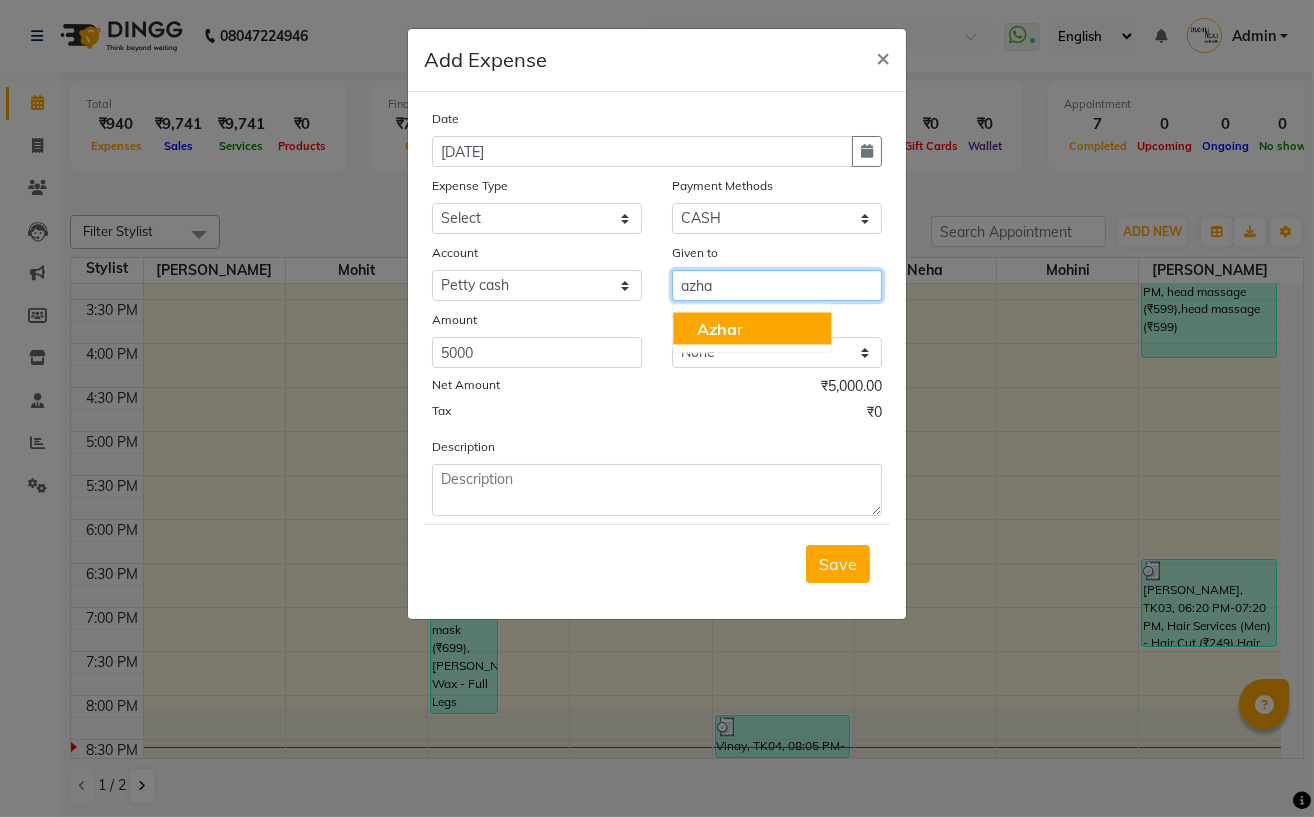 click on "Azha r" at bounding box center [752, 329] 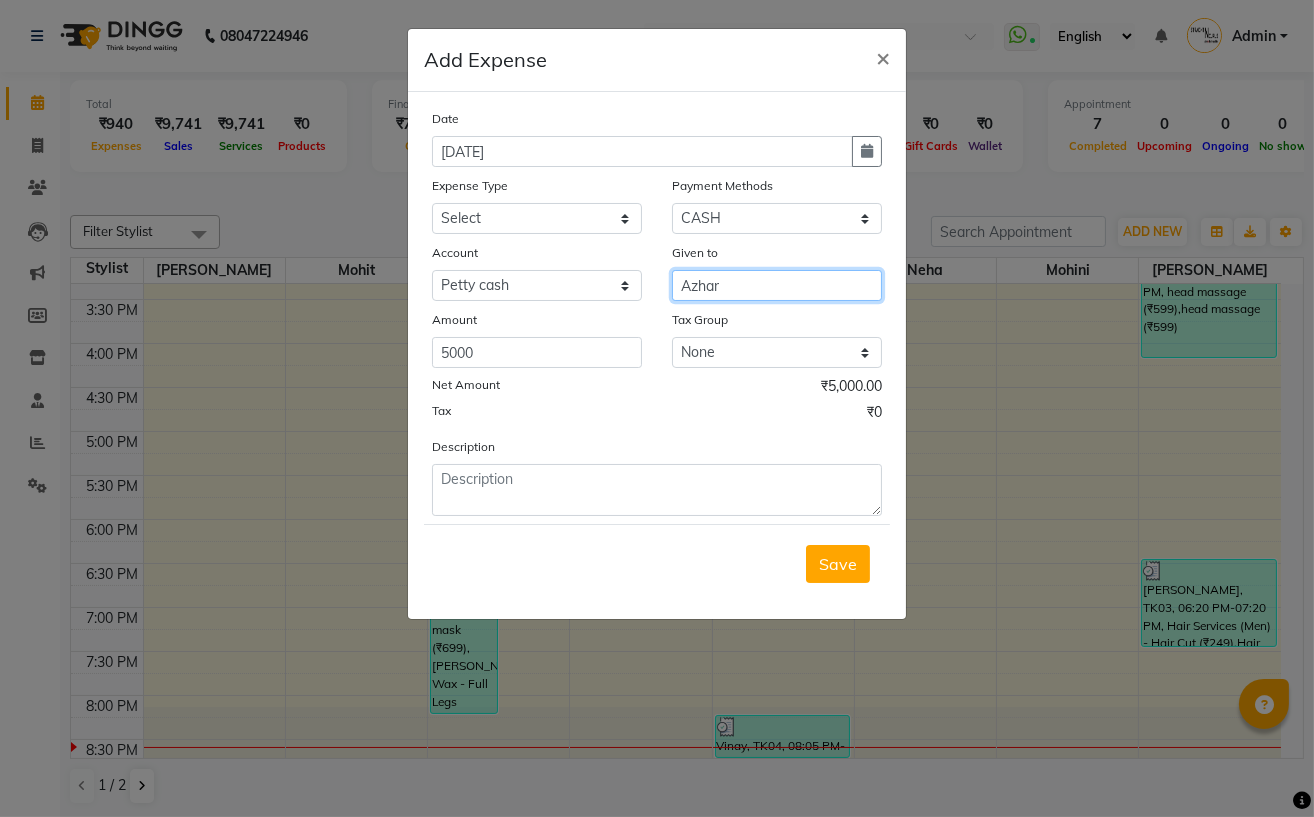 type on "Azhar" 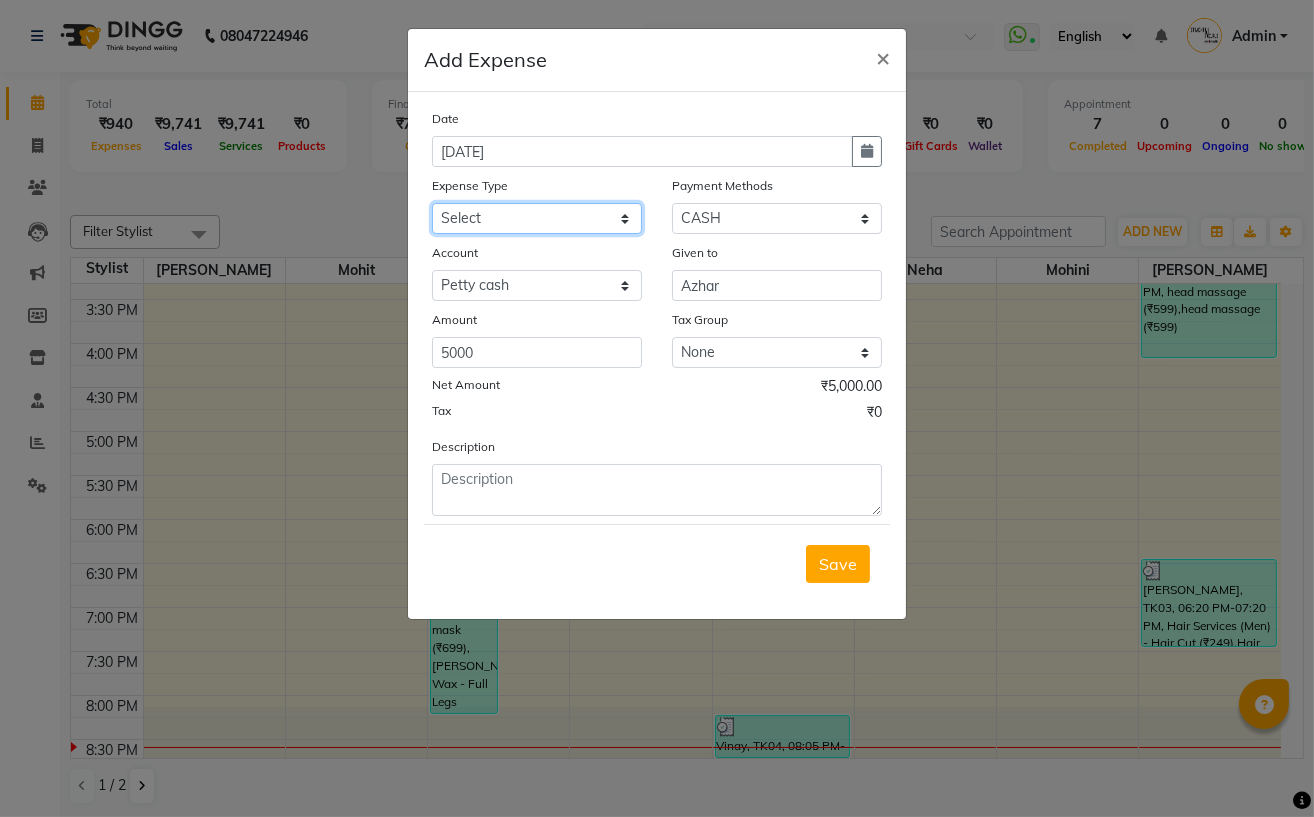click on "Select Advance Salary Cash transfer to bank Client Snacks Electricity Equipment Fuel Incentive Maintenance Marketing Miscellaneous Pantry Product Rent Salary Staff Snacks Tea & Refreshment Utilities" 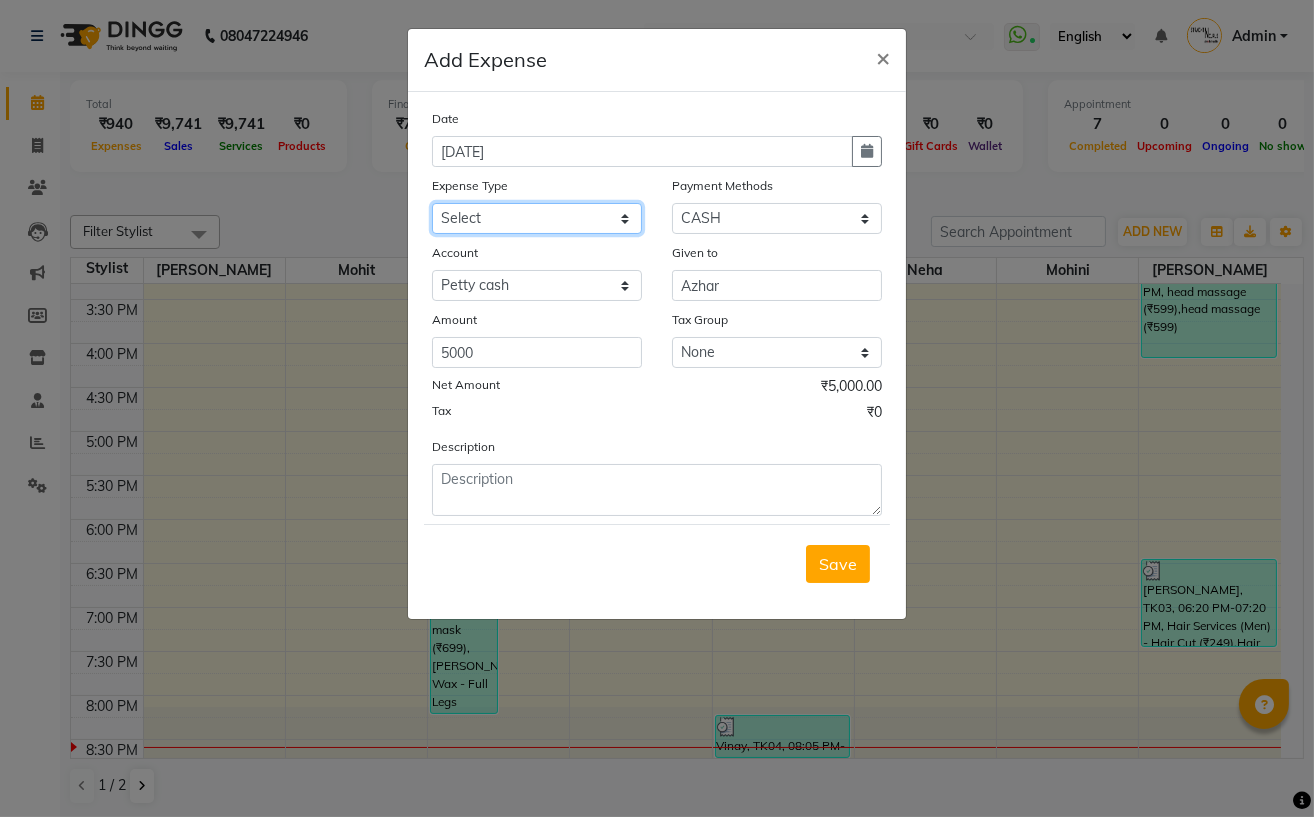 select on "18825" 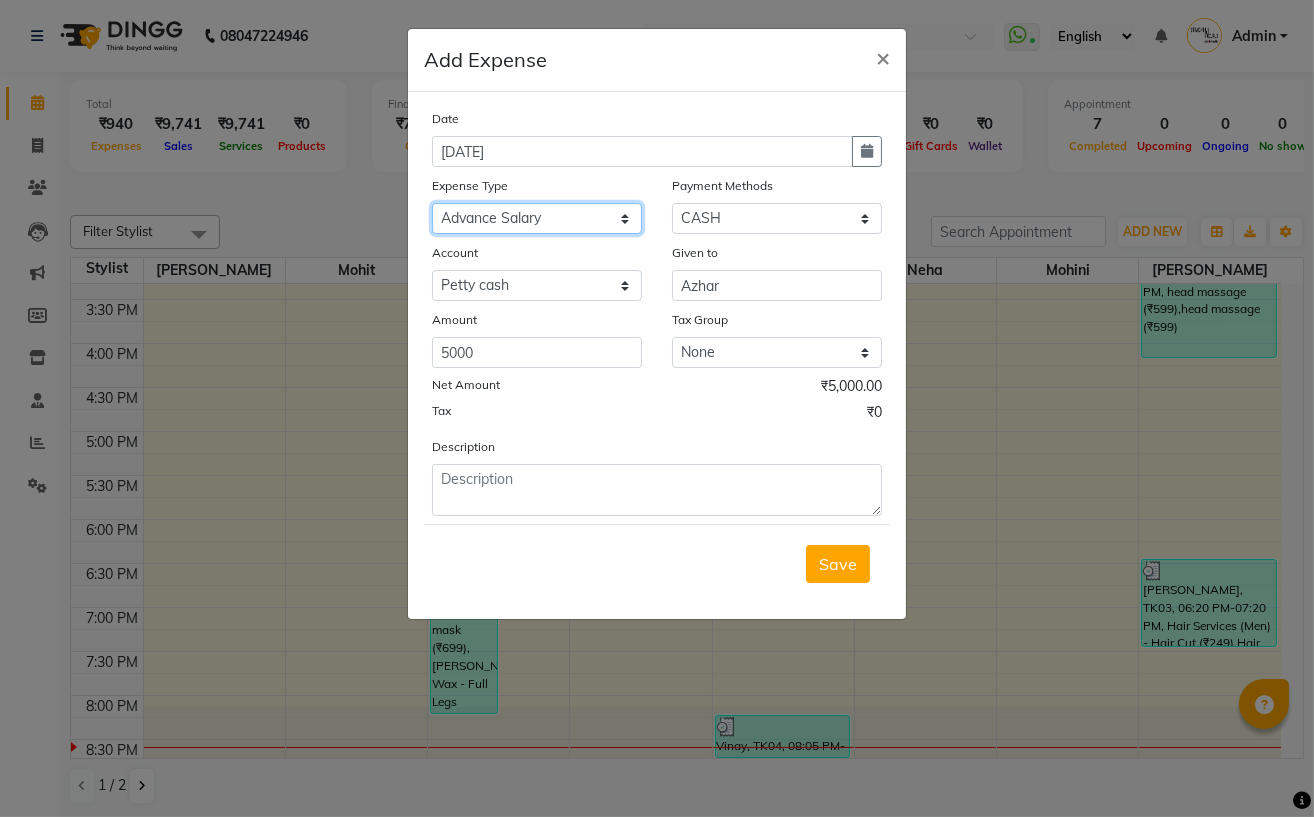 click on "Select Advance Salary Cash transfer to bank Client Snacks Electricity Equipment Fuel Incentive Maintenance Marketing Miscellaneous Pantry Product Rent Salary Staff Snacks Tea & Refreshment Utilities" 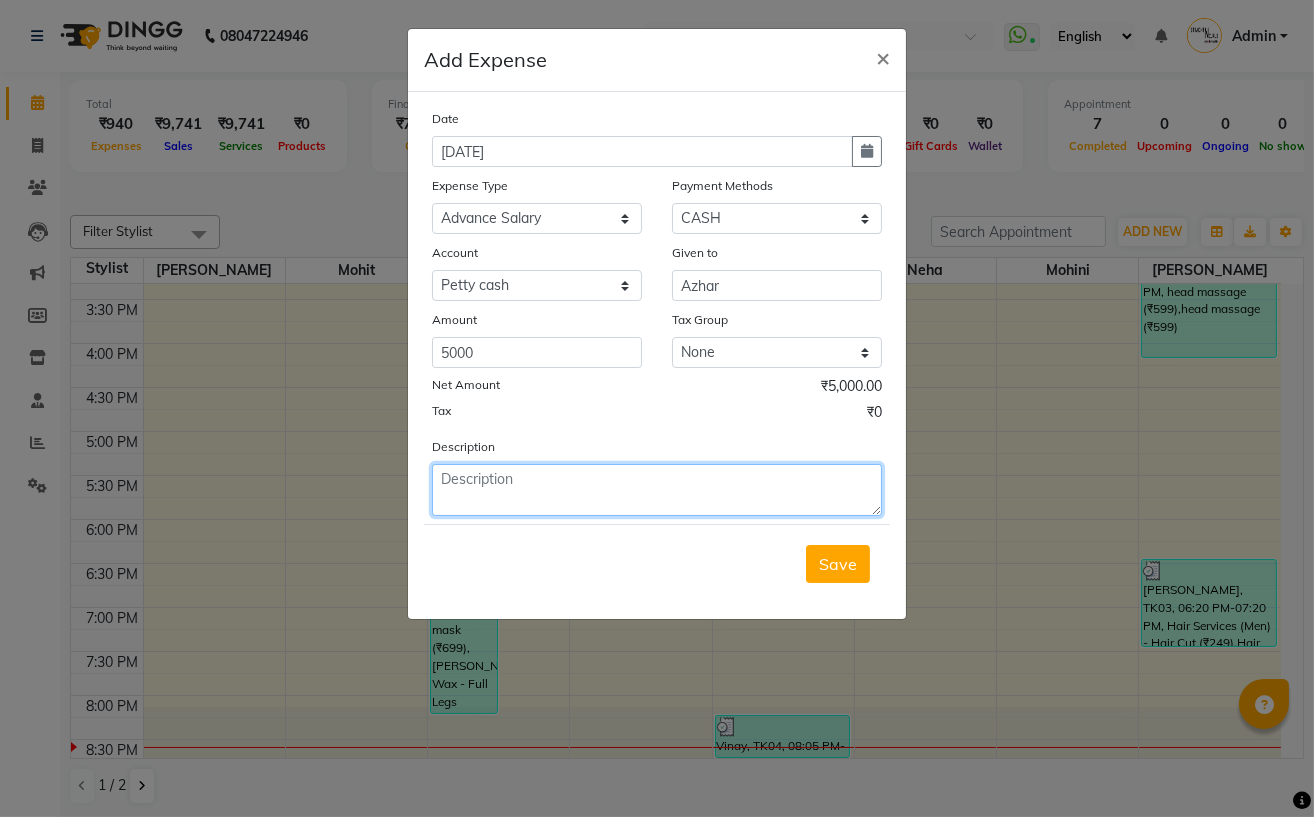 click 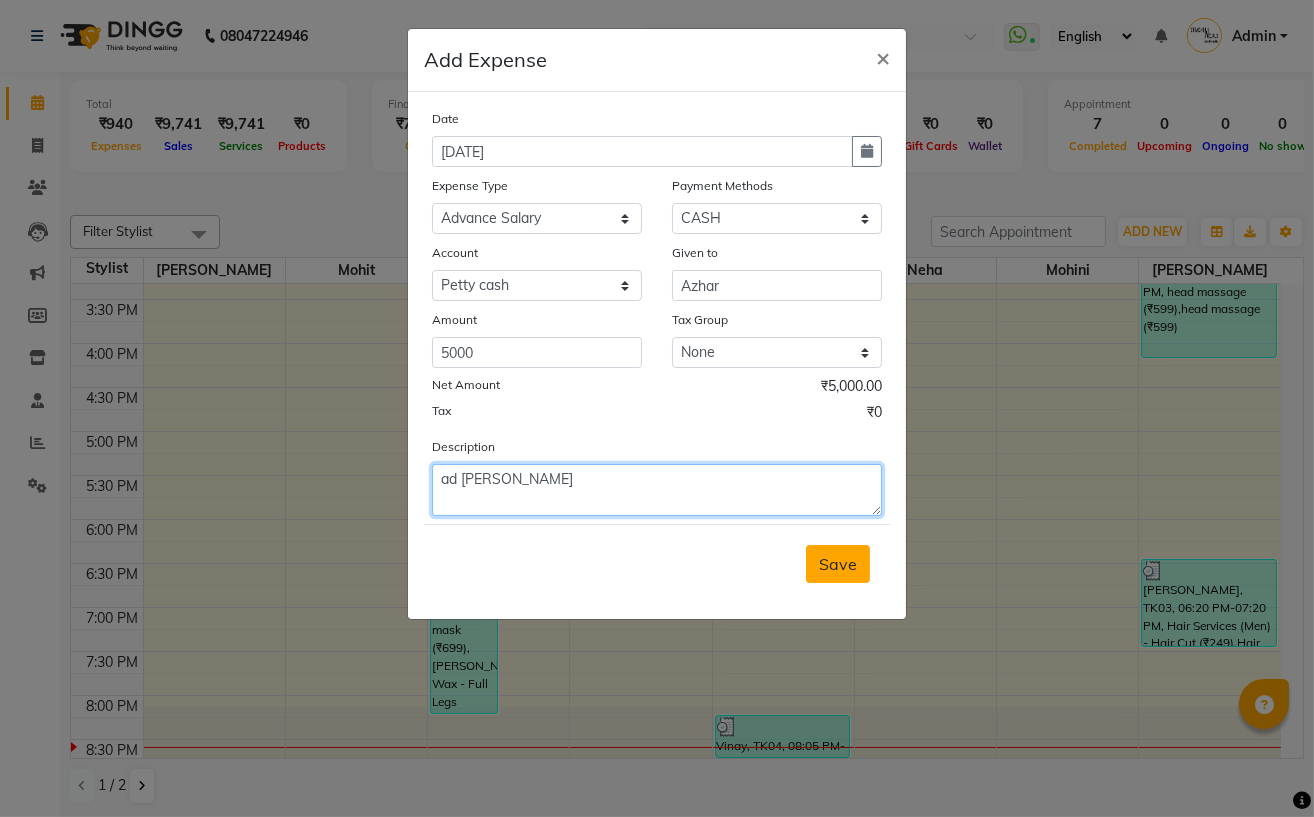 type on "ad [PERSON_NAME]" 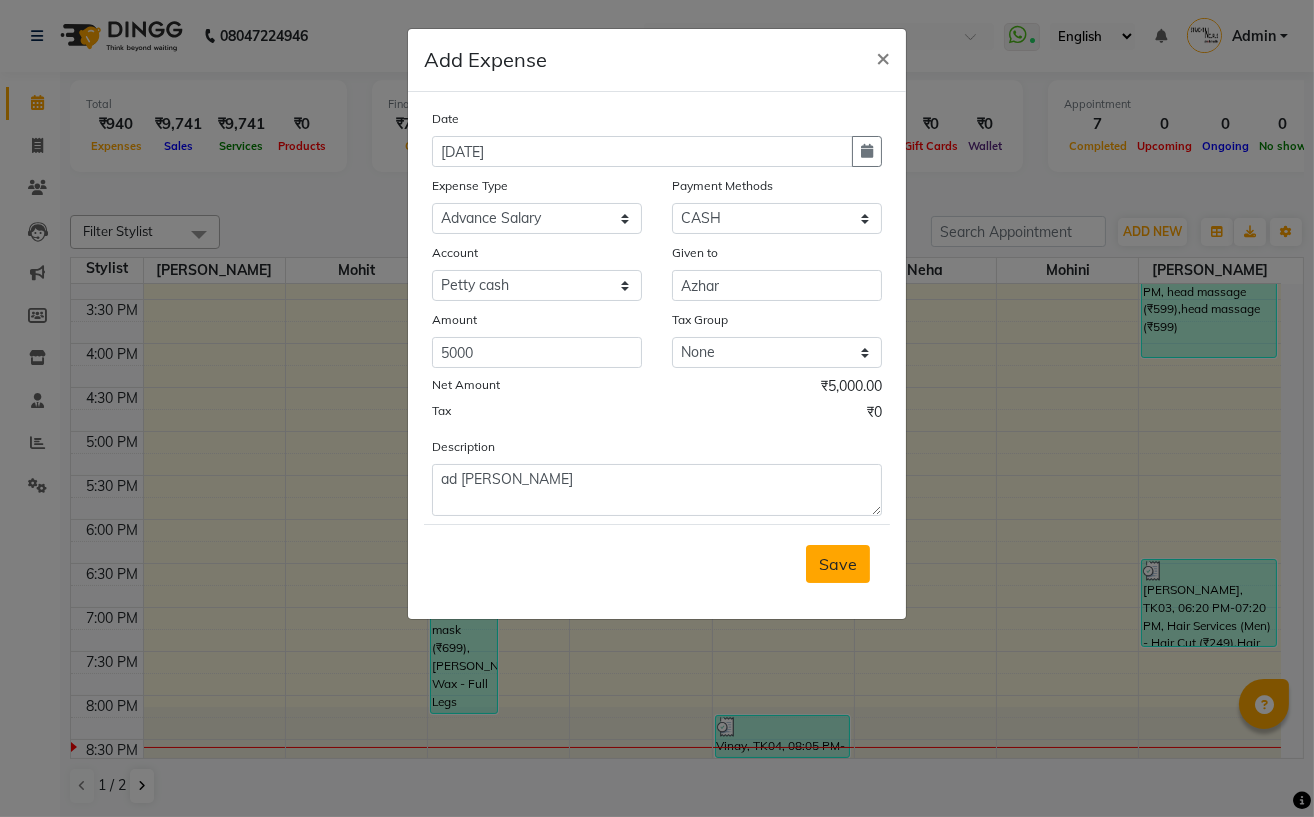 click on "Save" at bounding box center (838, 564) 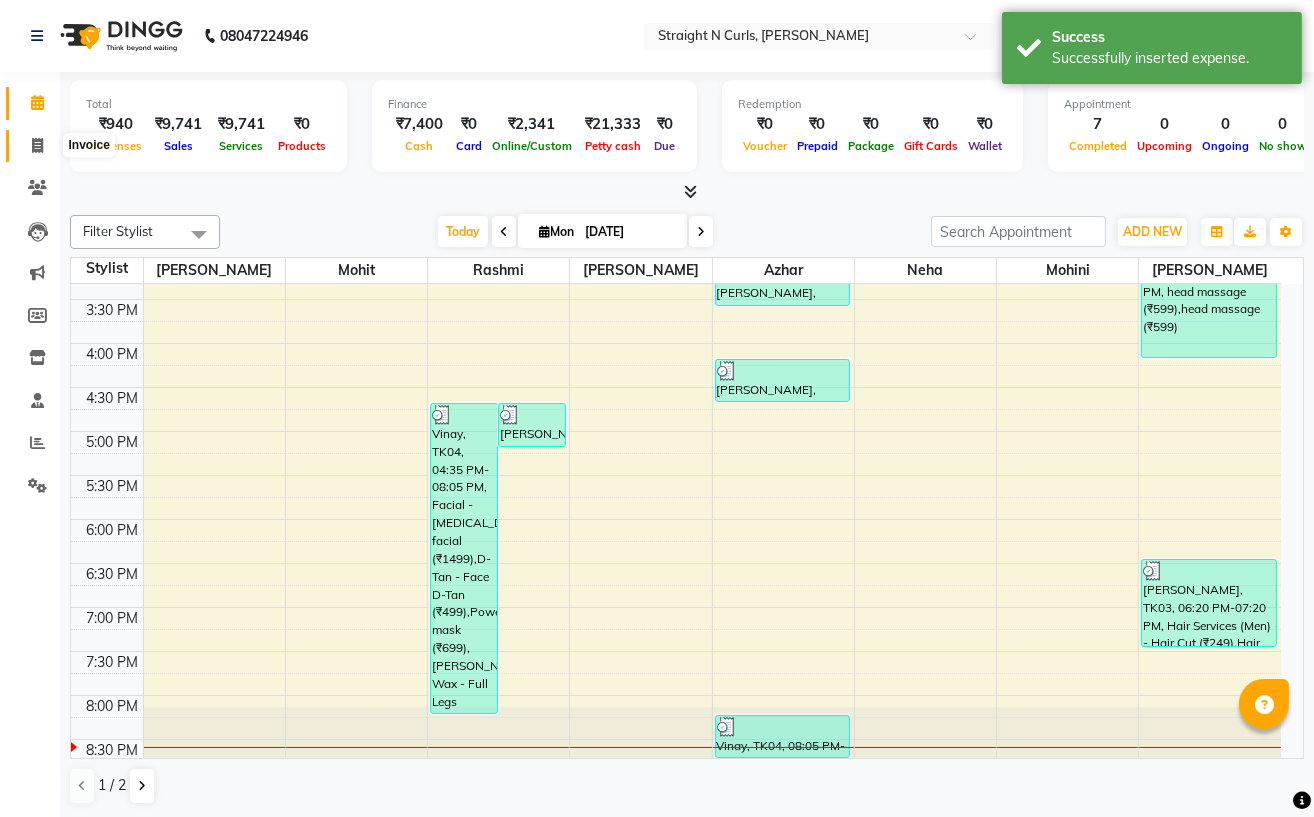 click 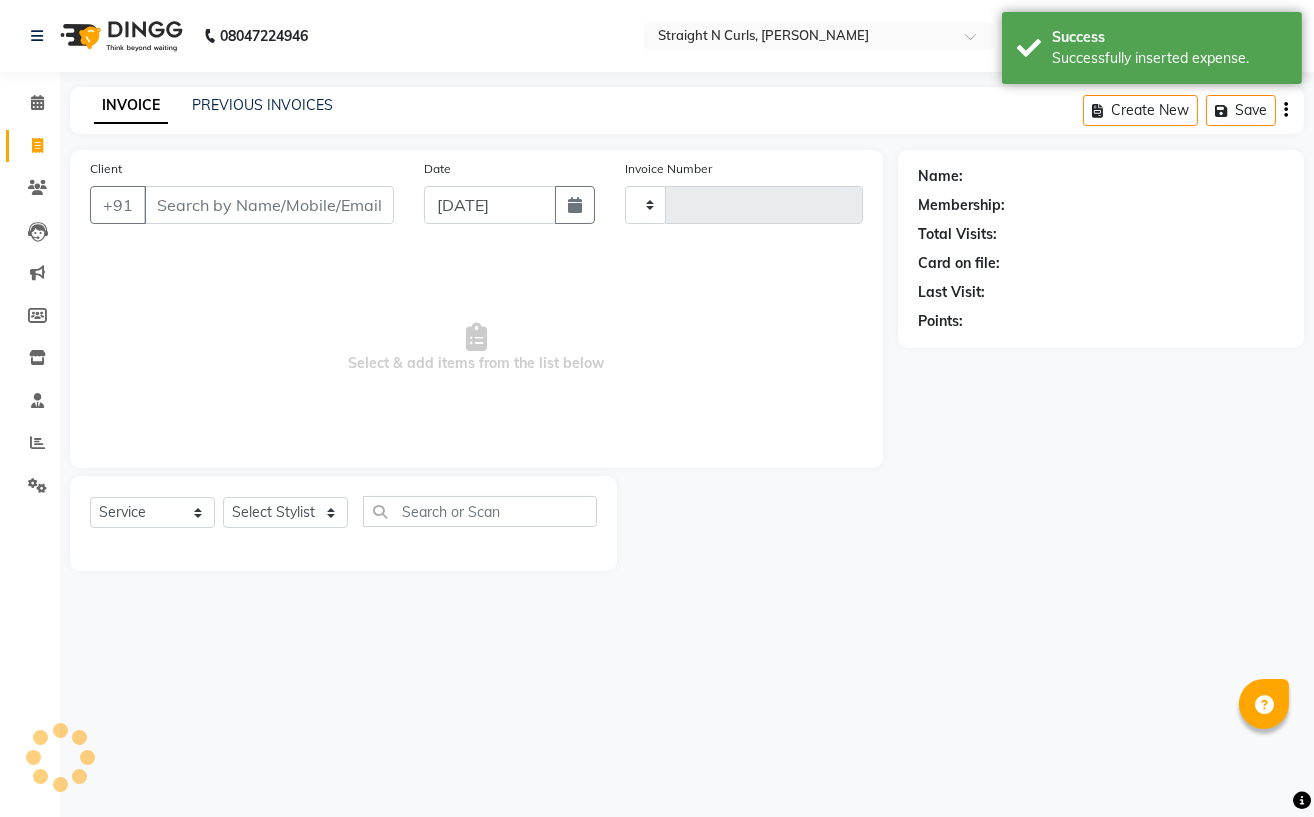 type on "0696" 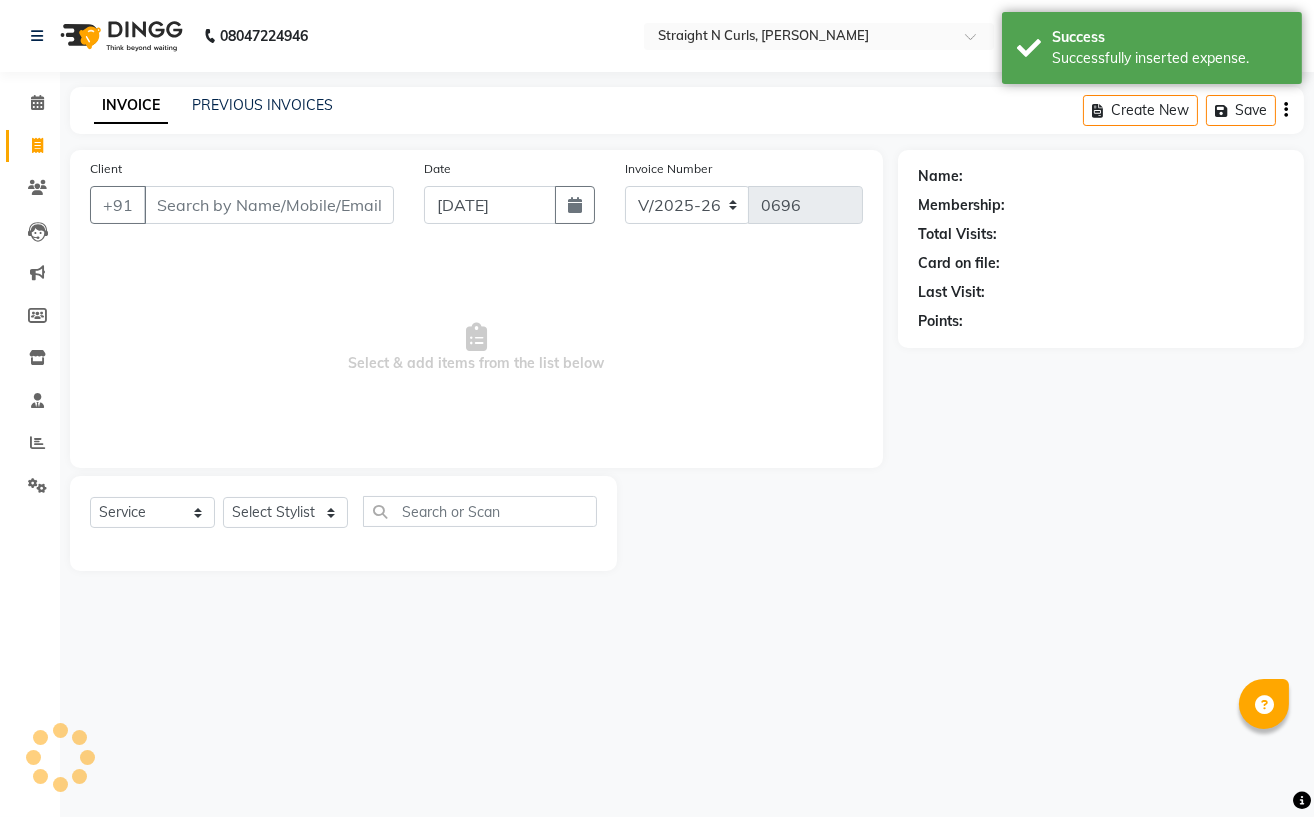 click on "08047224946 Select Location × Straight N Curls,  [PERSON_NAME]  WhatsApp Status  ✕ Status:  Connected Most Recent Message: [DATE]     07:55 PM Recent Service Activity: [DATE]     12:31 PM English ENGLISH Español العربية मराठी हिंदी ગુજરાતી தமிழ் 中文 Notifications nothing to show Admin Manage Profile Change Password Sign out  Version:3.15.4" 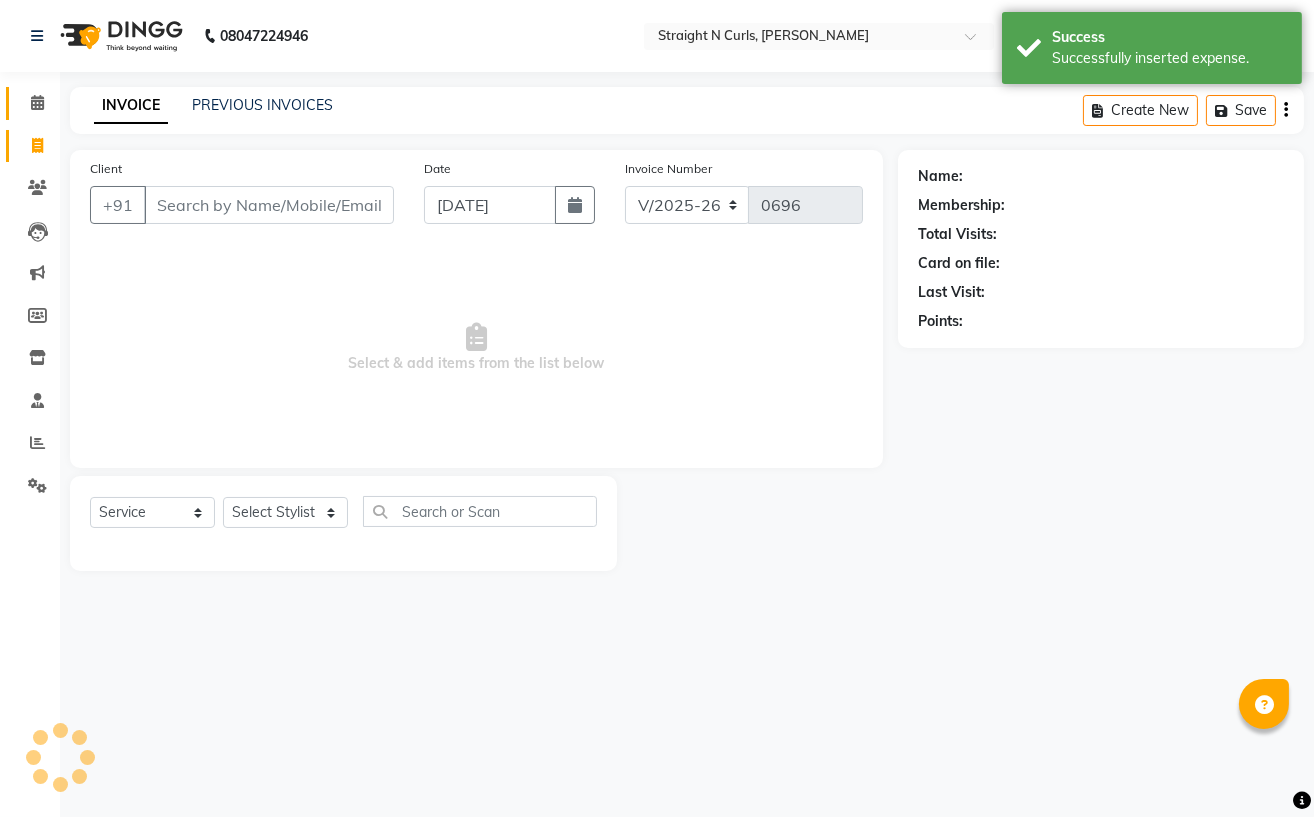 click on "Calendar" 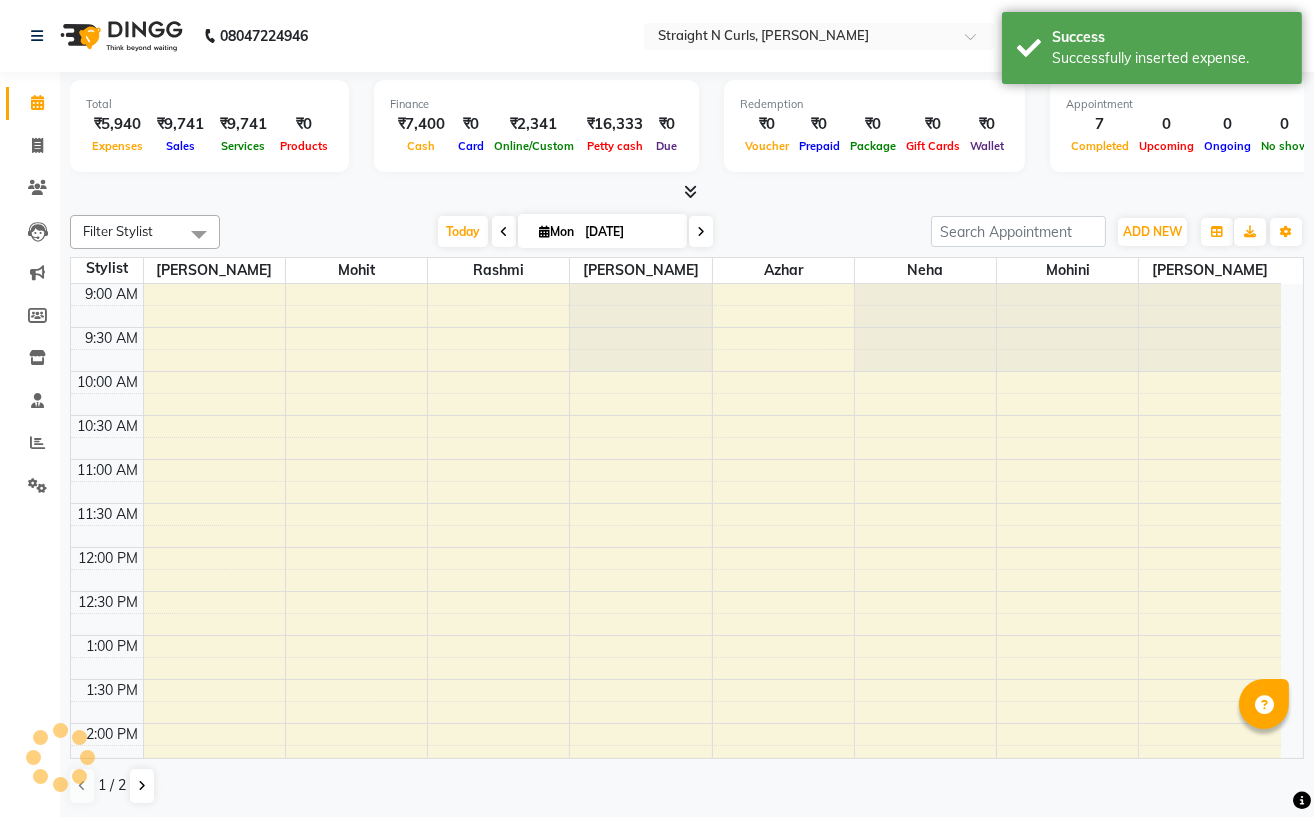 scroll, scrollTop: 0, scrollLeft: 0, axis: both 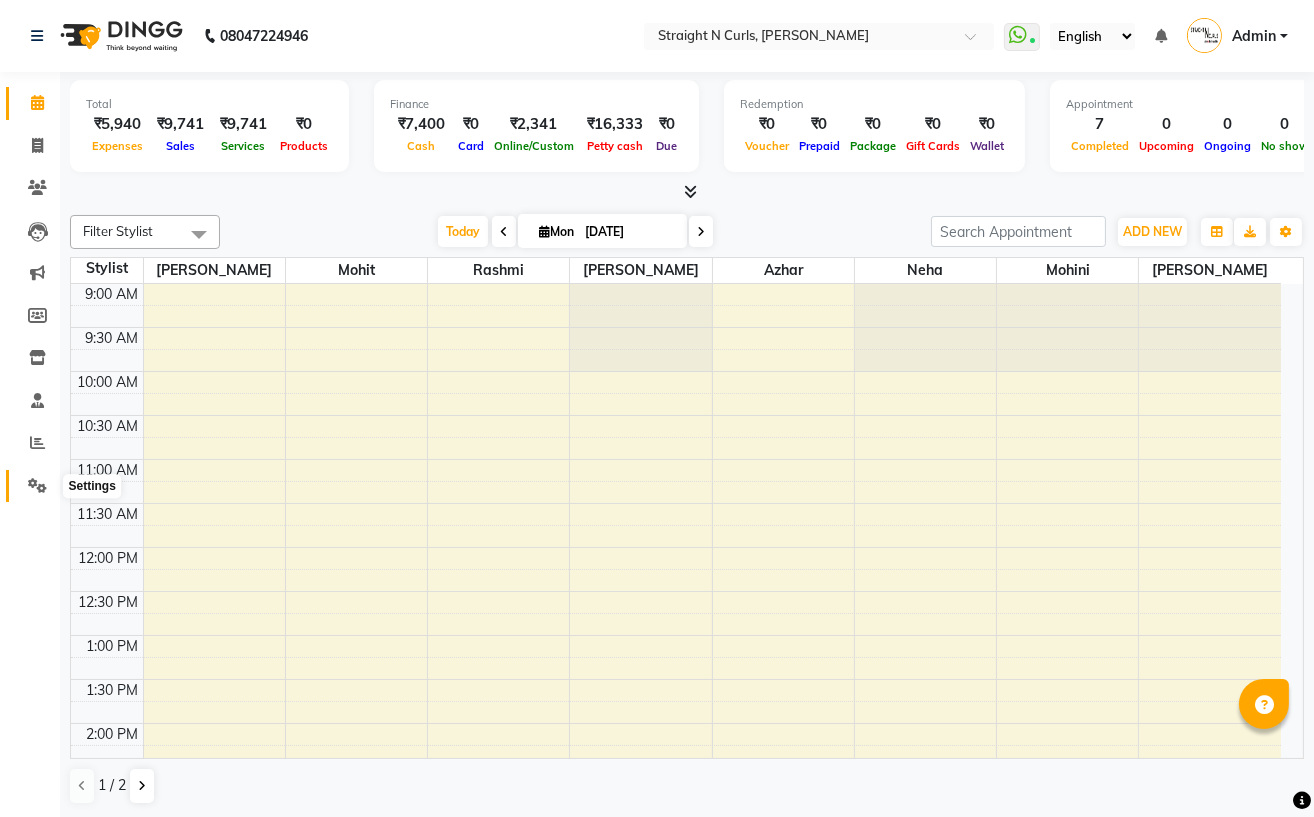 click 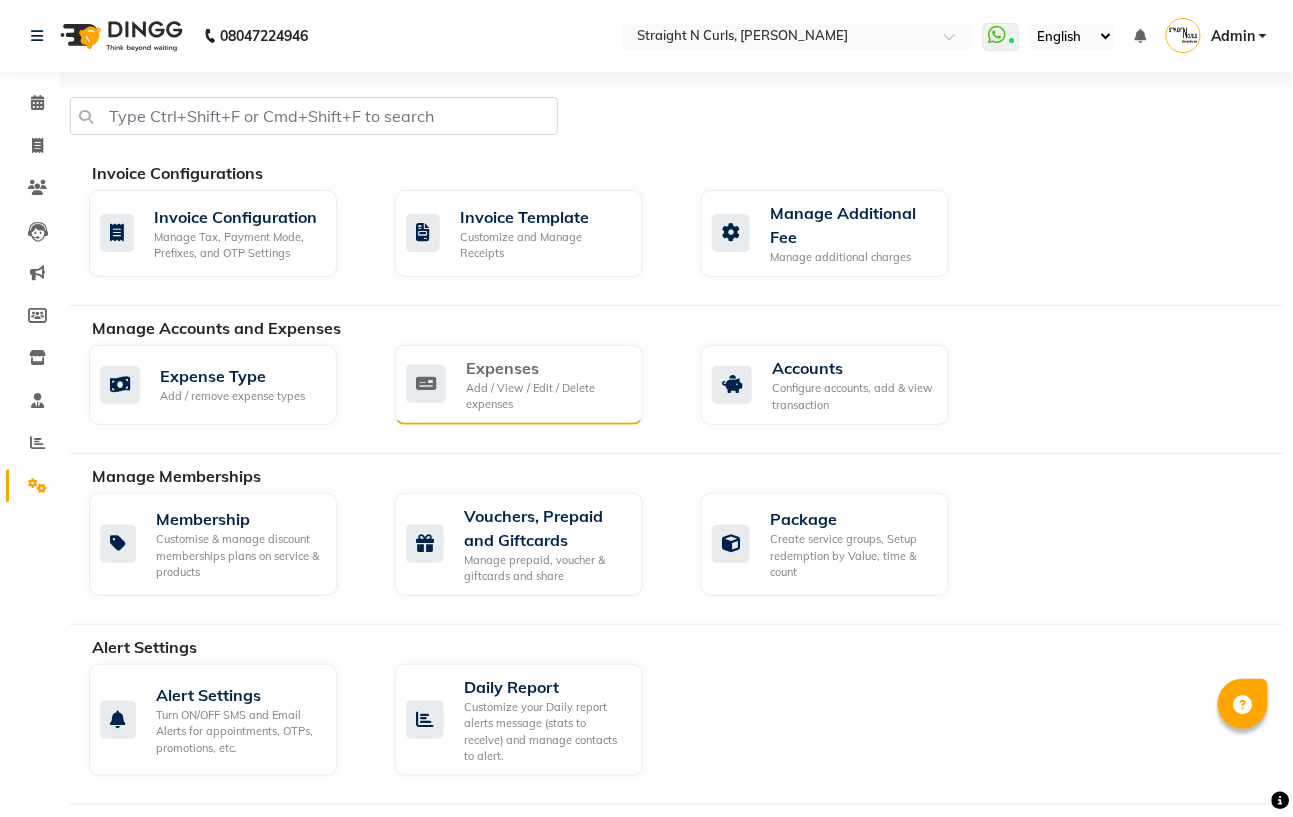 click on "Add / View / Edit / Delete expenses" 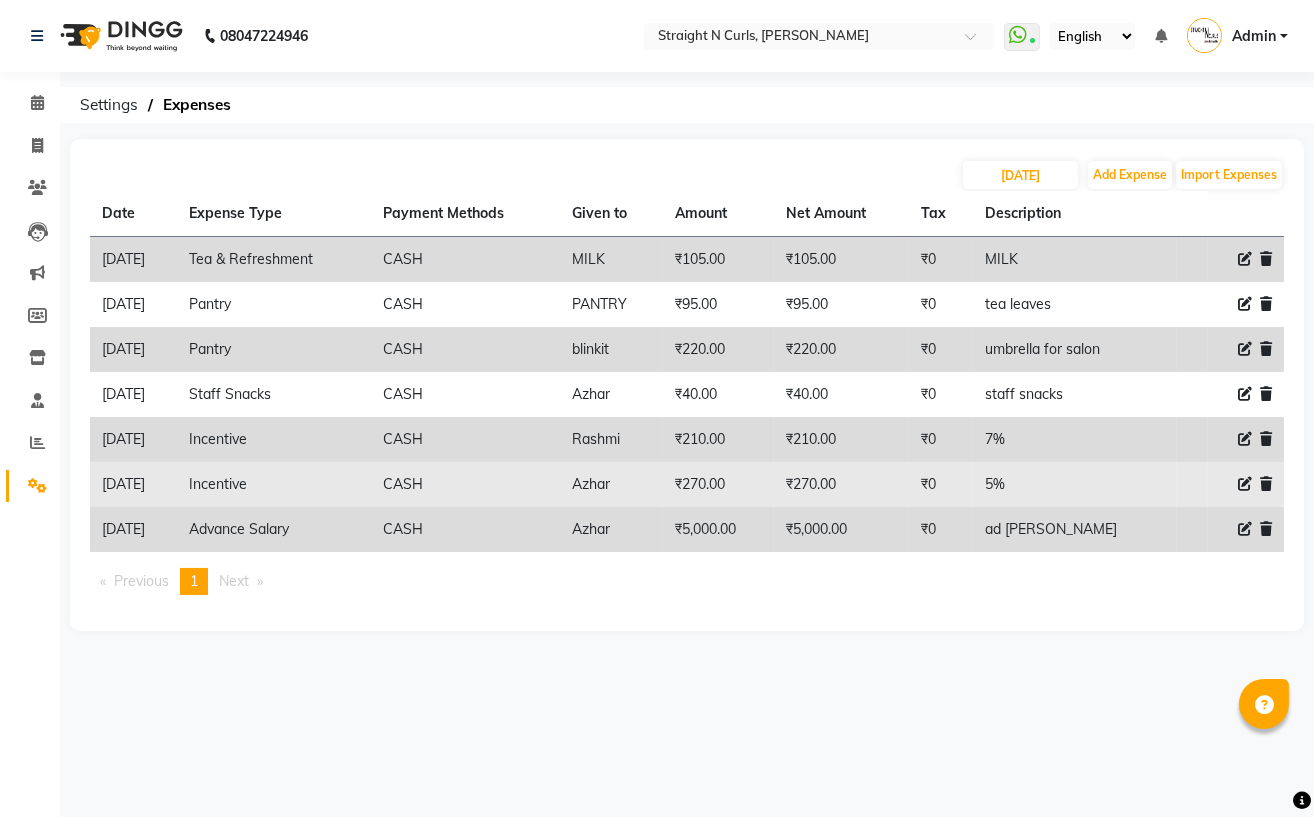 click 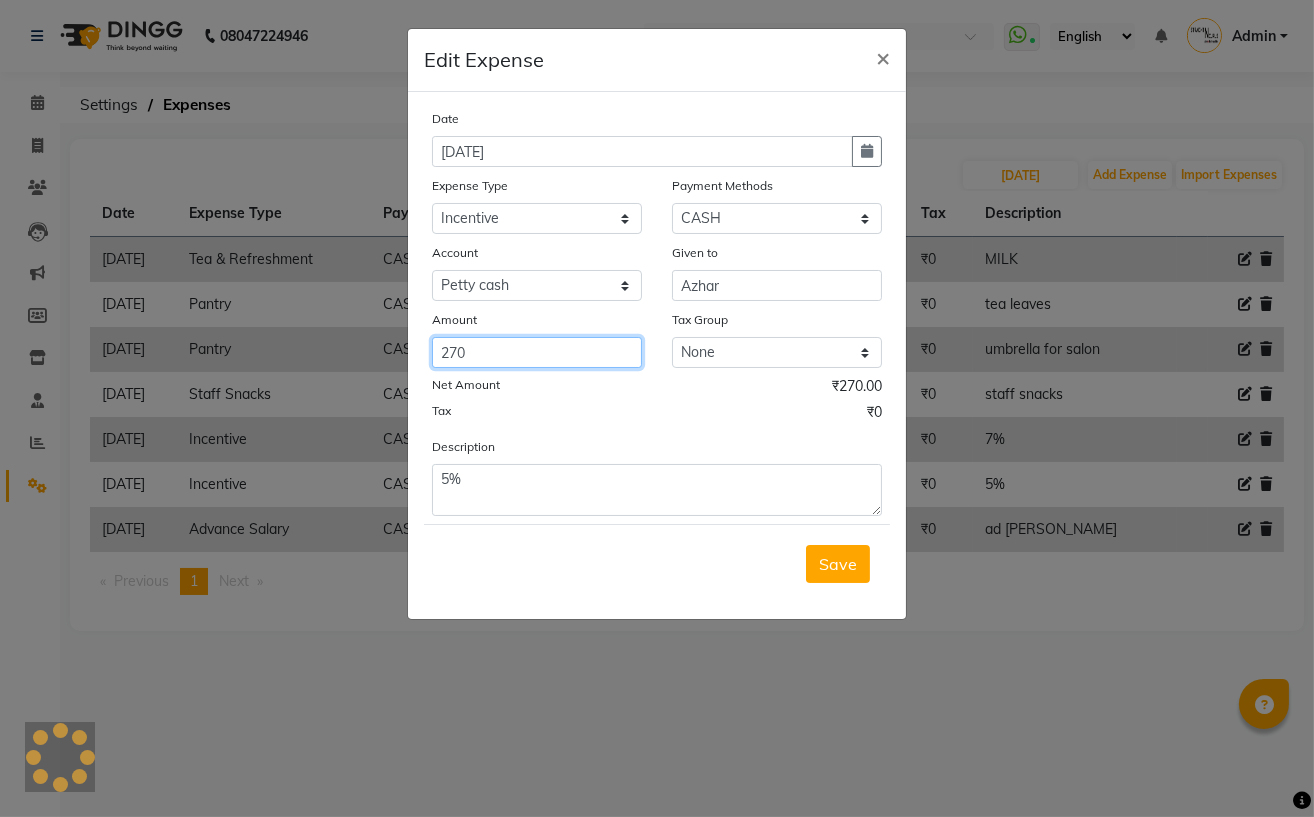 click on "270" 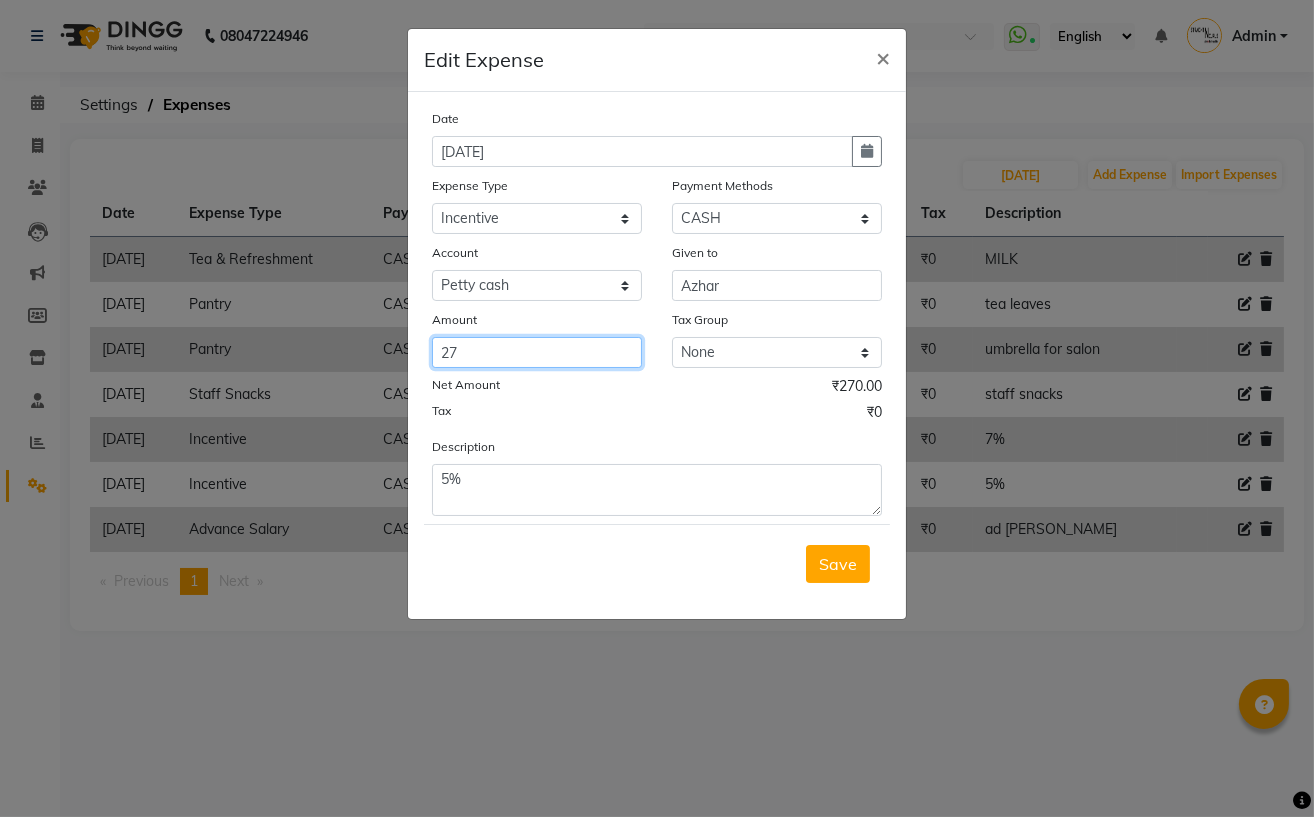 type on "2" 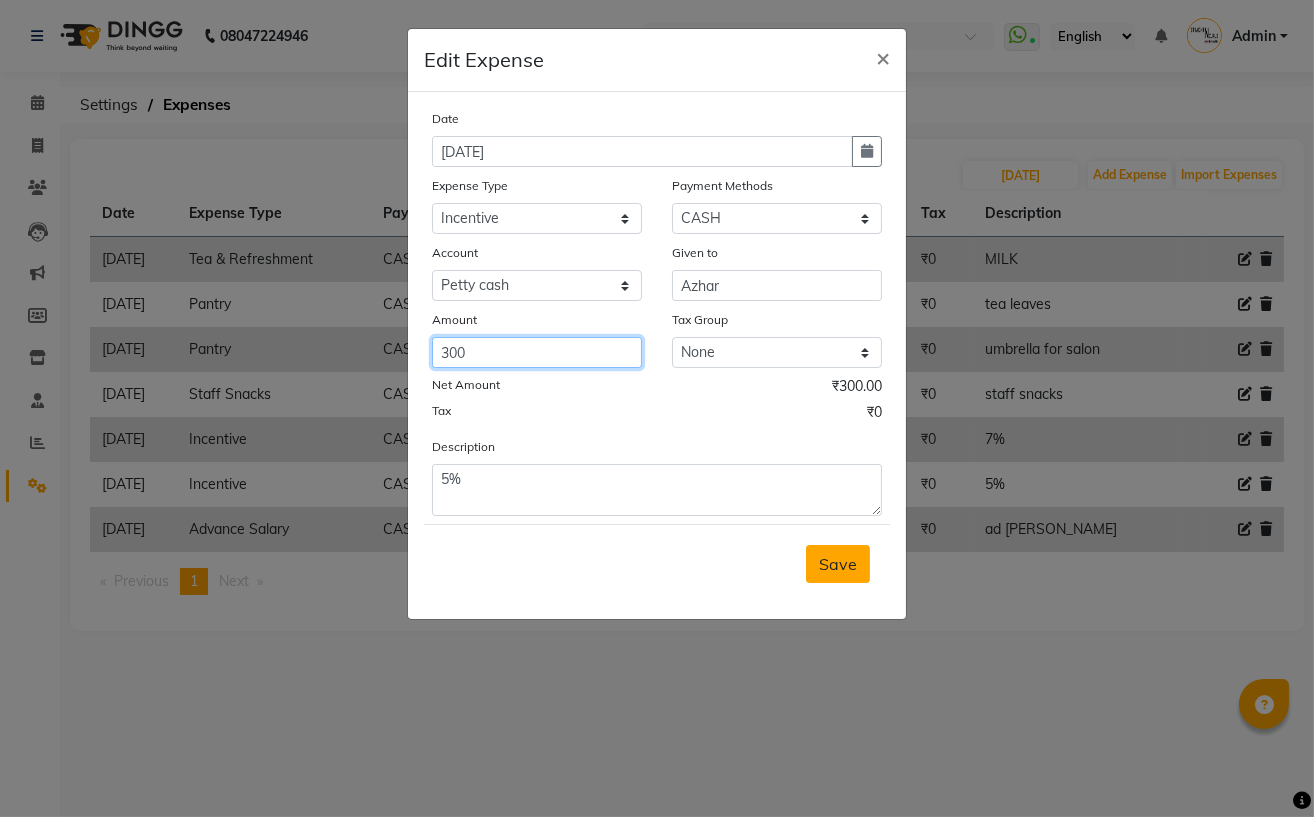 type on "300" 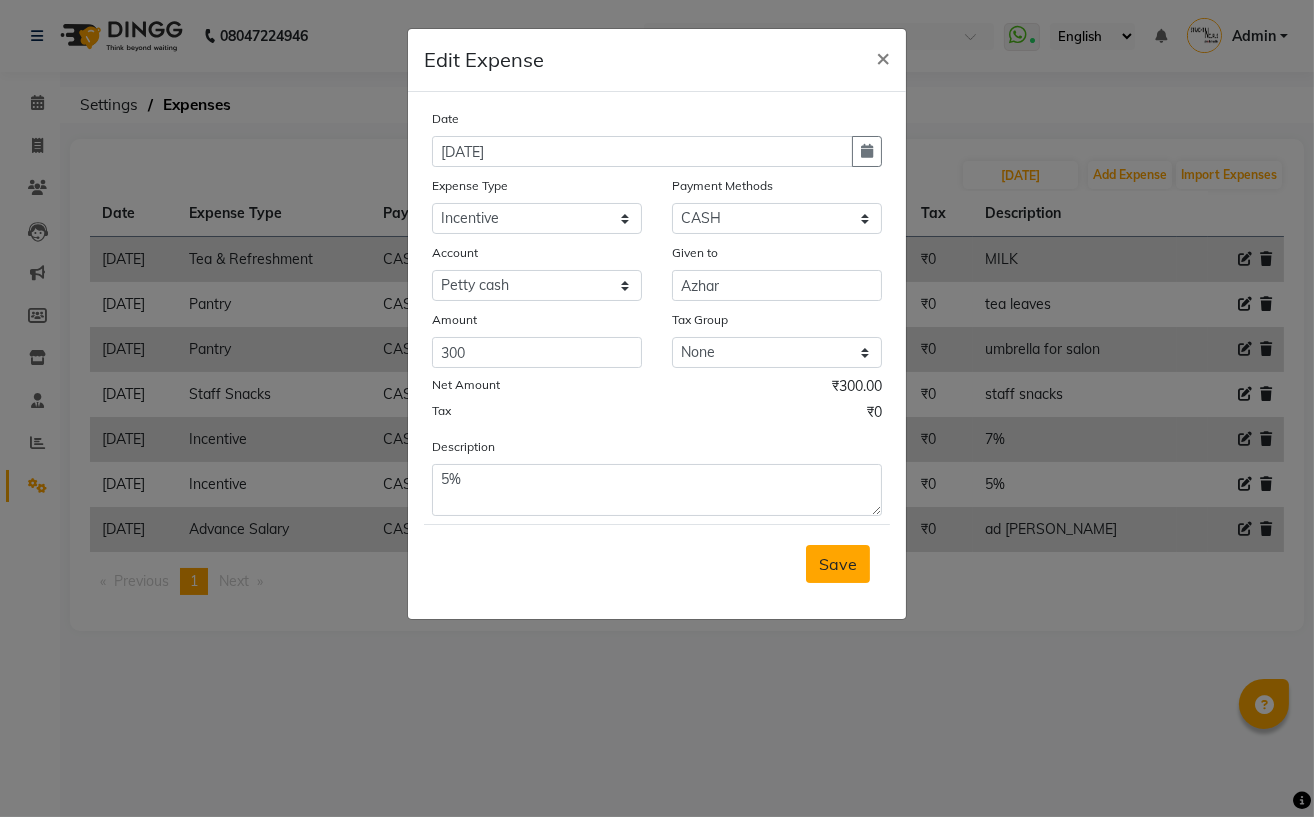 click on "Save" at bounding box center (838, 564) 